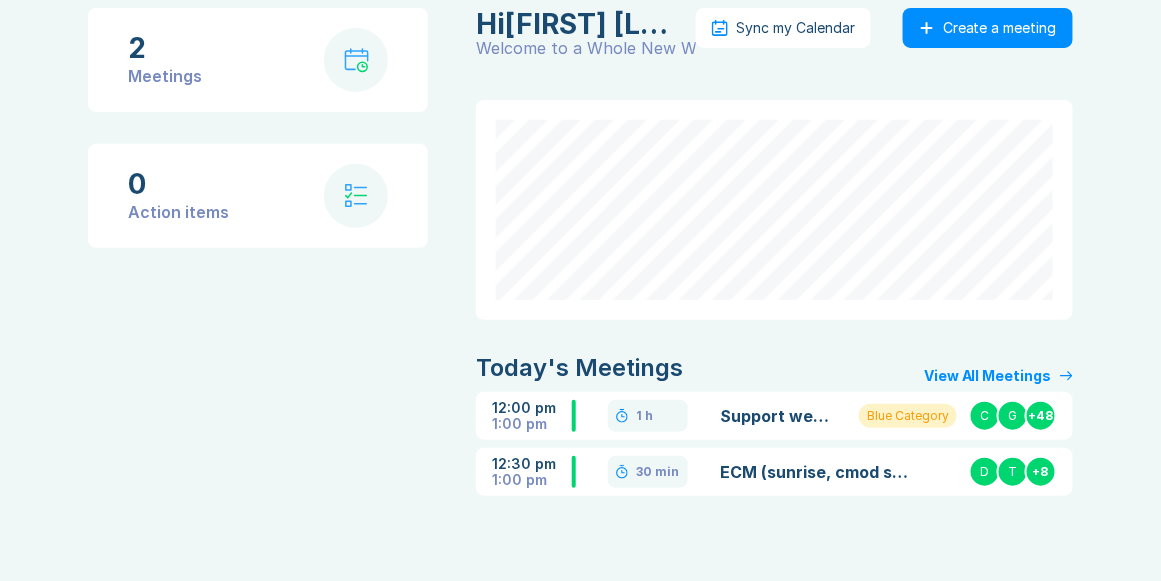 scroll, scrollTop: 135, scrollLeft: 0, axis: vertical 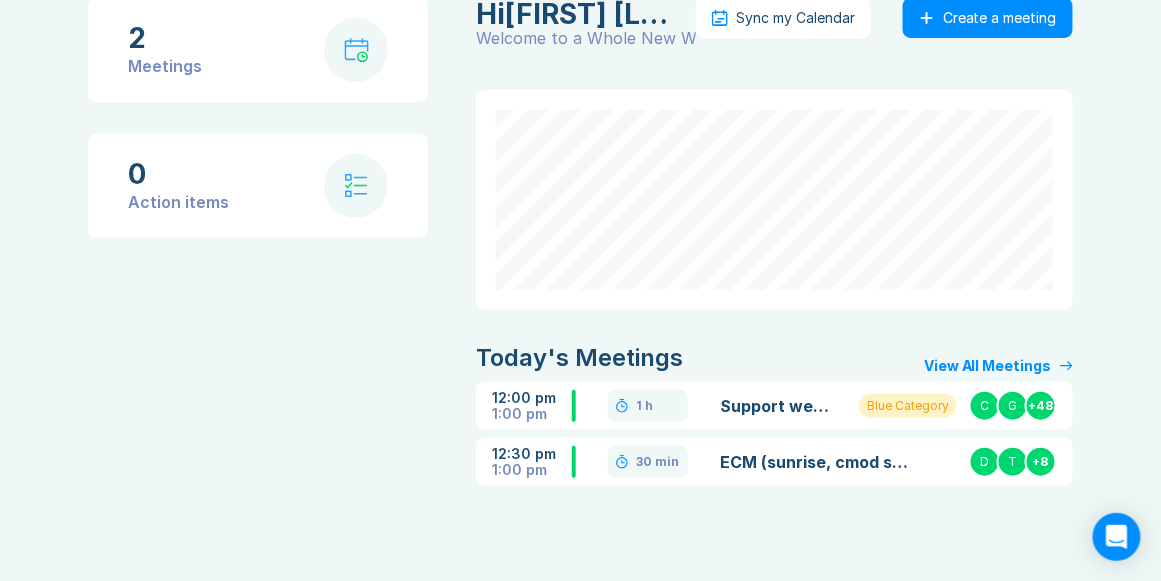 click on "ECM (sunrise, cmod sdk, riptide) support discussion" at bounding box center [814, 462] 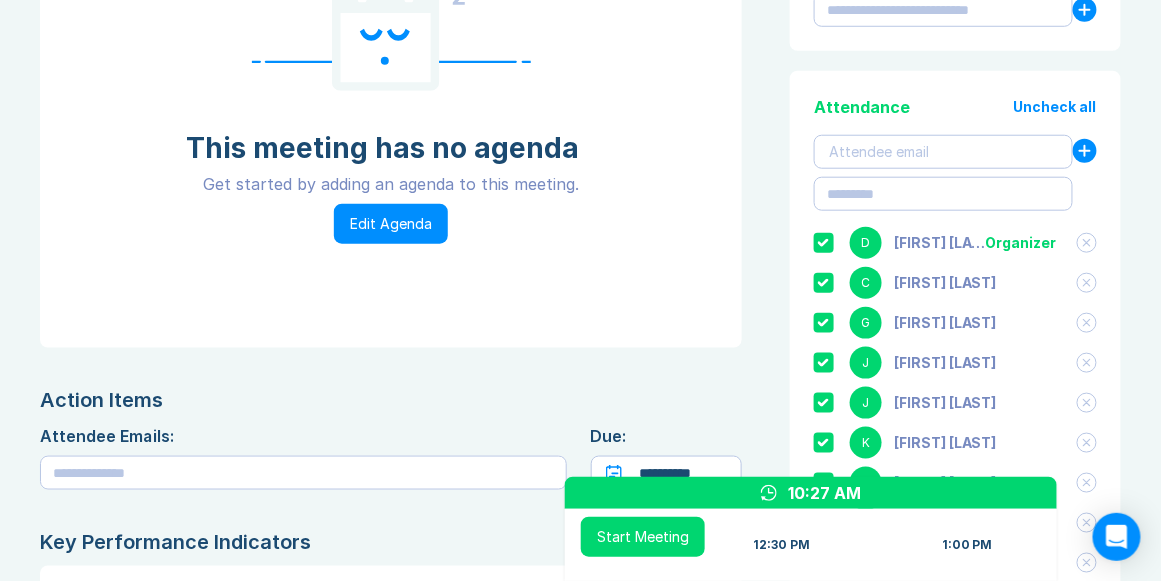 scroll, scrollTop: 228, scrollLeft: 0, axis: vertical 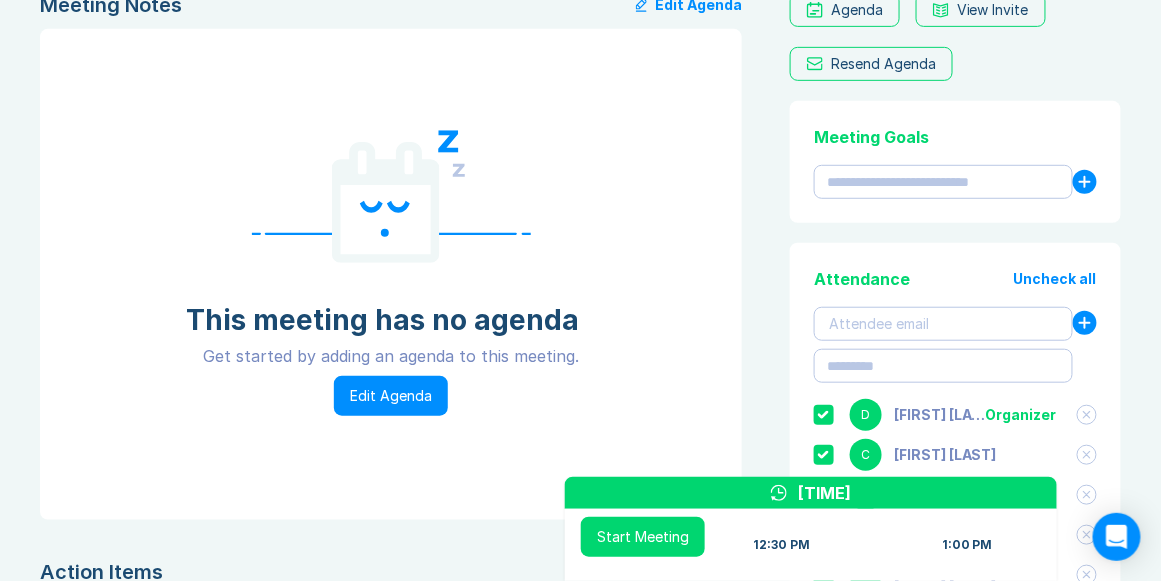 click on "Edit Agenda" at bounding box center (391, 396) 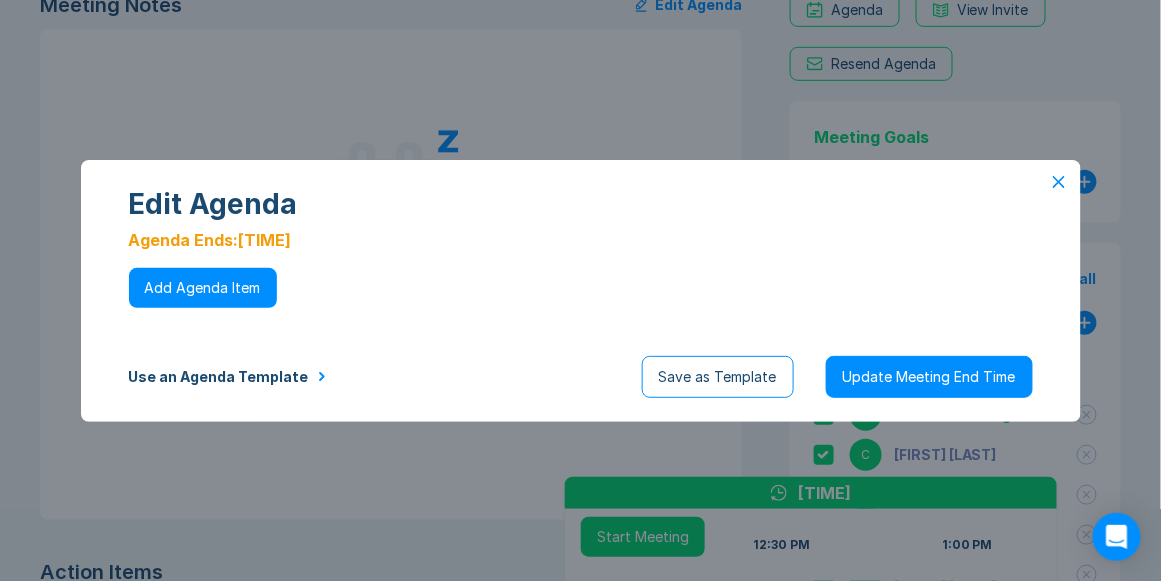 click on "Add Agenda Item" at bounding box center (203, 288) 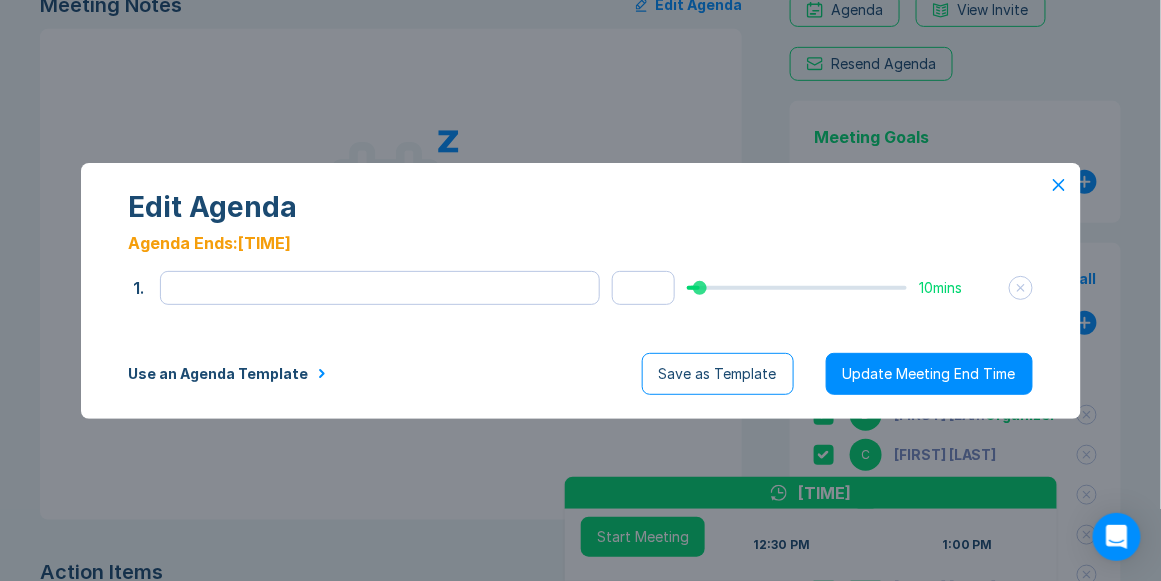 click on "Edit Agenda Agenda Ends:  12:30PM 1 . ** 10  mins
To pick up a draggable item, press the space bar.
While dragging, use the arrow keys to move the item.
Press space again to drop the item in its new position, or press escape to cancel.
Use an Agenda Template Save as Template Update Meeting End Time" at bounding box center [581, 291] 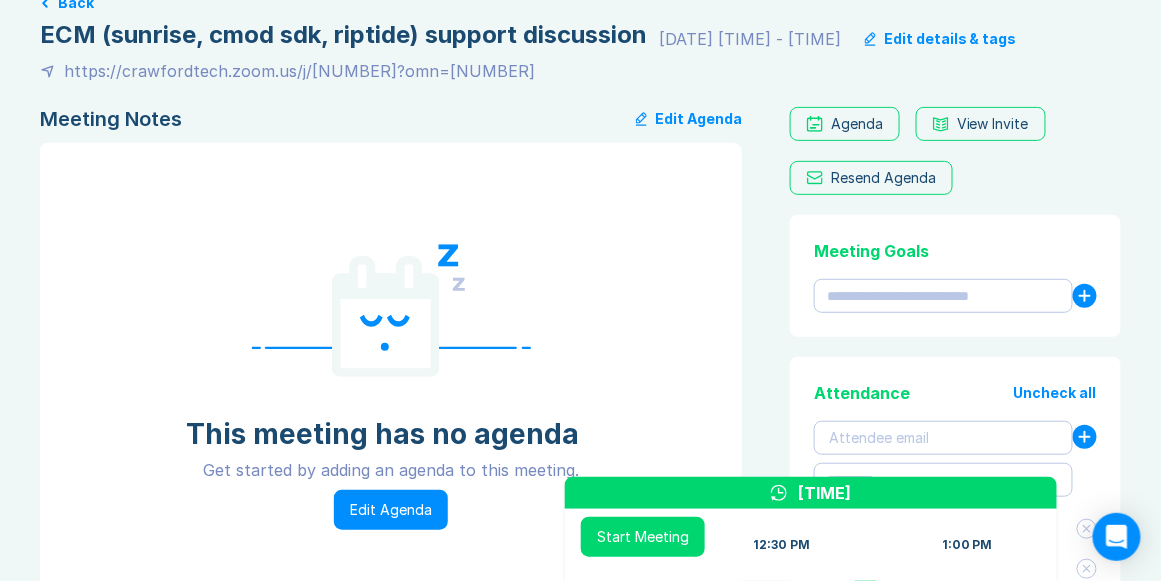 scroll, scrollTop: 0, scrollLeft: 0, axis: both 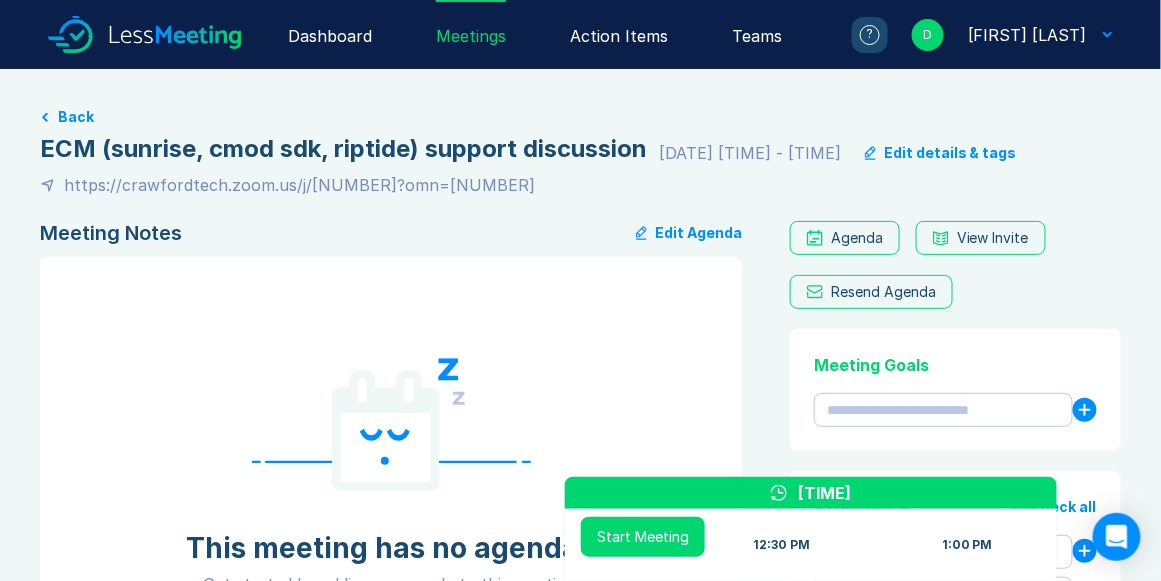 click on "Agenda" at bounding box center [857, 238] 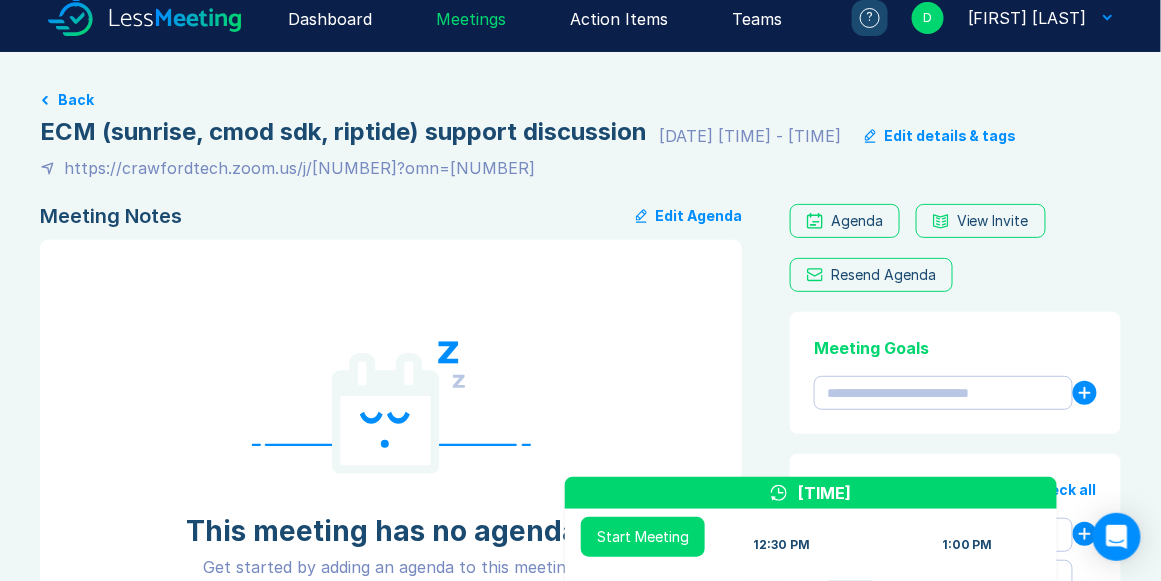 scroll, scrollTop: 0, scrollLeft: 0, axis: both 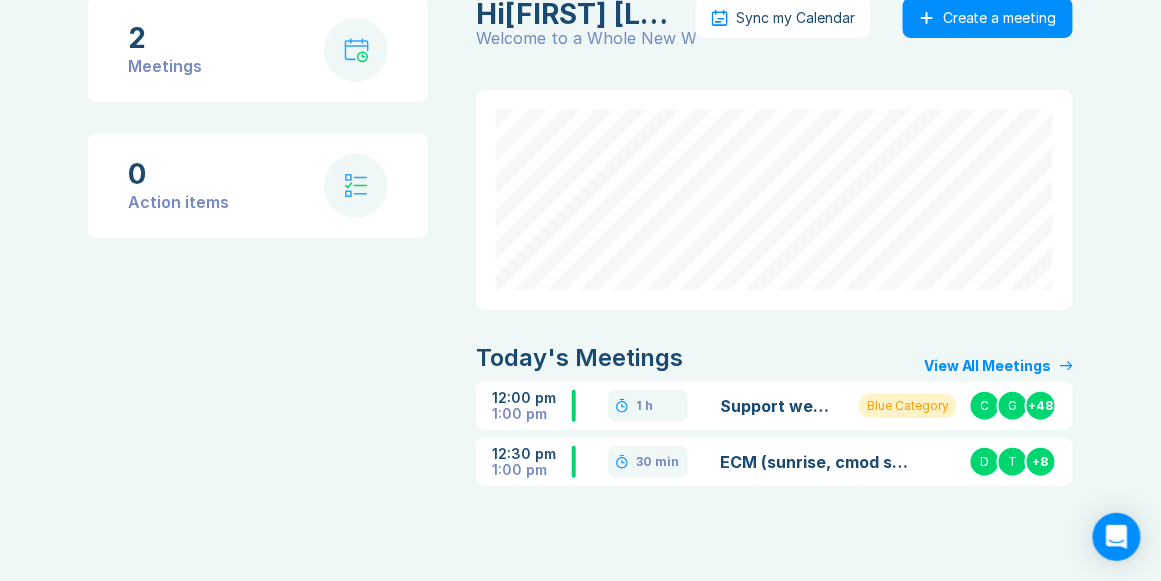 click on "ECM (sunrise, cmod sdk, riptide) support discussion" at bounding box center [814, 462] 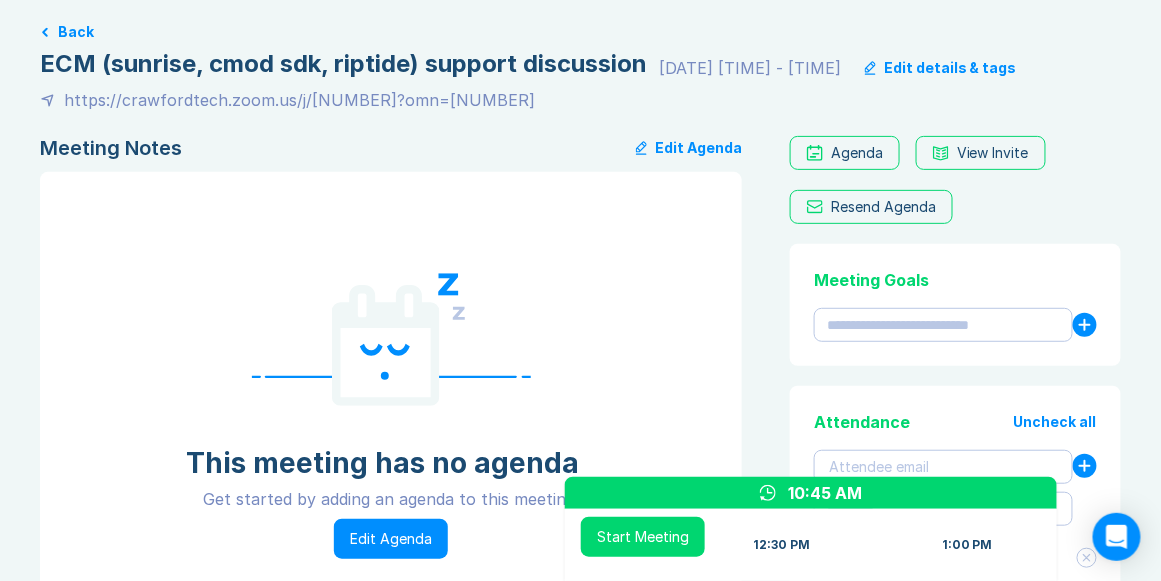 scroll, scrollTop: 0, scrollLeft: 0, axis: both 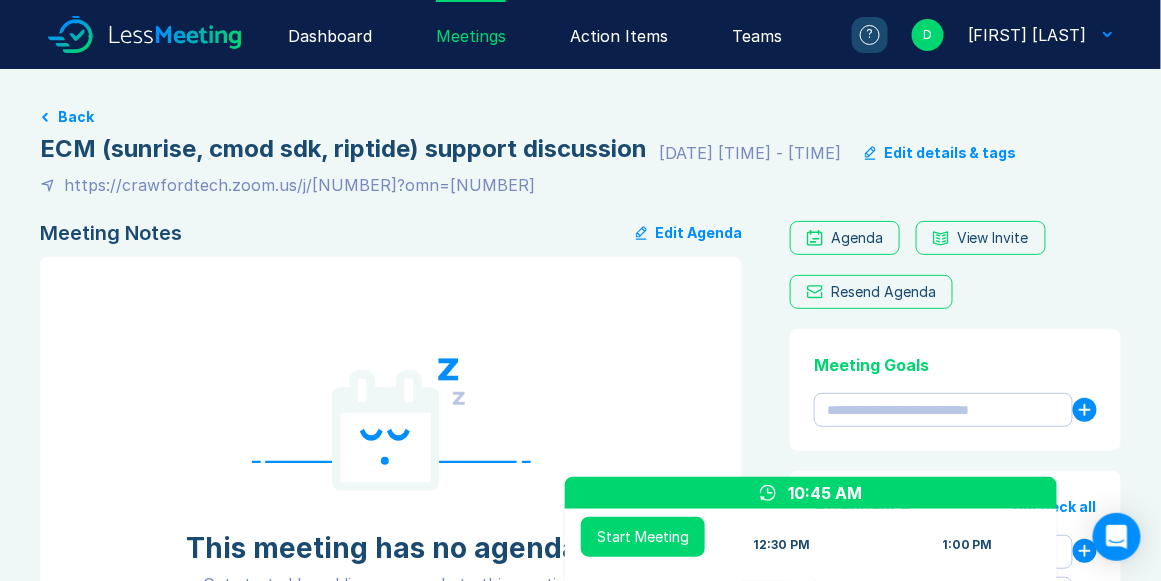 click on "Edit Agenda" at bounding box center [689, 233] 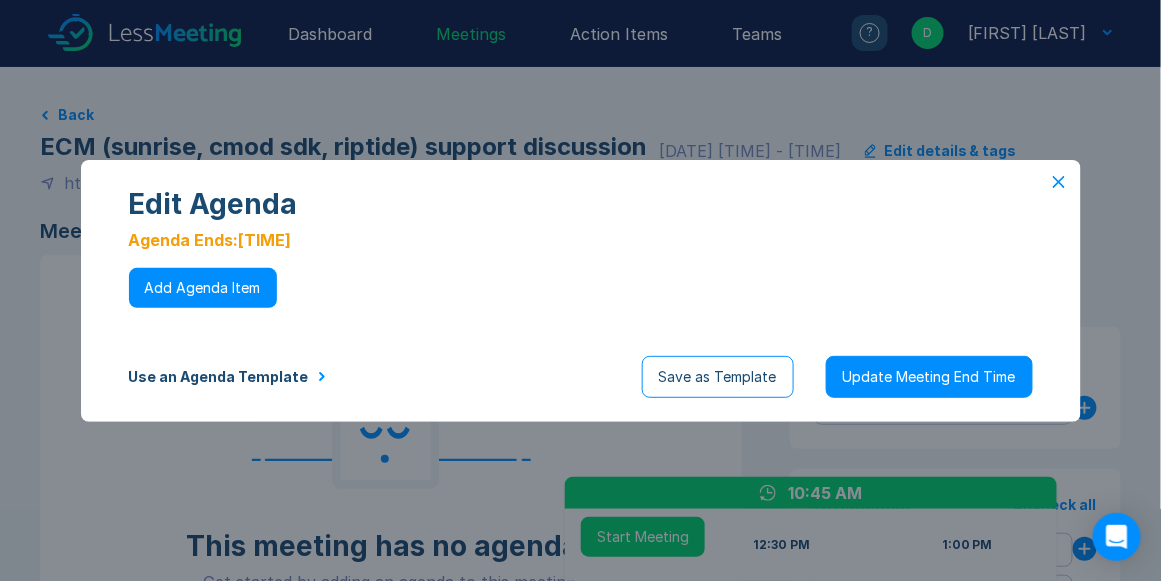 scroll, scrollTop: 0, scrollLeft: 0, axis: both 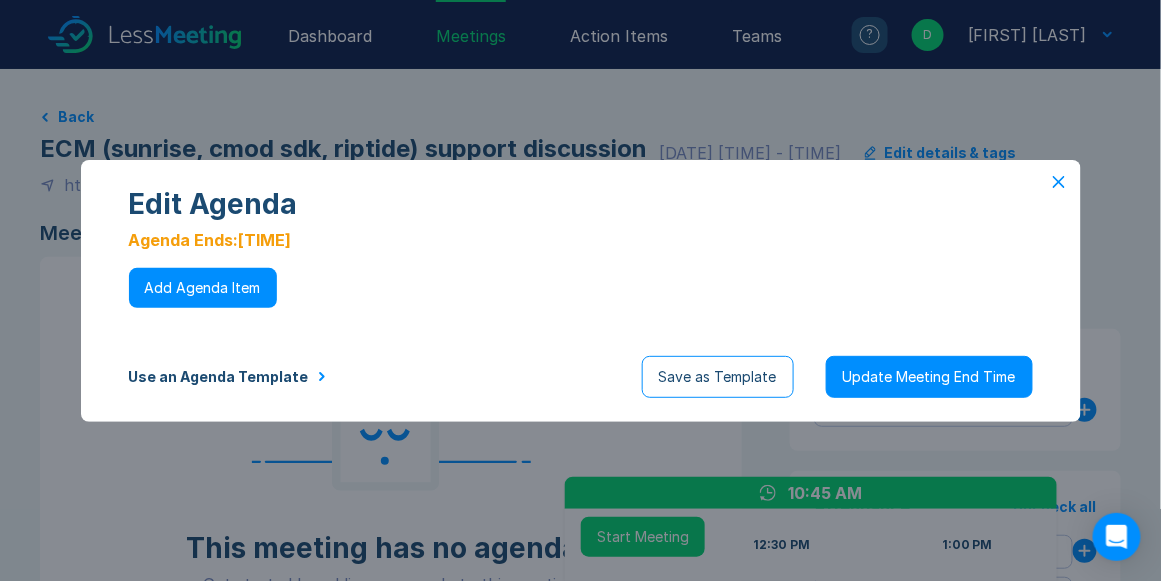 click on "Use an Agenda Template" at bounding box center (228, 377) 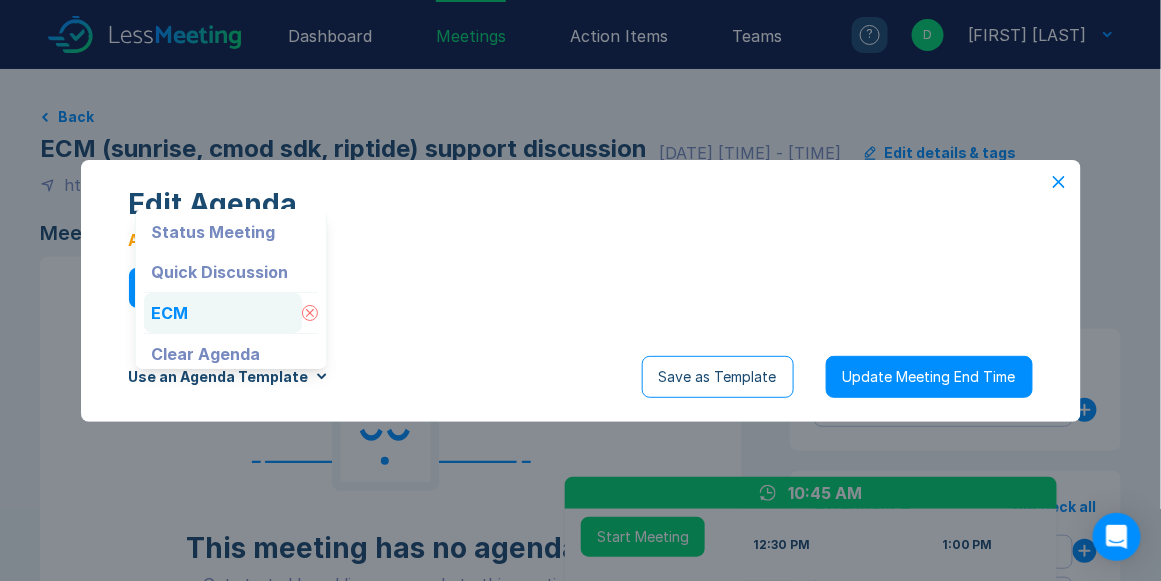 scroll, scrollTop: 0, scrollLeft: 0, axis: both 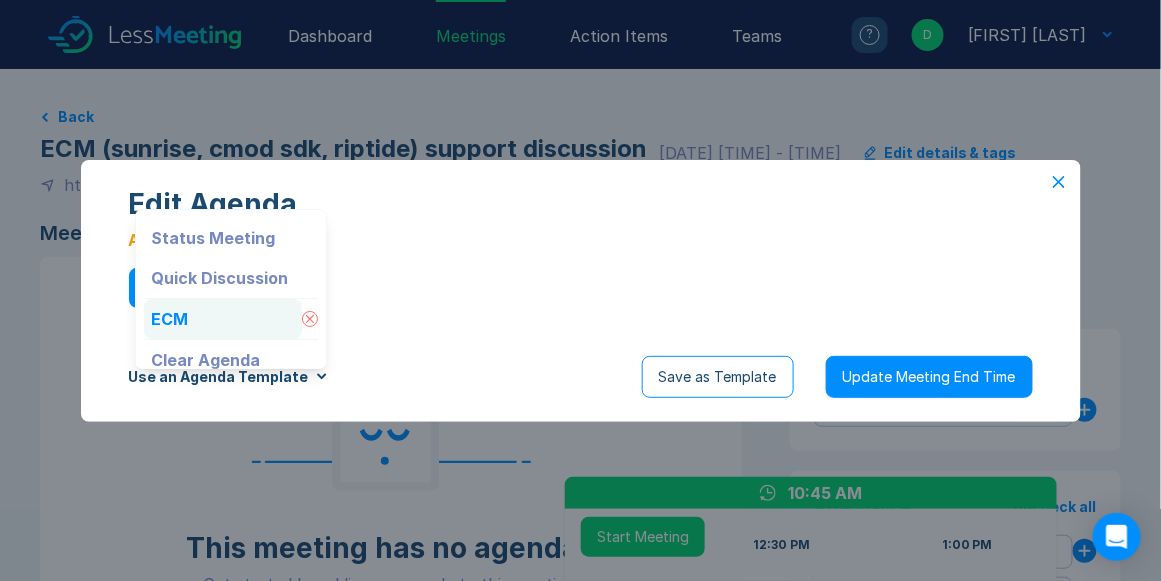 click on "ECM" at bounding box center (223, 319) 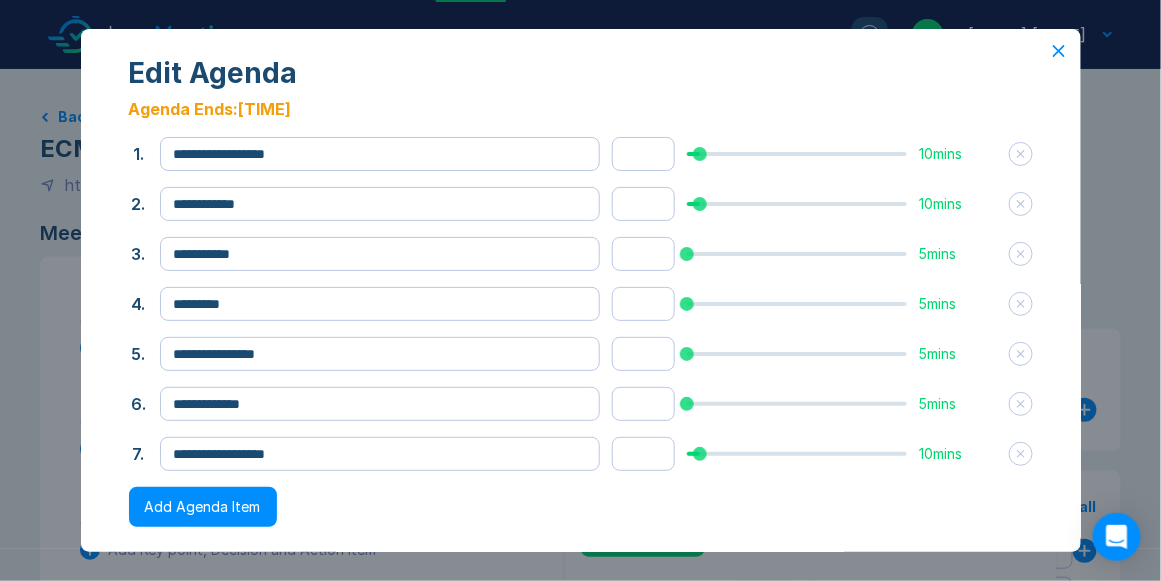 scroll, scrollTop: 0, scrollLeft: 0, axis: both 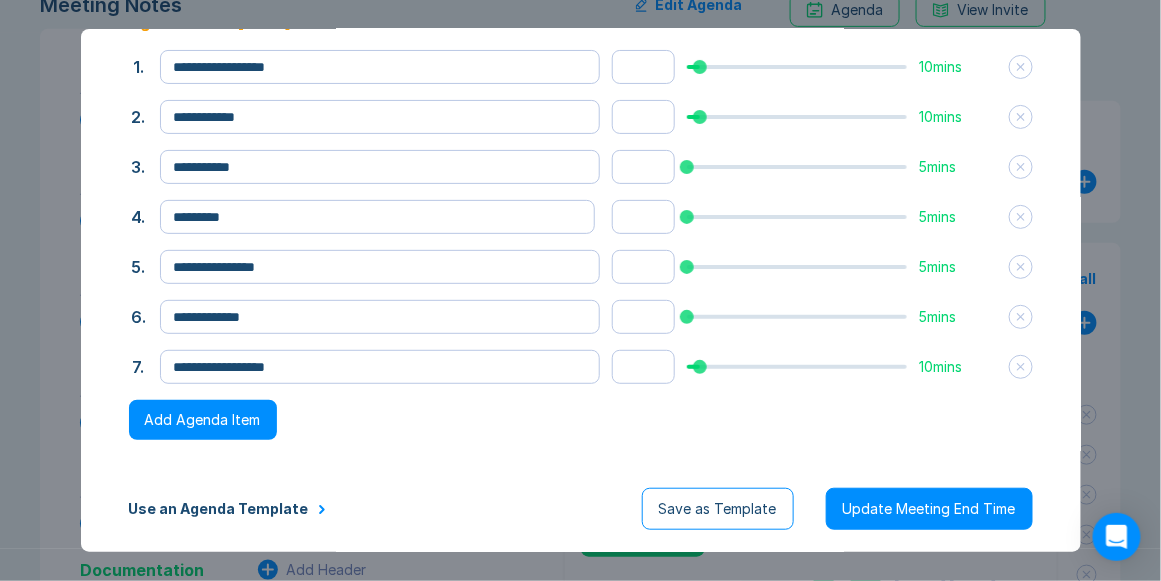 click on "Save as Template" at bounding box center (718, 509) 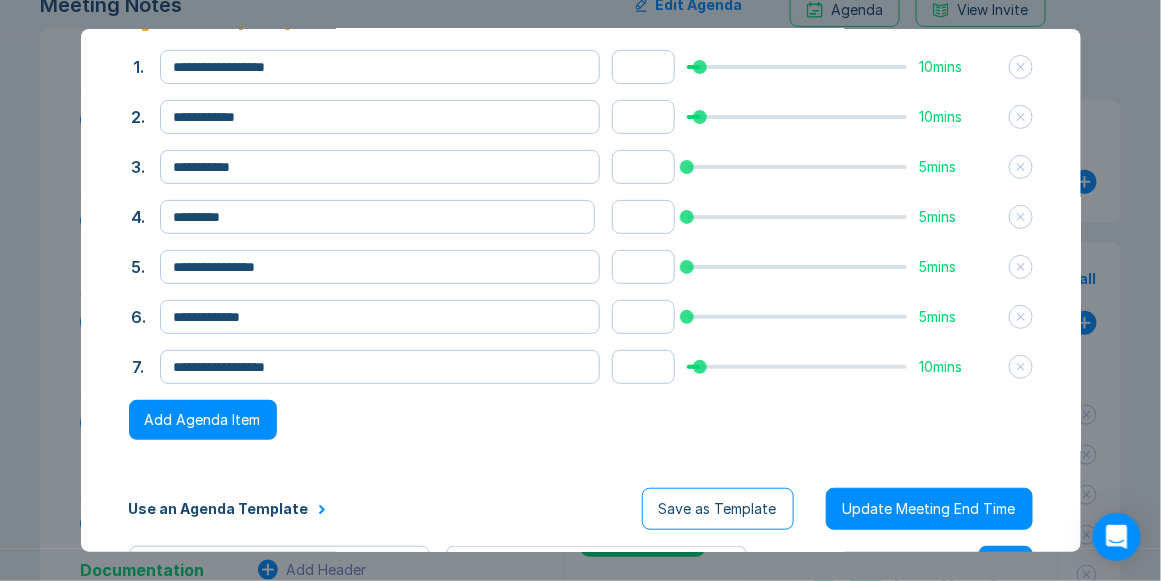 click on "Save as Template" at bounding box center (718, 509) 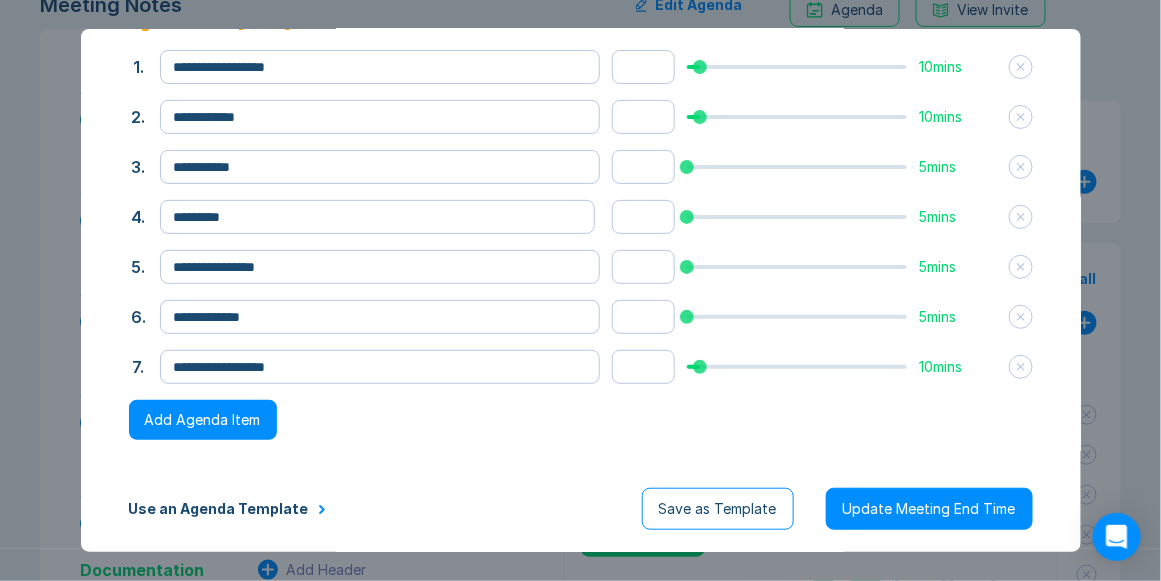 click on "Save as Template" at bounding box center [718, 509] 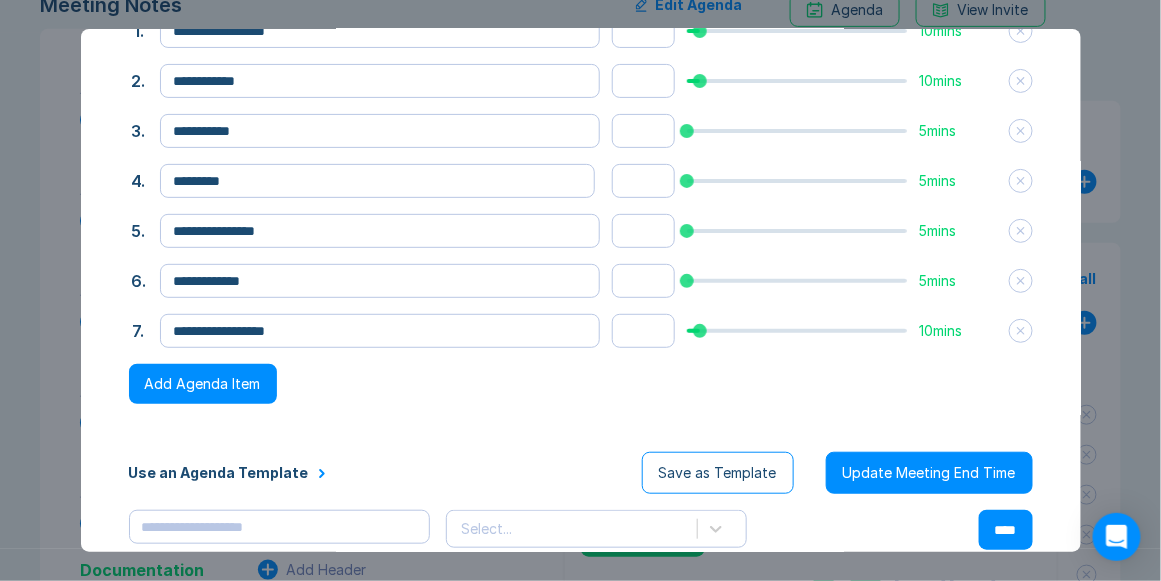 scroll, scrollTop: 143, scrollLeft: 0, axis: vertical 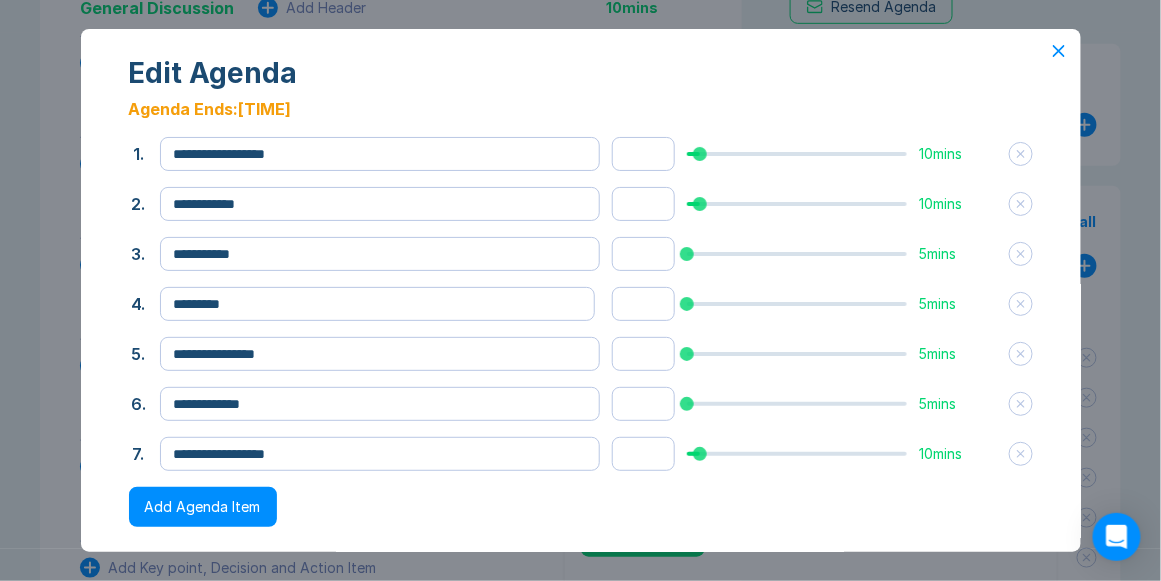 click 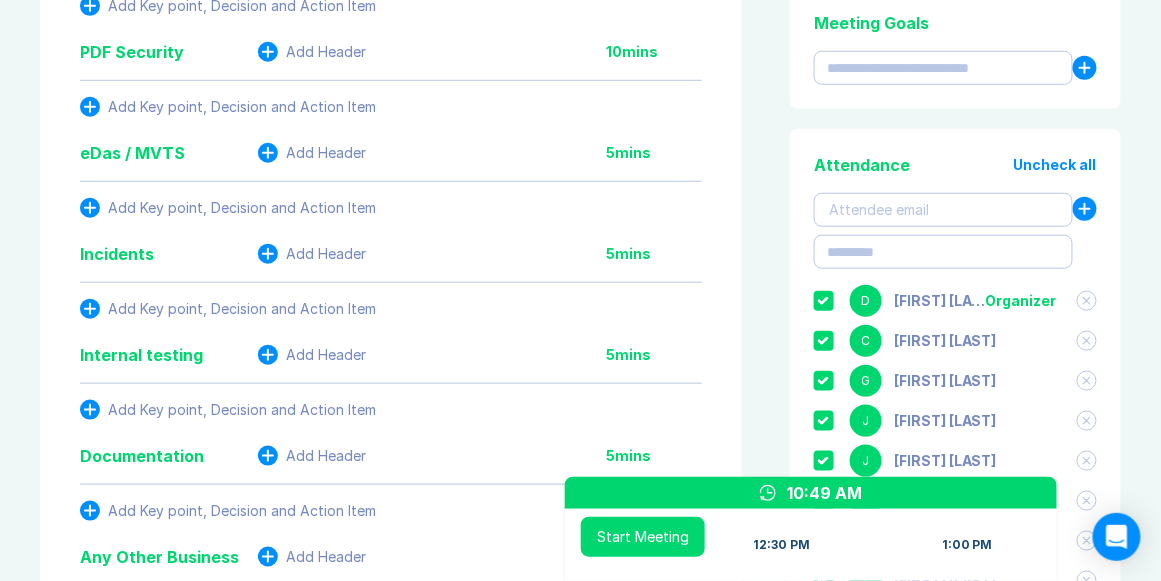 scroll, scrollTop: 228, scrollLeft: 0, axis: vertical 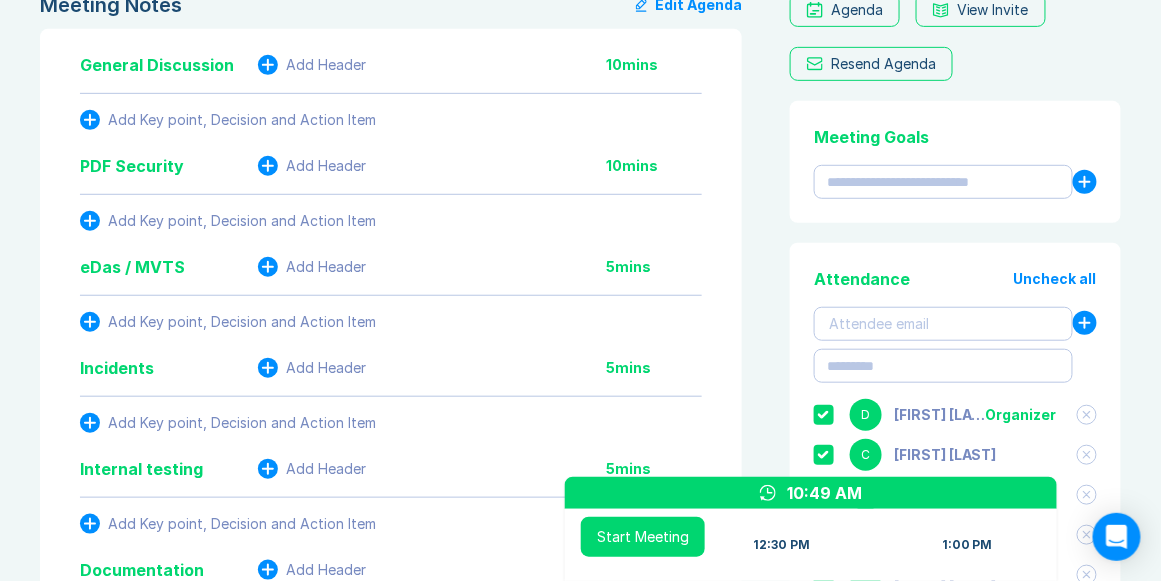 click on "PDF Security" at bounding box center [132, 166] 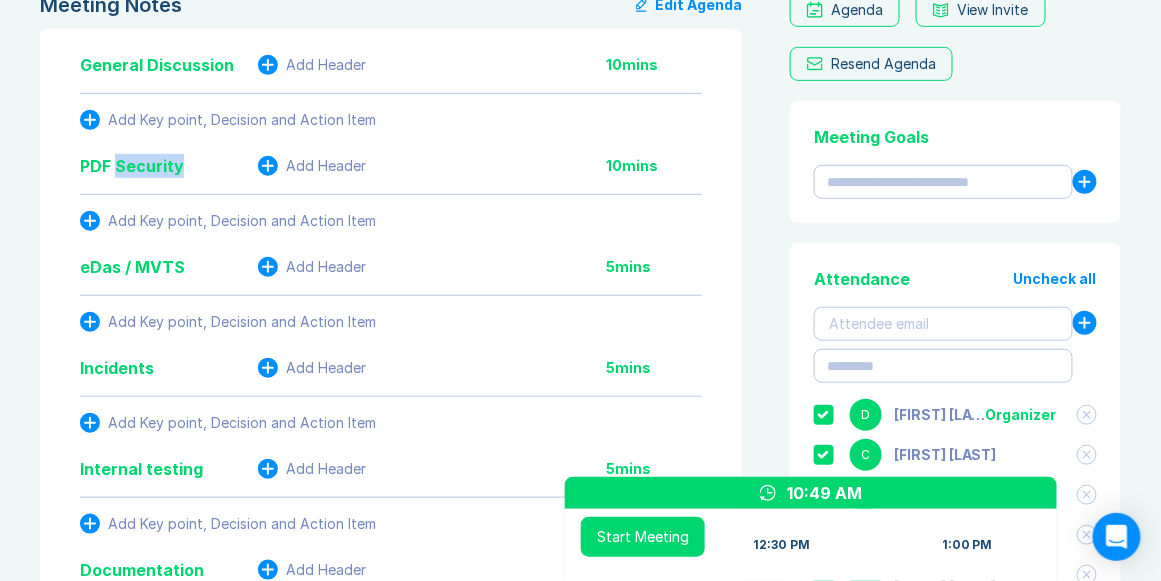 click on "PDF Security" at bounding box center [132, 166] 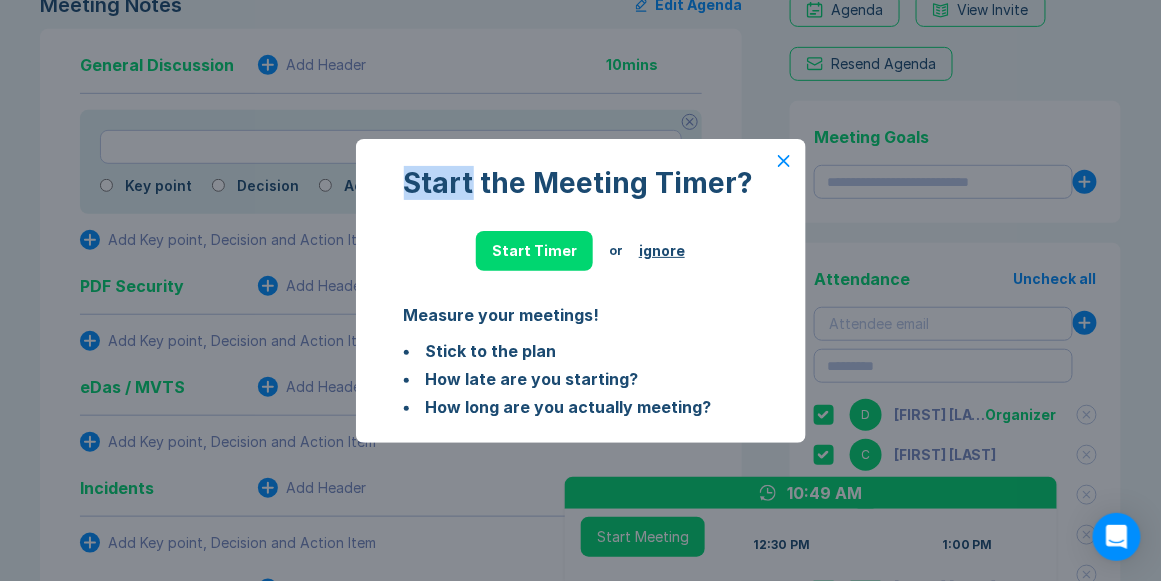 click on "Start the Meeting Timer? Start Timer or ignore Measure your meetings! Stick to the plan How late are you starting? How long are you actually meeting?" at bounding box center [580, 290] 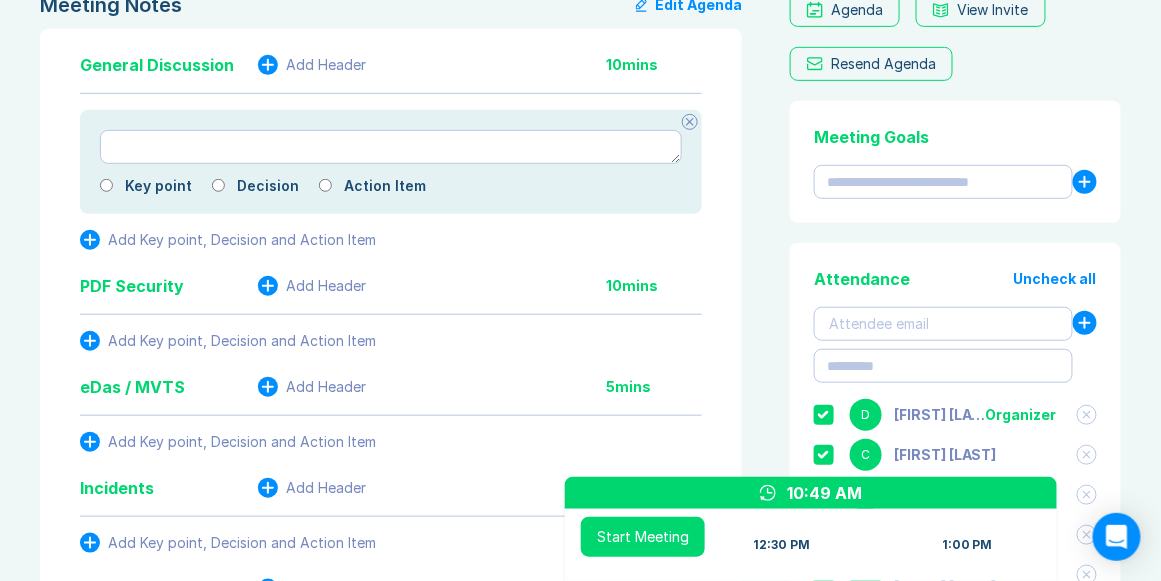 click on "PDF Security" at bounding box center (132, 286) 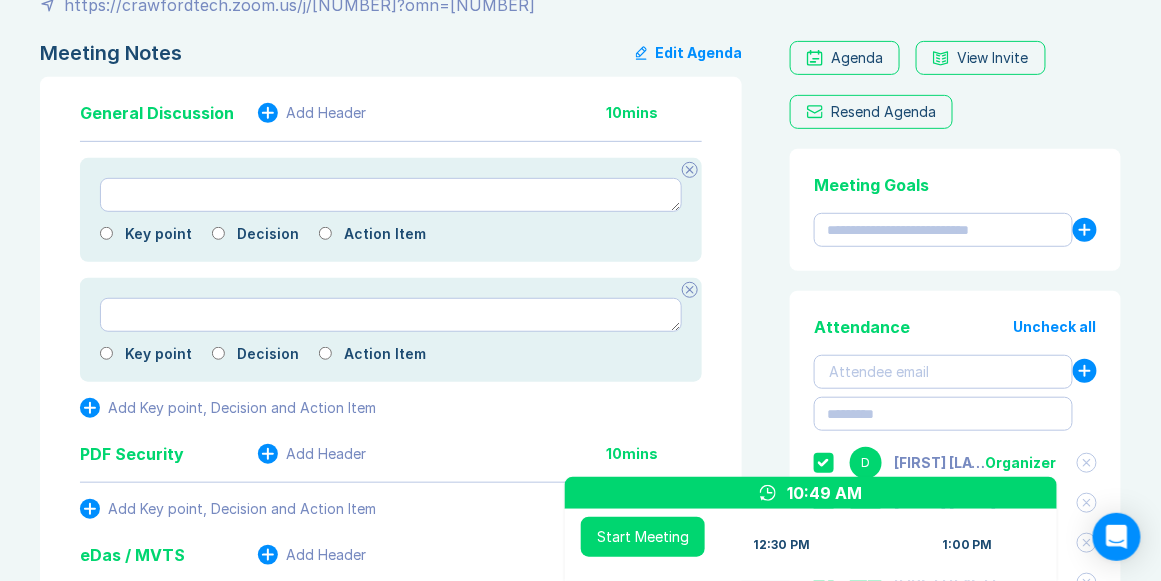 scroll, scrollTop: 114, scrollLeft: 0, axis: vertical 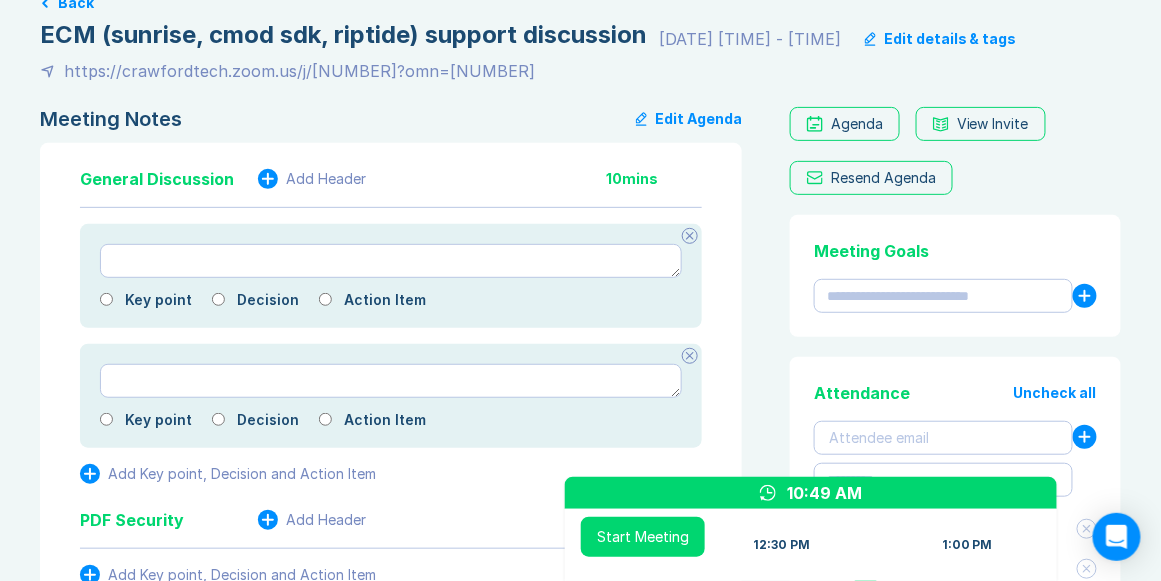 click on "Edit Agenda" at bounding box center (689, 119) 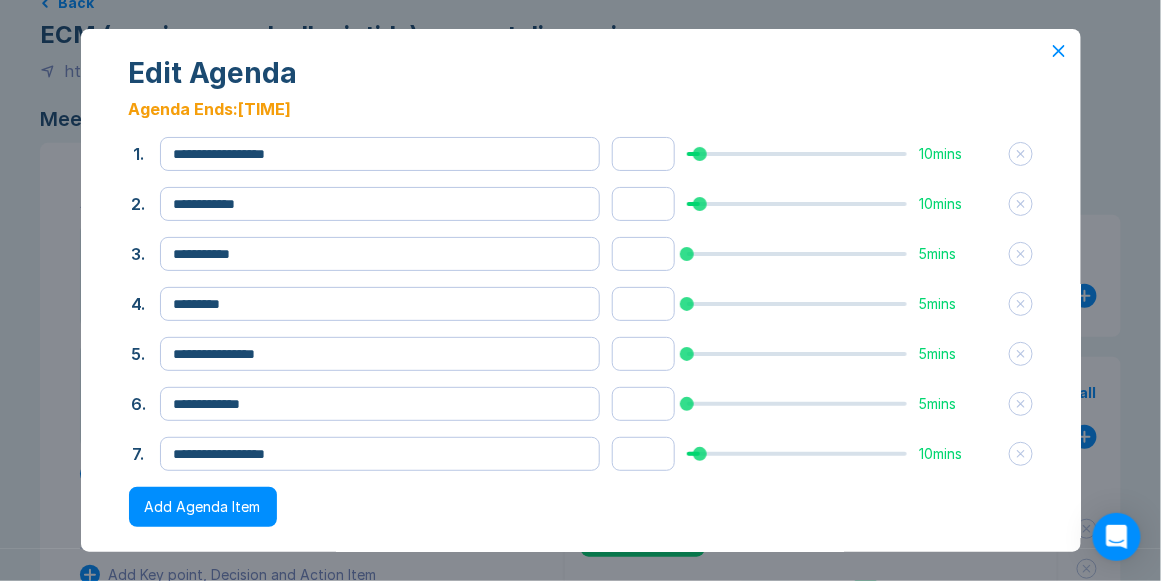 click at bounding box center [1020, 204] 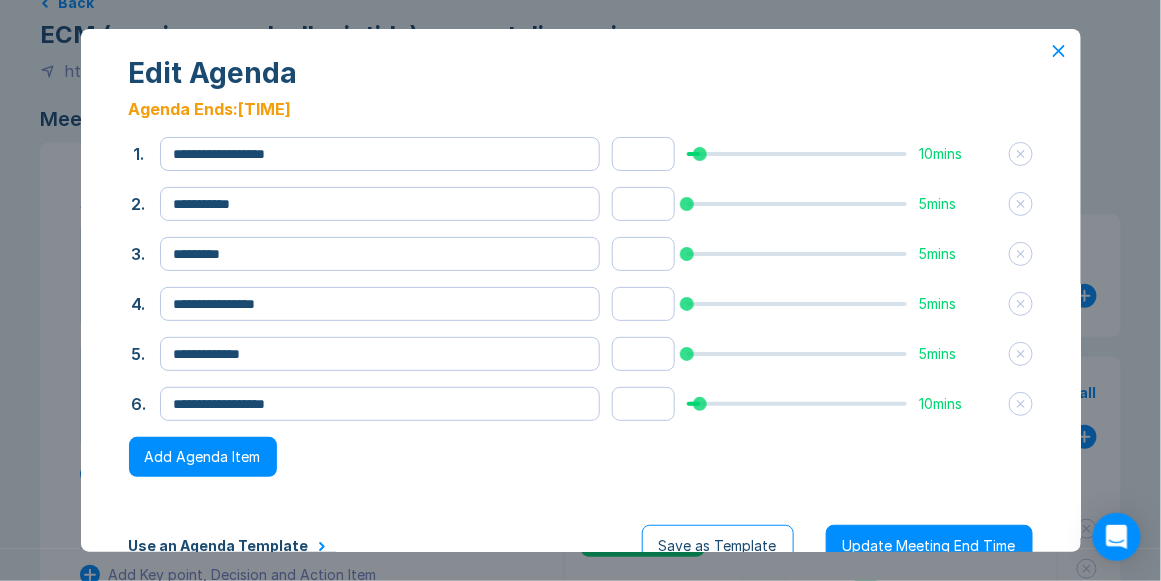 scroll, scrollTop: 0, scrollLeft: 0, axis: both 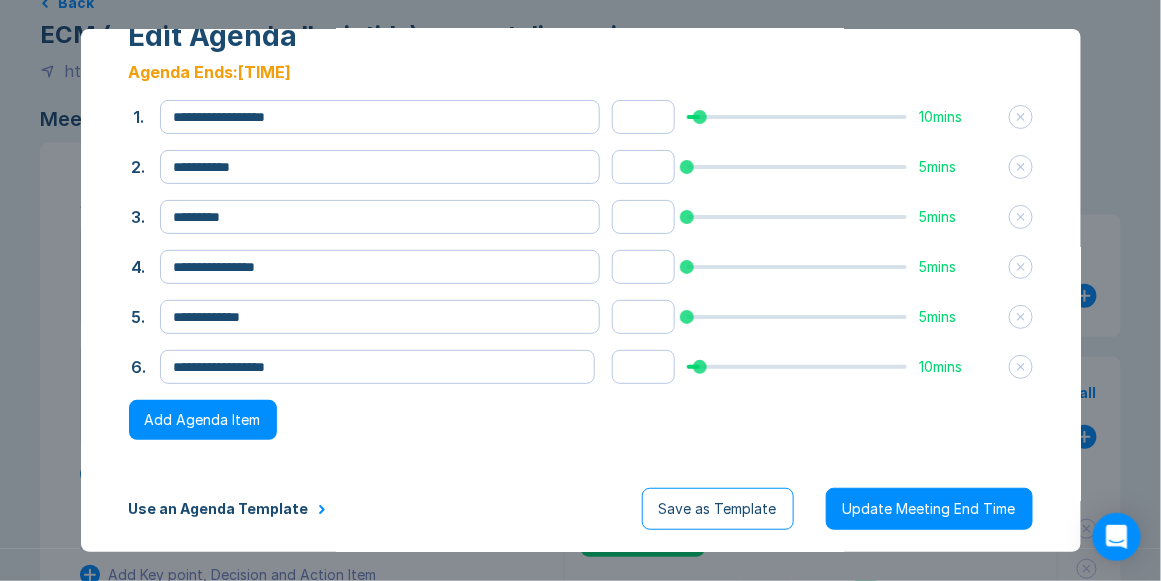 click on "Save as Template" at bounding box center (718, 509) 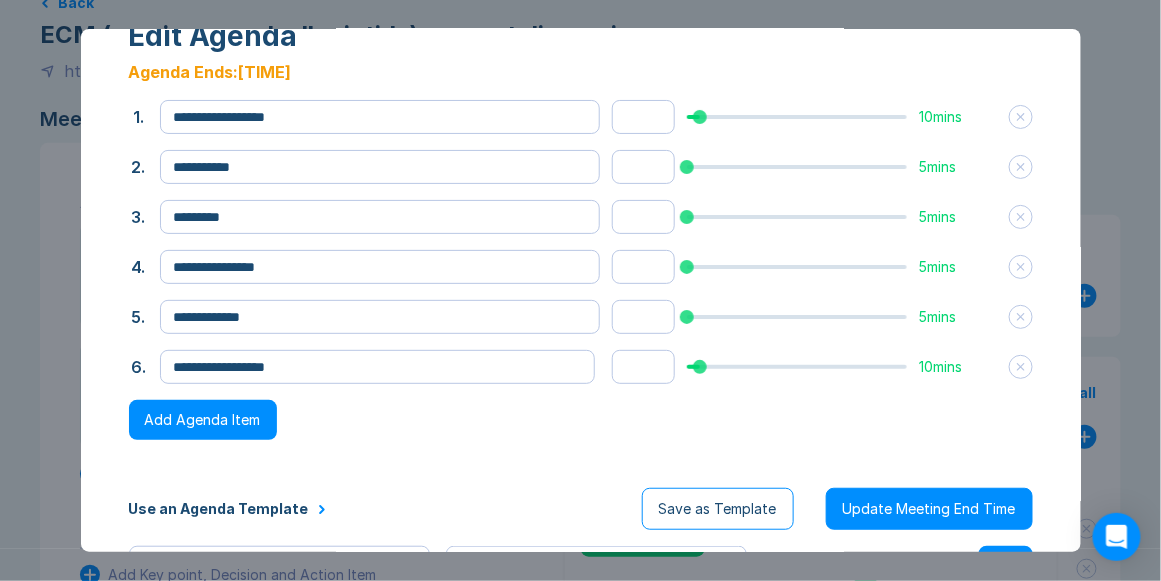 scroll, scrollTop: 0, scrollLeft: 0, axis: both 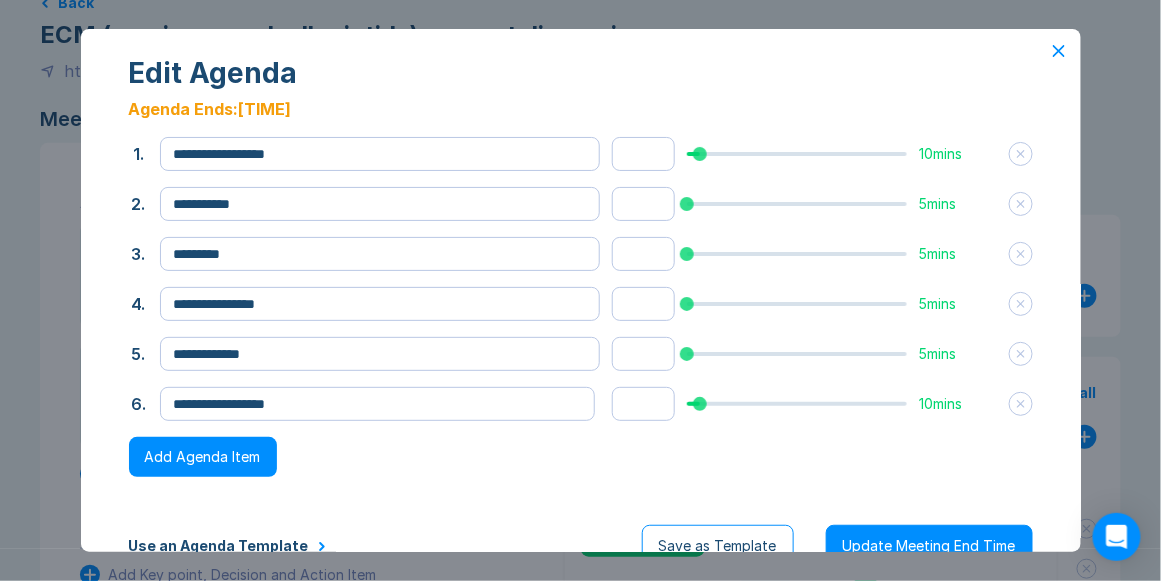 click 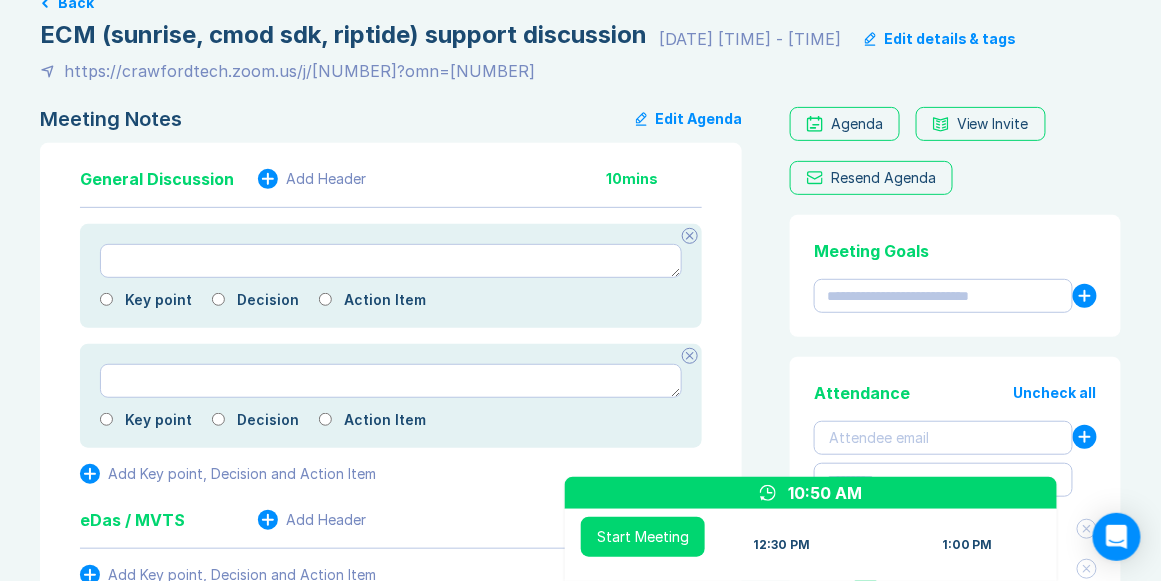 scroll, scrollTop: 171, scrollLeft: 0, axis: vertical 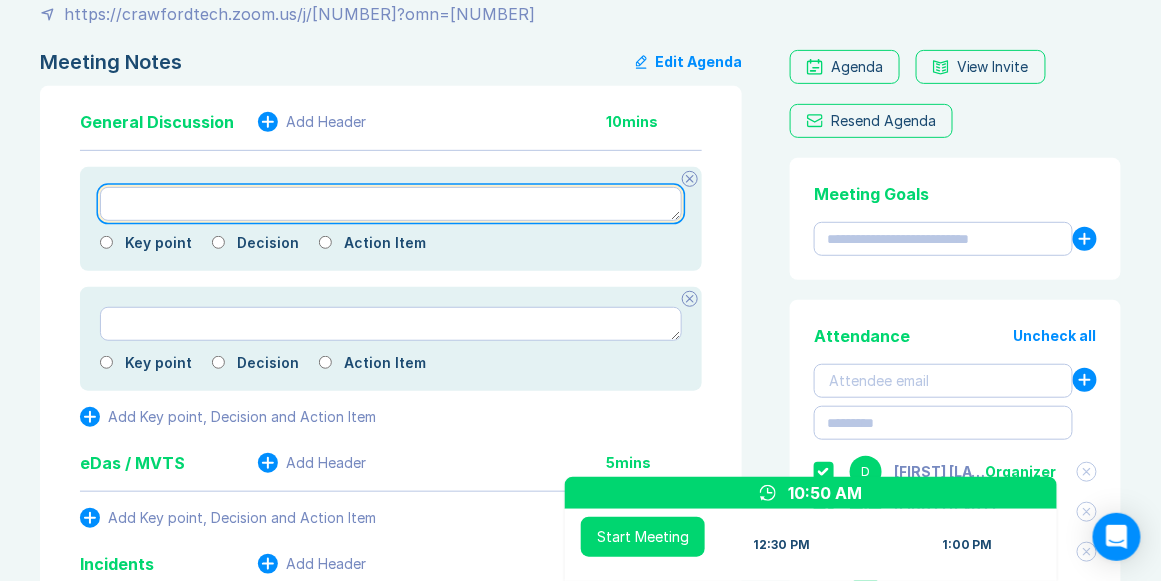 click at bounding box center [391, 204] 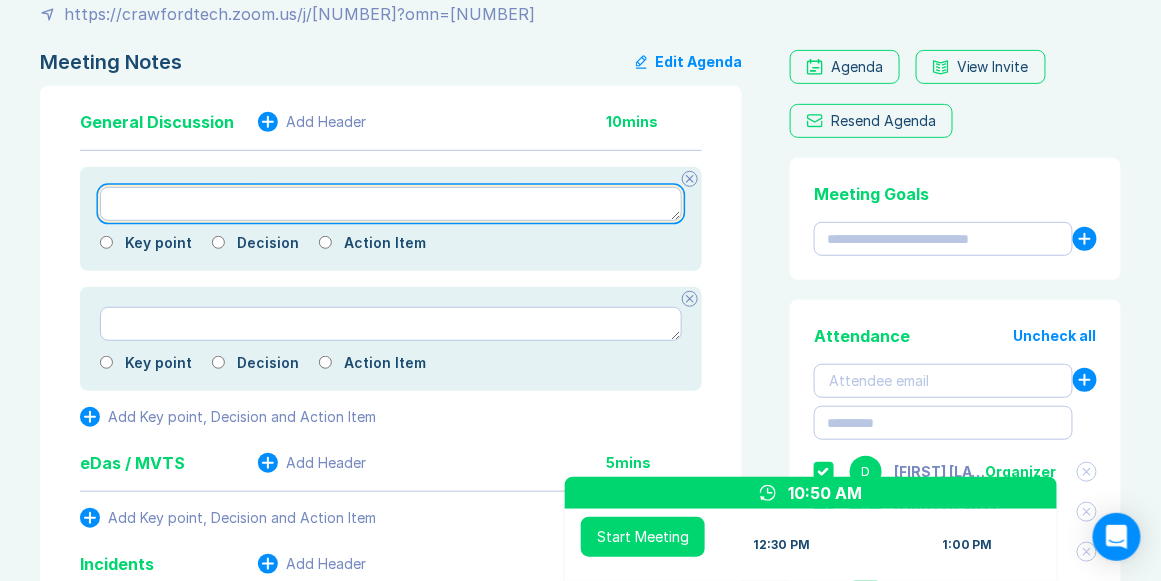 paste on "**********" 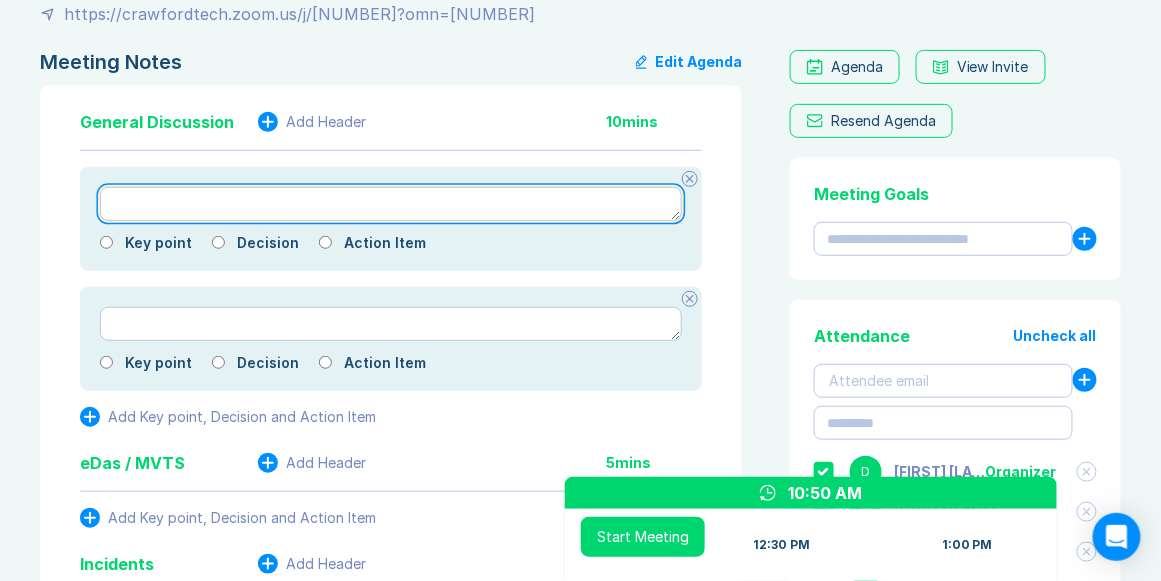 type on "*" 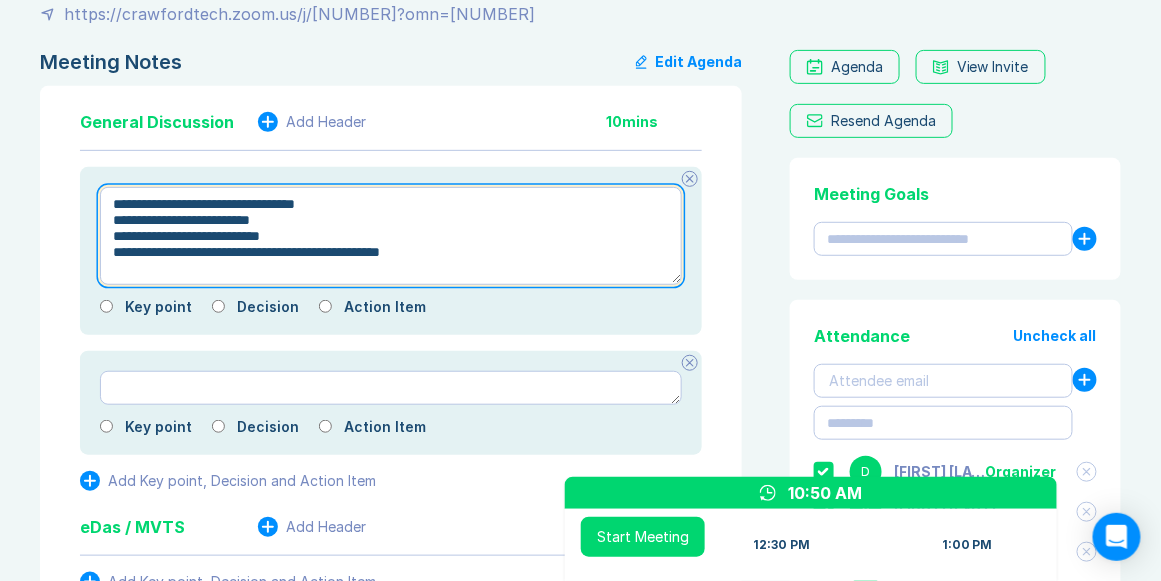 type 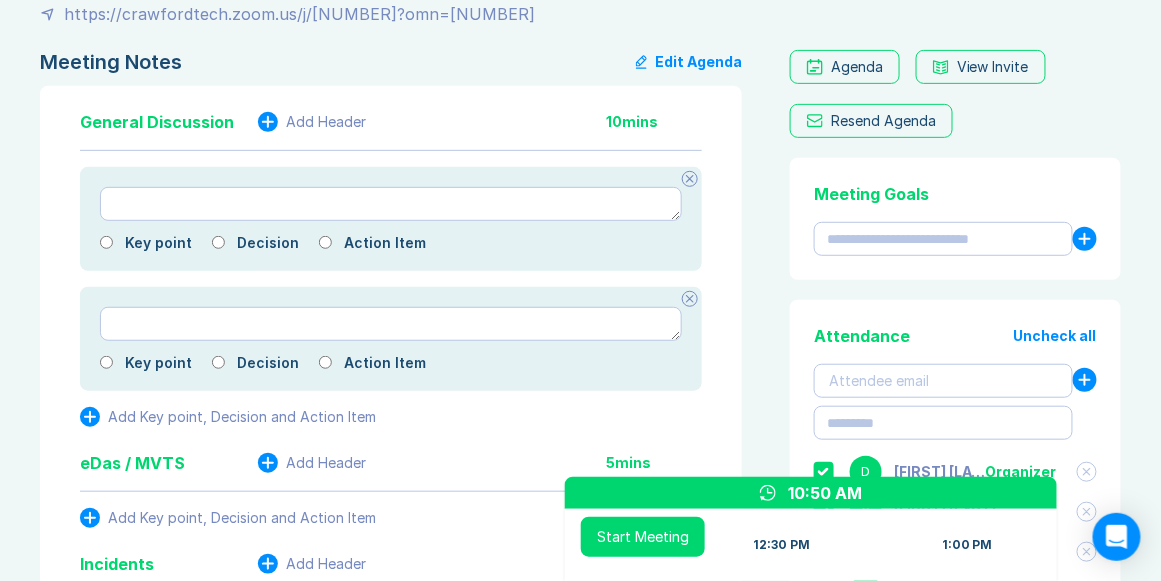 drag, startPoint x: 58, startPoint y: 252, endPoint x: 77, endPoint y: 230, distance: 29.068884 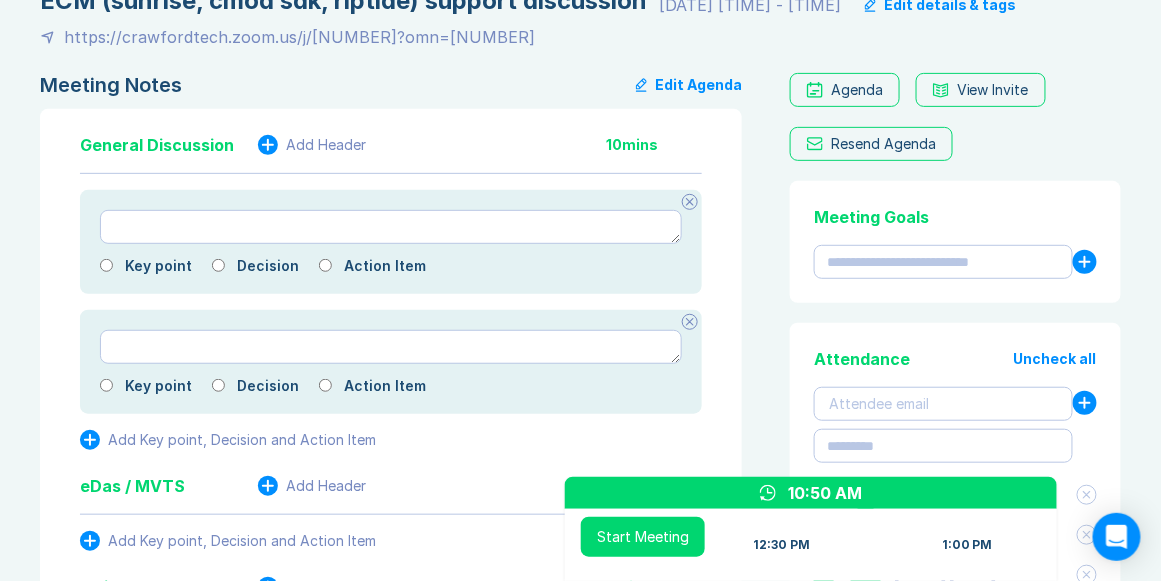 scroll, scrollTop: 114, scrollLeft: 0, axis: vertical 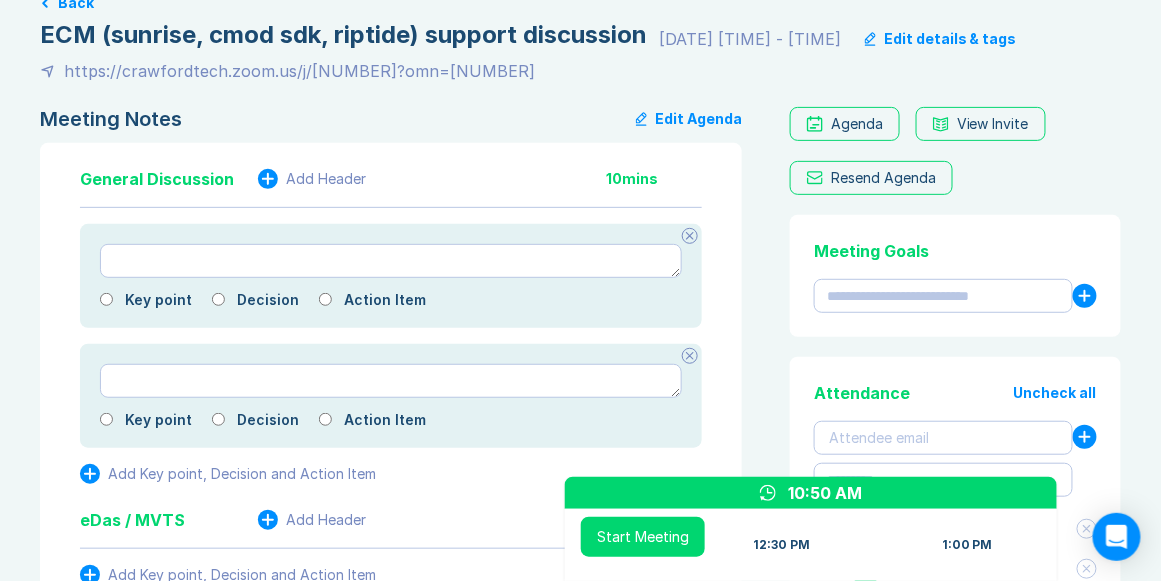 click 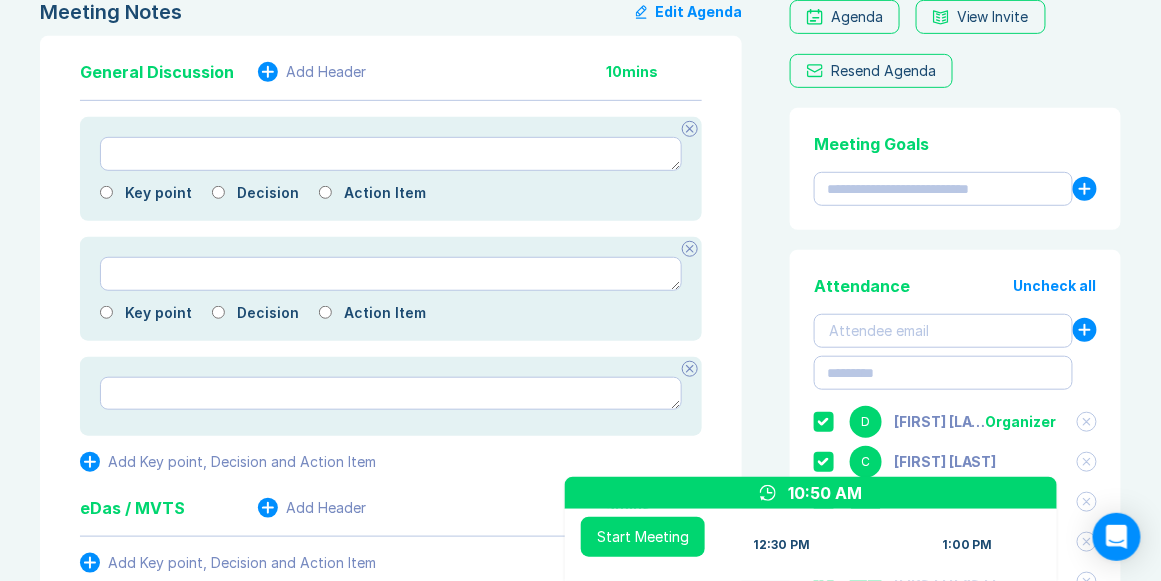 scroll, scrollTop: 228, scrollLeft: 0, axis: vertical 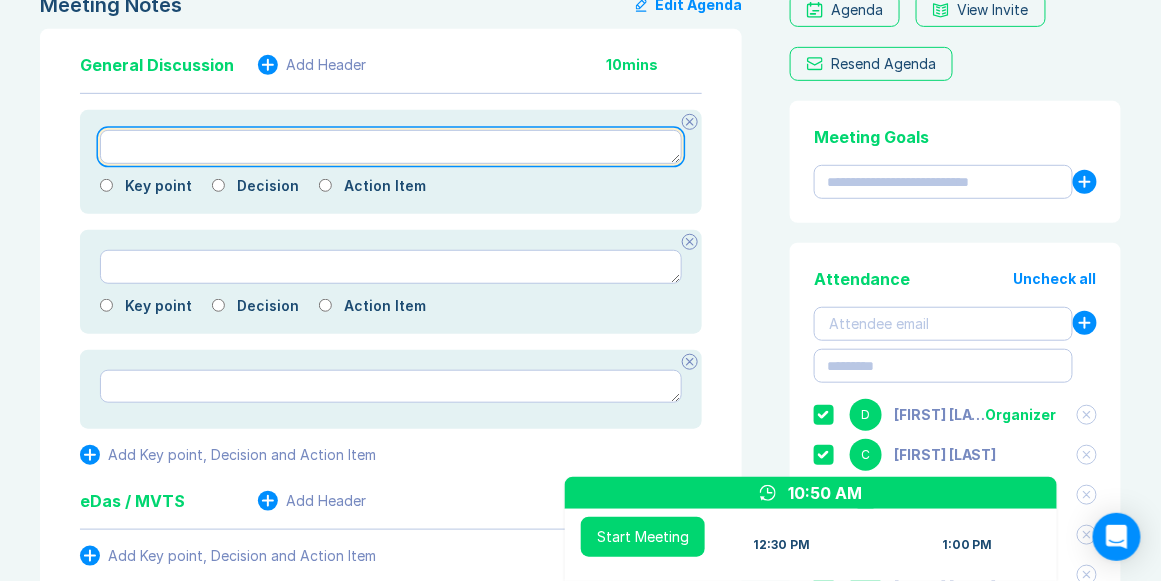 click at bounding box center [391, 147] 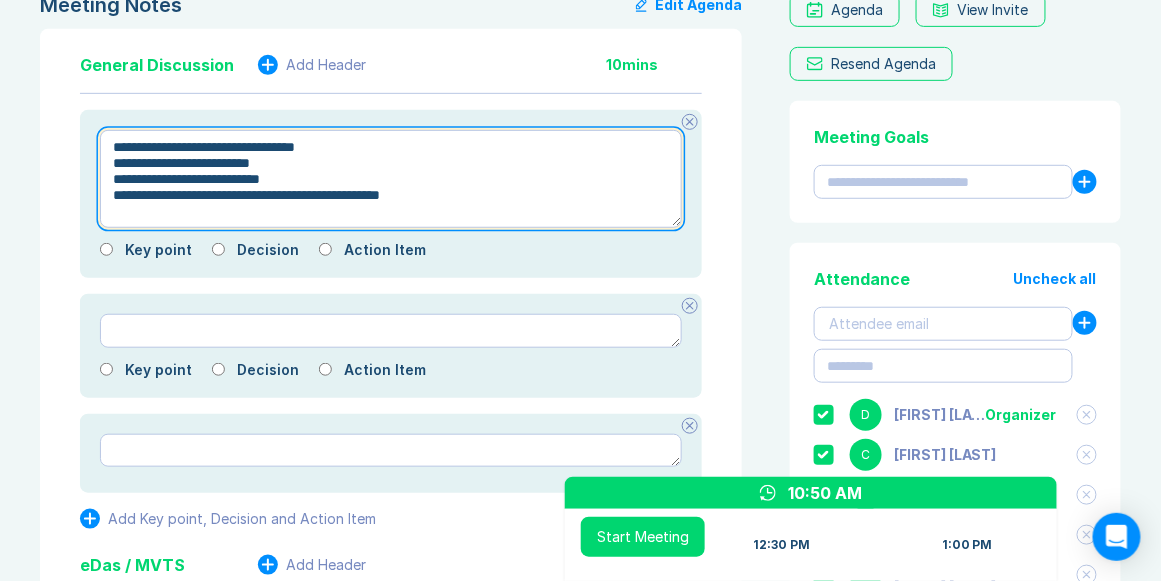 drag, startPoint x: 127, startPoint y: 158, endPoint x: 475, endPoint y: 209, distance: 351.71722 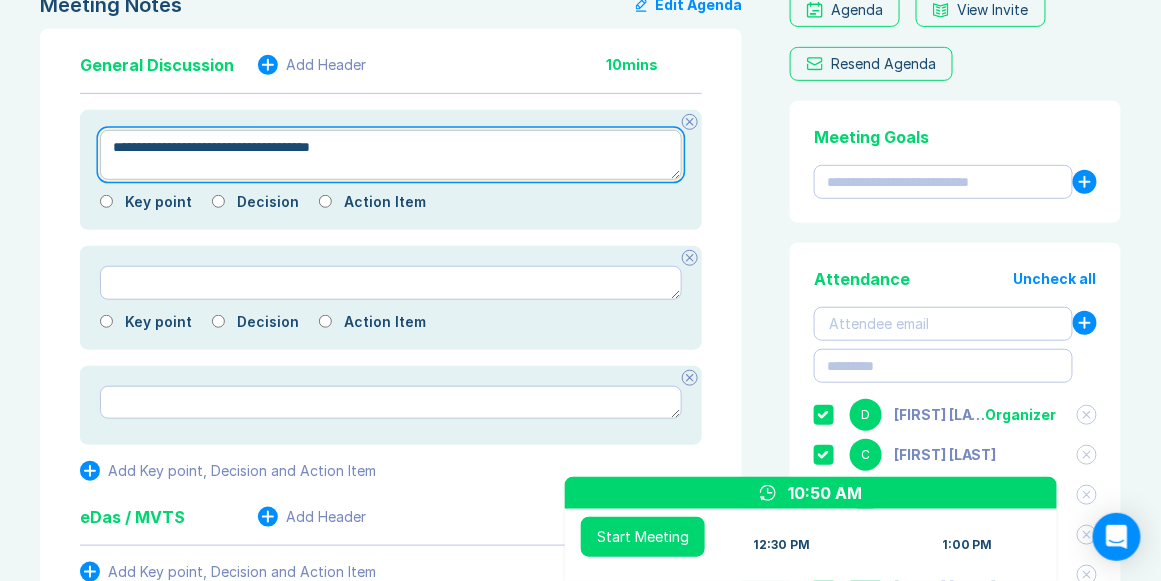 click on "**********" at bounding box center (391, 155) 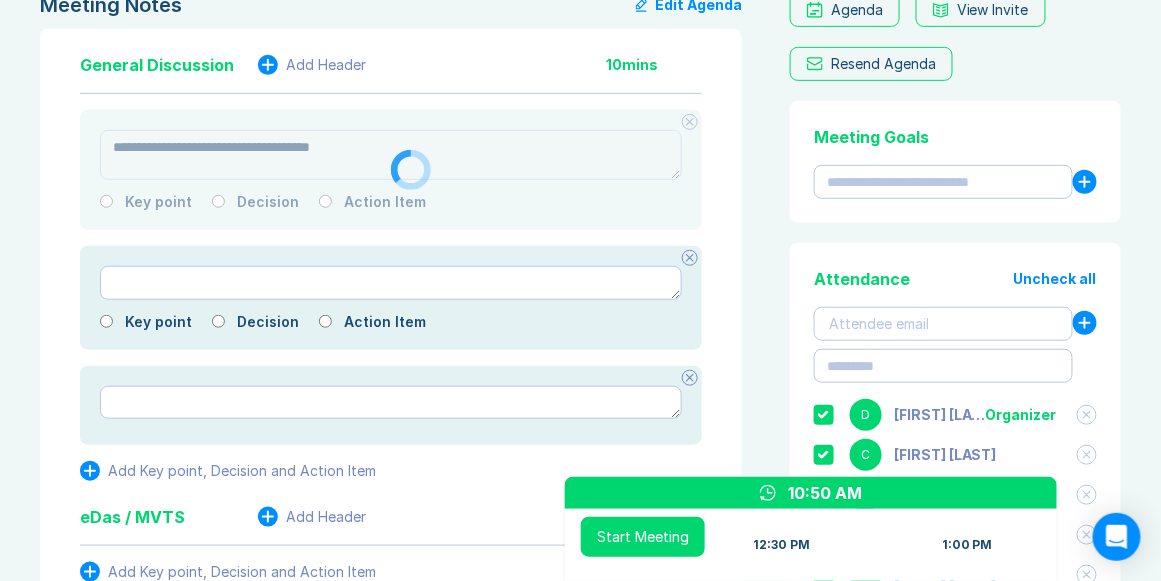 type on "*" 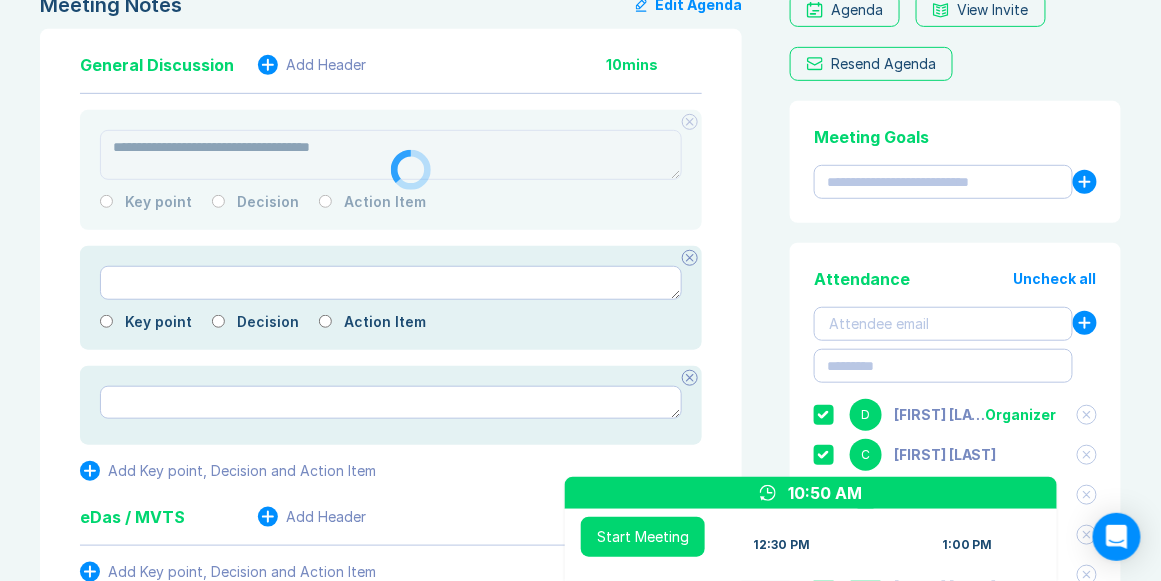 type 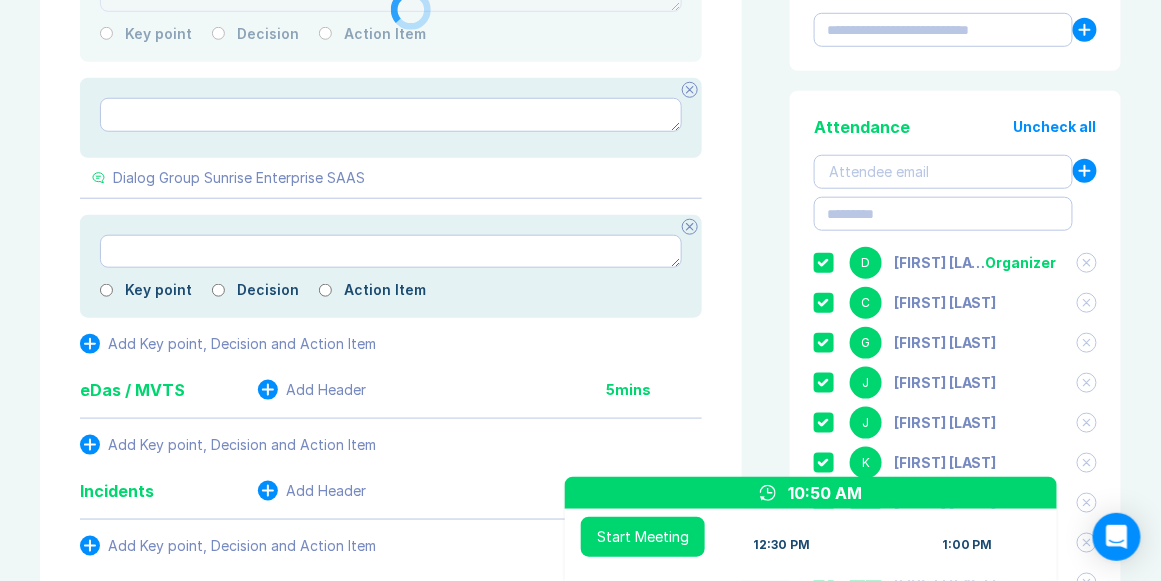 scroll, scrollTop: 228, scrollLeft: 0, axis: vertical 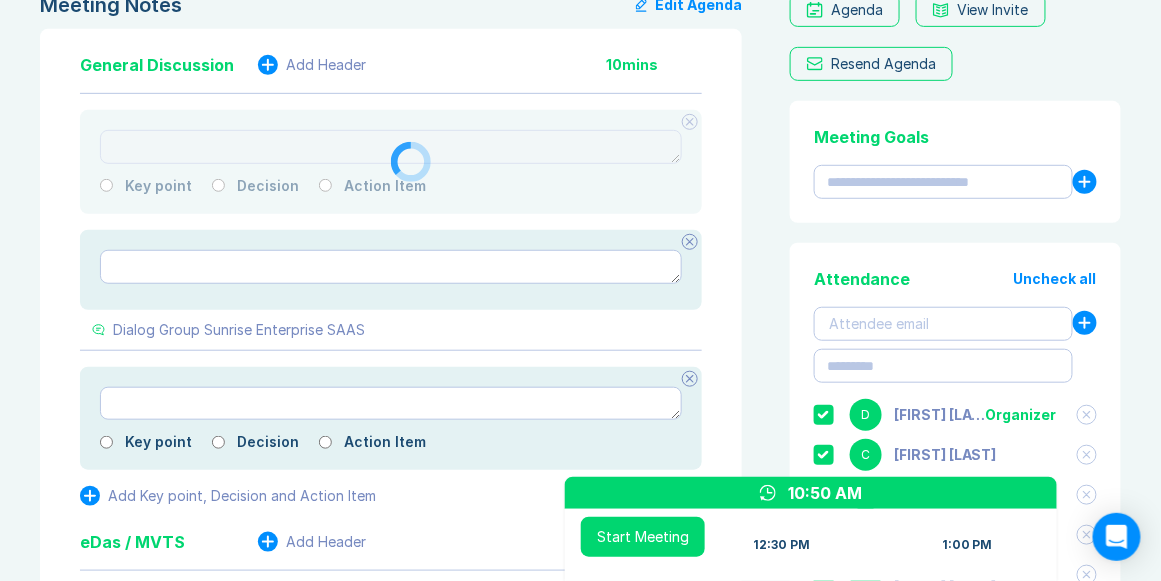 click on "Key point Decision Action Item" at bounding box center [391, 162] 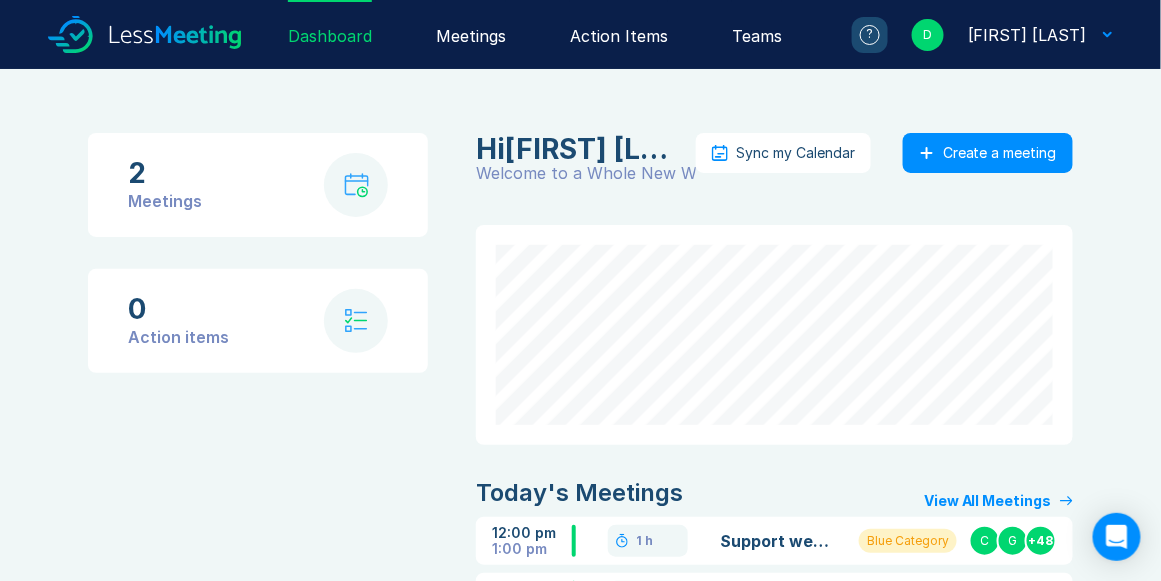 scroll, scrollTop: 0, scrollLeft: 0, axis: both 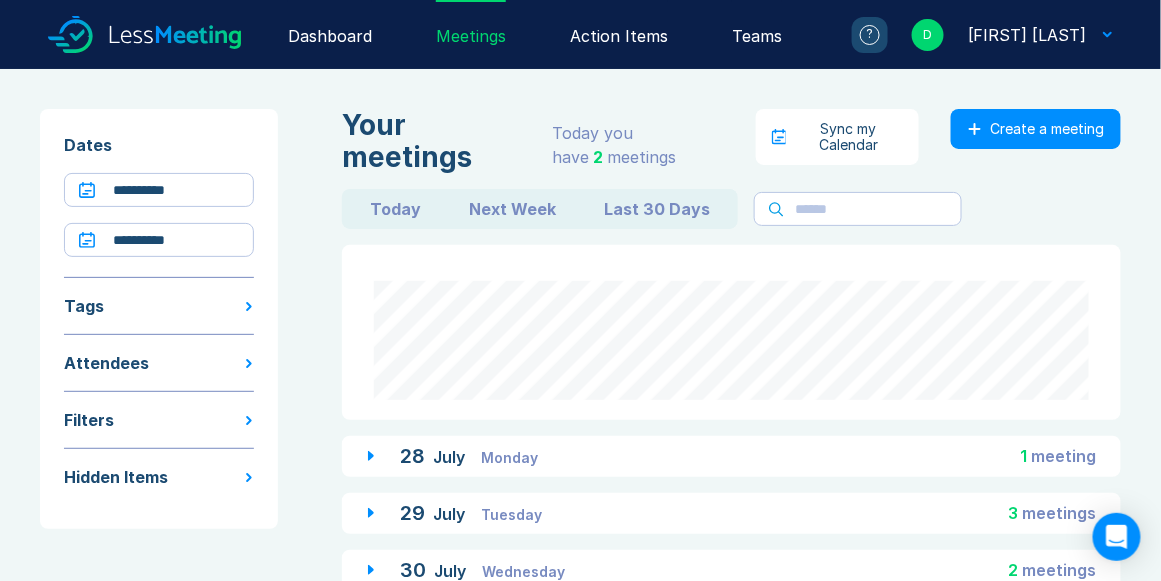click on "Last 30 Days" at bounding box center [657, 209] 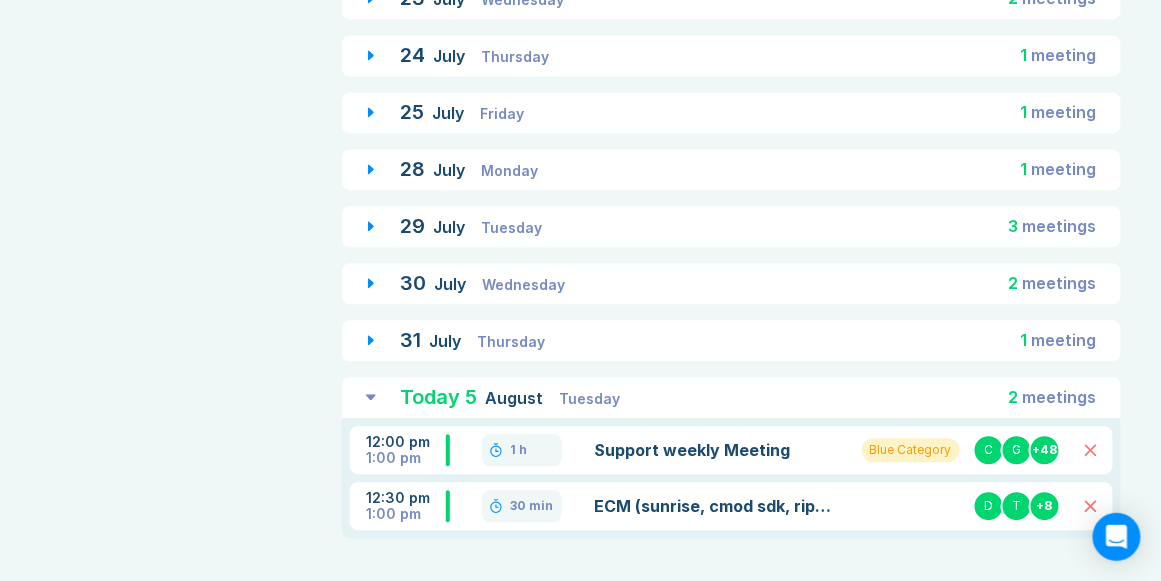 scroll, scrollTop: 1030, scrollLeft: 0, axis: vertical 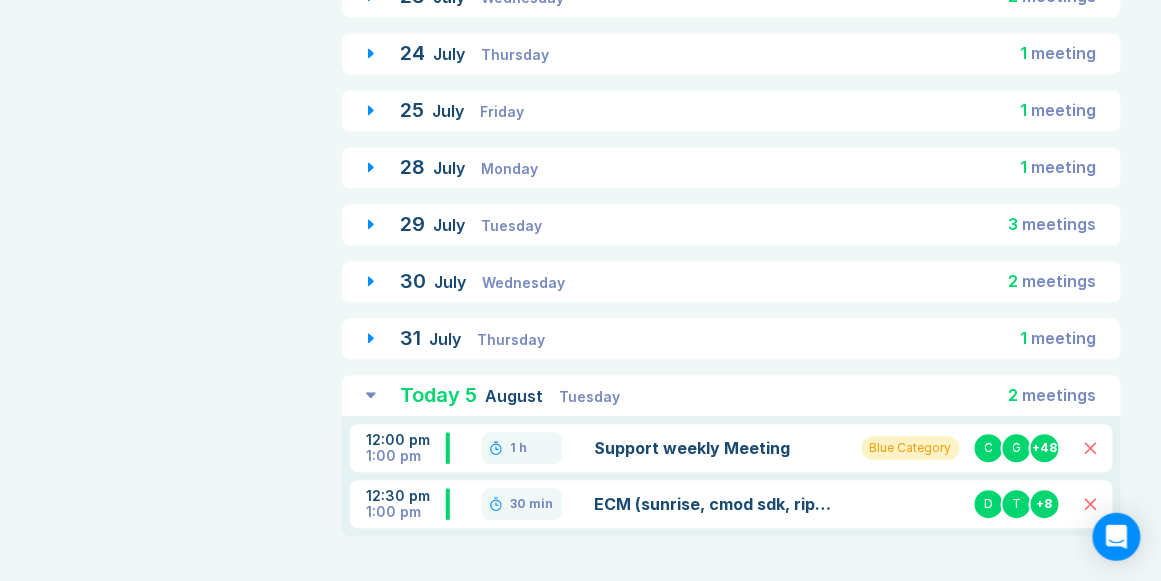 click on "July" at bounding box center [451, 168] 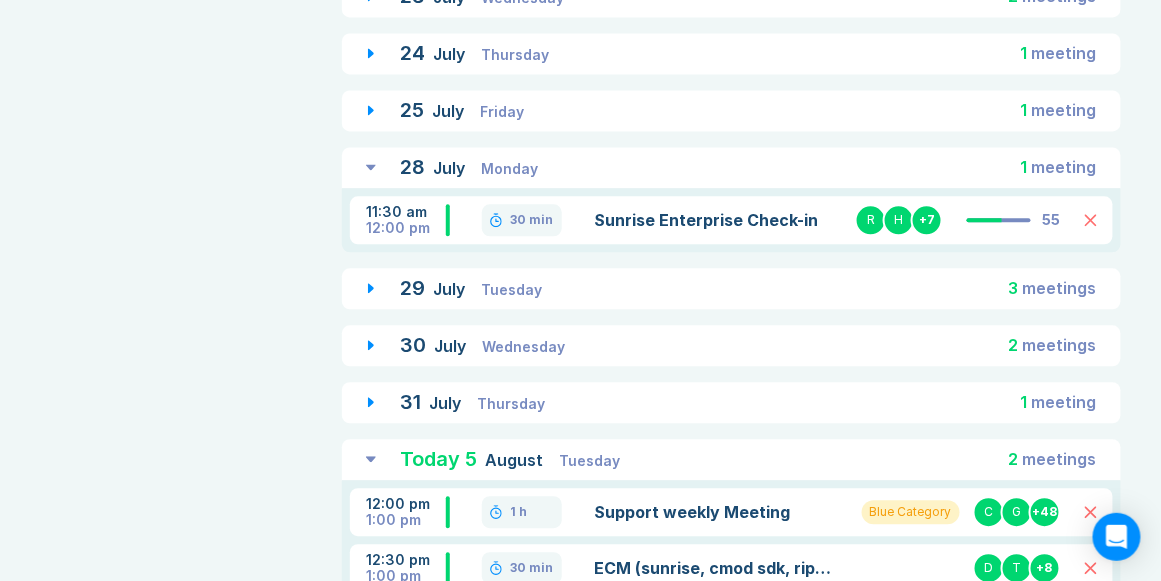 click on "Sunrise Enterprise Check-in" at bounding box center [706, 220] 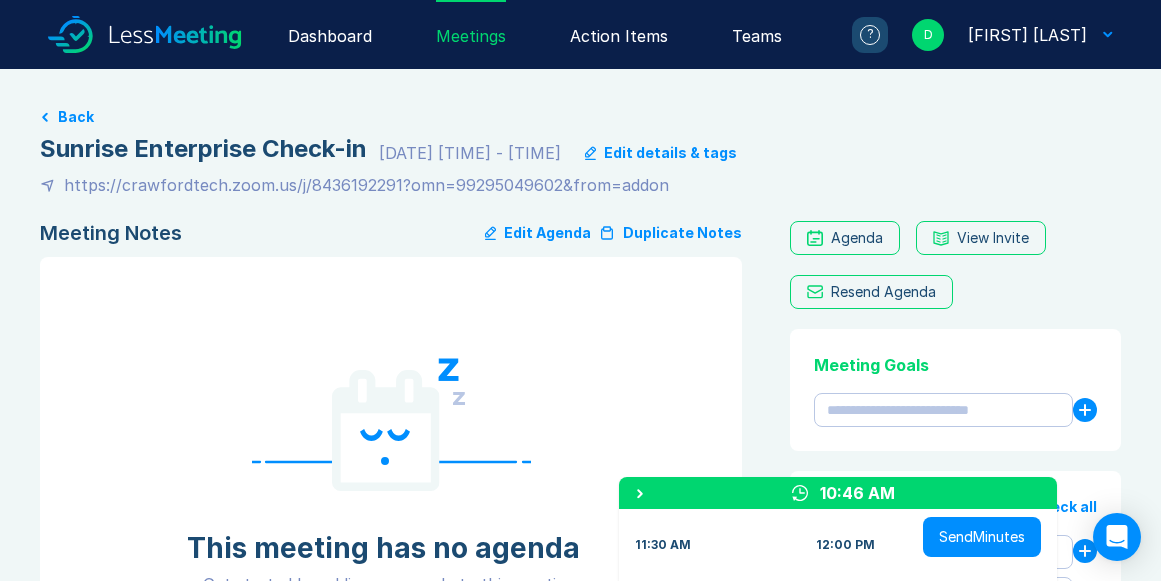 scroll, scrollTop: 0, scrollLeft: 0, axis: both 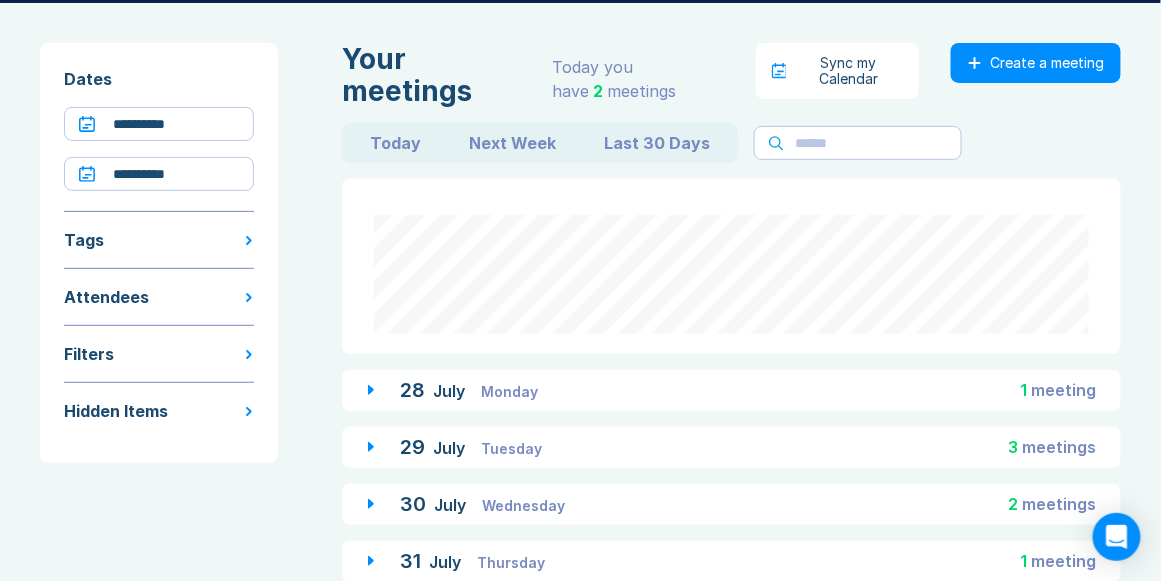 click on "29 July   Tuesday 3 meeting s" at bounding box center [731, 447] 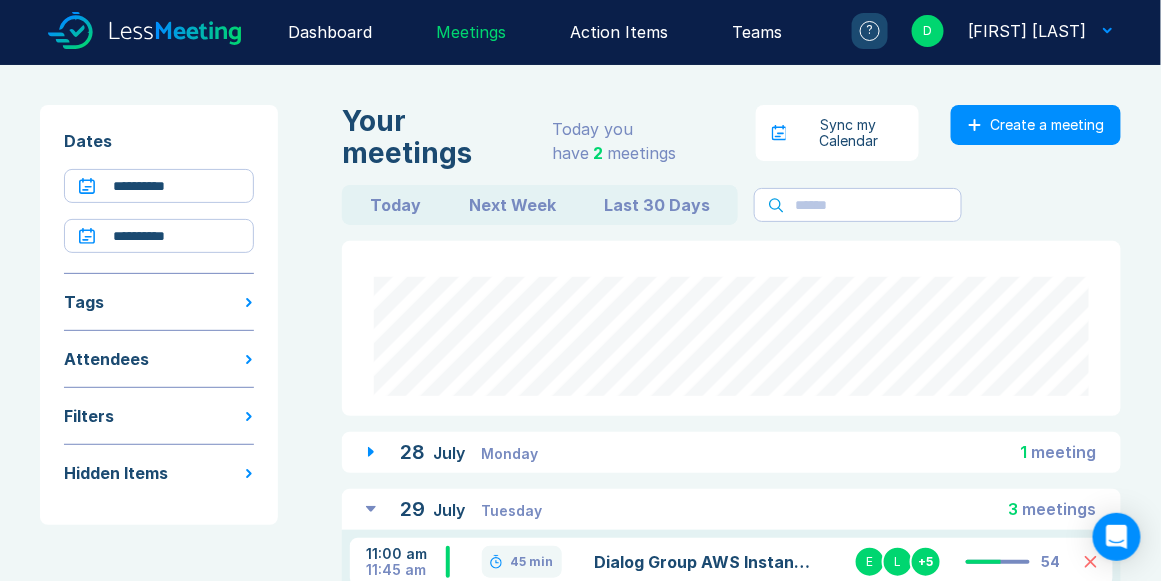 scroll, scrollTop: 0, scrollLeft: 0, axis: both 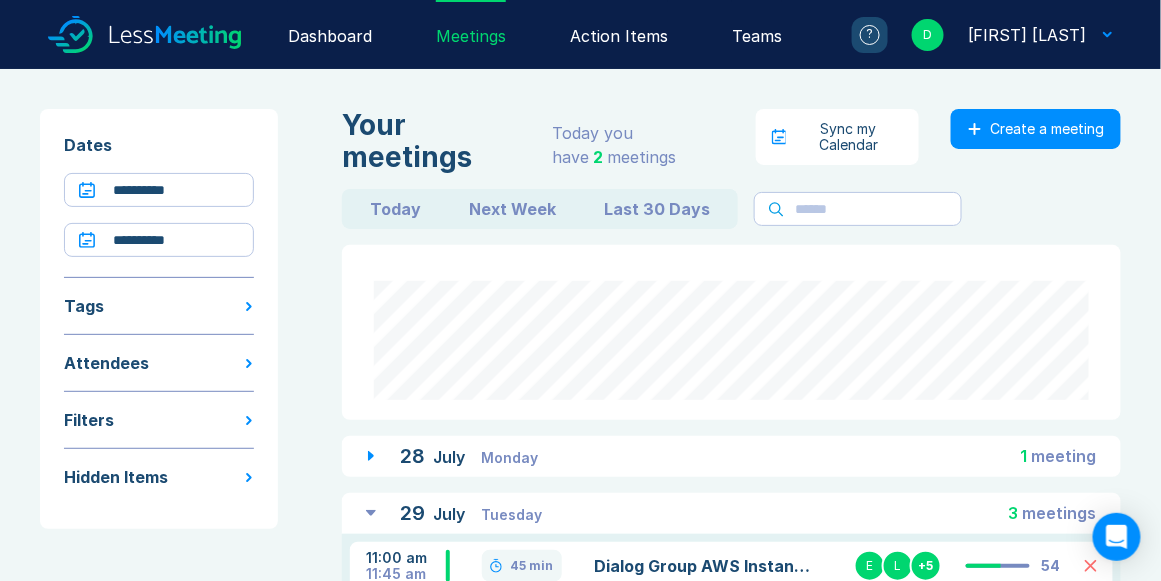 click on "Dashboard" at bounding box center (330, 34) 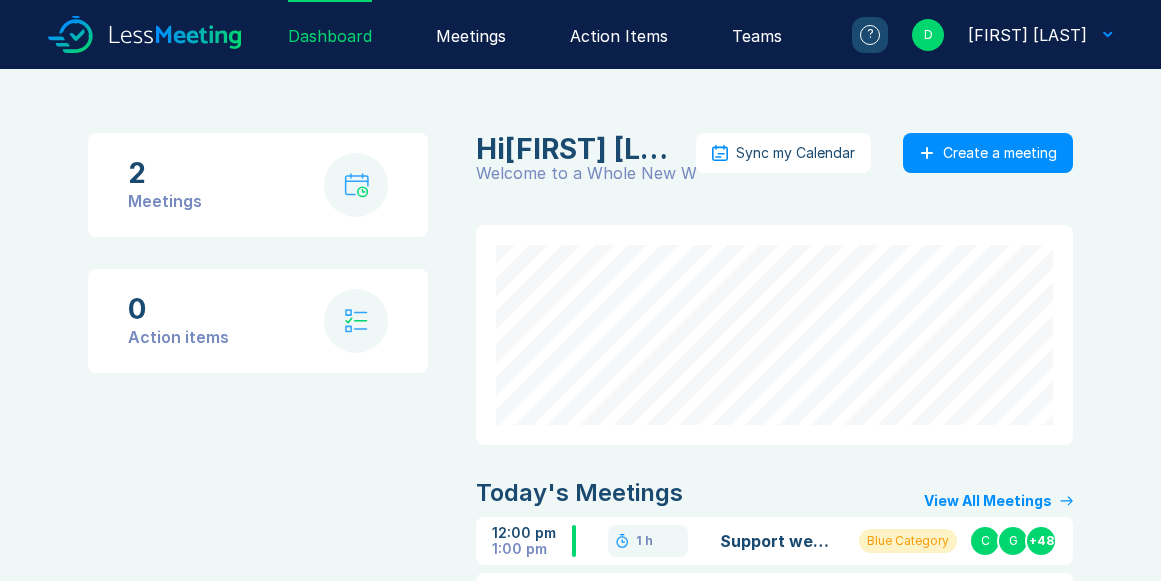 scroll, scrollTop: 0, scrollLeft: 0, axis: both 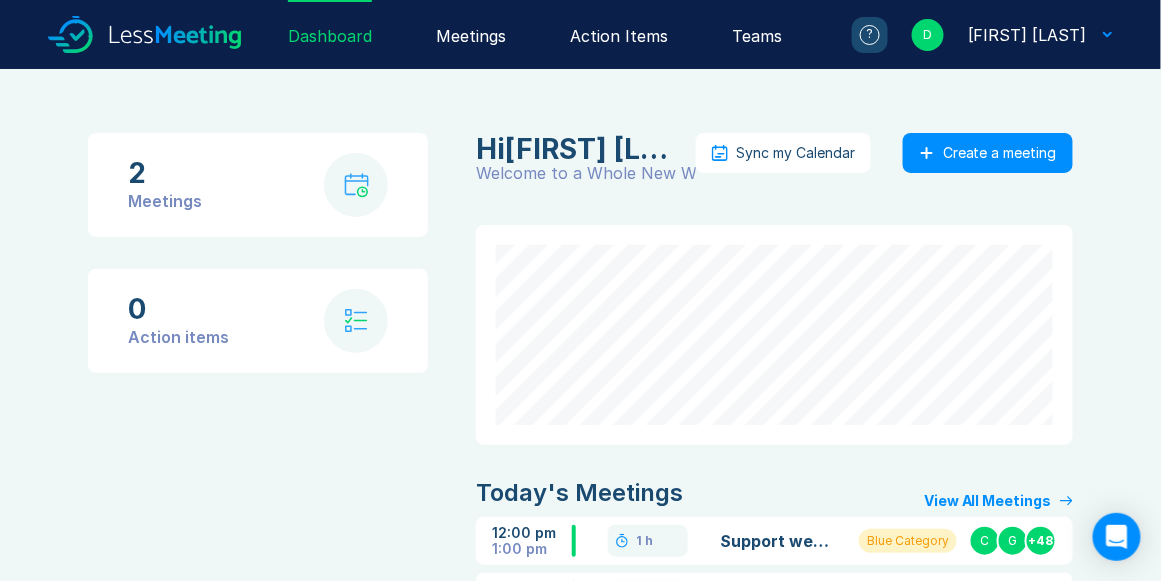 click on "Meetings" at bounding box center (471, 34) 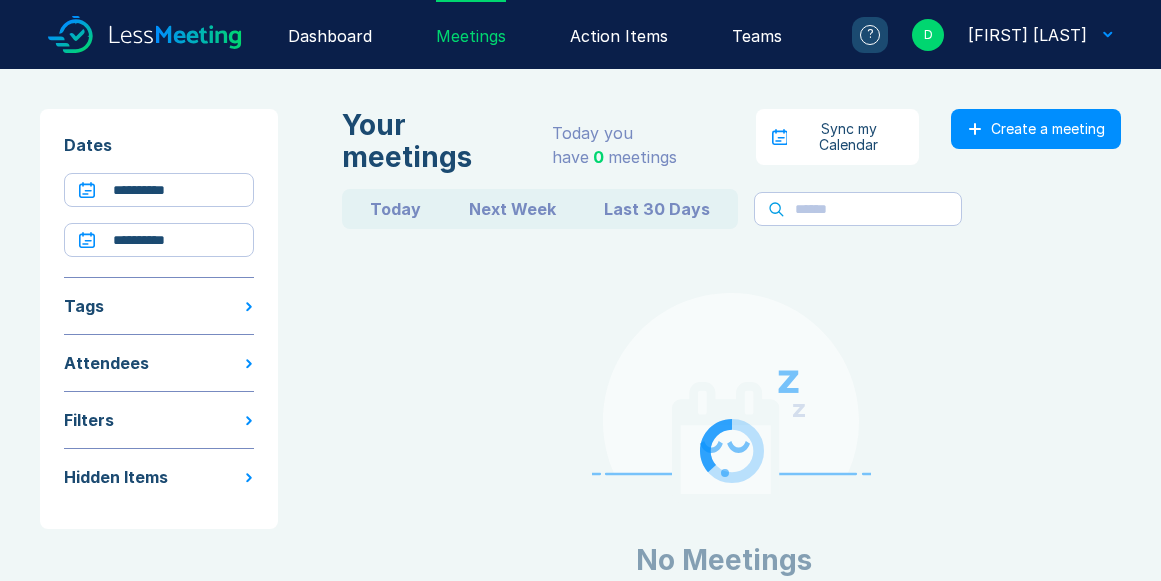 scroll, scrollTop: 0, scrollLeft: 0, axis: both 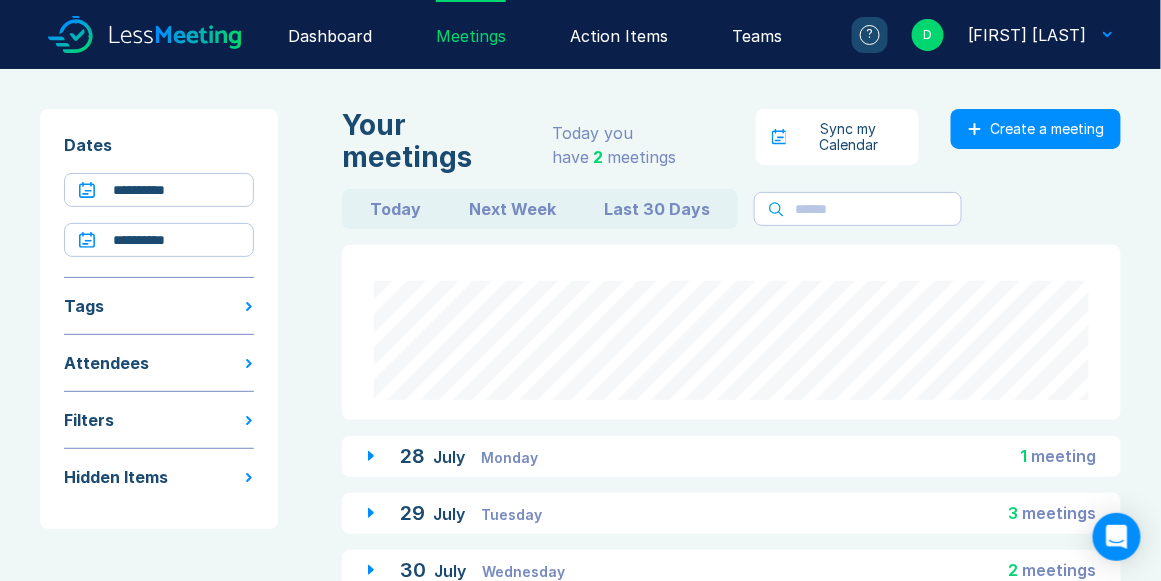 click on "Last 30 Days" at bounding box center (657, 209) 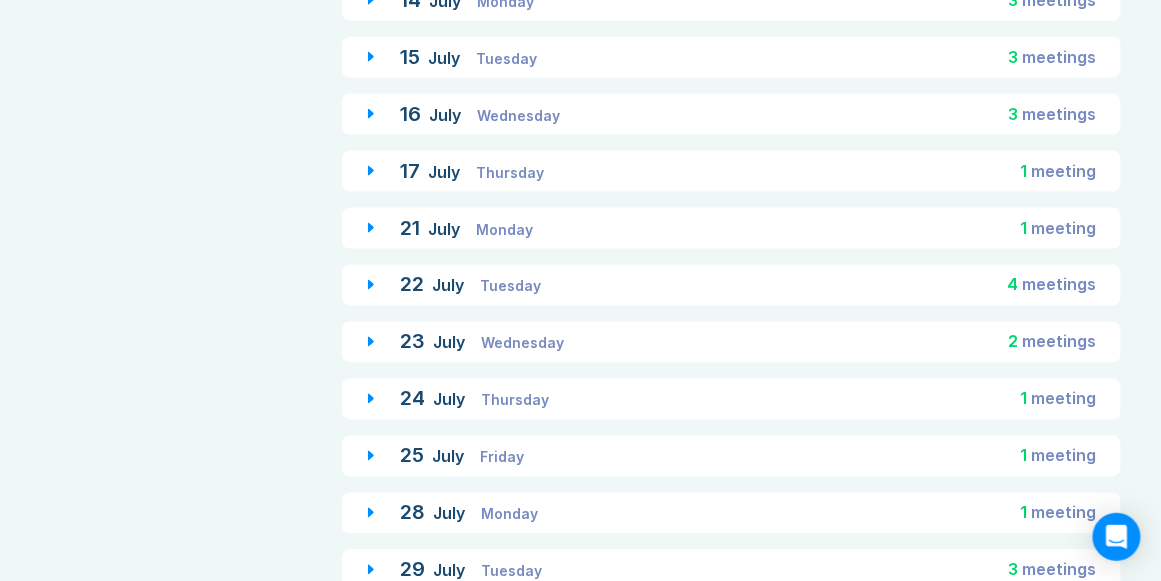 scroll, scrollTop: 685, scrollLeft: 0, axis: vertical 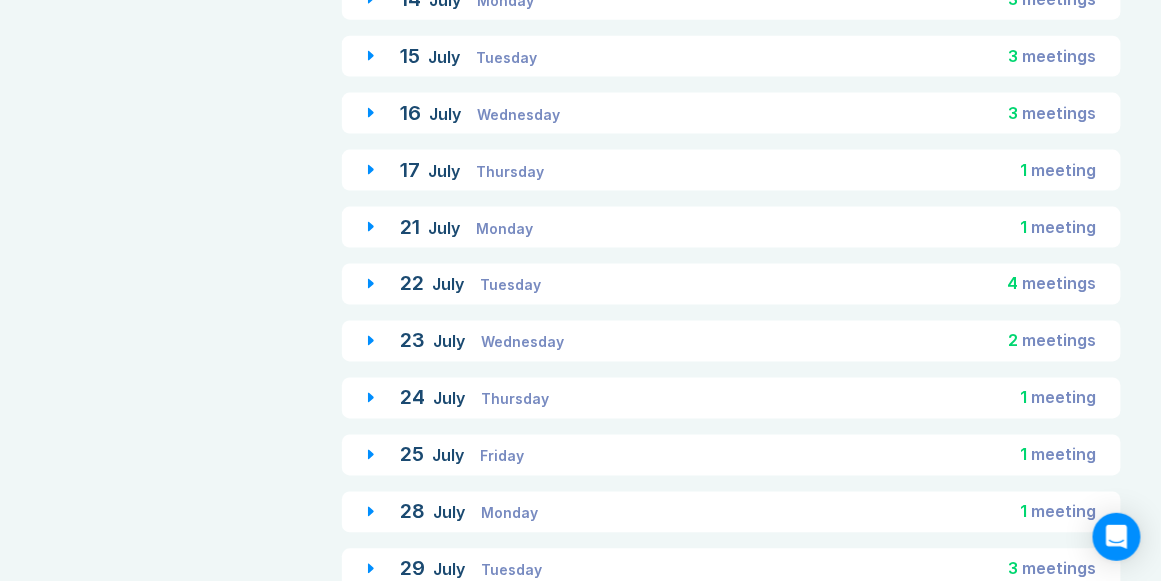 click on "22 July   Tuesday 4 meeting s" at bounding box center [731, 284] 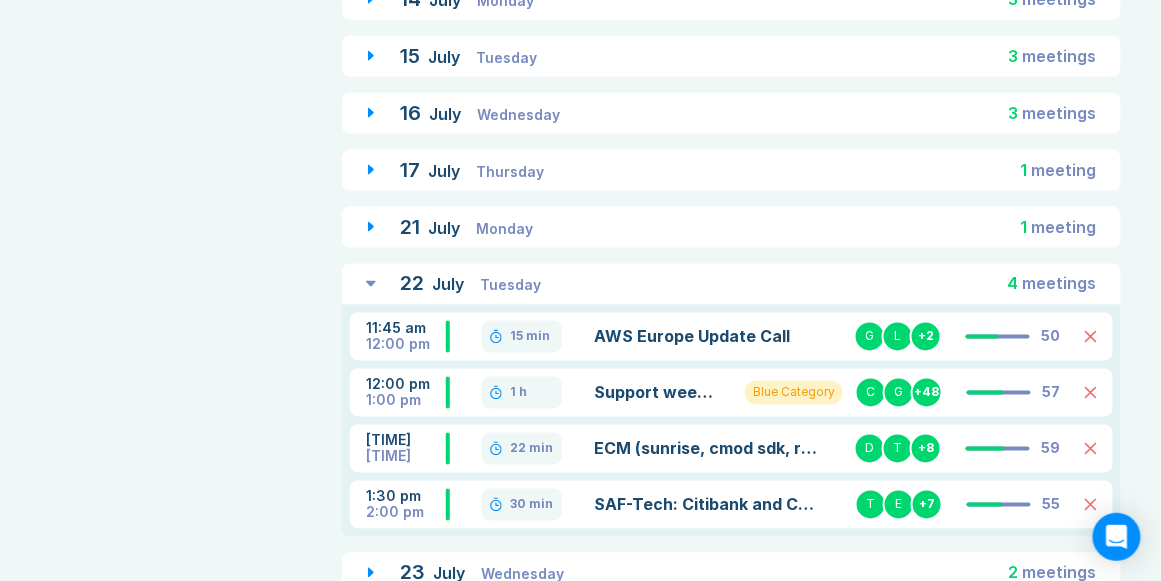 click on "ECM (sunrise, cmod sdk, riptide) support discussion" at bounding box center [706, 449] 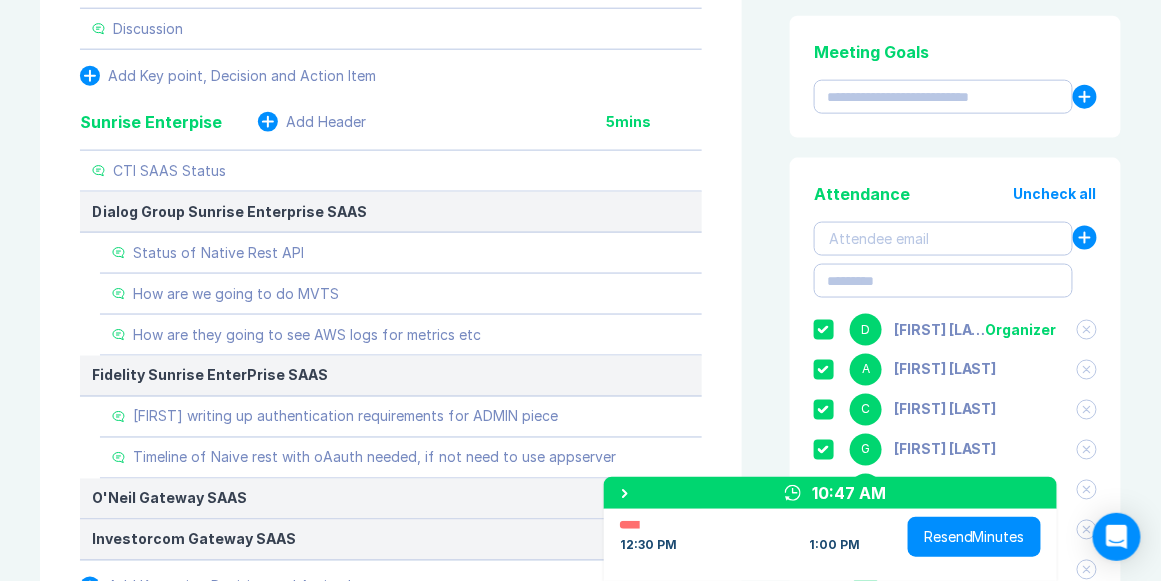 scroll, scrollTop: 628, scrollLeft: 0, axis: vertical 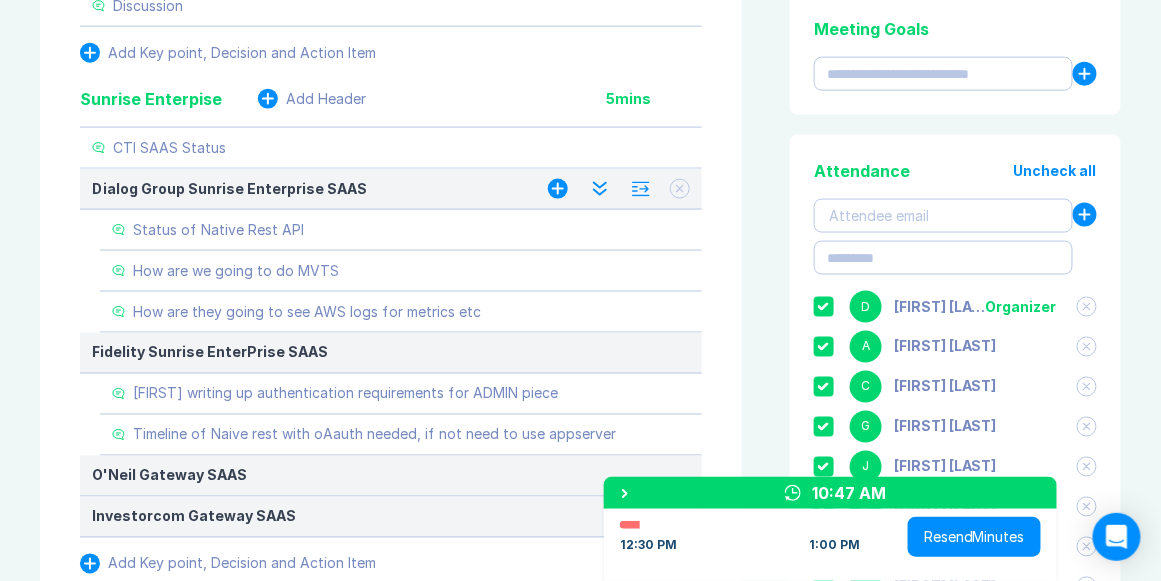 click on "Dialog Group Sunrise Enterprise SAAS" at bounding box center (300, 189) 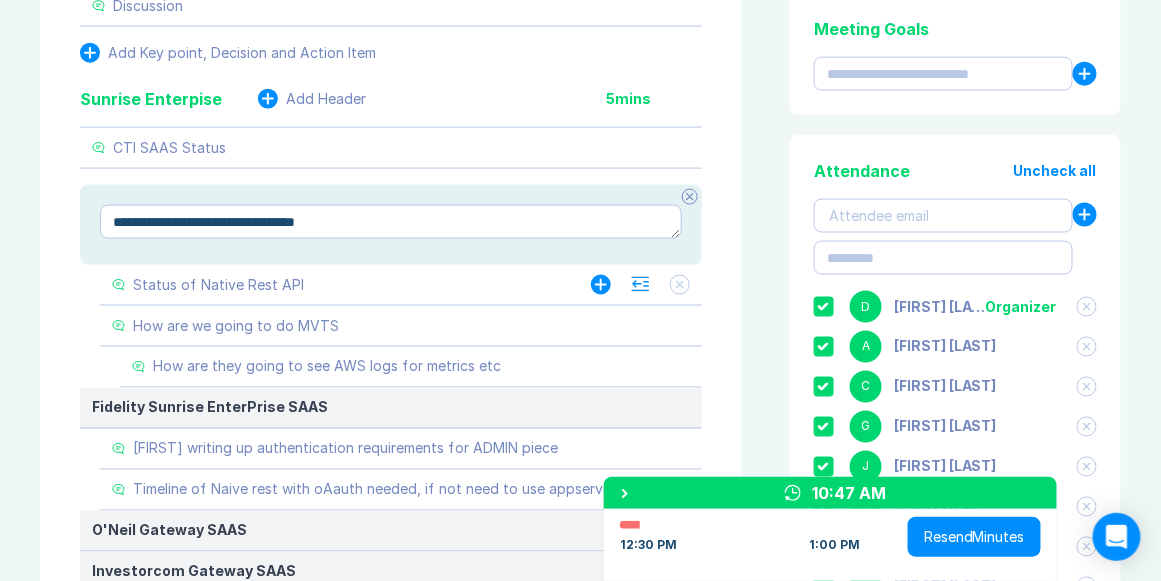 drag, startPoint x: 92, startPoint y: 187, endPoint x: 539, endPoint y: 256, distance: 452.29416 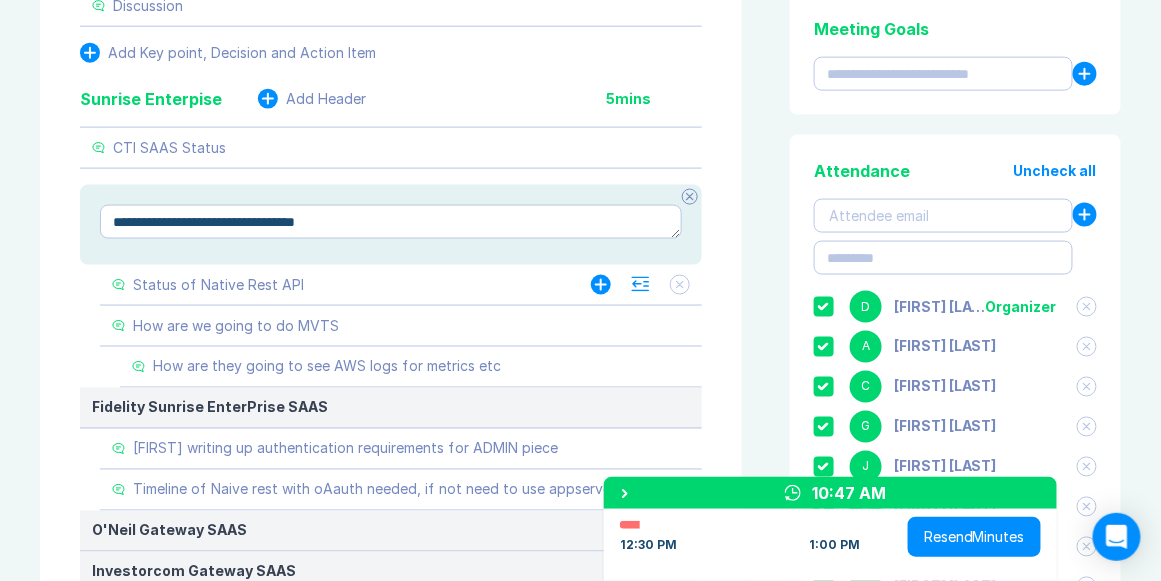 click on "**********" at bounding box center [391, 286] 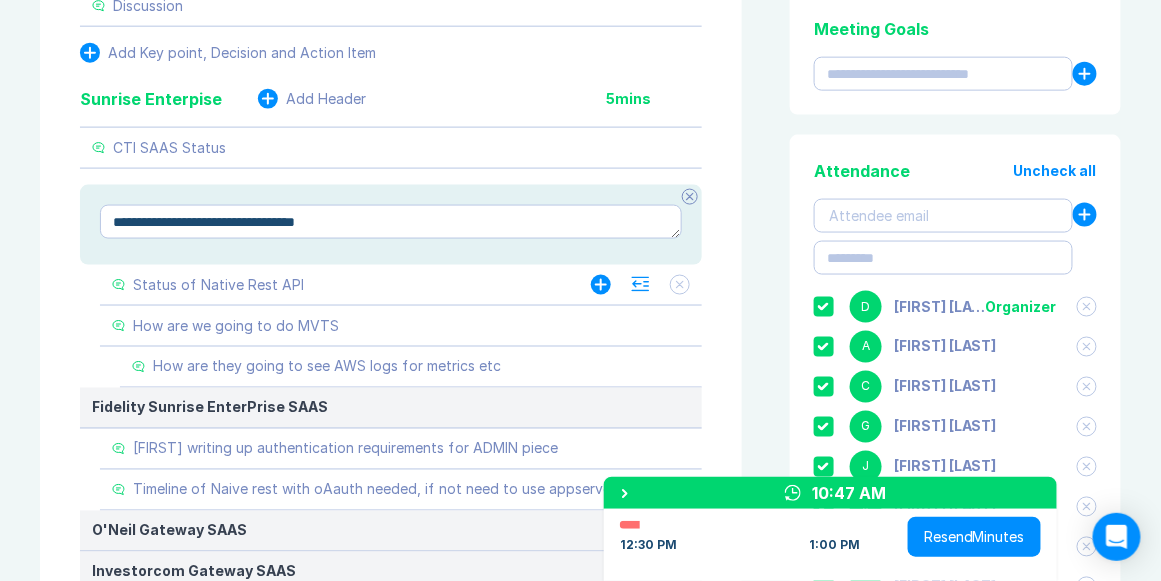 click on "Status of Native Rest API" at bounding box center [331, 285] 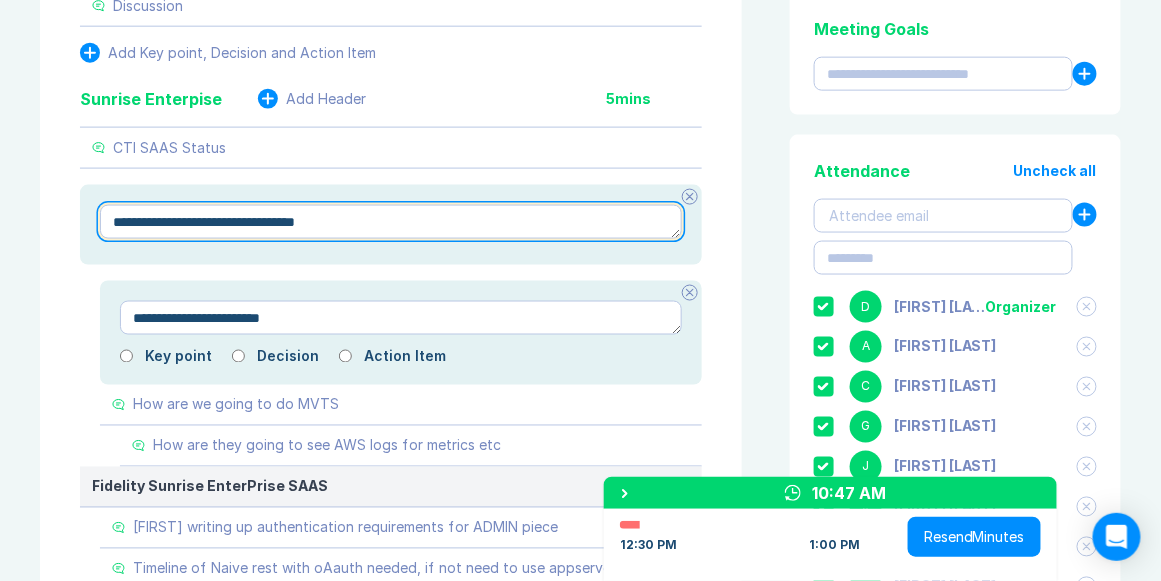 drag, startPoint x: 377, startPoint y: 213, endPoint x: 88, endPoint y: 206, distance: 289.08478 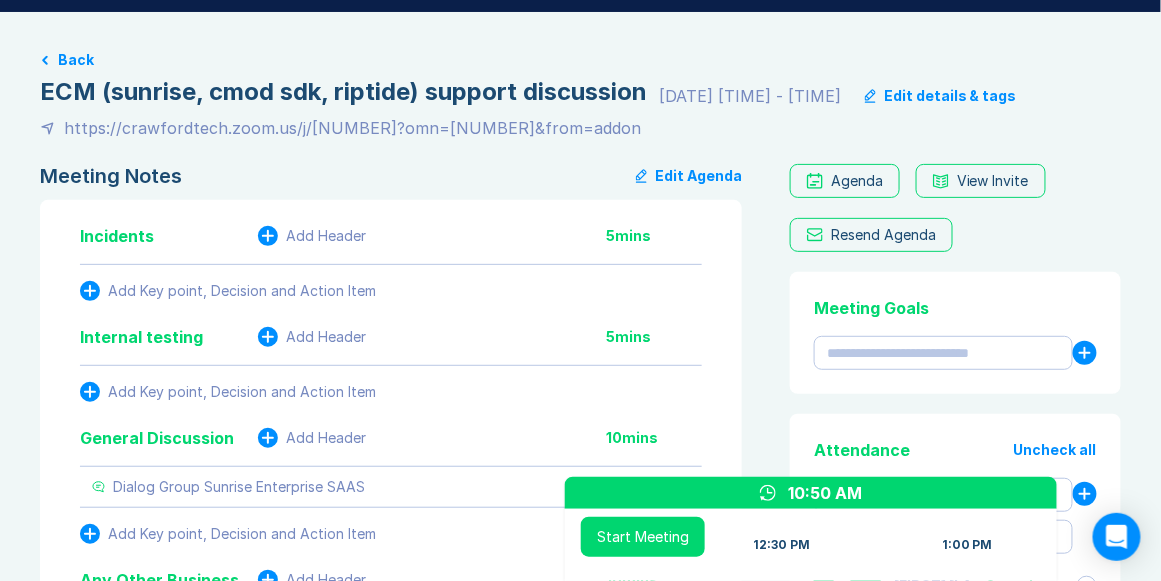 scroll, scrollTop: 114, scrollLeft: 0, axis: vertical 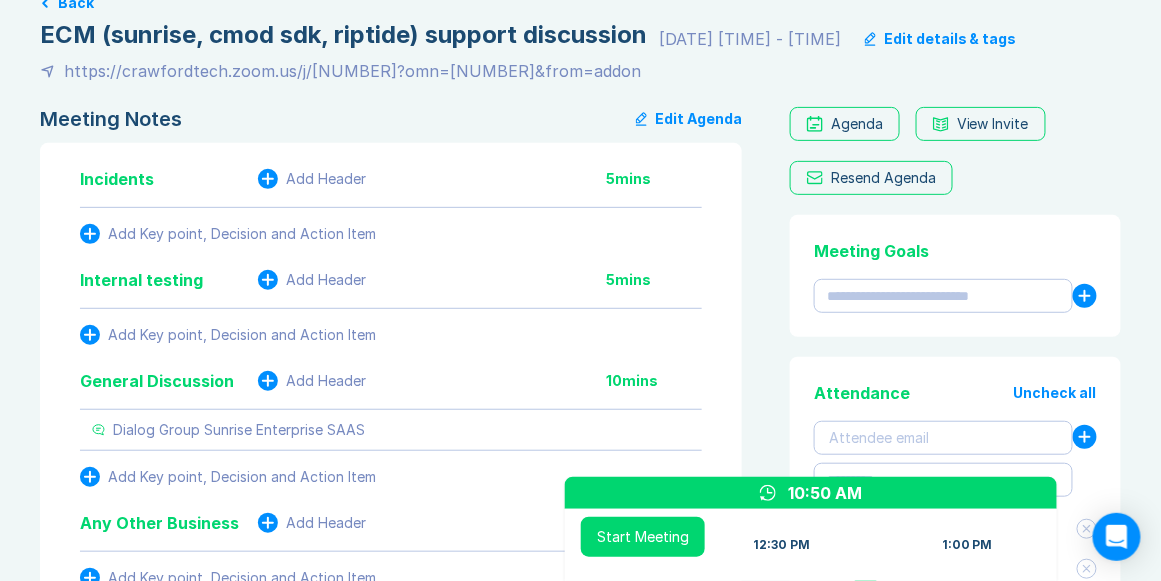 click on "Edit Agenda" at bounding box center (689, 119) 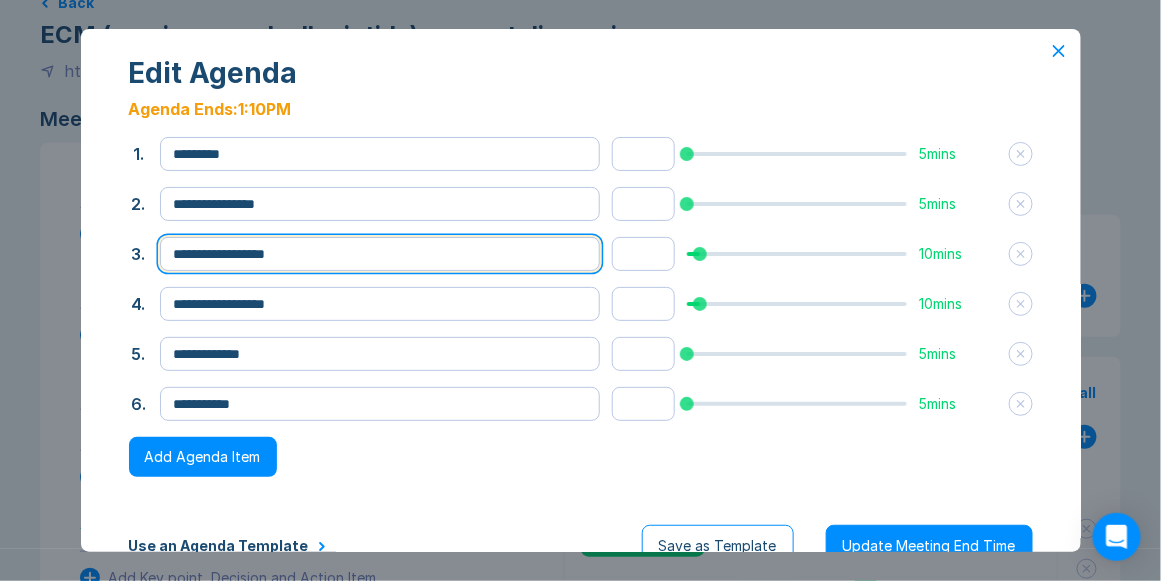 click on "**********" at bounding box center [380, 254] 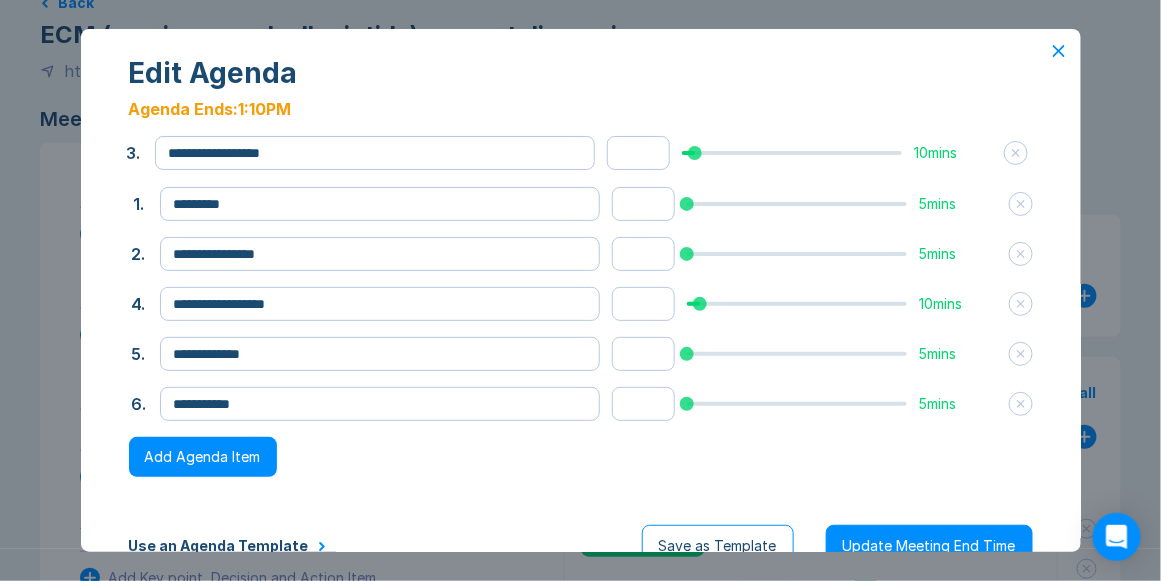 drag, startPoint x: 598, startPoint y: 260, endPoint x: 589, endPoint y: 164, distance: 96.42095 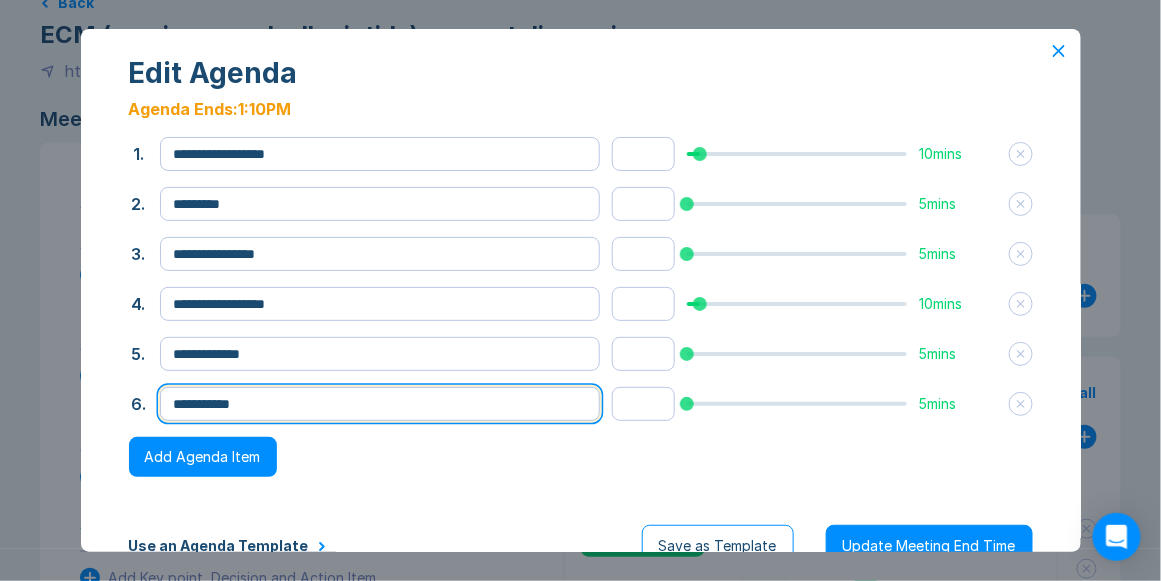 drag, startPoint x: 594, startPoint y: 402, endPoint x: 585, endPoint y: 396, distance: 10.816654 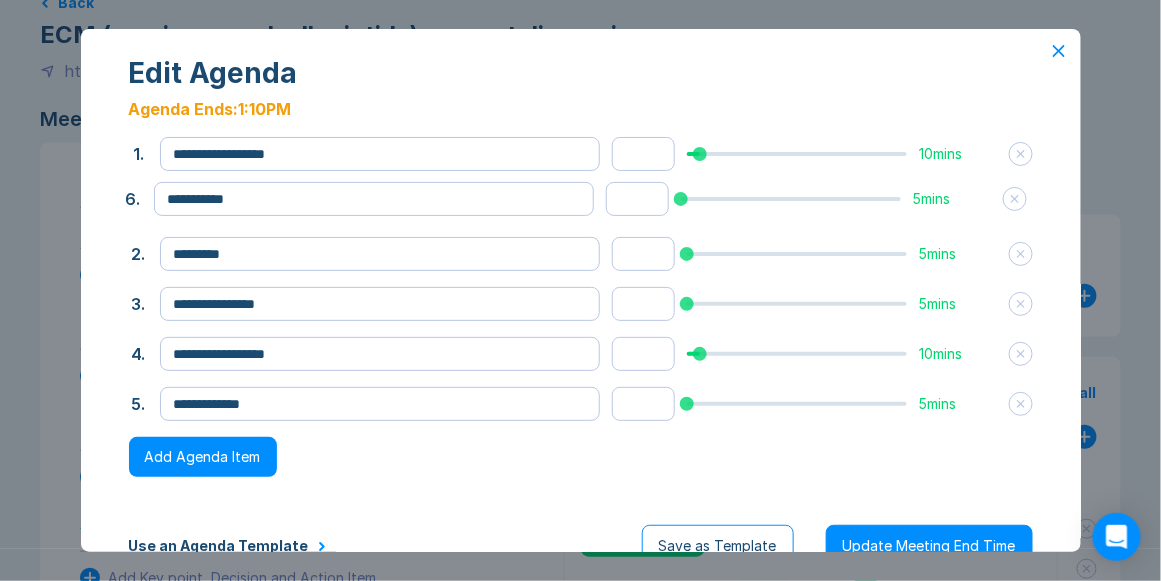 drag, startPoint x: 602, startPoint y: 401, endPoint x: 597, endPoint y: 197, distance: 204.06126 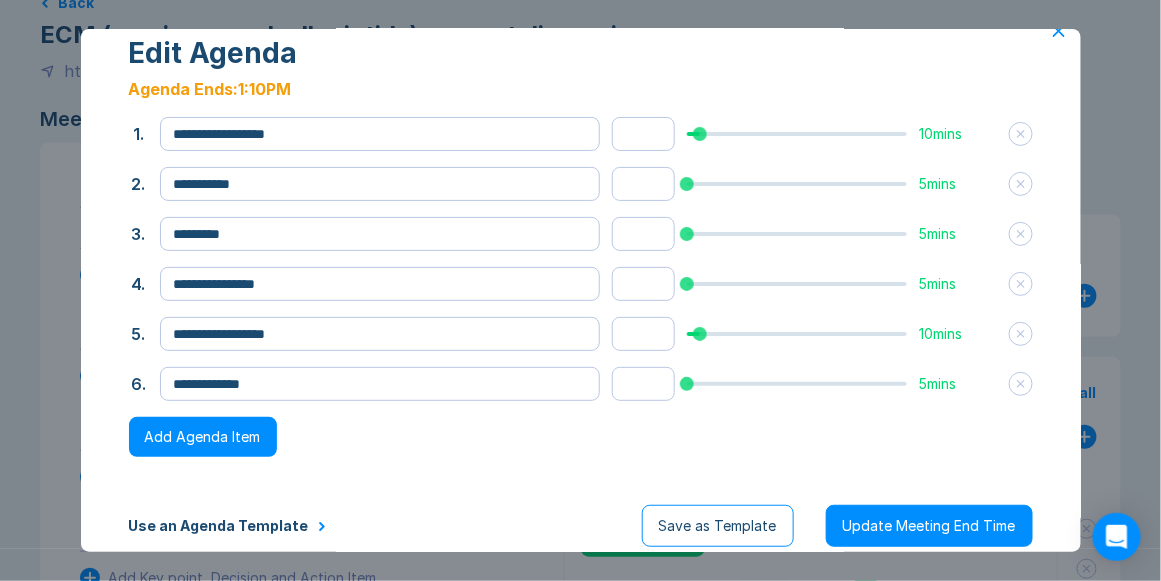scroll, scrollTop: 37, scrollLeft: 0, axis: vertical 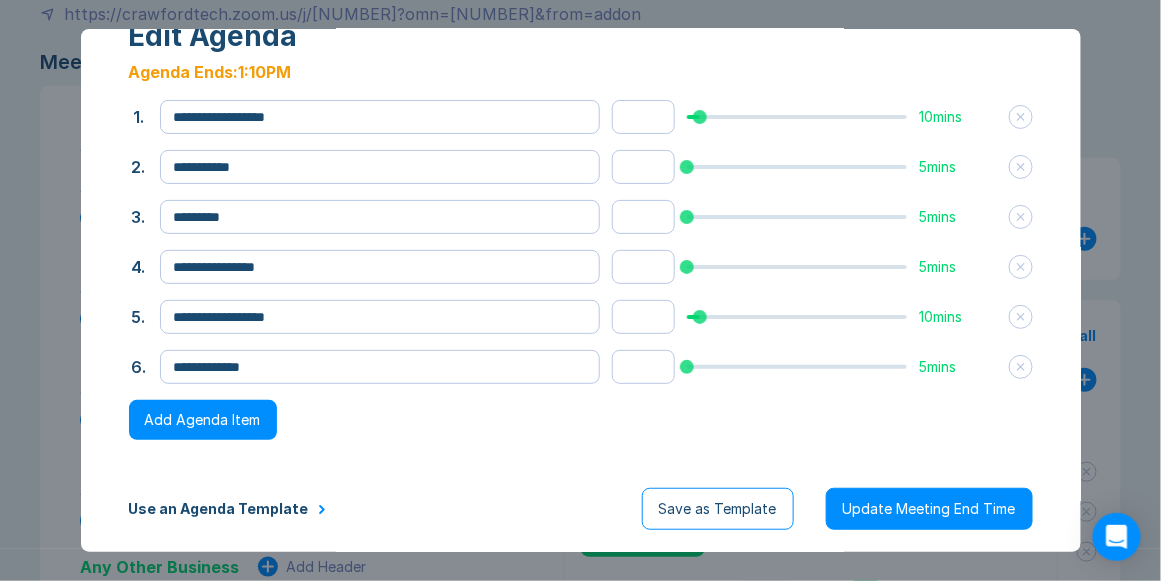 click on "Save as Template" at bounding box center [718, 509] 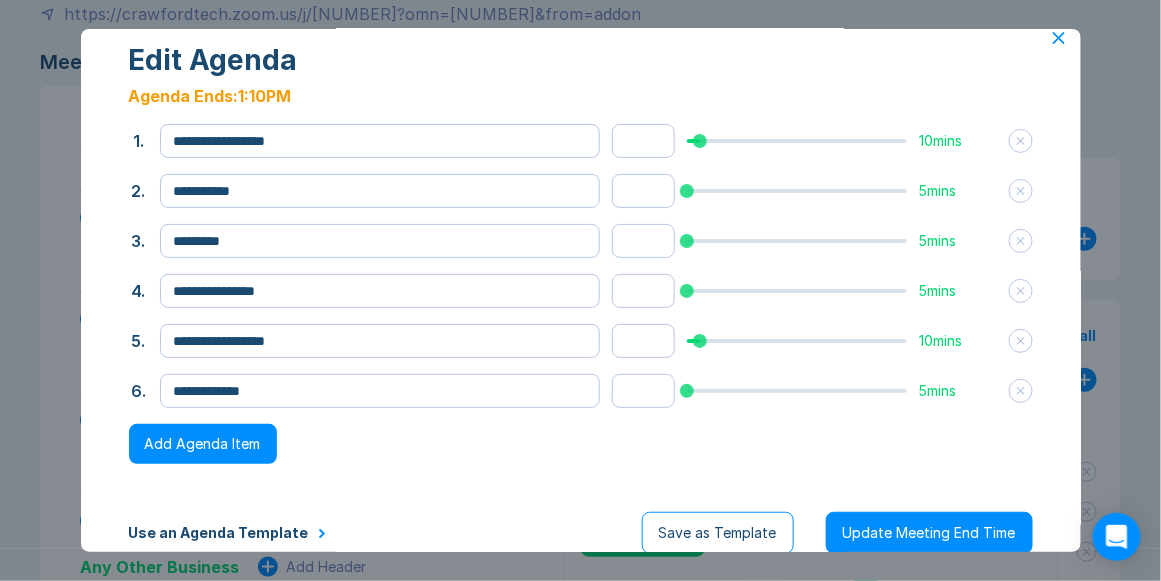 scroll, scrollTop: 0, scrollLeft: 0, axis: both 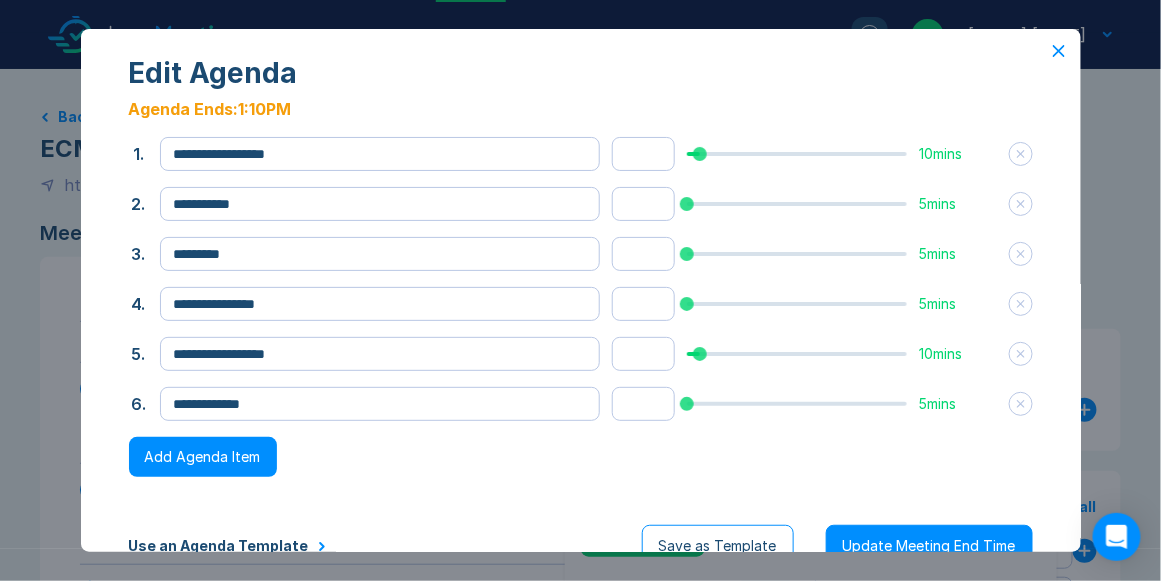 click 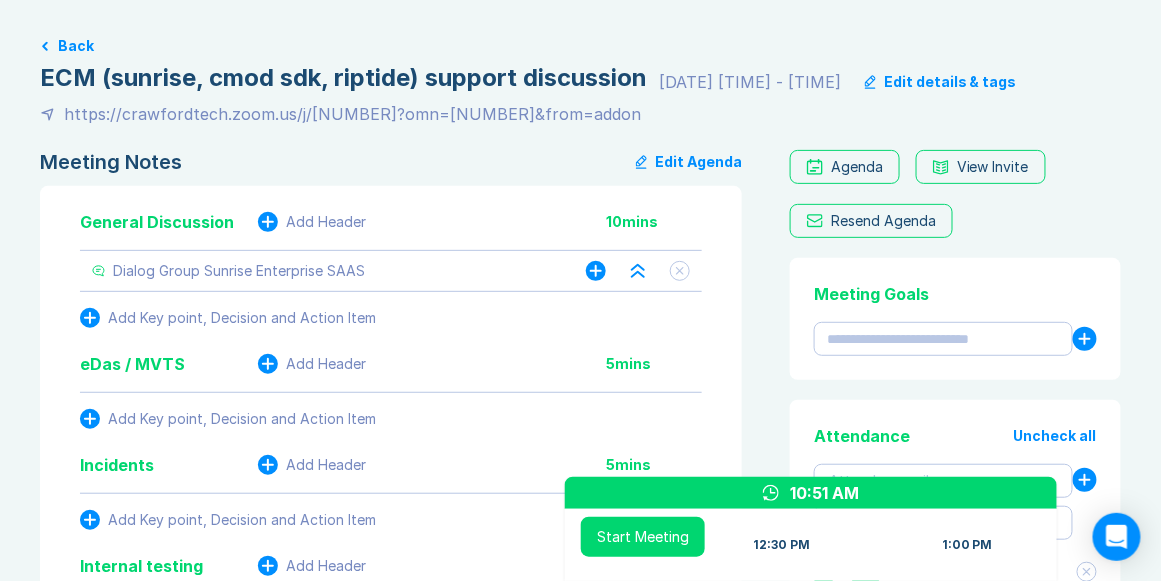 scroll, scrollTop: 114, scrollLeft: 0, axis: vertical 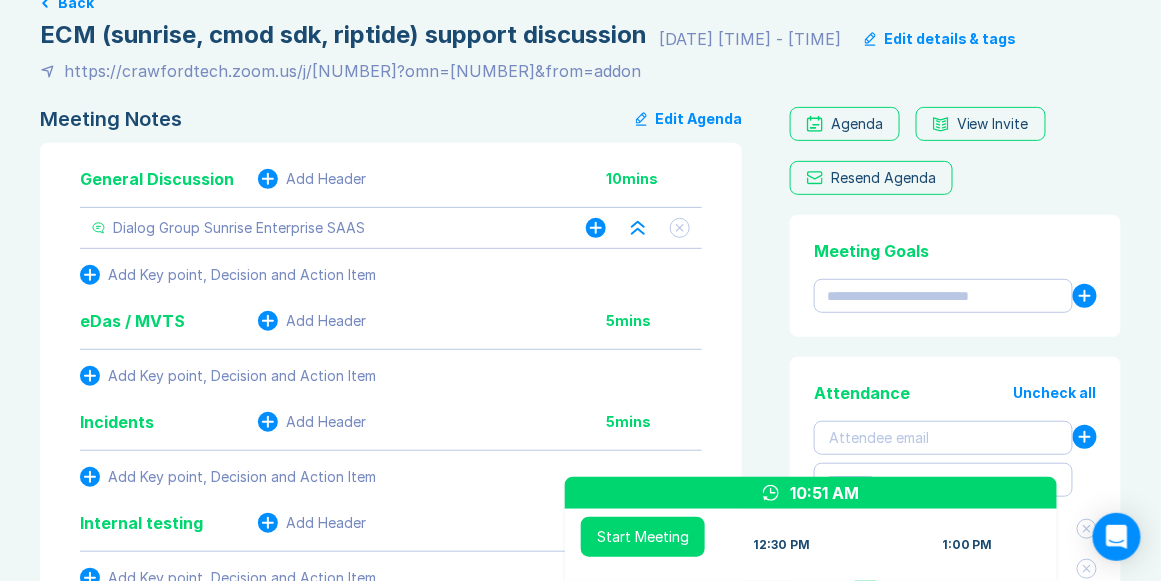 click 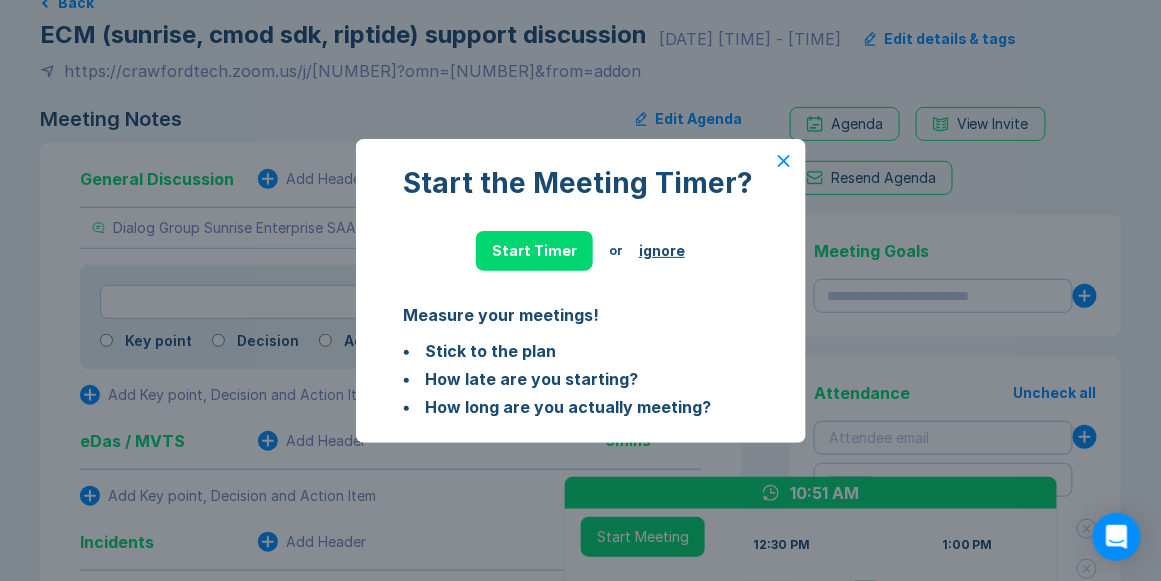 click on "ignore" at bounding box center [662, 251] 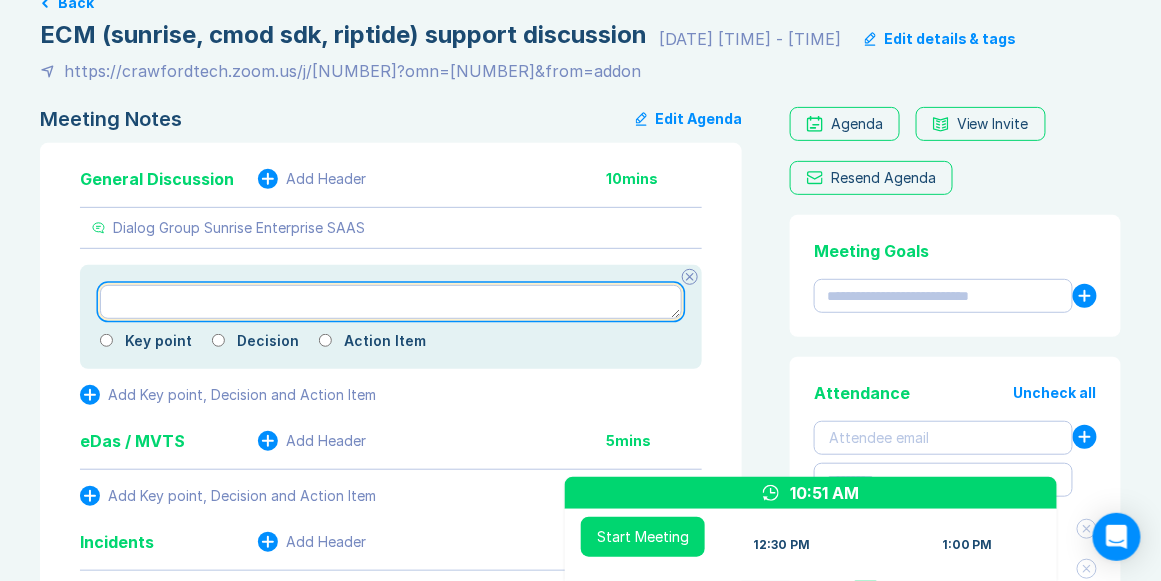 paste on "**********" 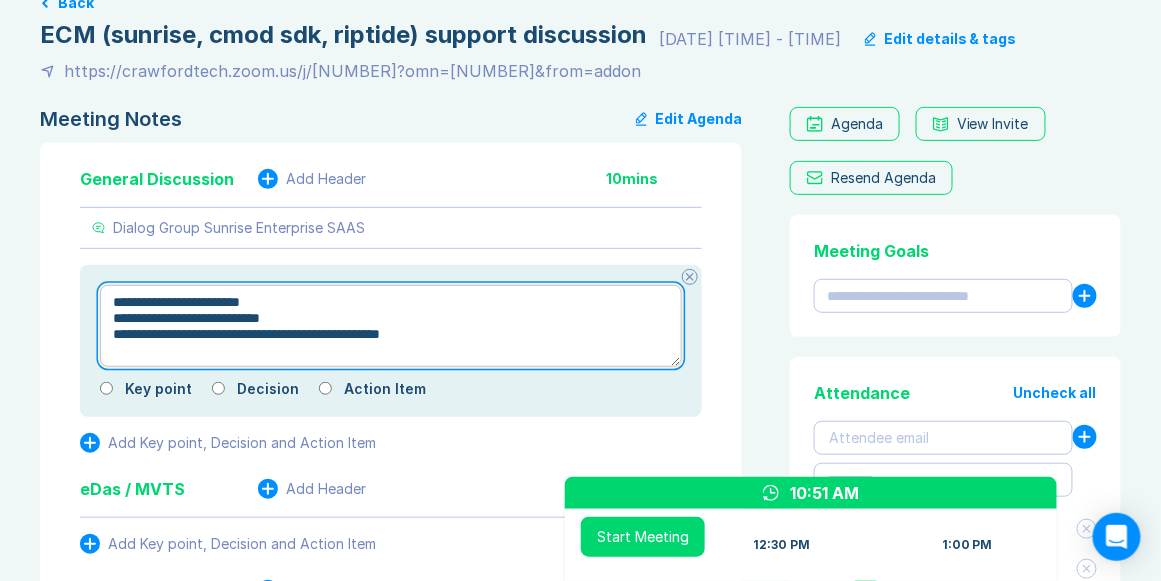drag, startPoint x: 126, startPoint y: 315, endPoint x: 503, endPoint y: 353, distance: 378.91028 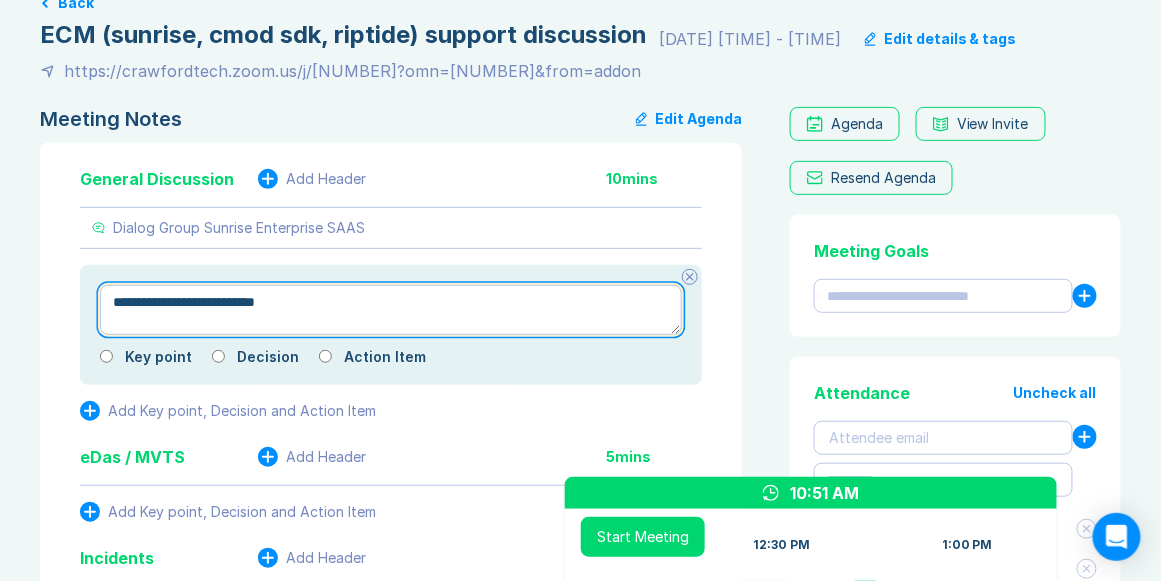 click on "**********" at bounding box center (391, 310) 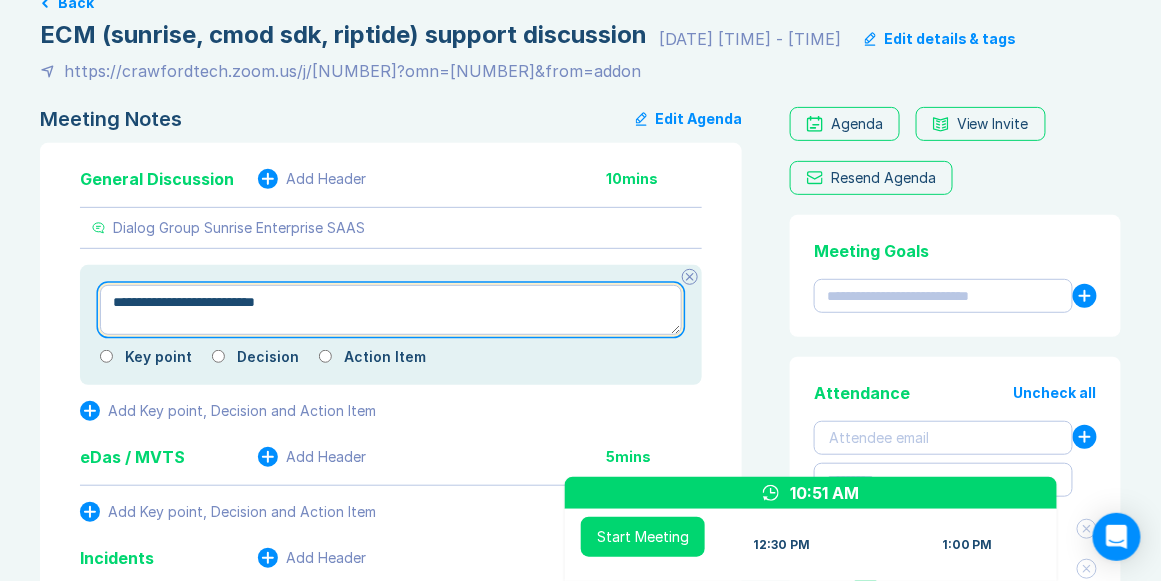 type on "*" 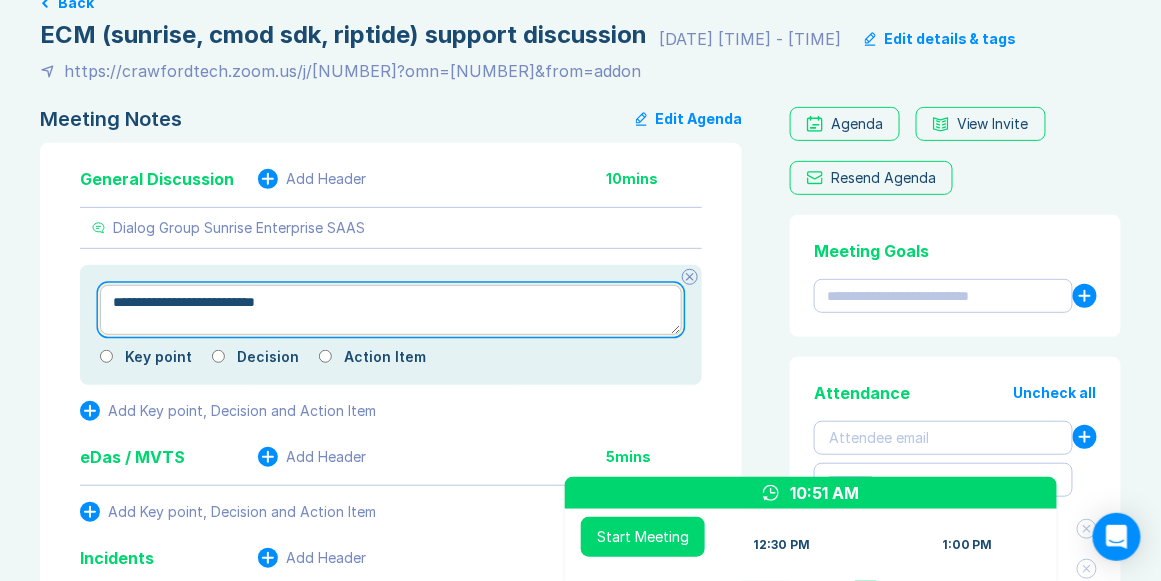 type on "**********" 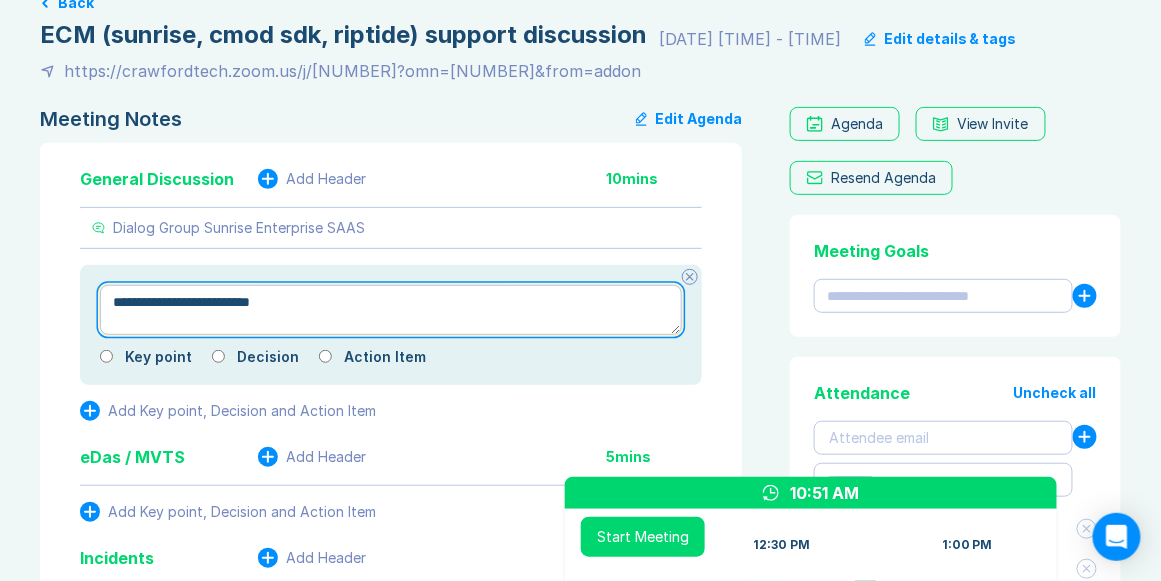 type on "*" 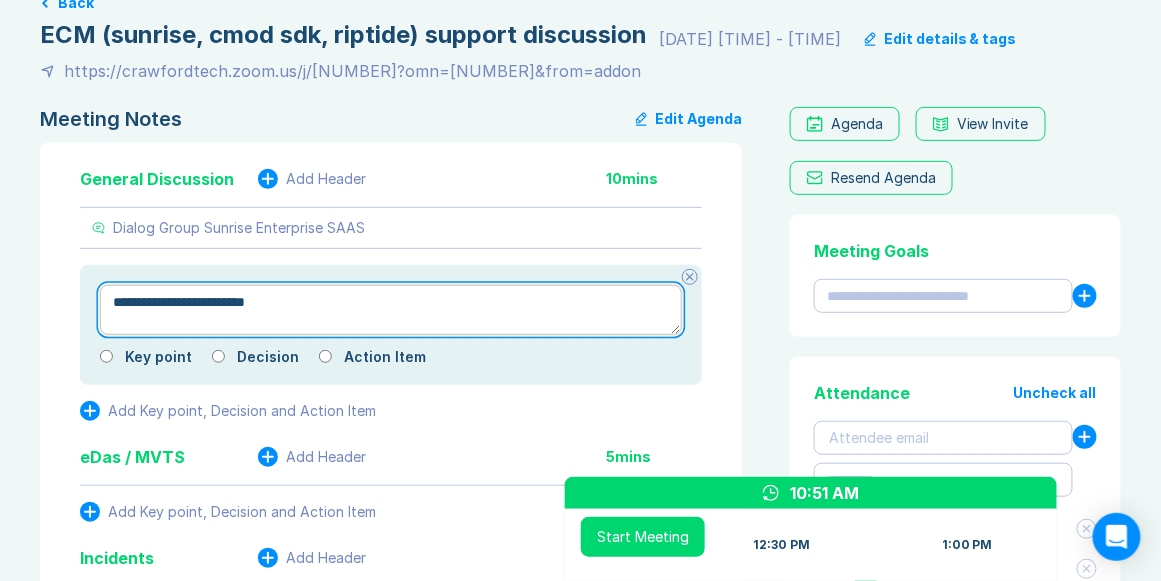 type on "**********" 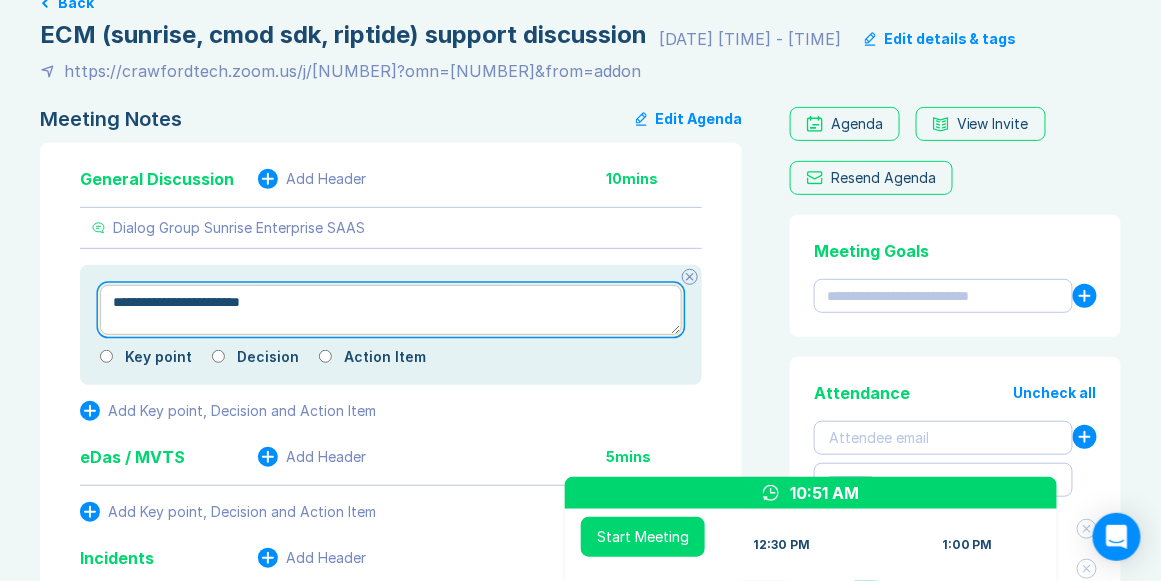 type on "*" 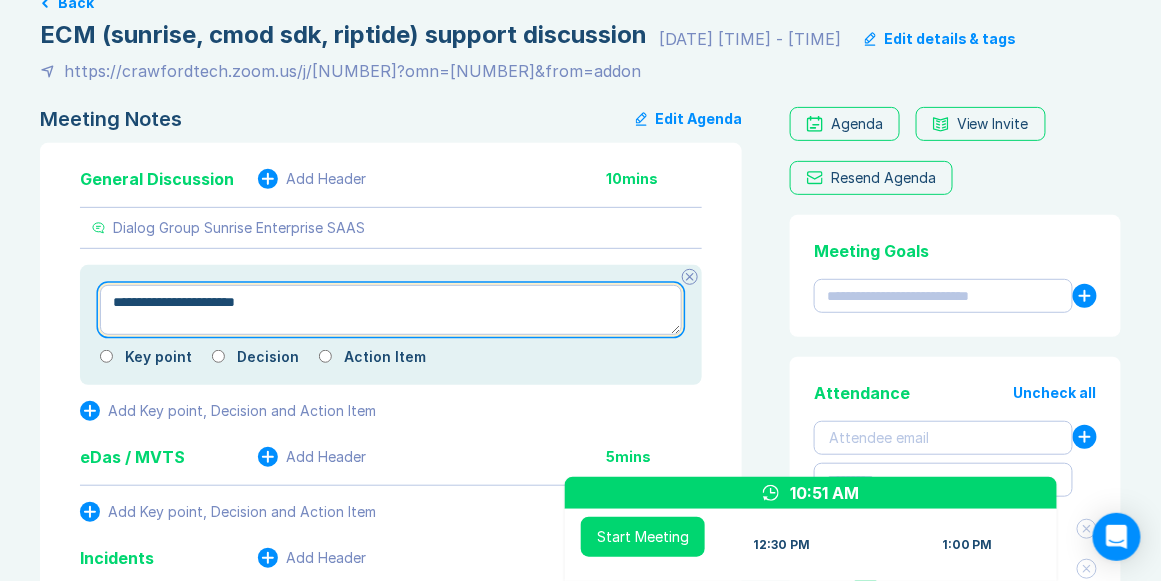 type on "*" 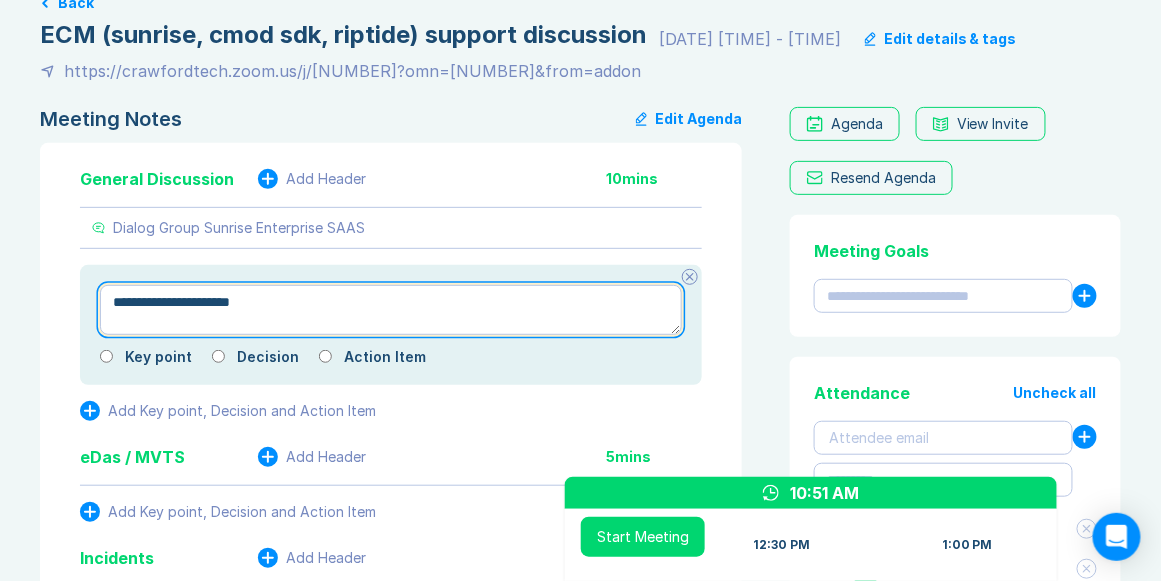 type on "*" 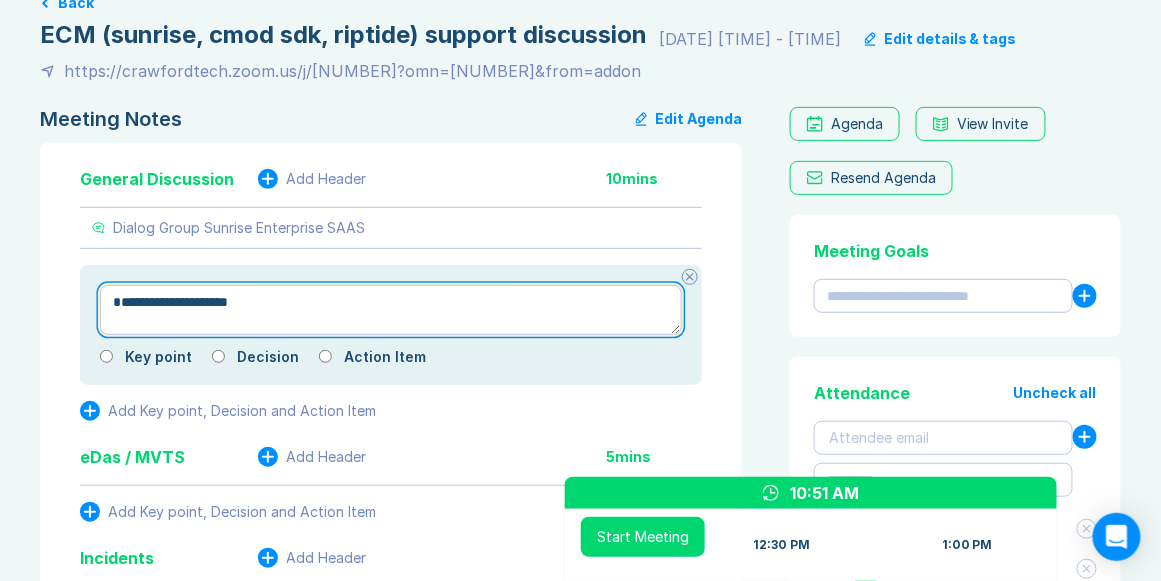 type on "*" 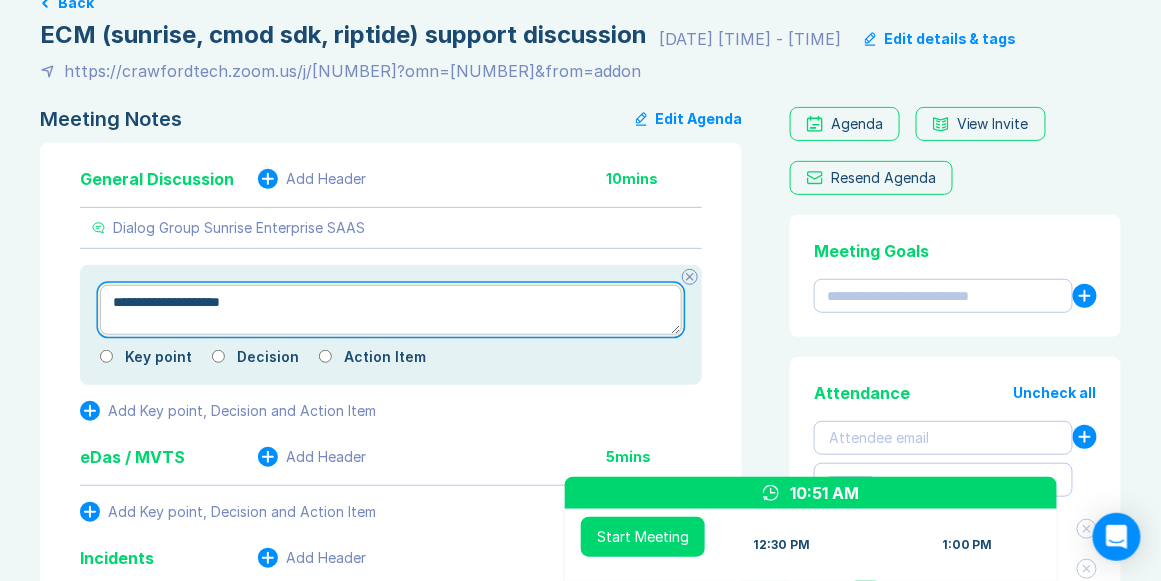 type on "*" 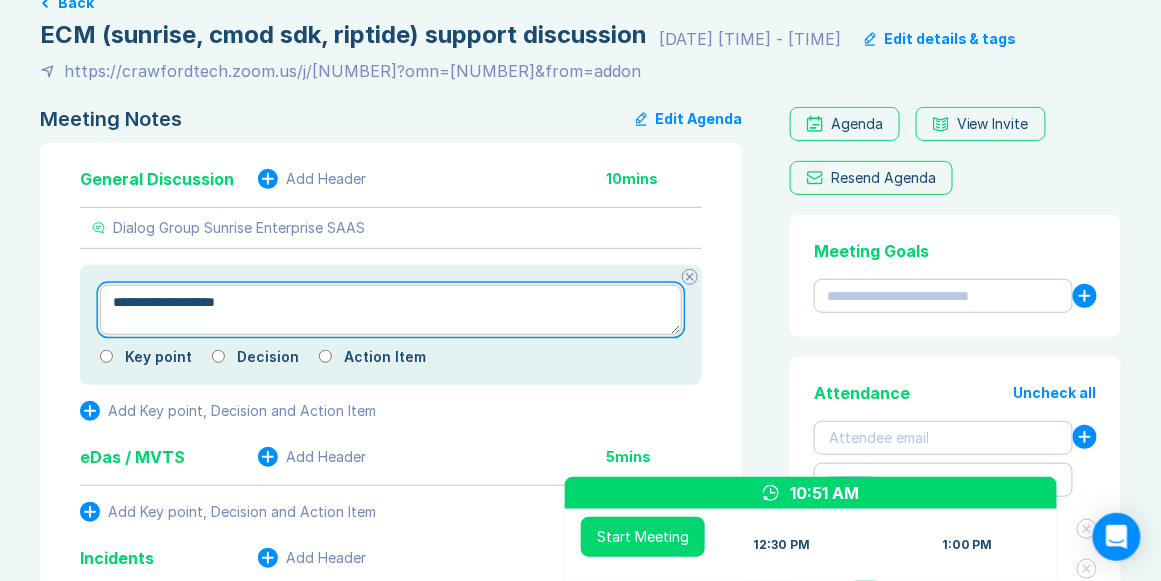 type on "*" 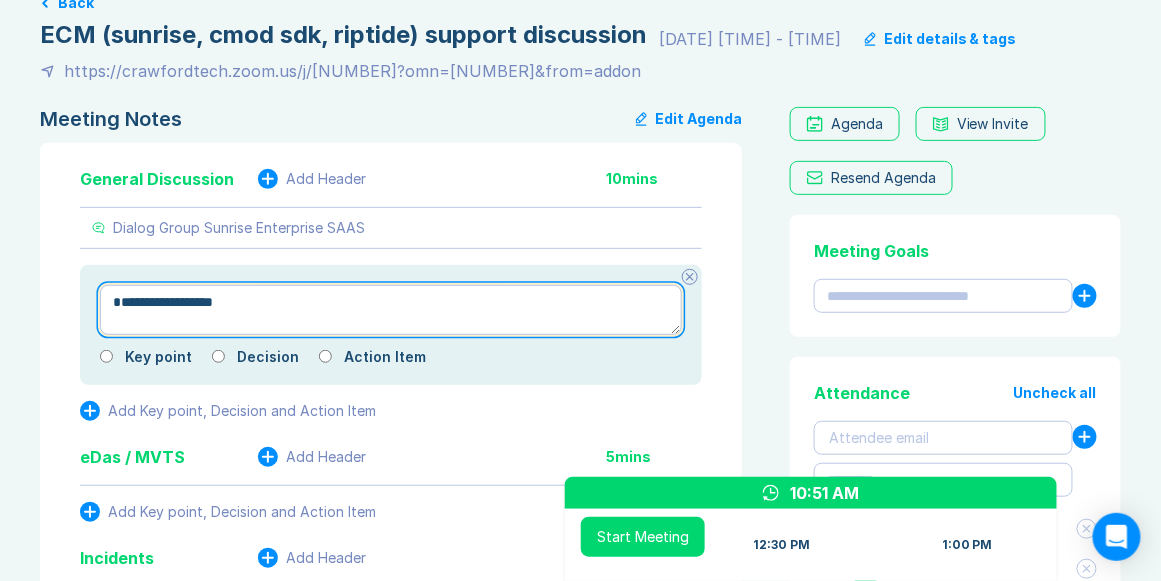 type on "*" 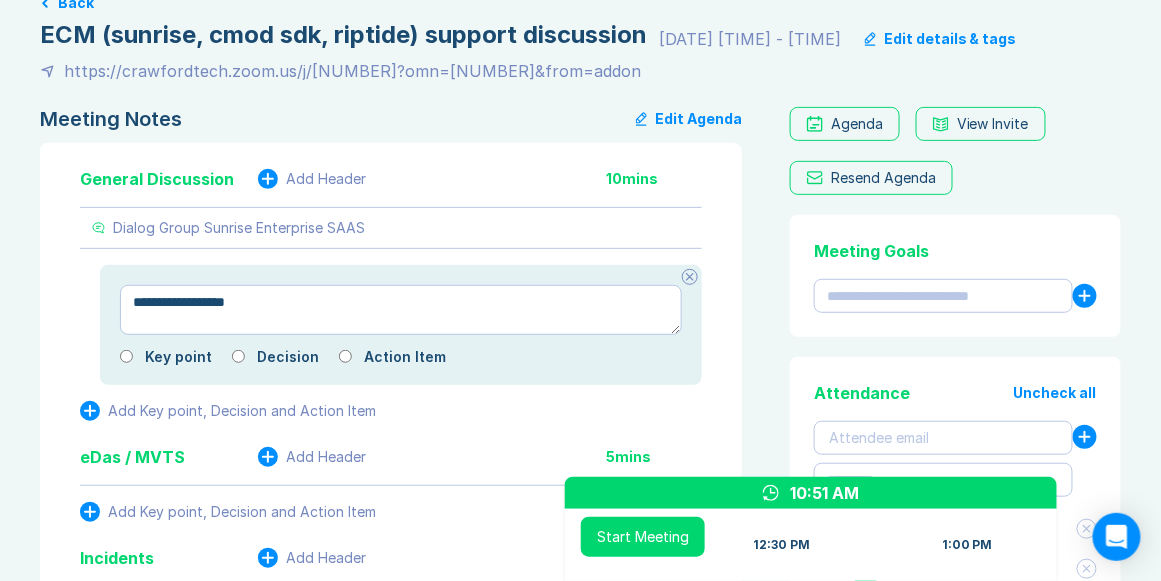 click on "**********" at bounding box center (401, 310) 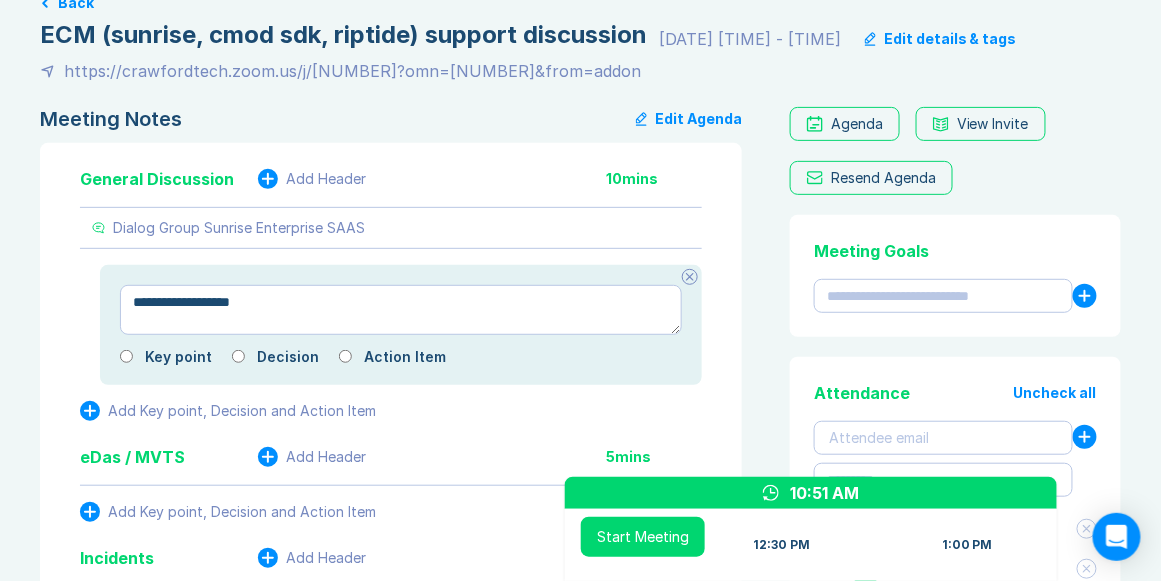 type on "*" 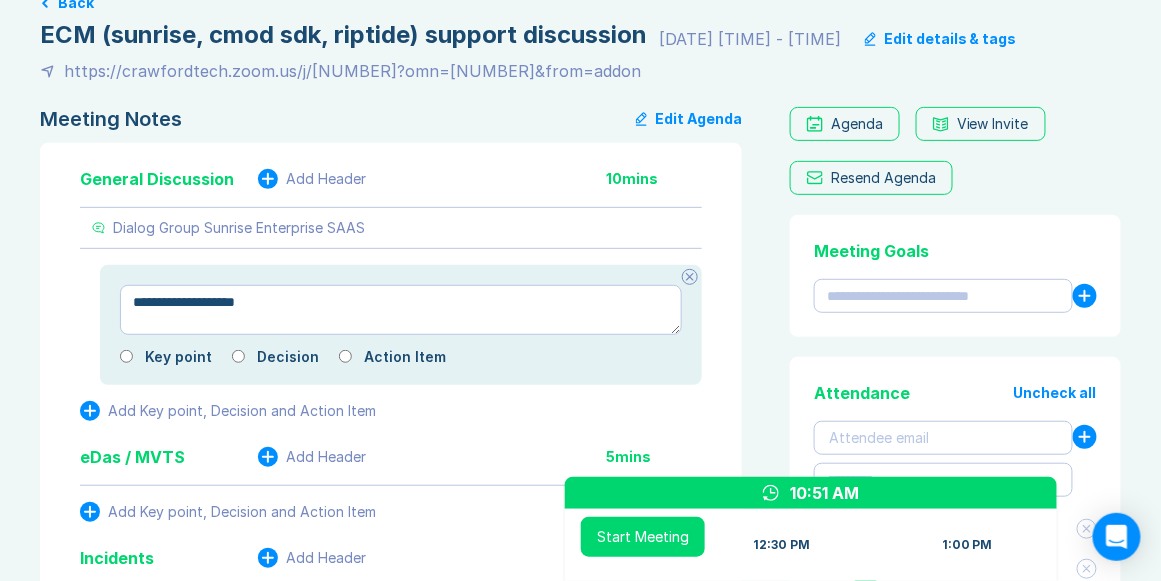 type on "*" 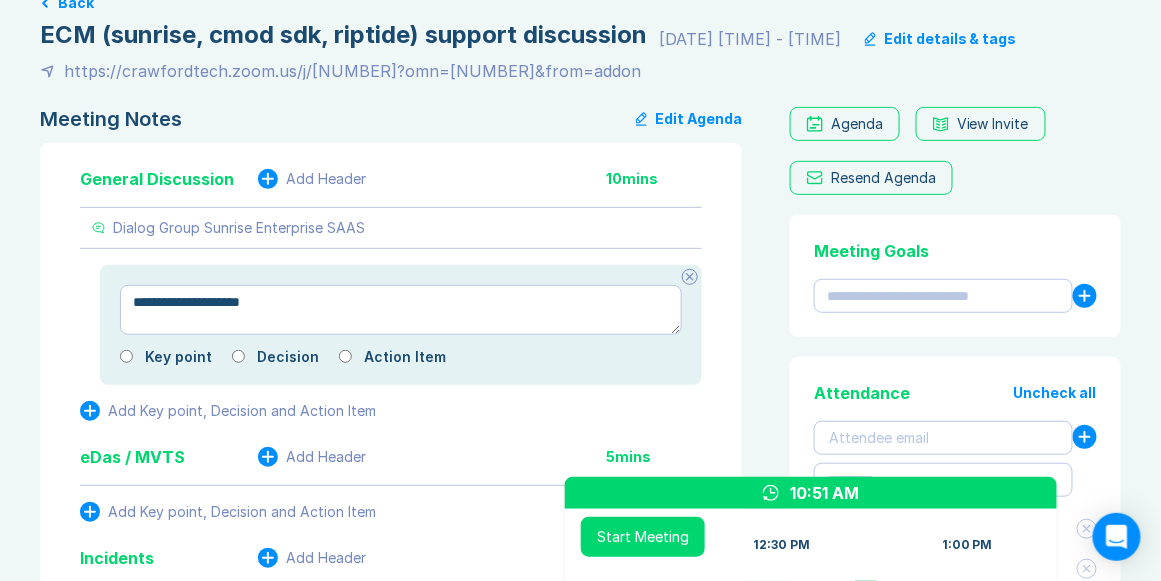 type on "*" 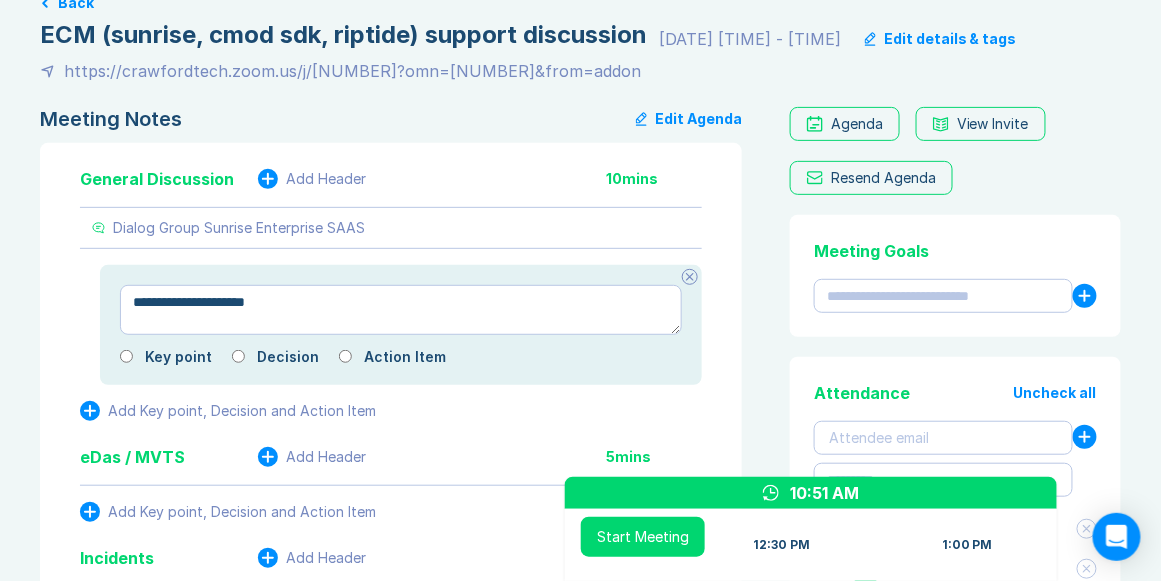 type on "*" 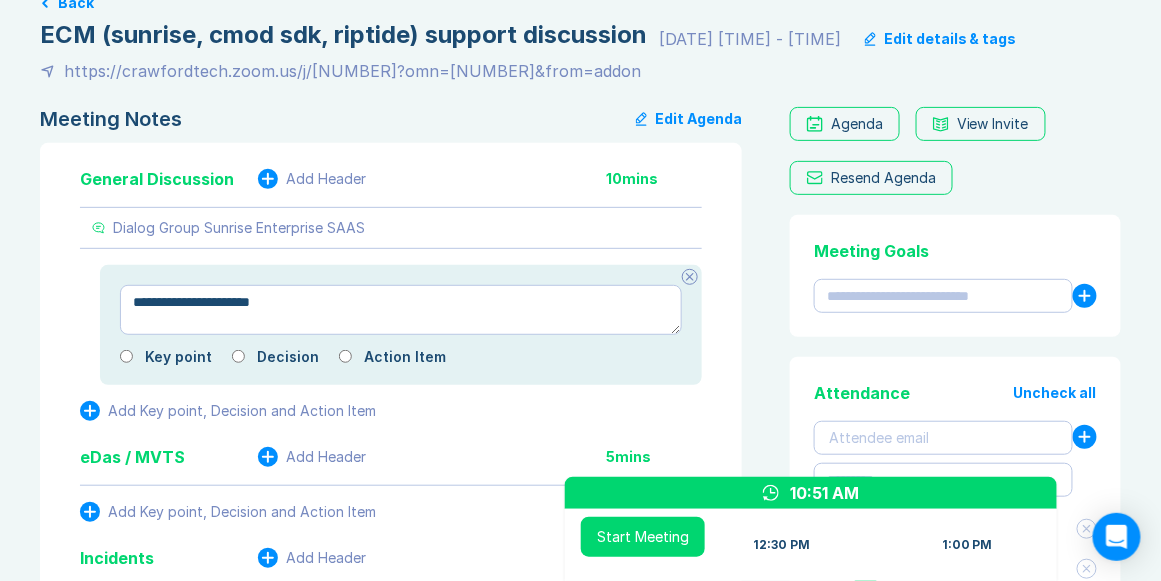 type on "*" 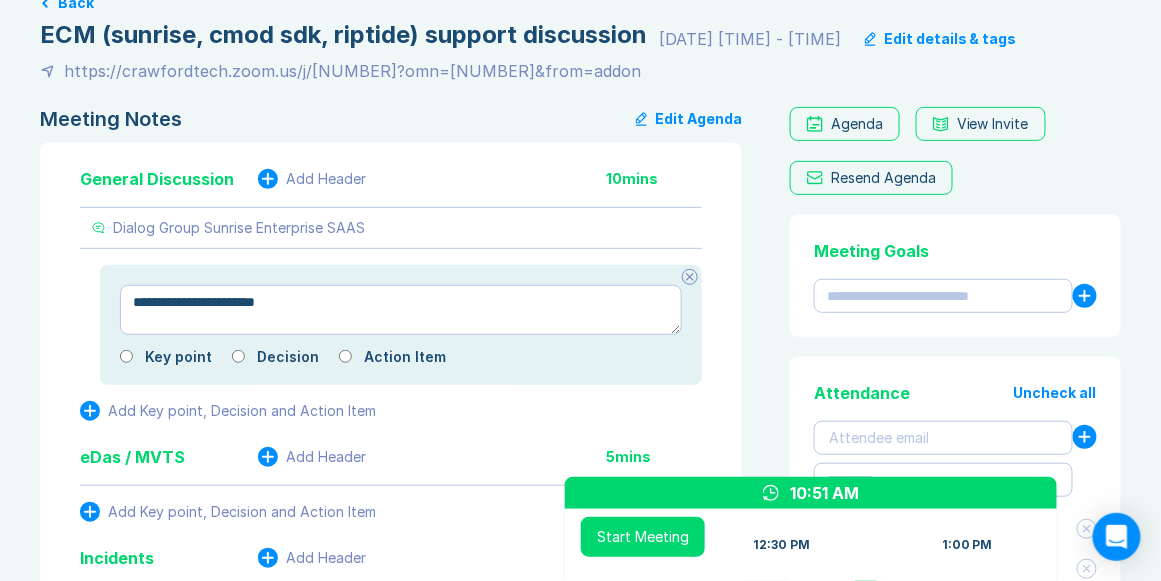 type on "*" 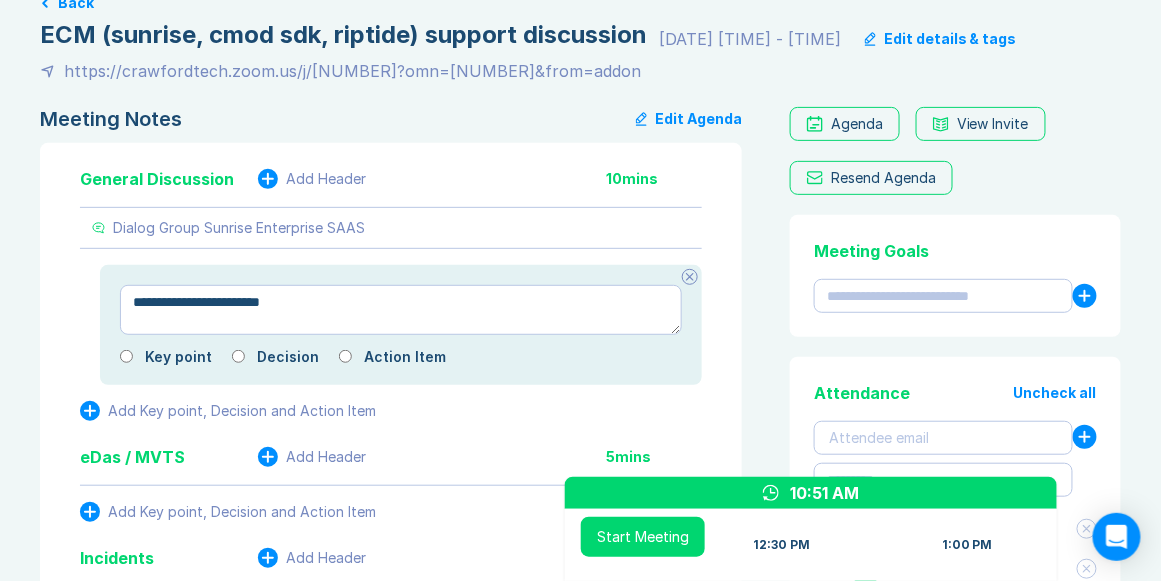 type on "*" 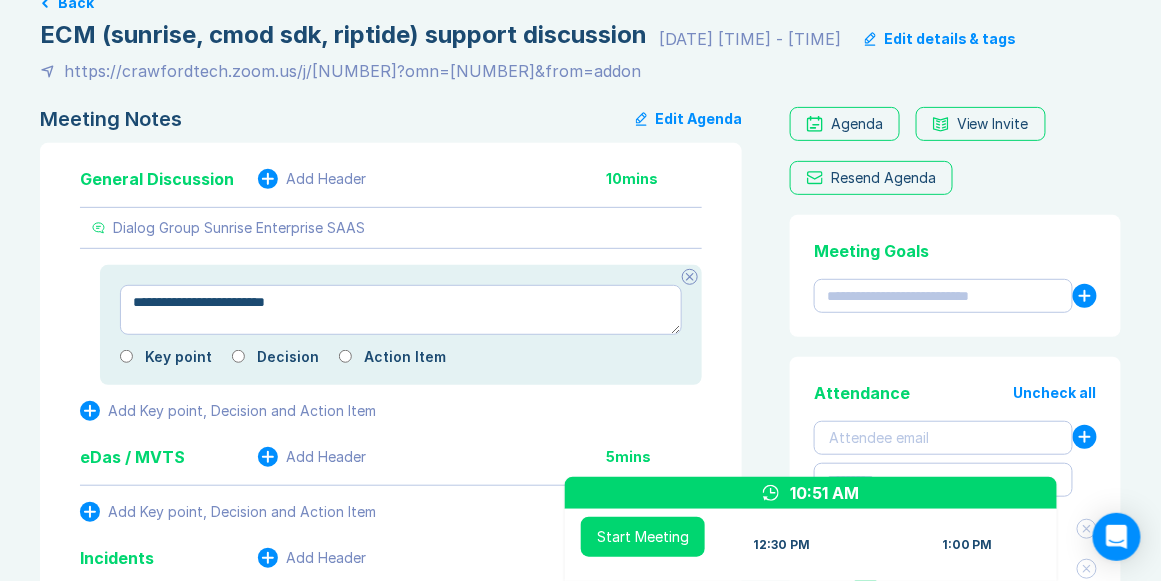 type on "*" 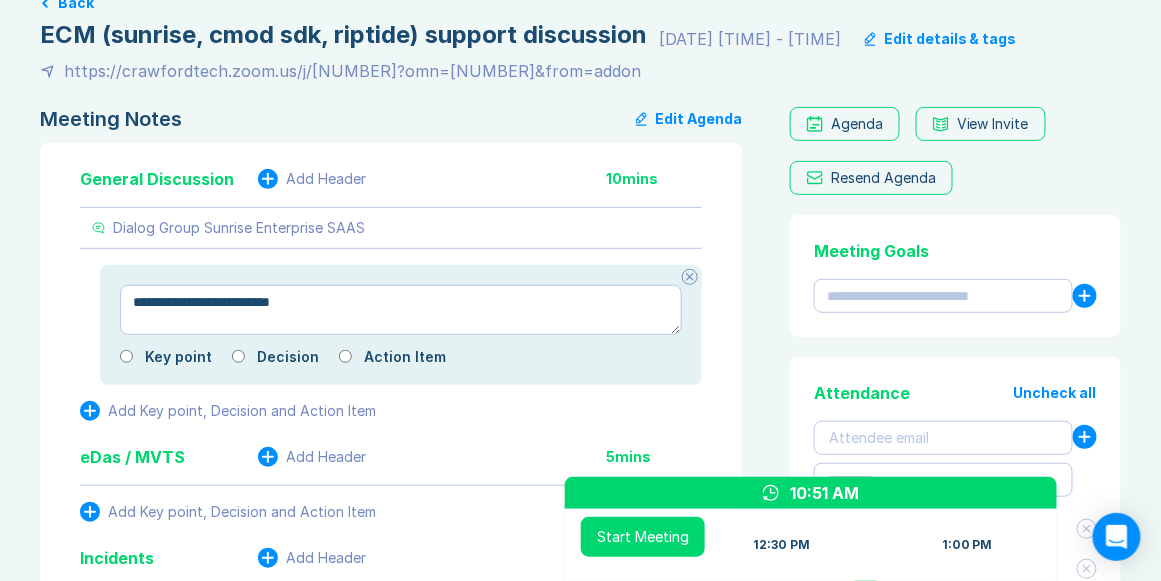 type on "*" 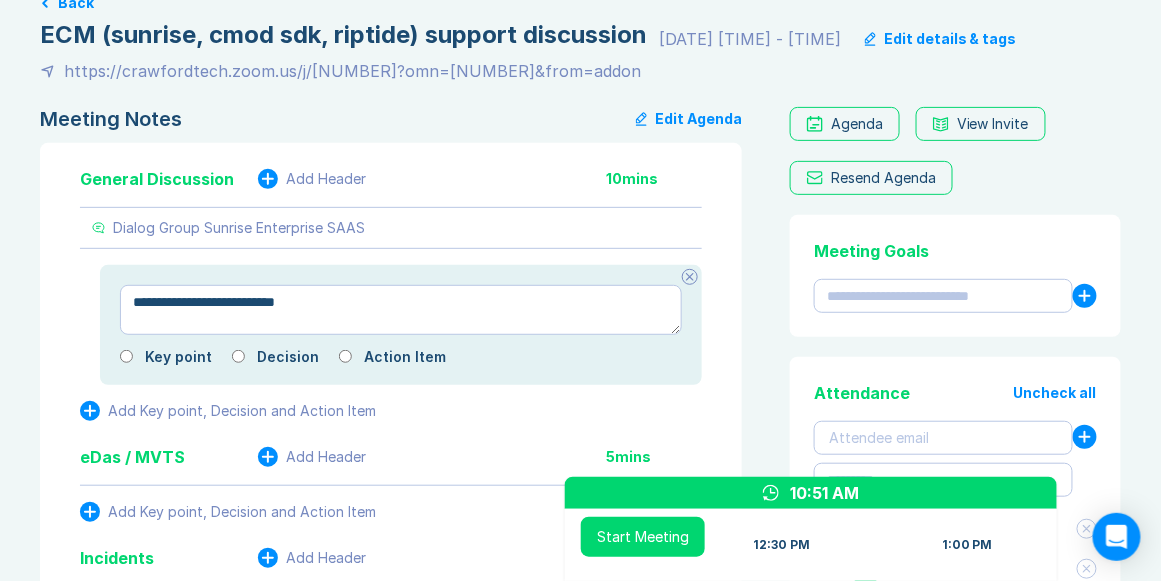 type on "*" 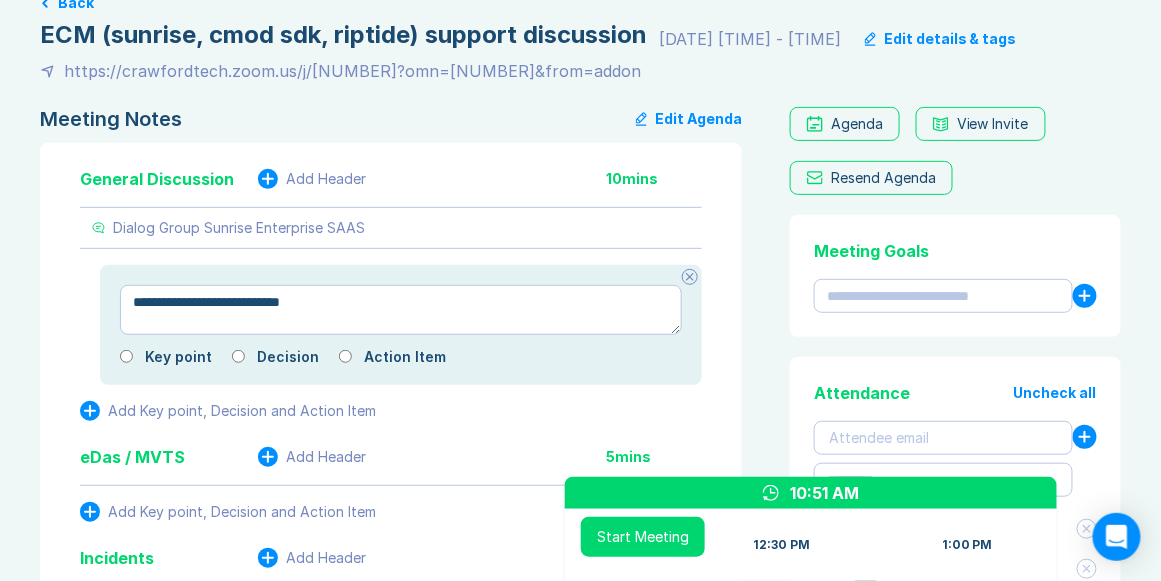 type on "*" 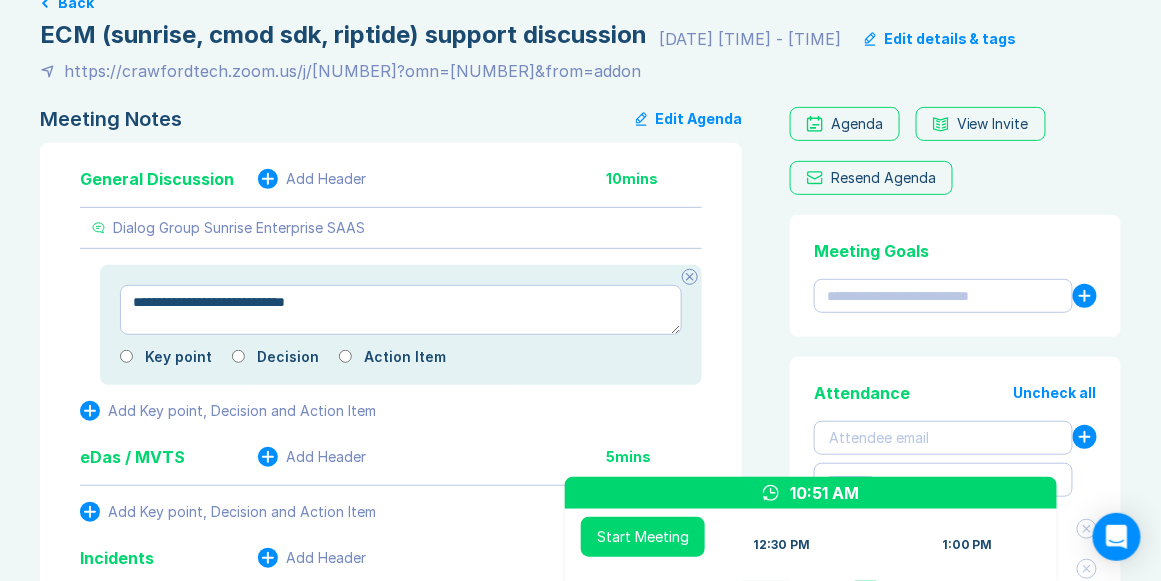 type on "*" 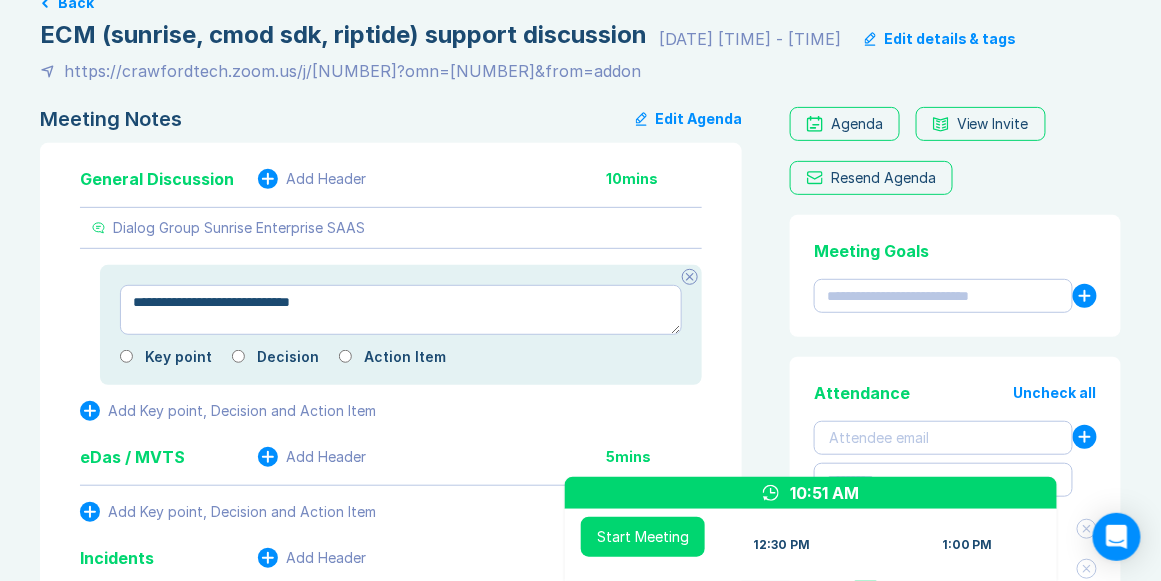 type on "*" 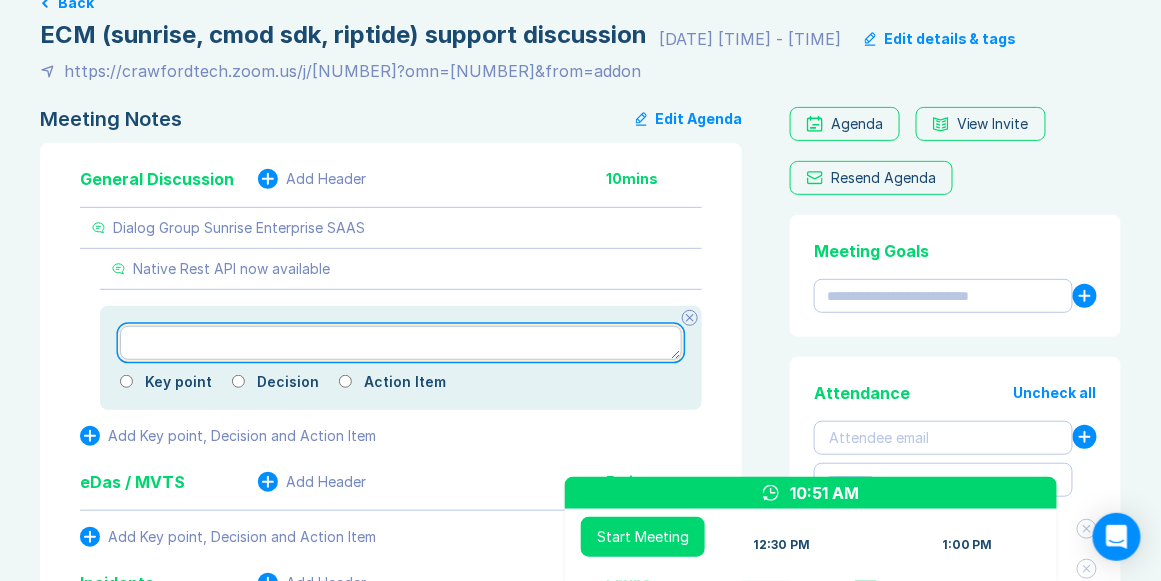 click at bounding box center [401, 343] 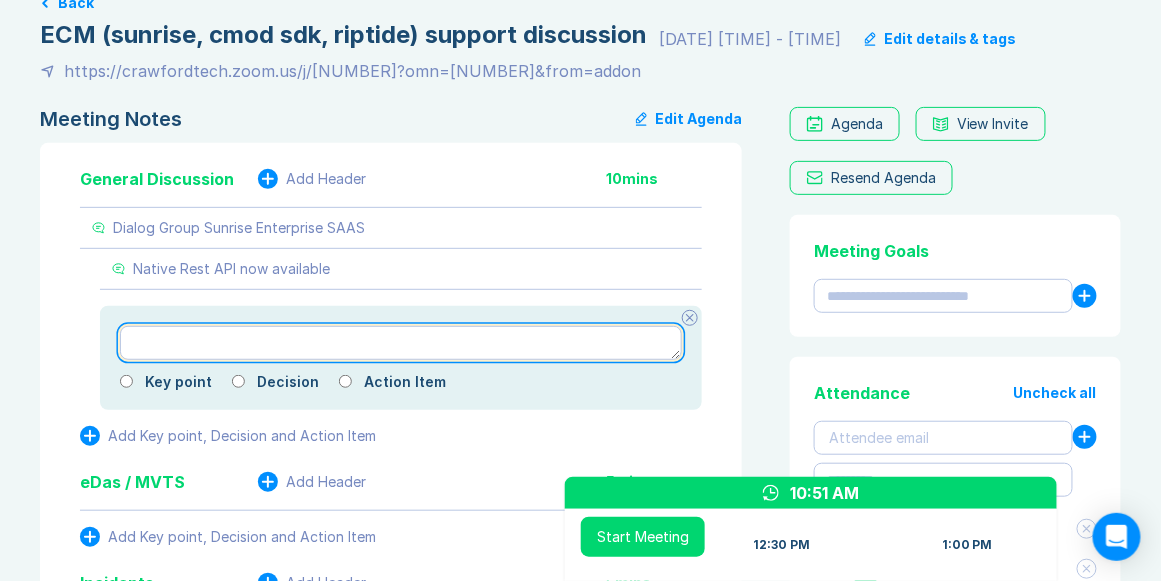 type on "*" 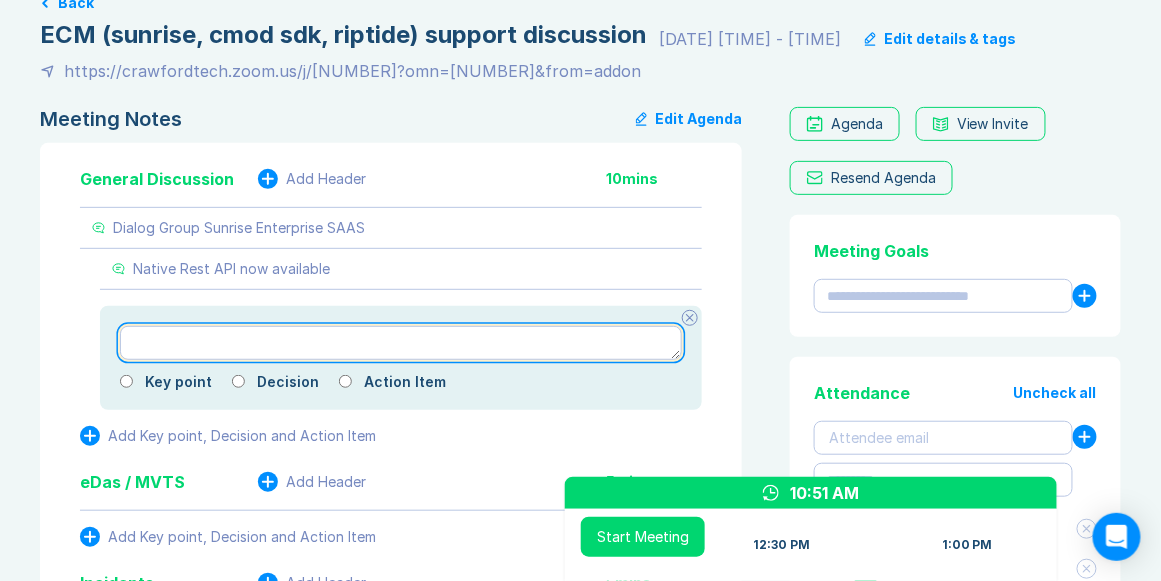 type on "*" 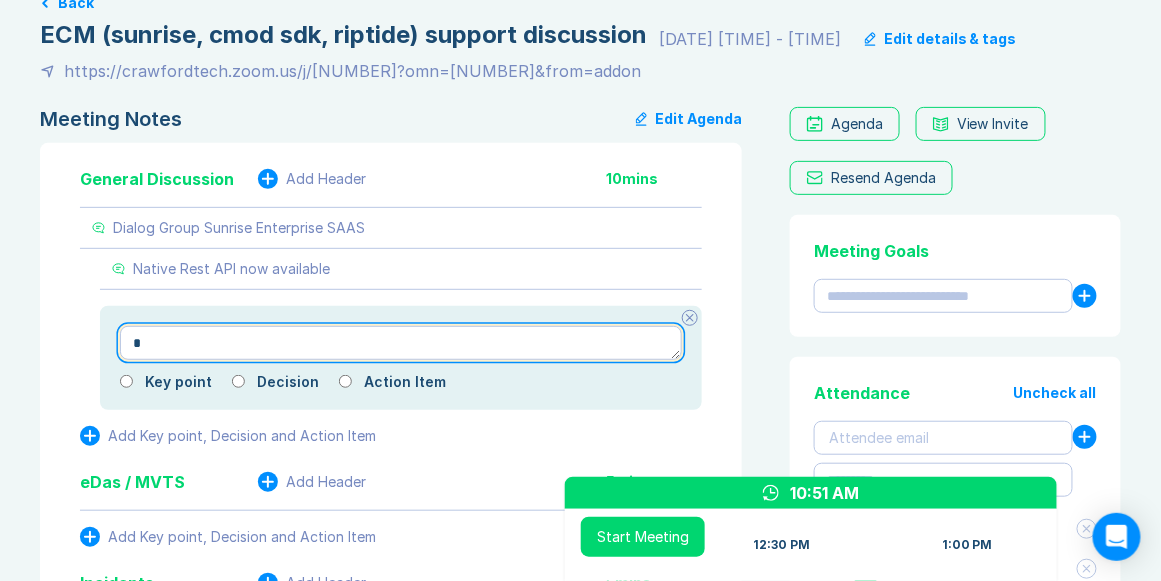 type on "*" 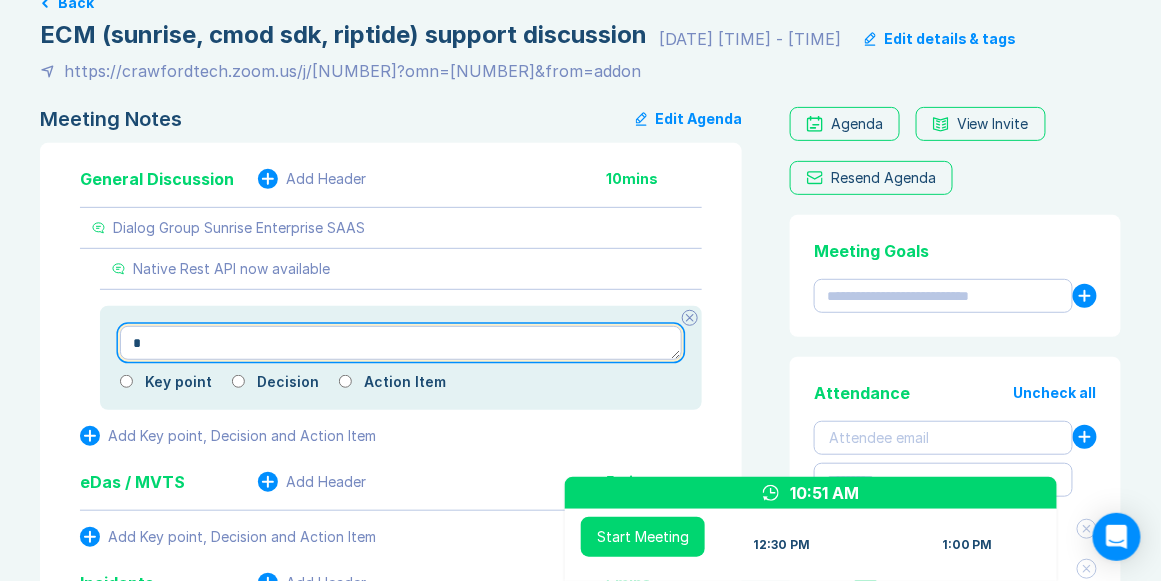 type on "**" 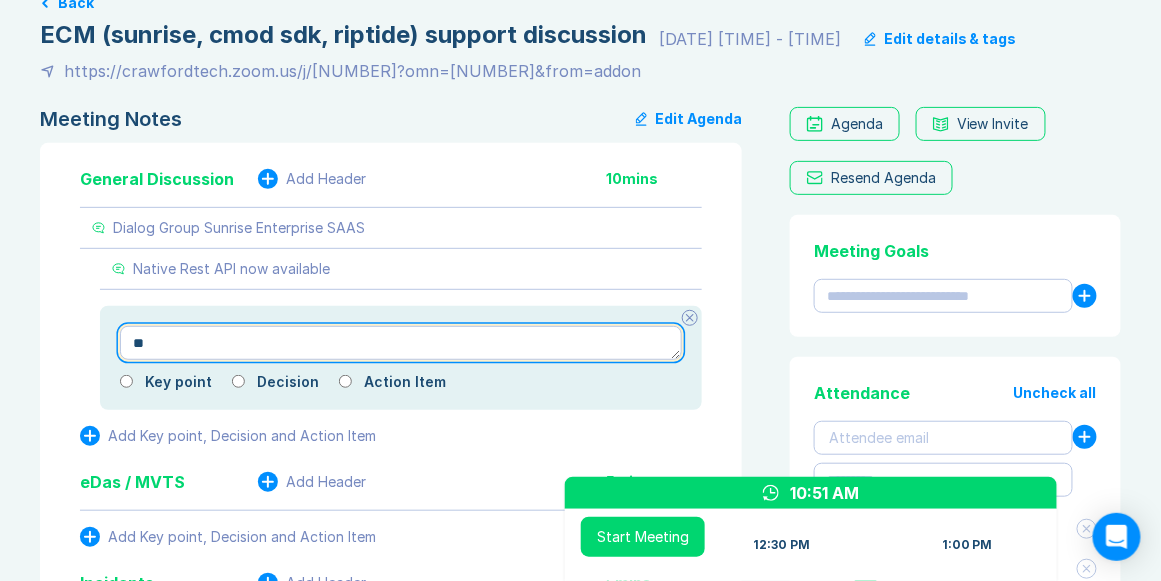 type on "*" 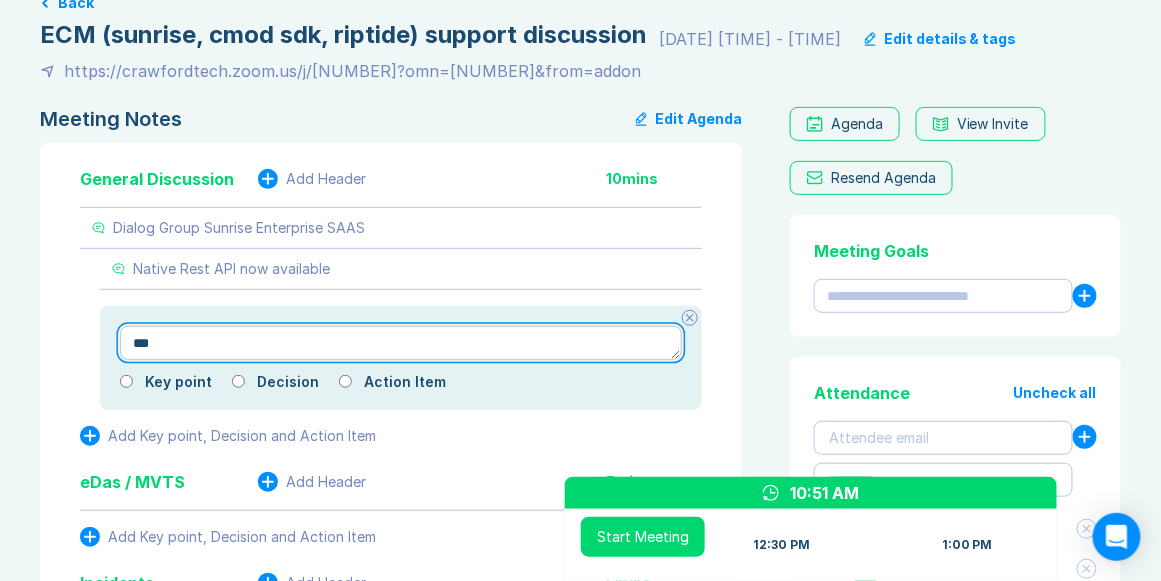 type on "*" 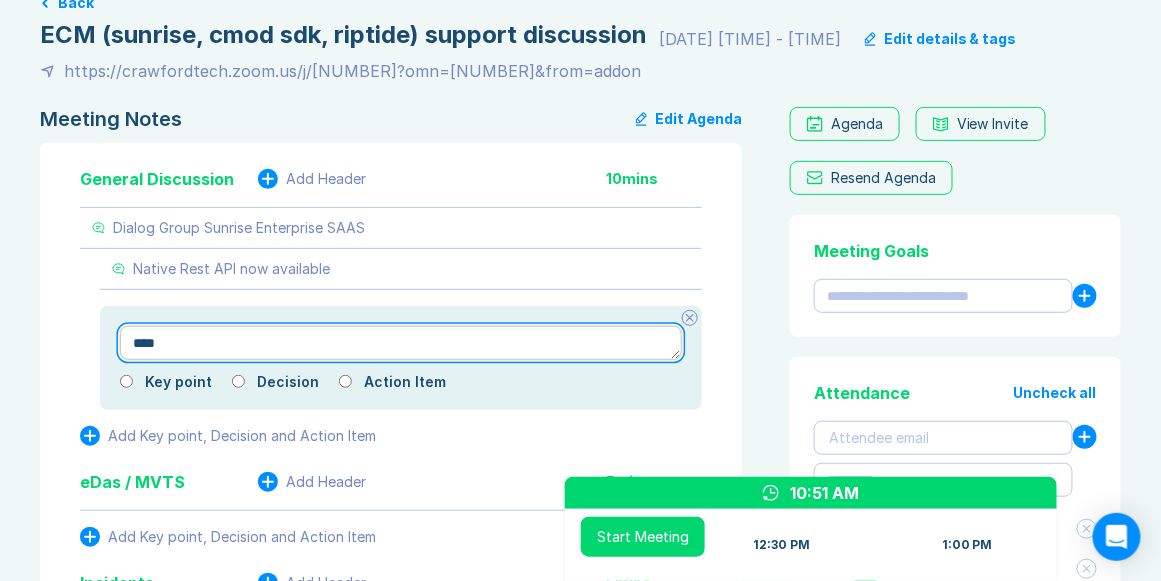 type on "*" 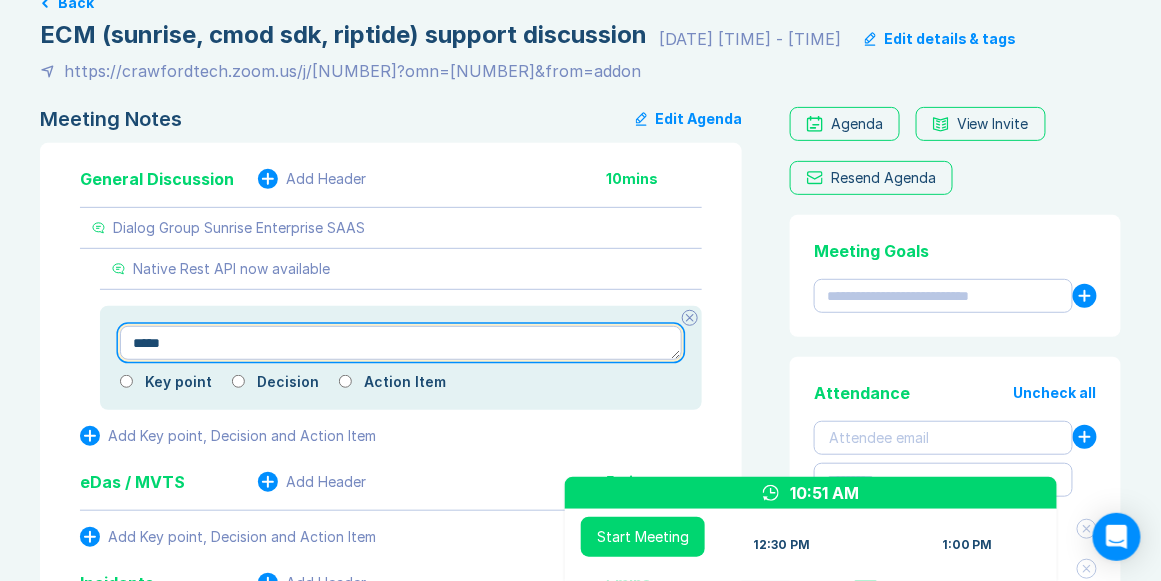 type on "*" 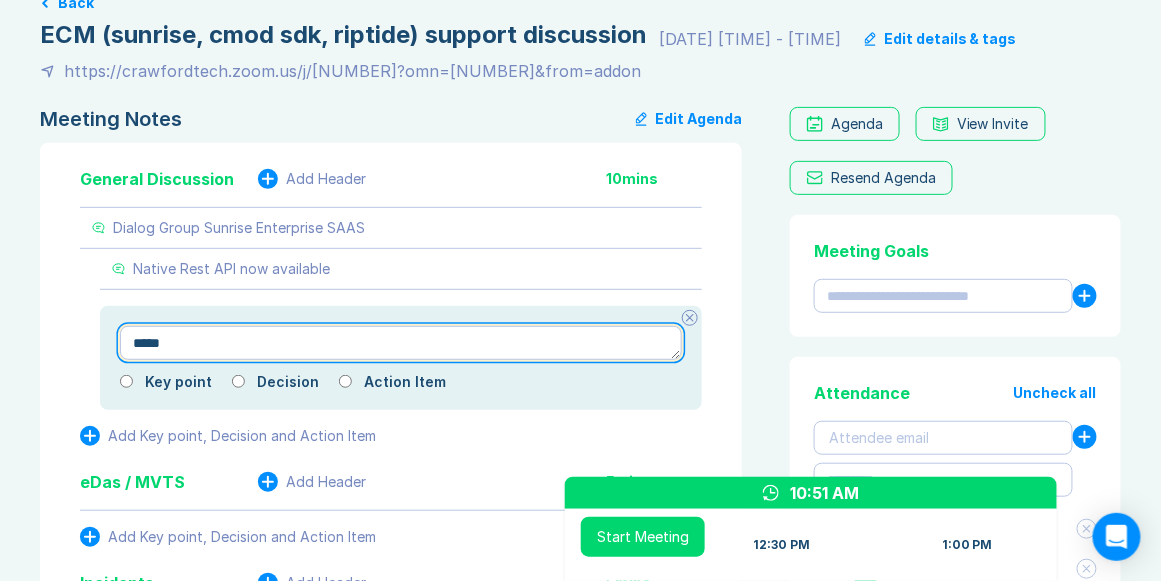 type on "******" 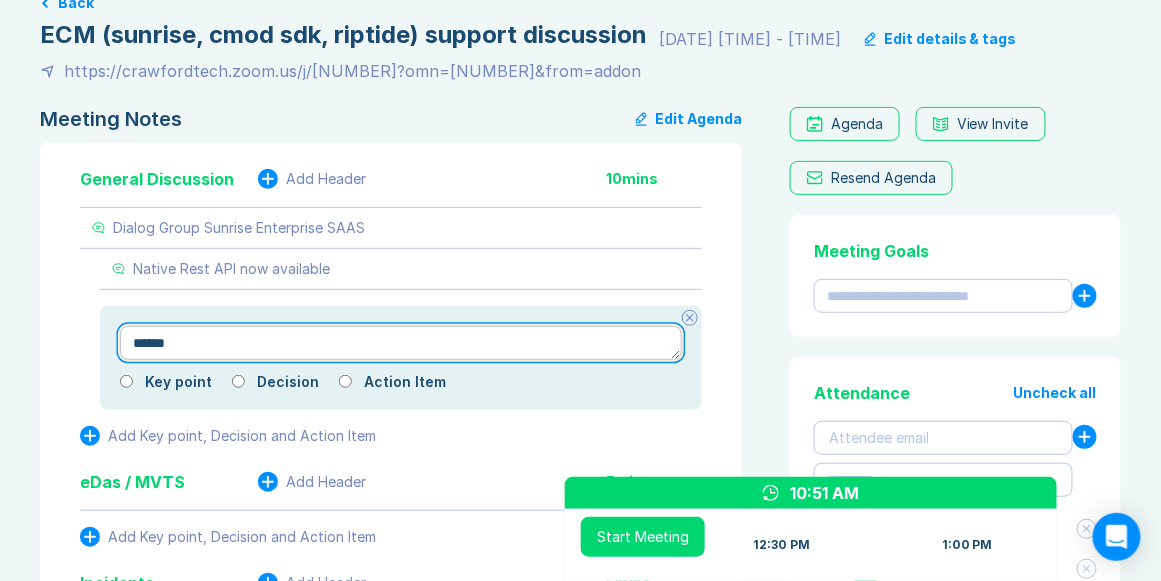 type on "*" 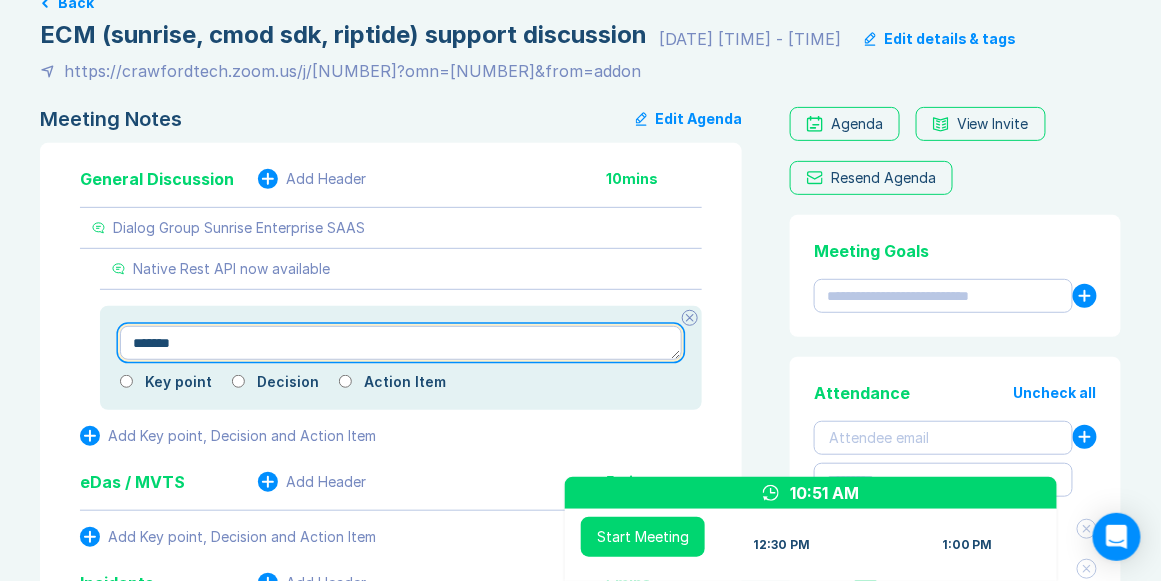 type on "*" 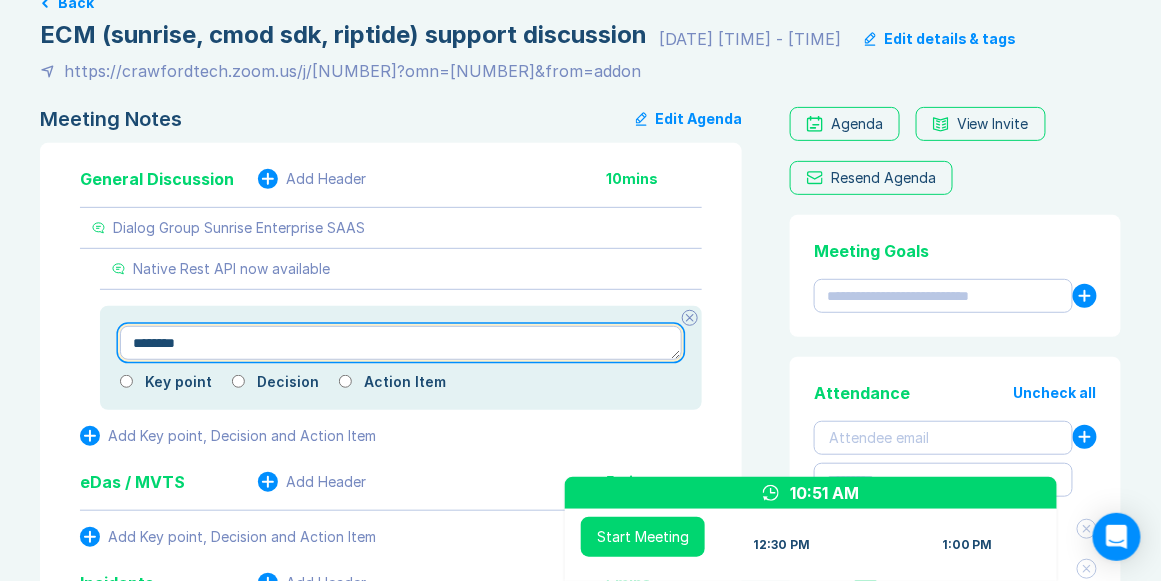 type on "*" 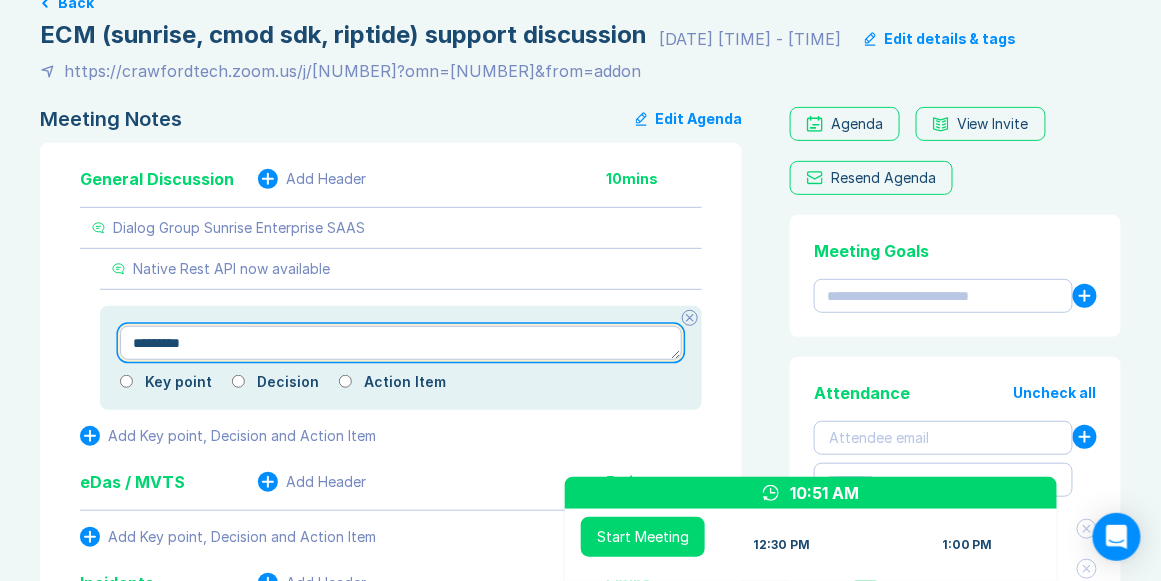 type on "*" 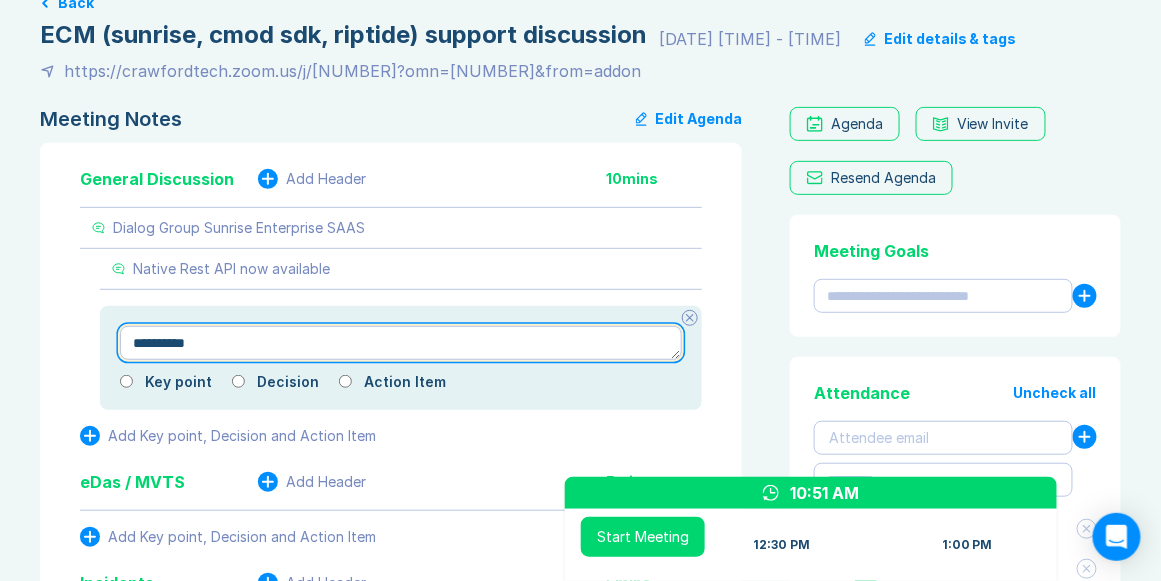 type on "*" 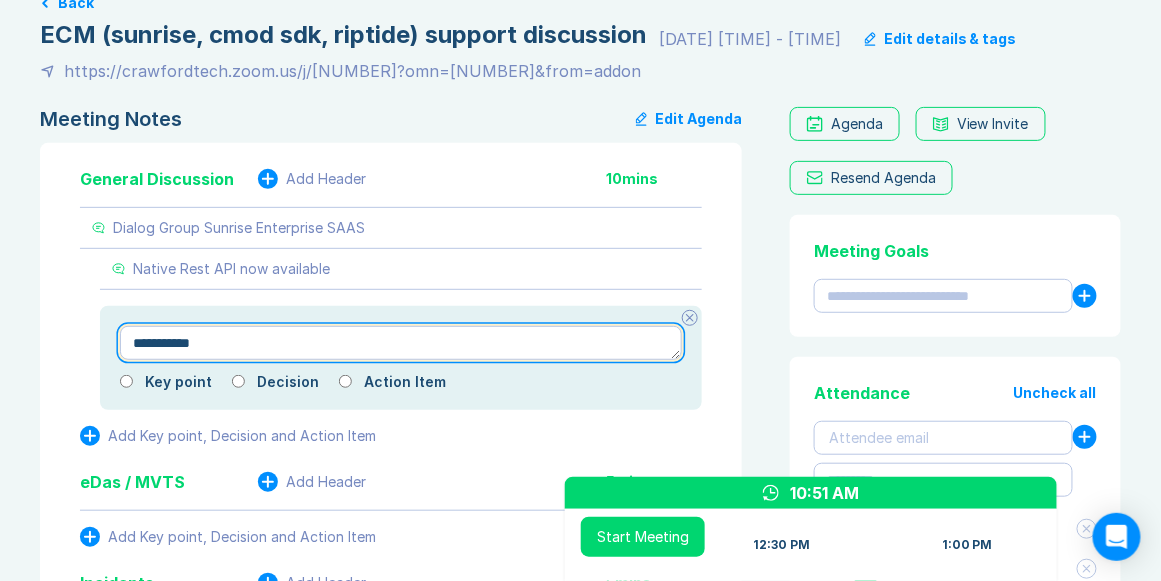 type on "*" 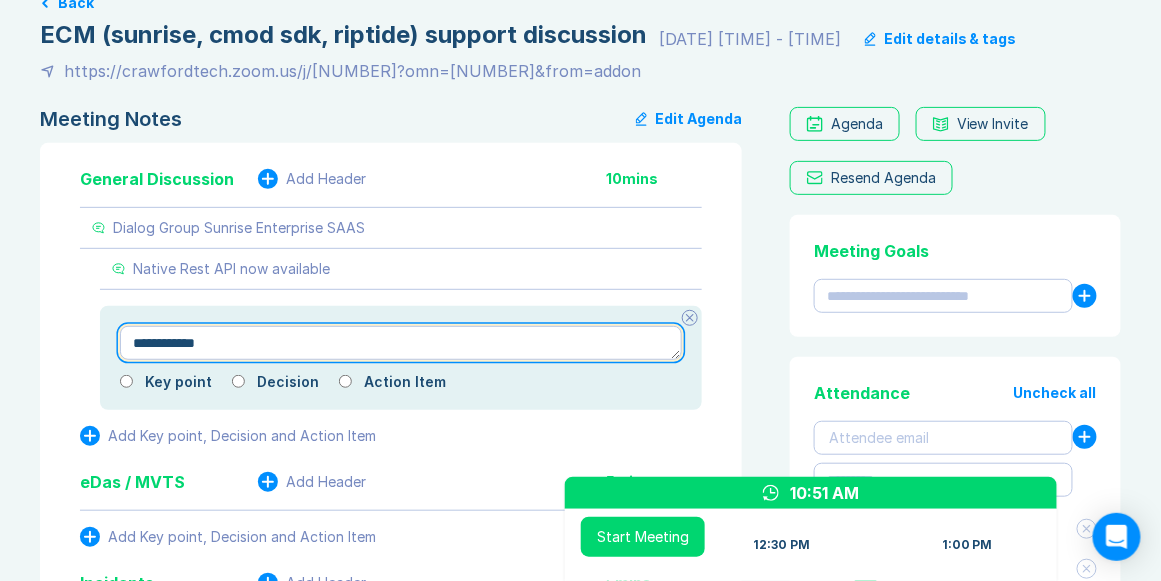 type on "*" 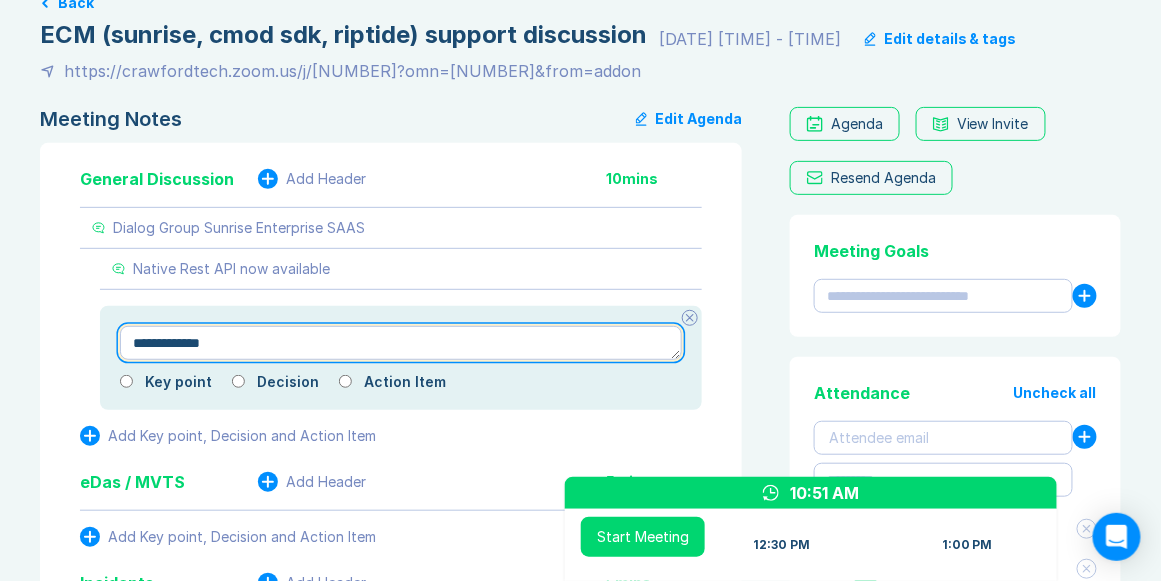 type on "*" 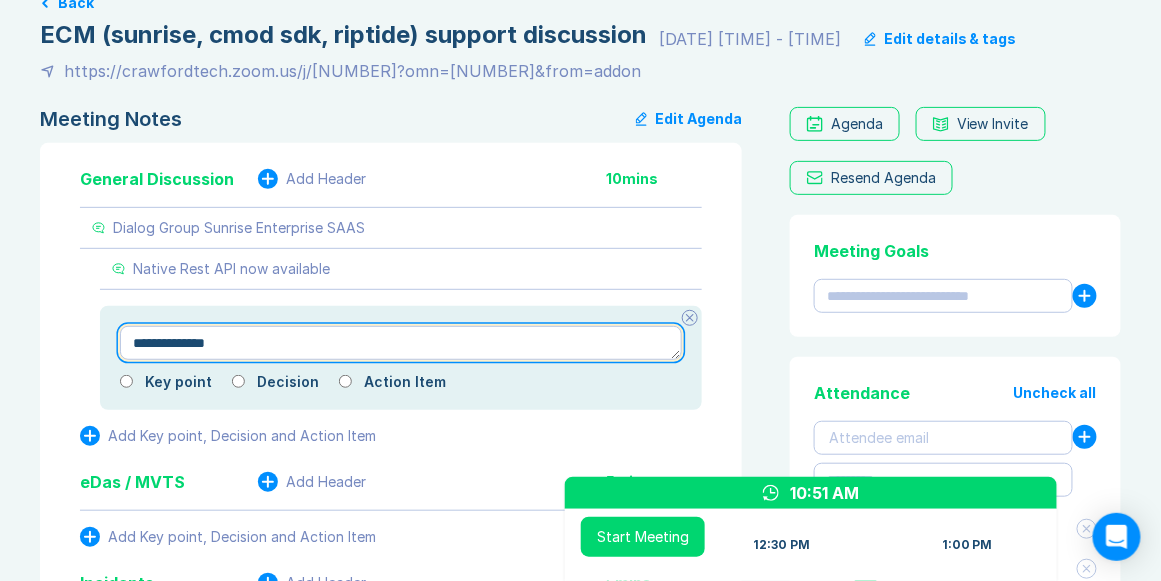 type on "*" 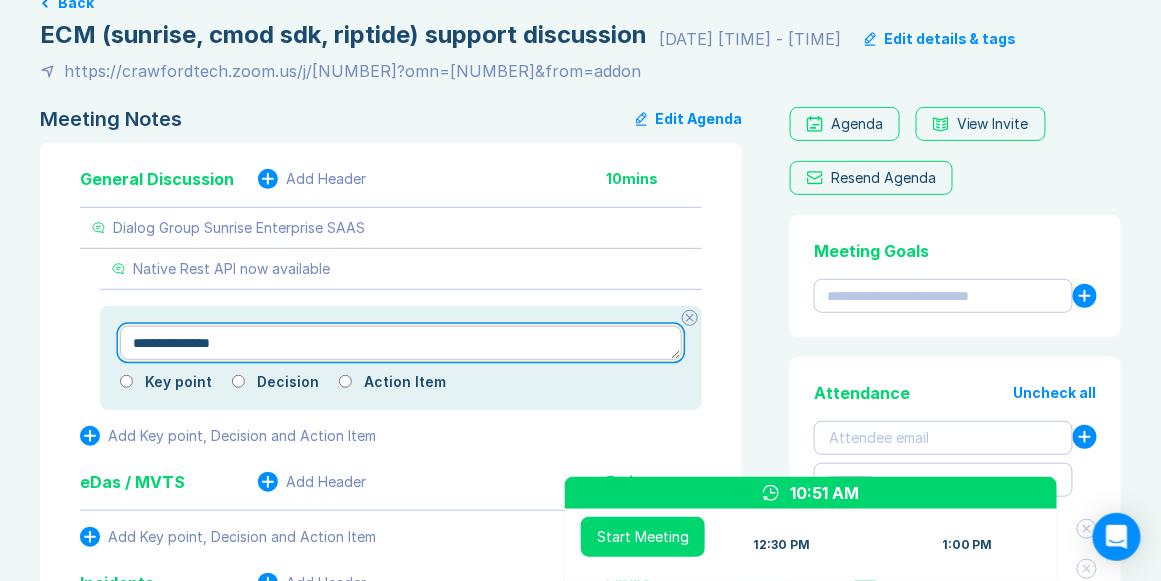 type on "*" 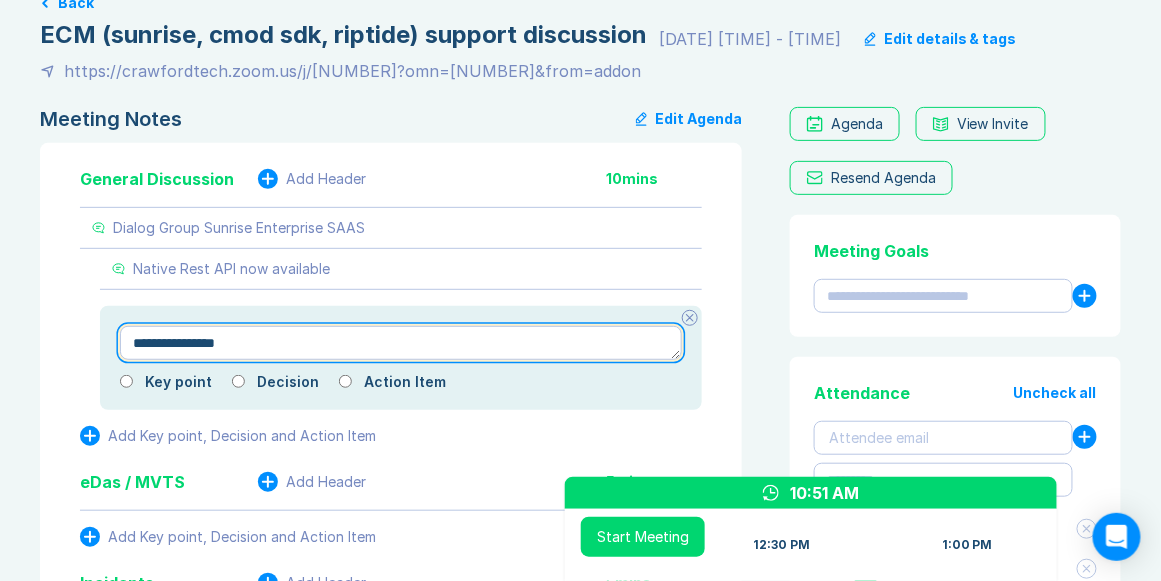 type on "*" 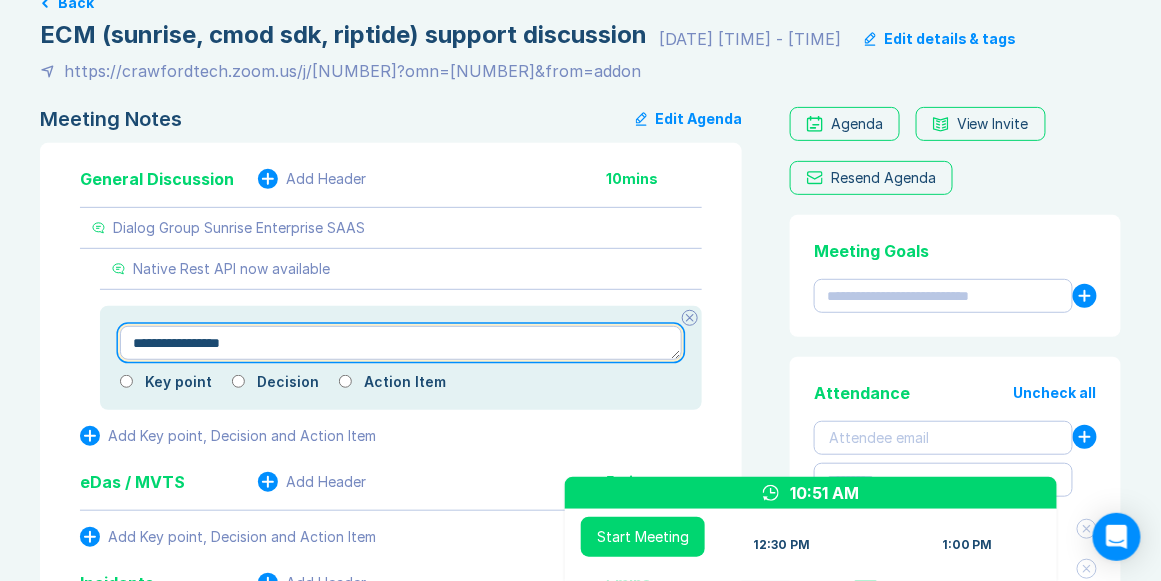 type on "*" 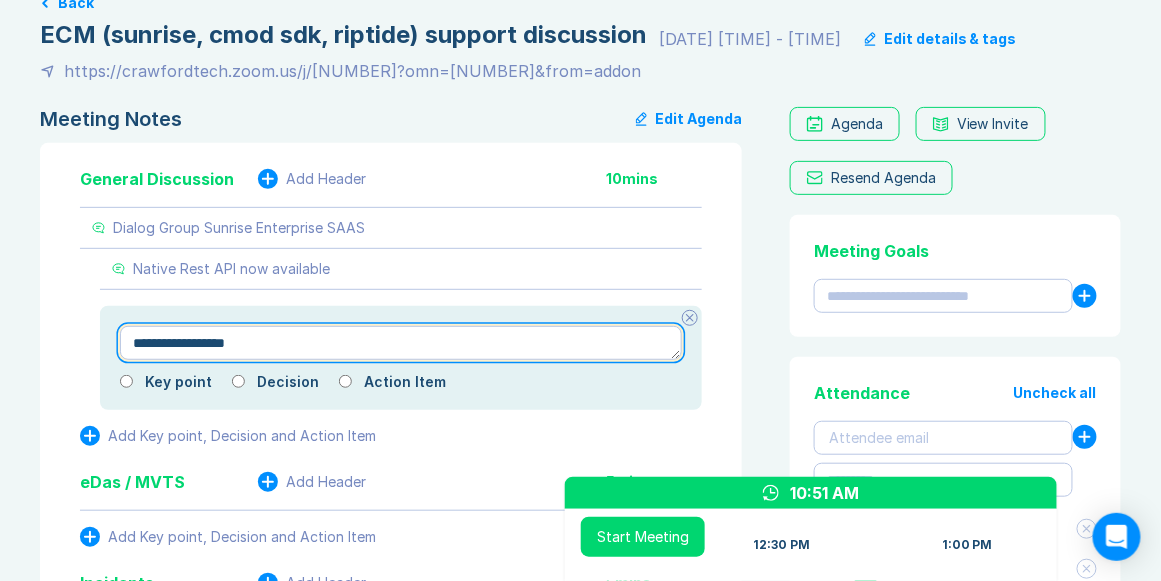 type on "*" 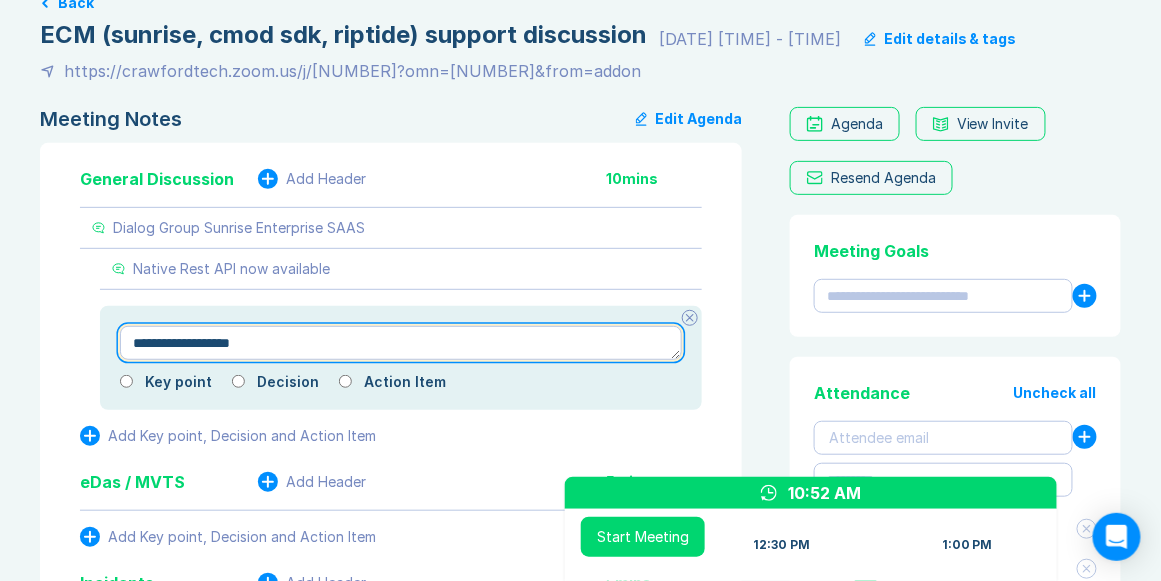 type on "*" 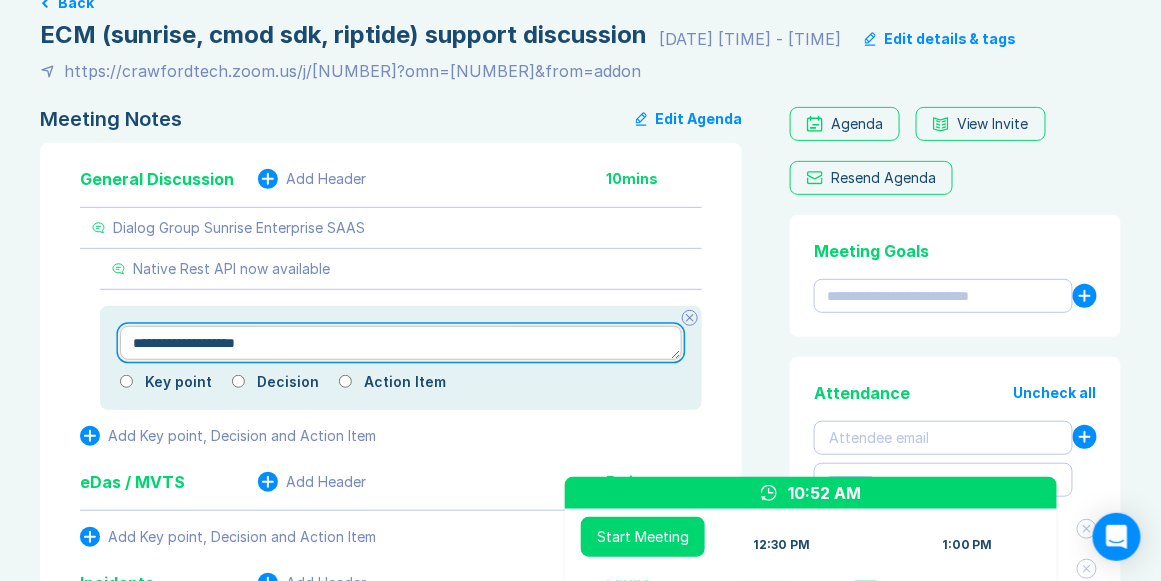type on "*" 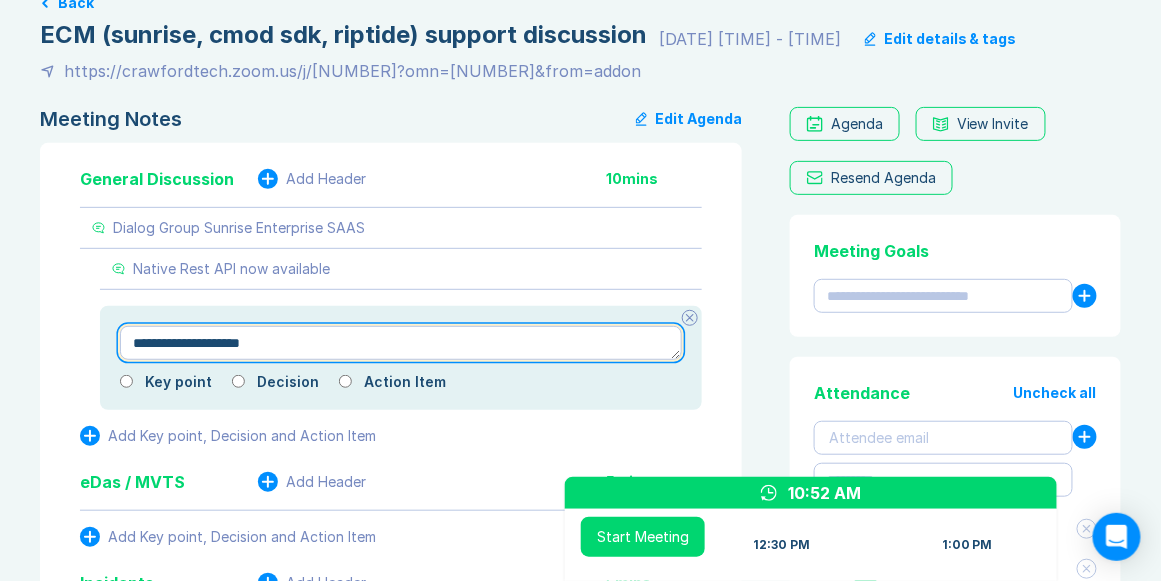type on "*" 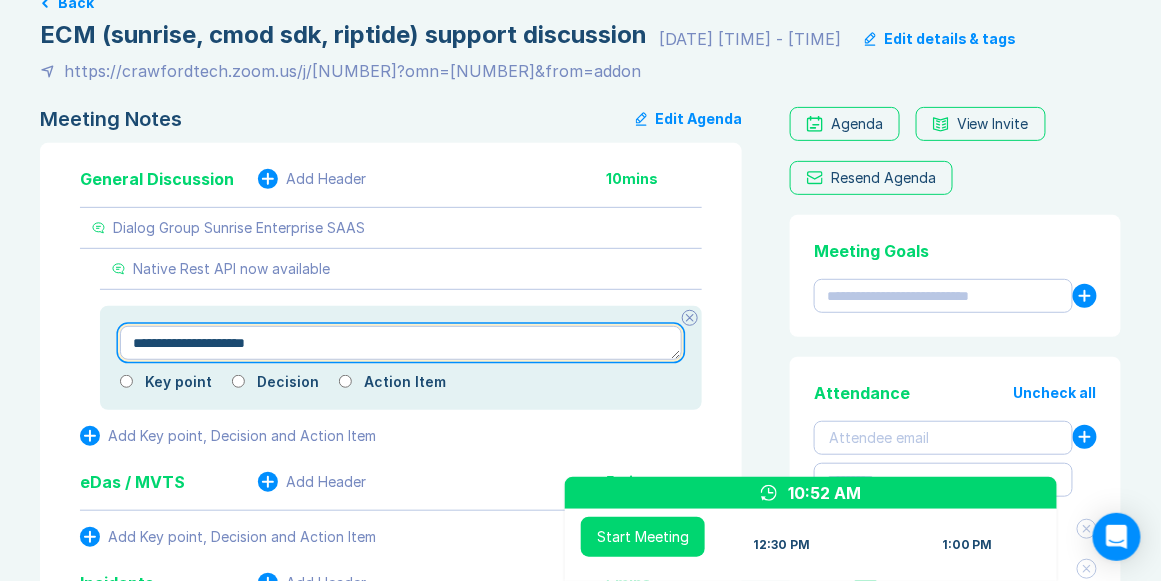 type on "*" 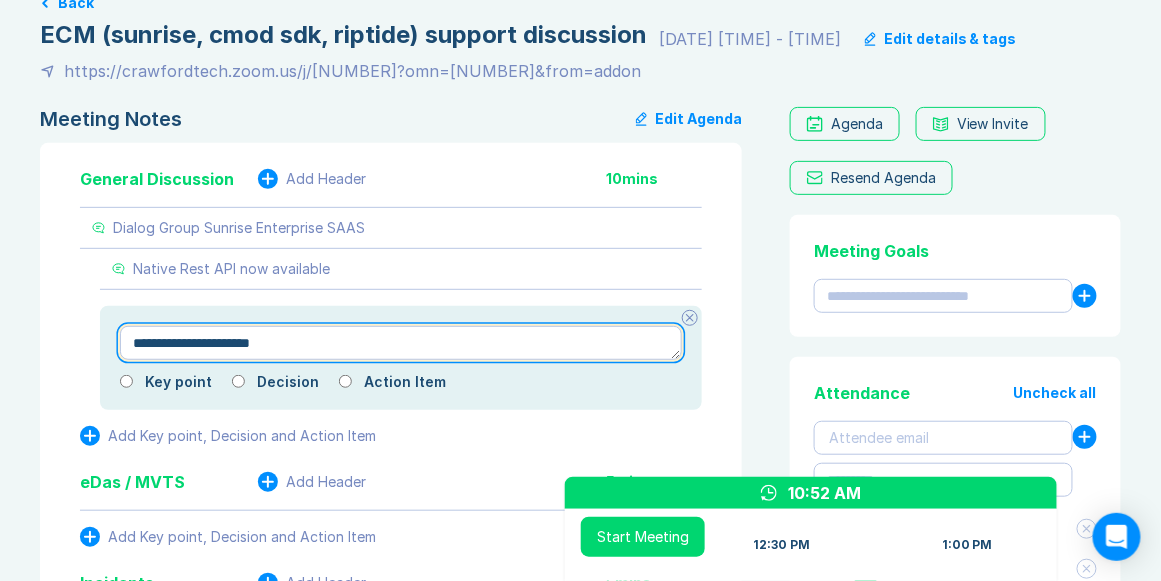 type on "*" 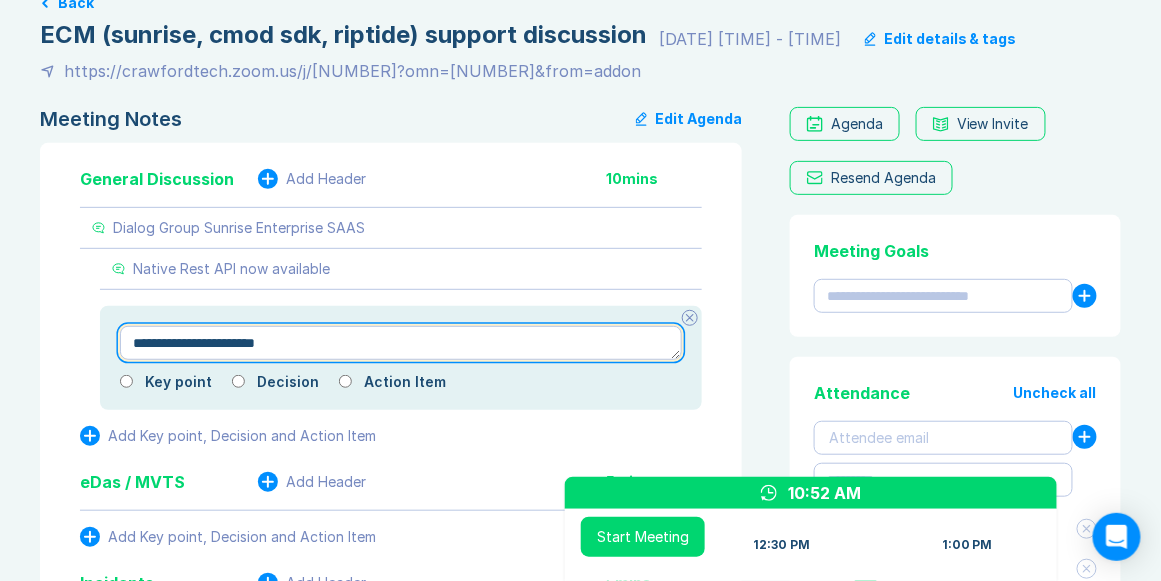 type on "*" 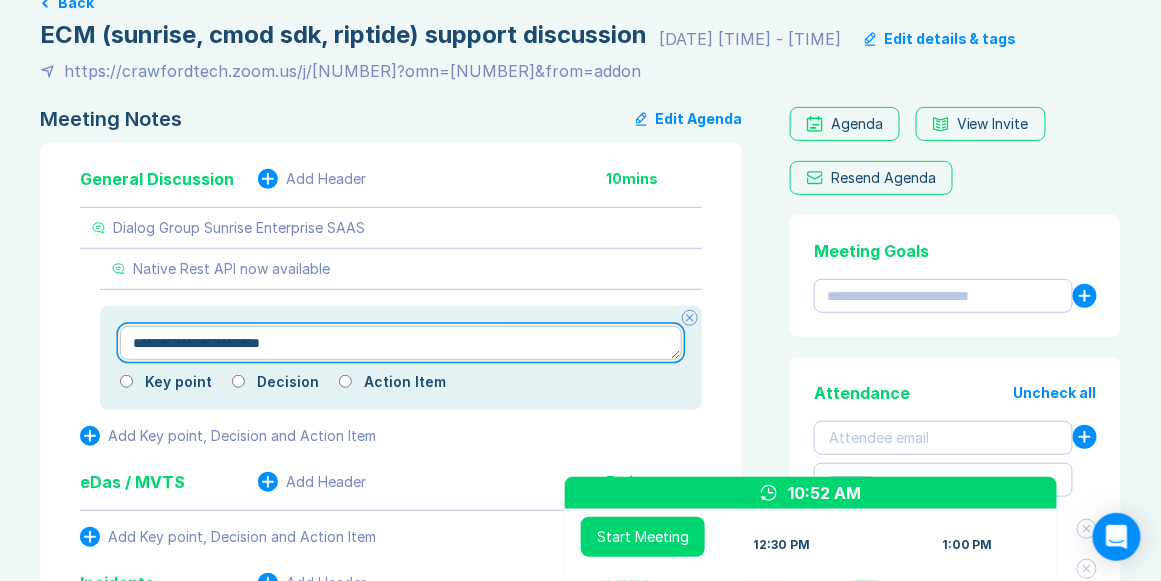 type on "*" 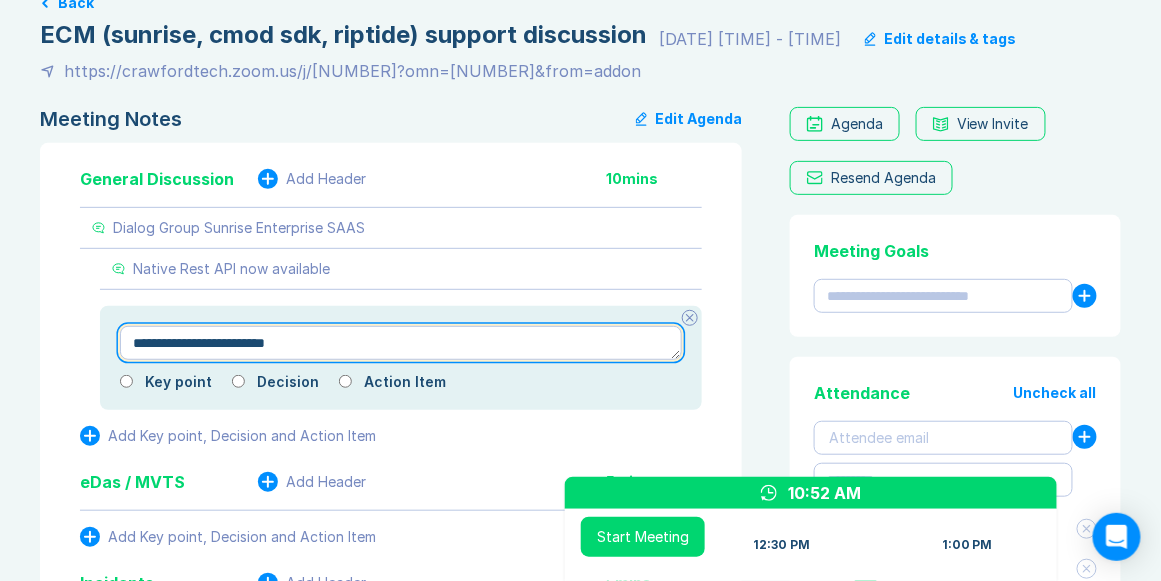 type on "*" 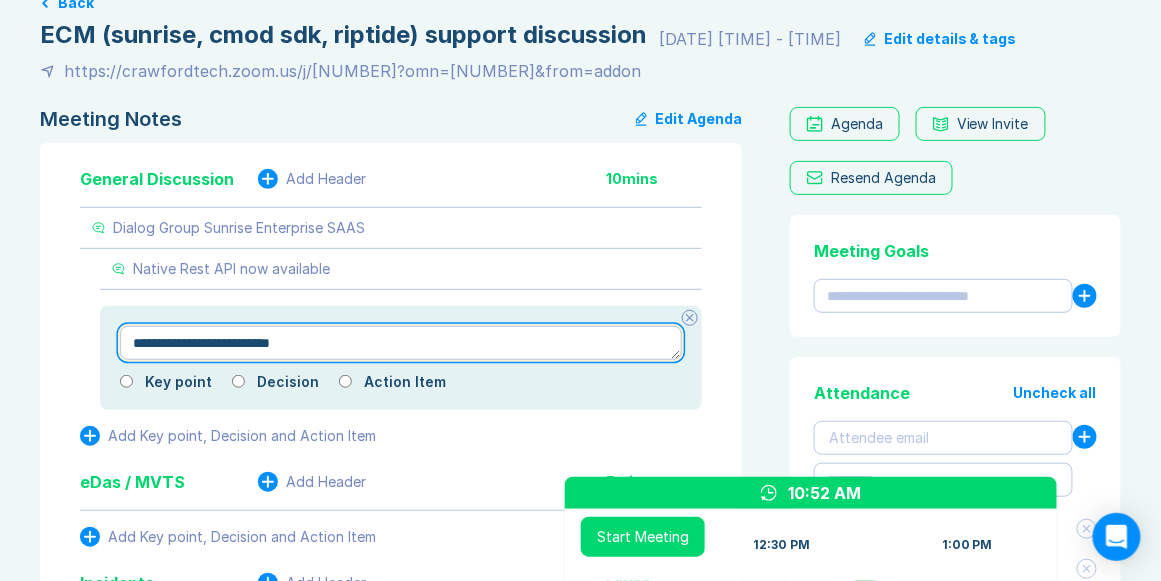 type on "*" 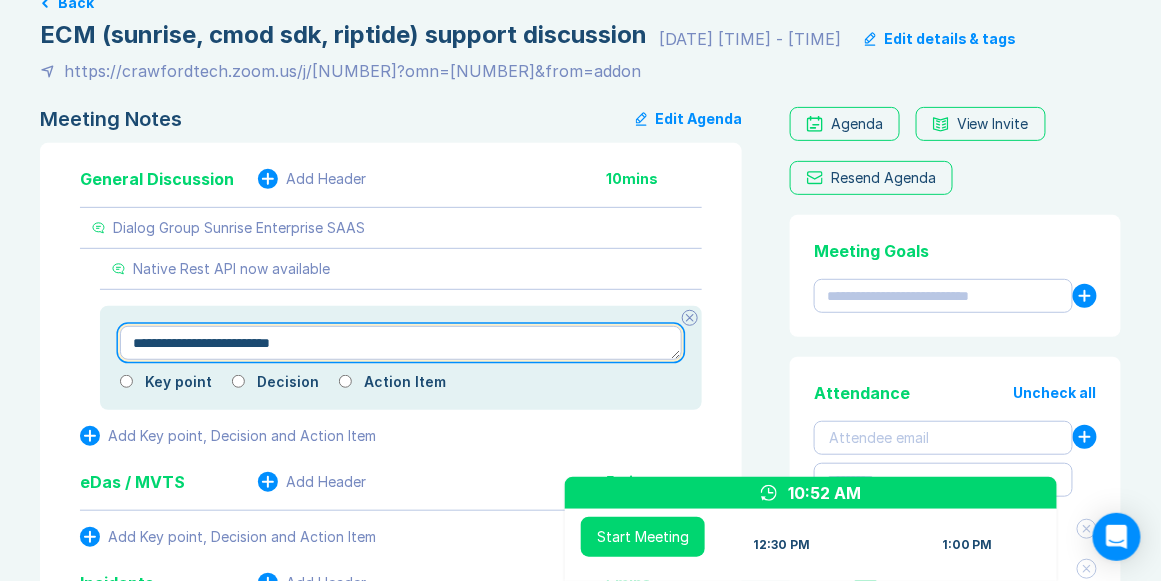 type on "**********" 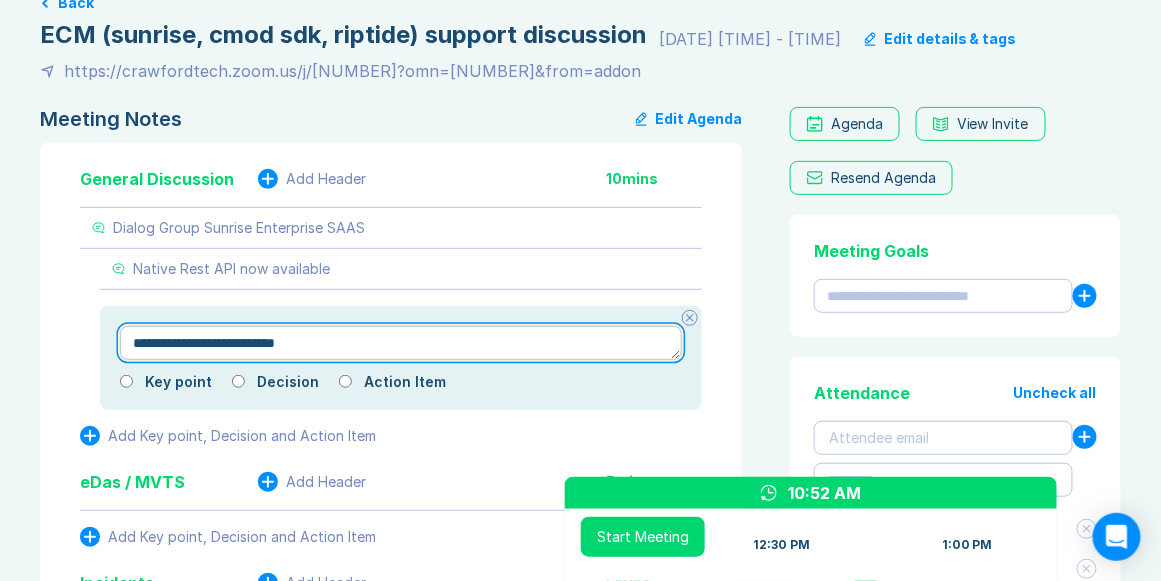 type on "*" 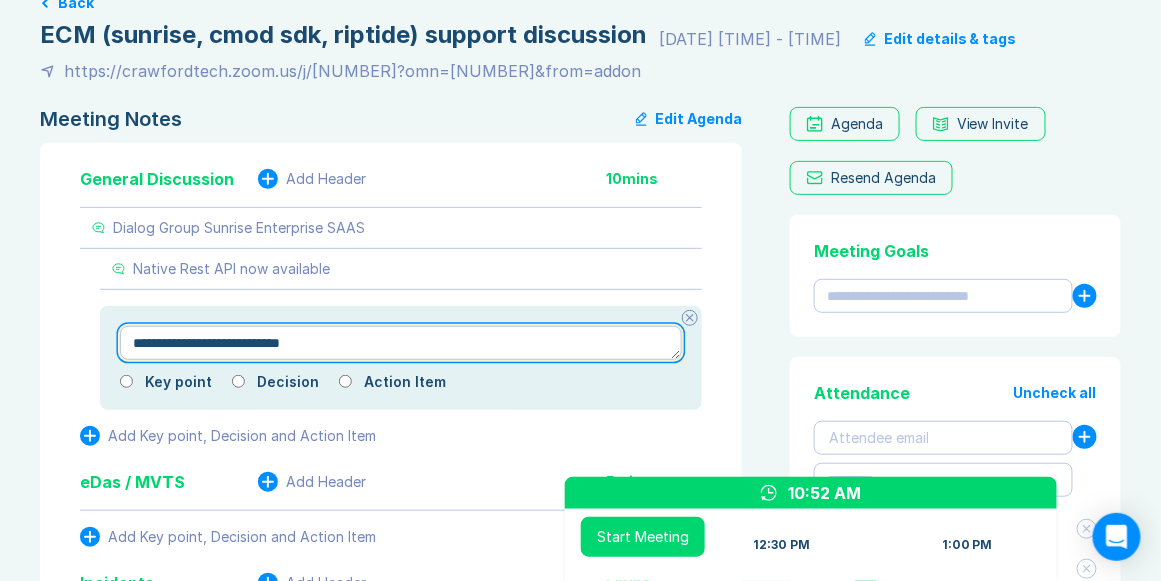 type on "*" 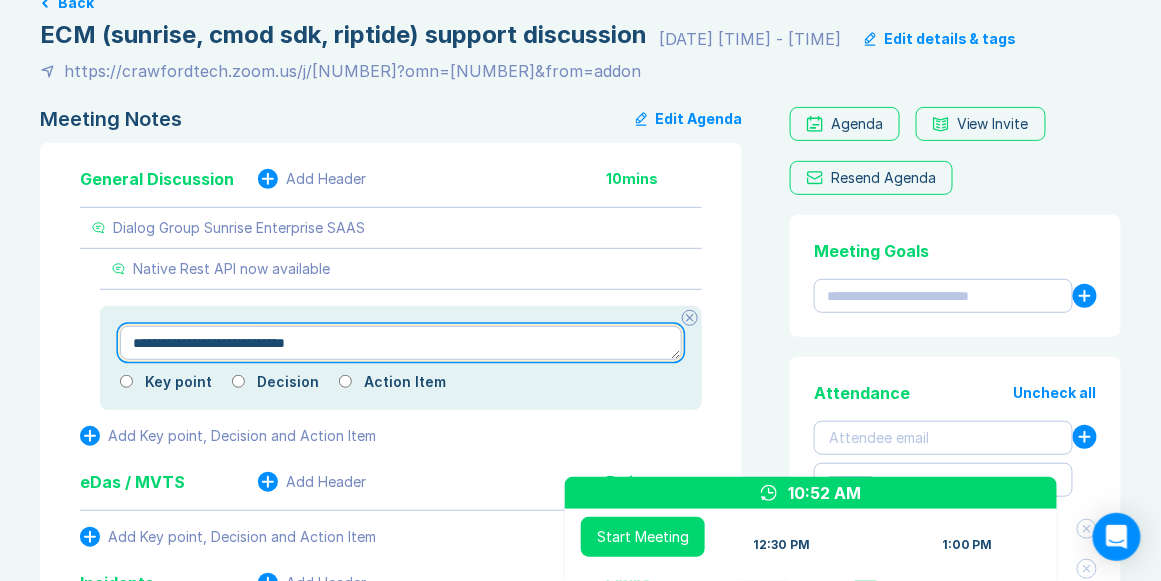 type on "*" 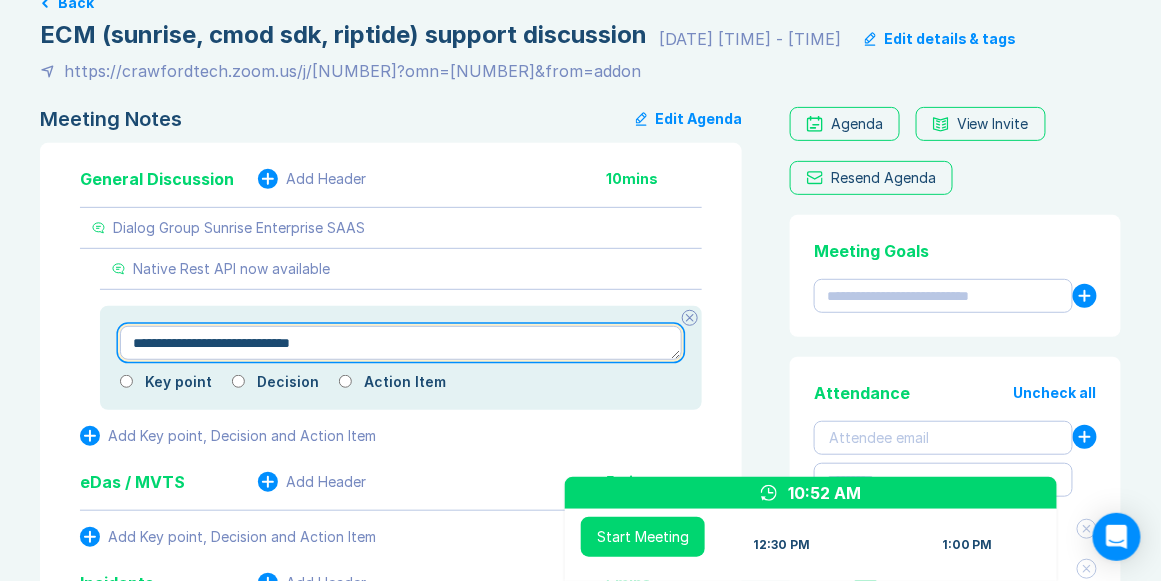 type on "*" 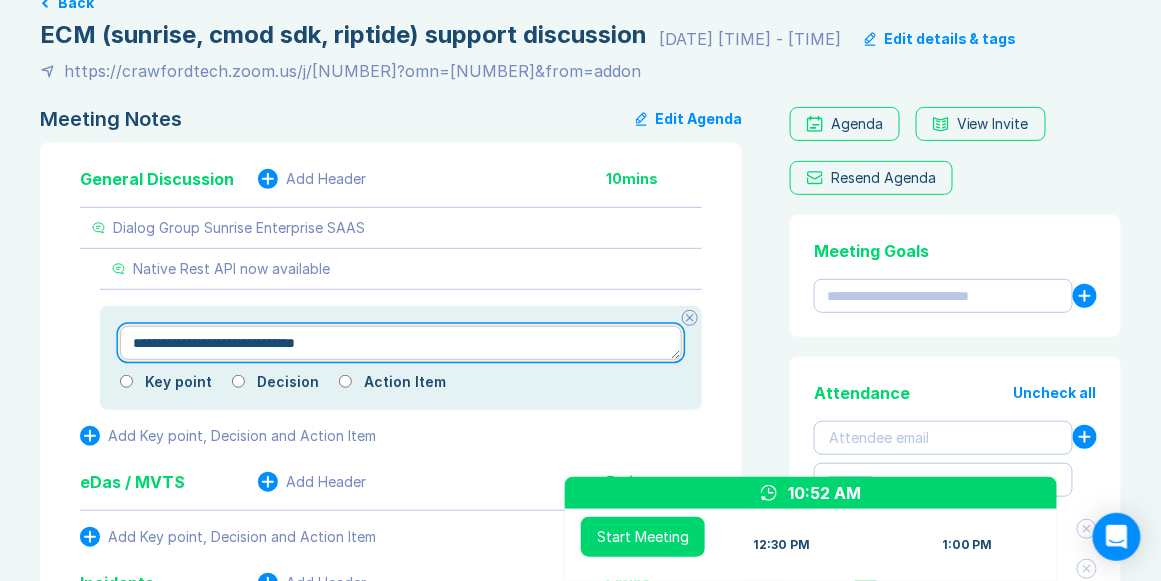type on "*" 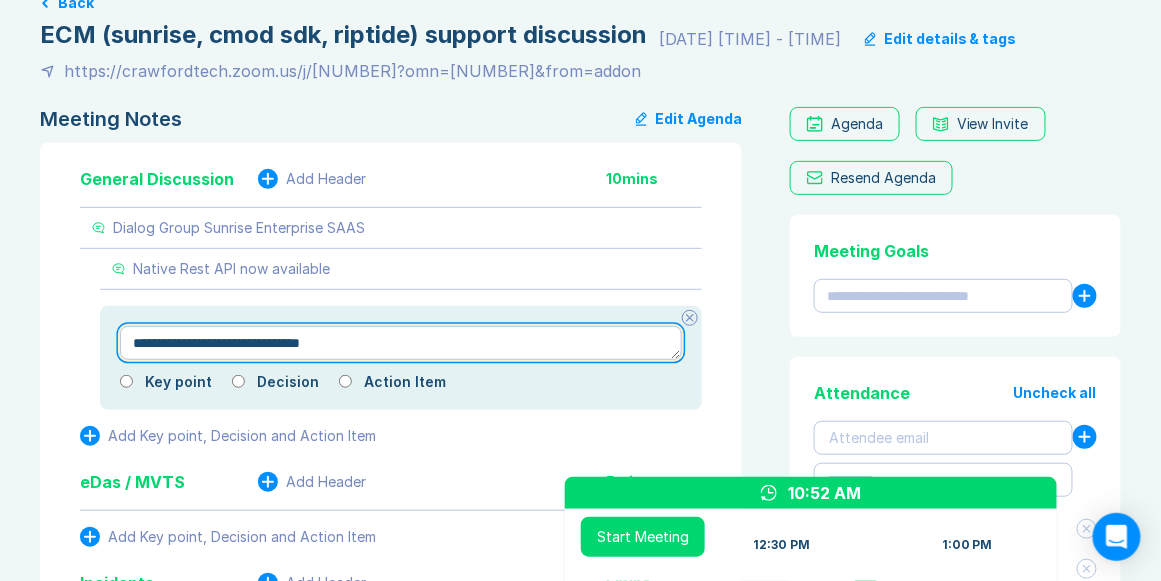 type on "*" 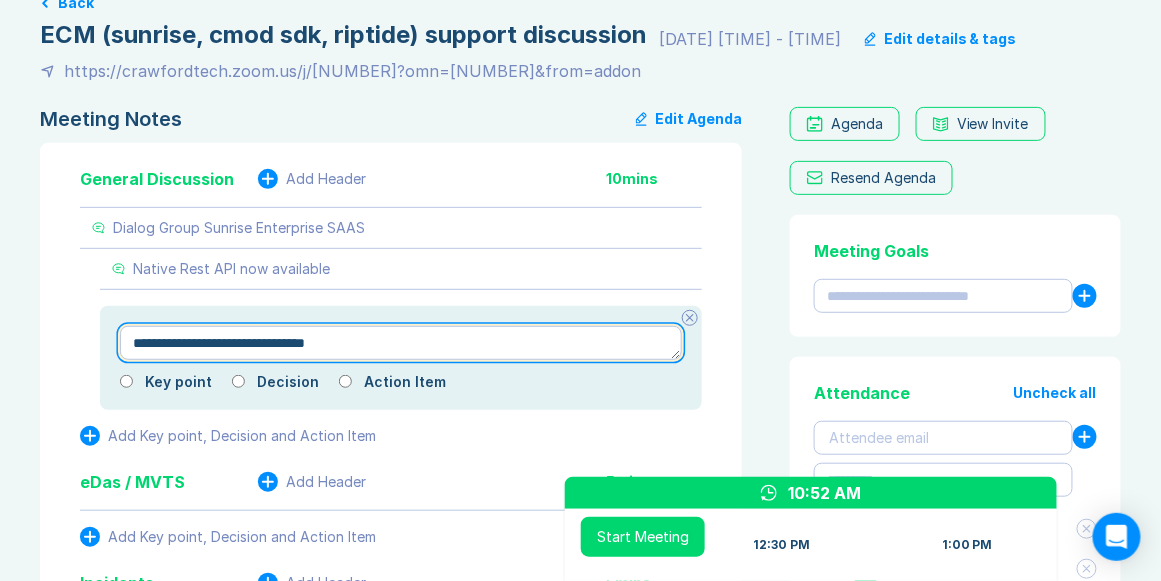 type on "*" 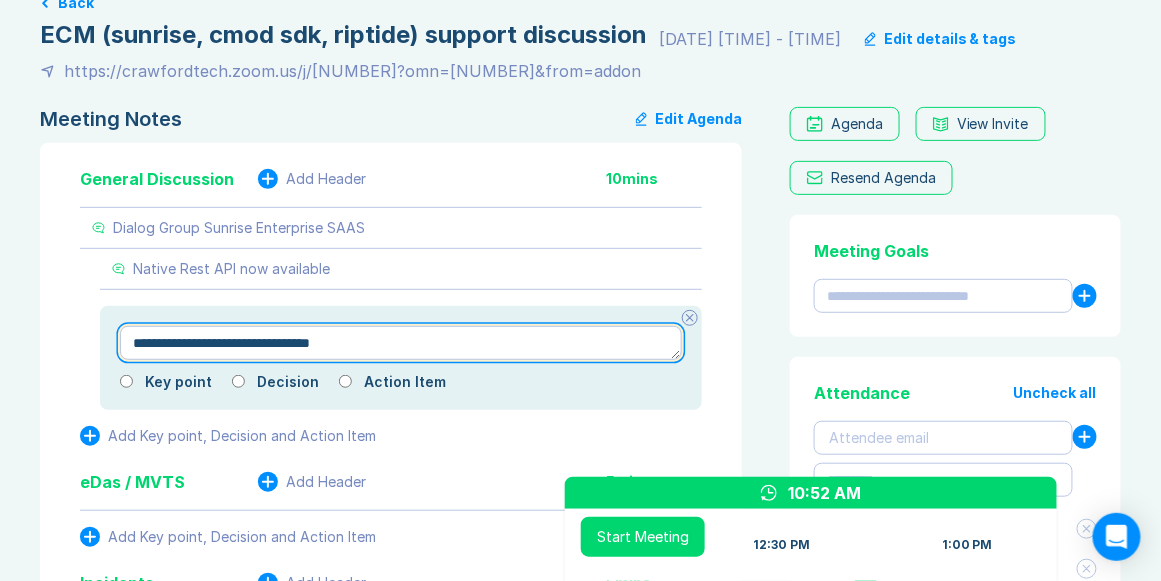 type on "*" 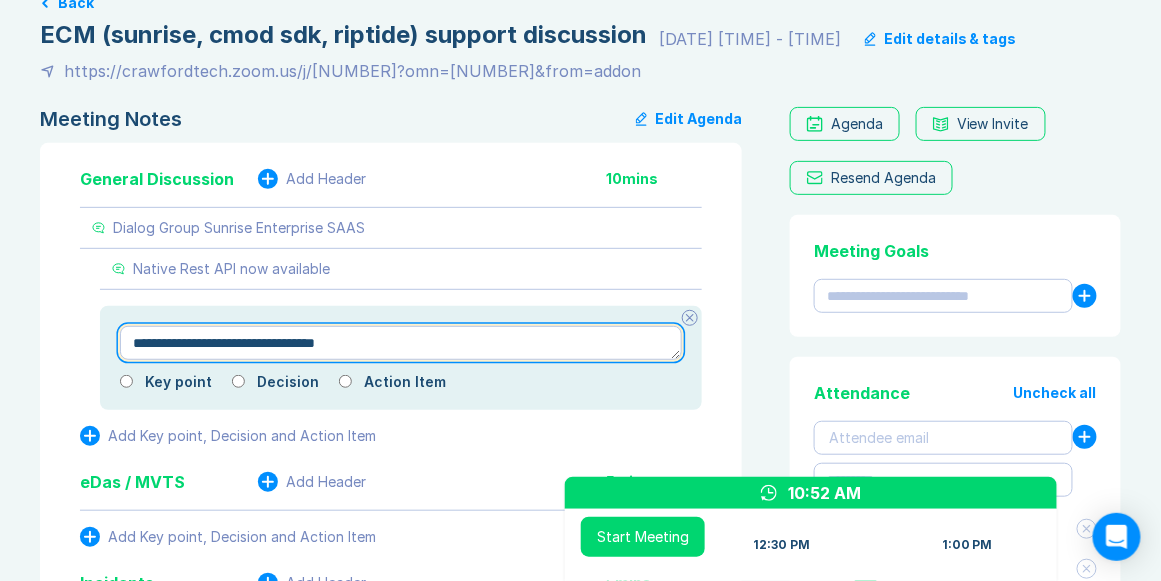 type on "*" 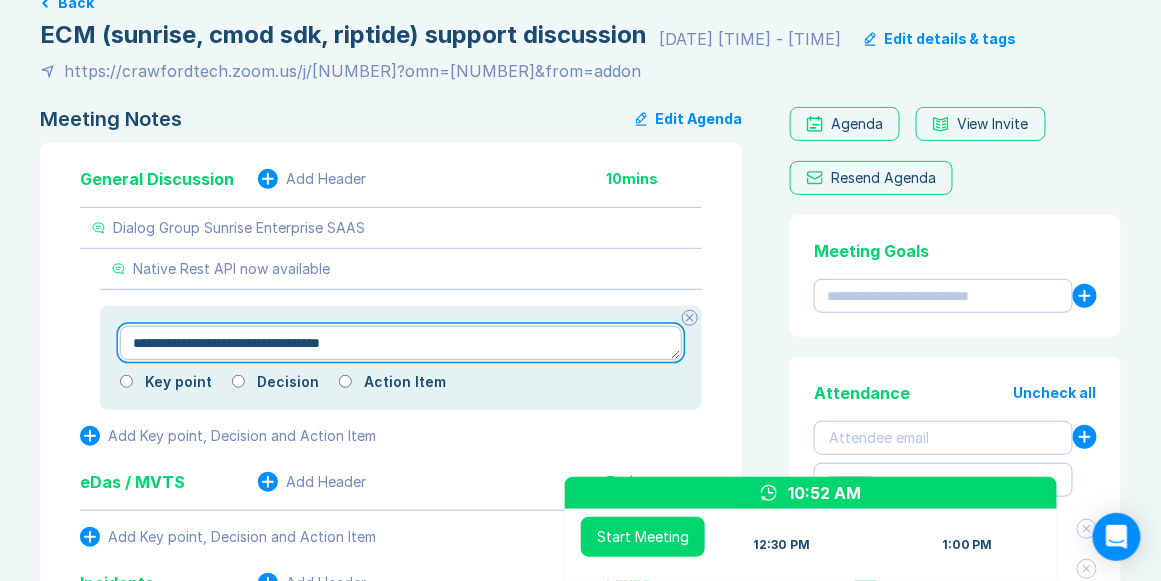 type on "*" 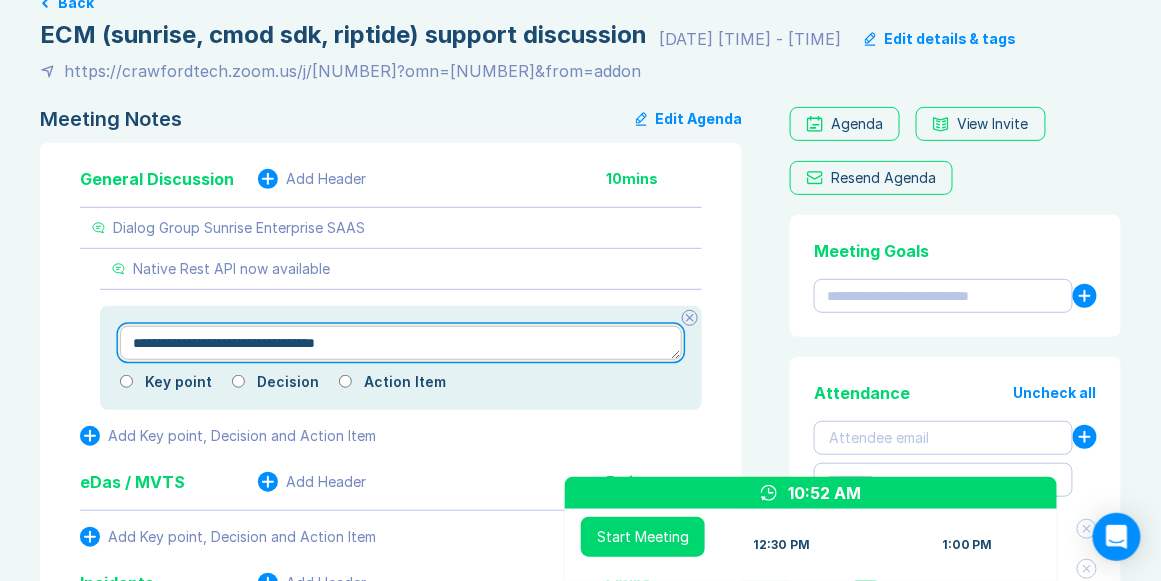 type on "*" 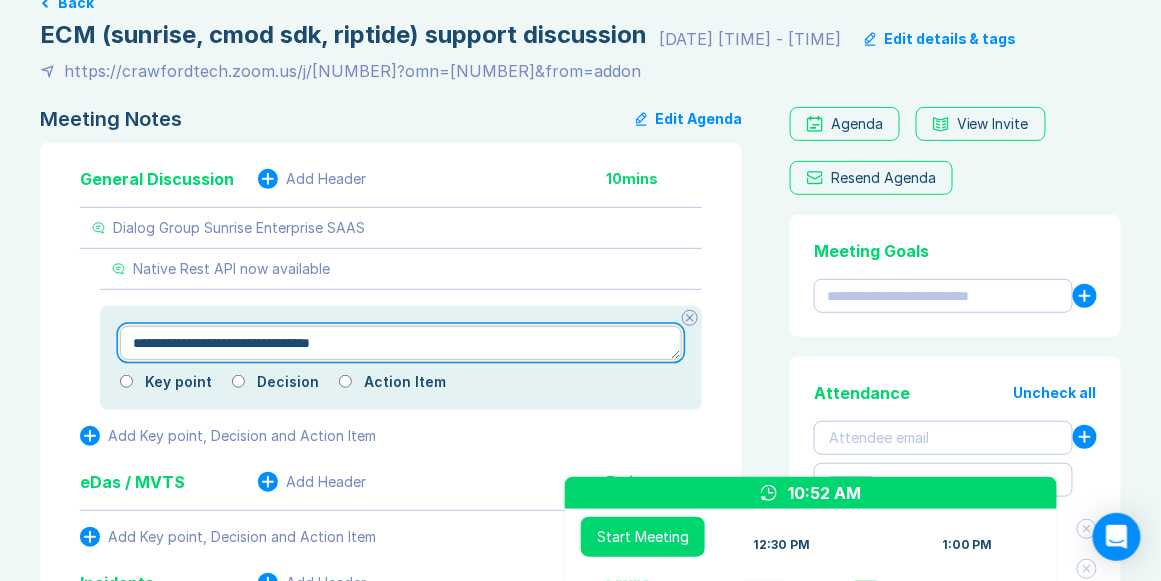 type on "*" 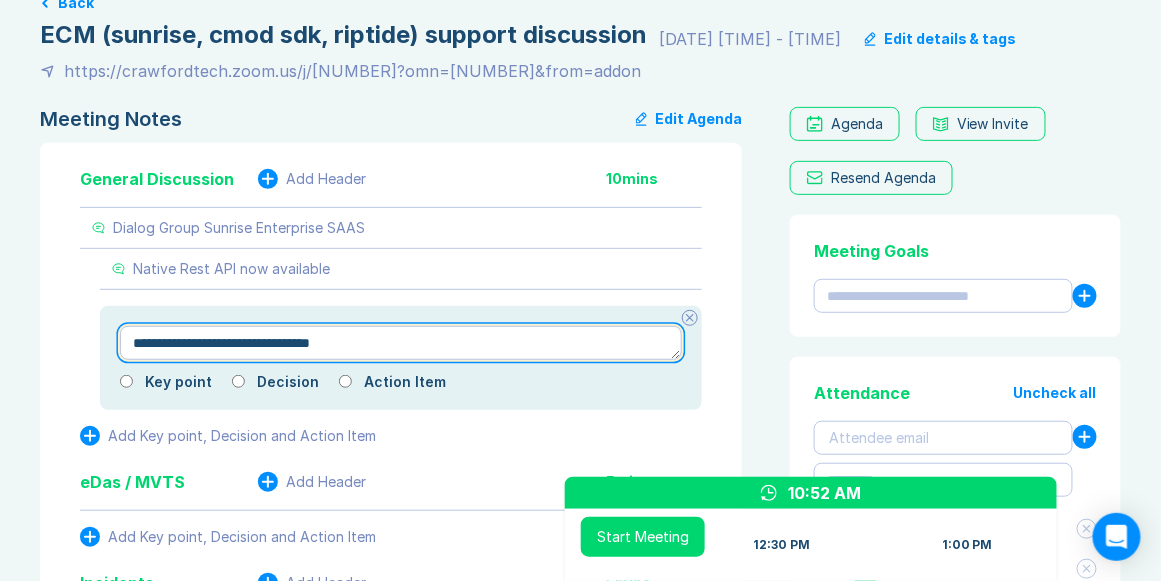type on "**********" 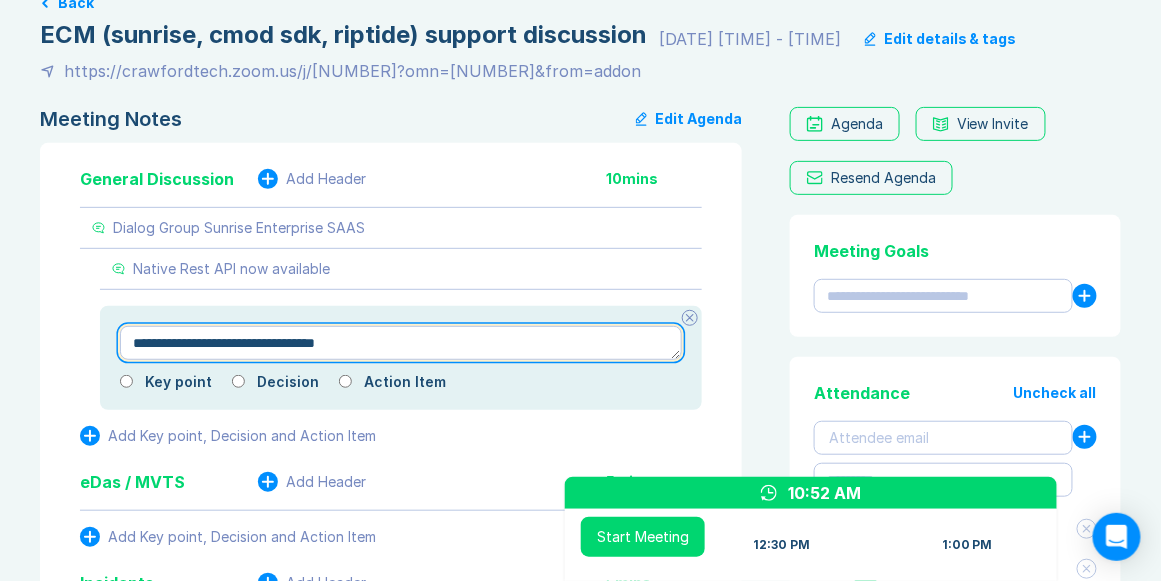 type on "*" 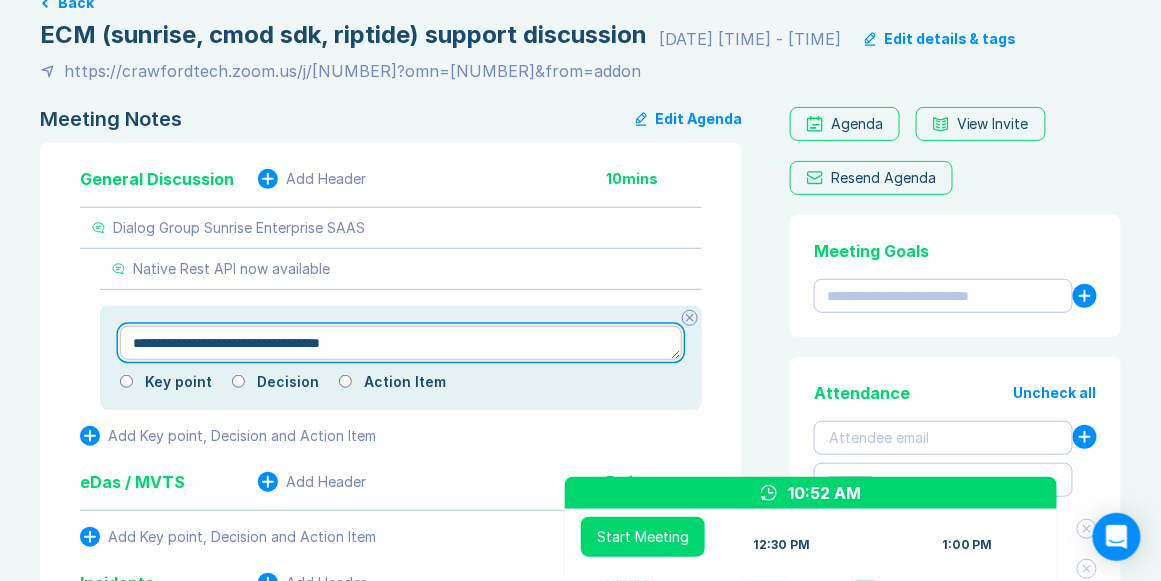 type on "*" 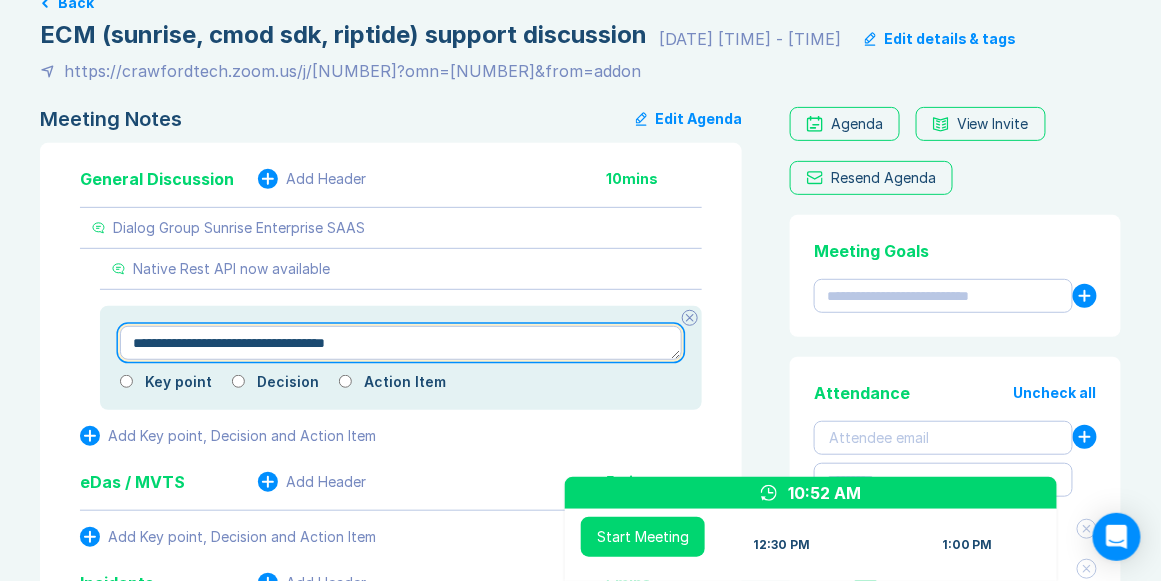 type on "*" 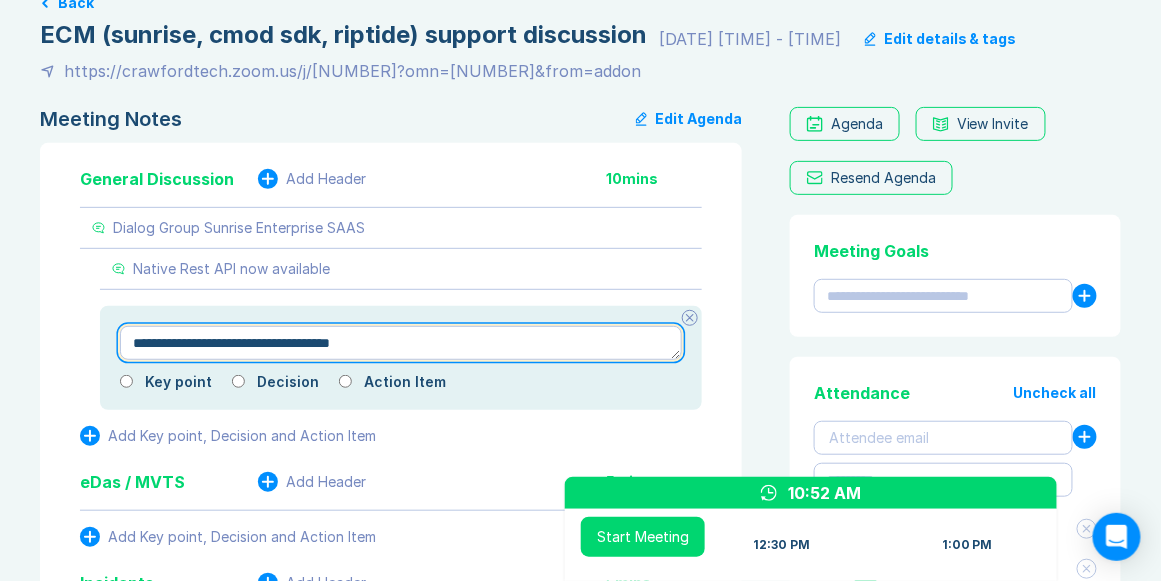 type on "*" 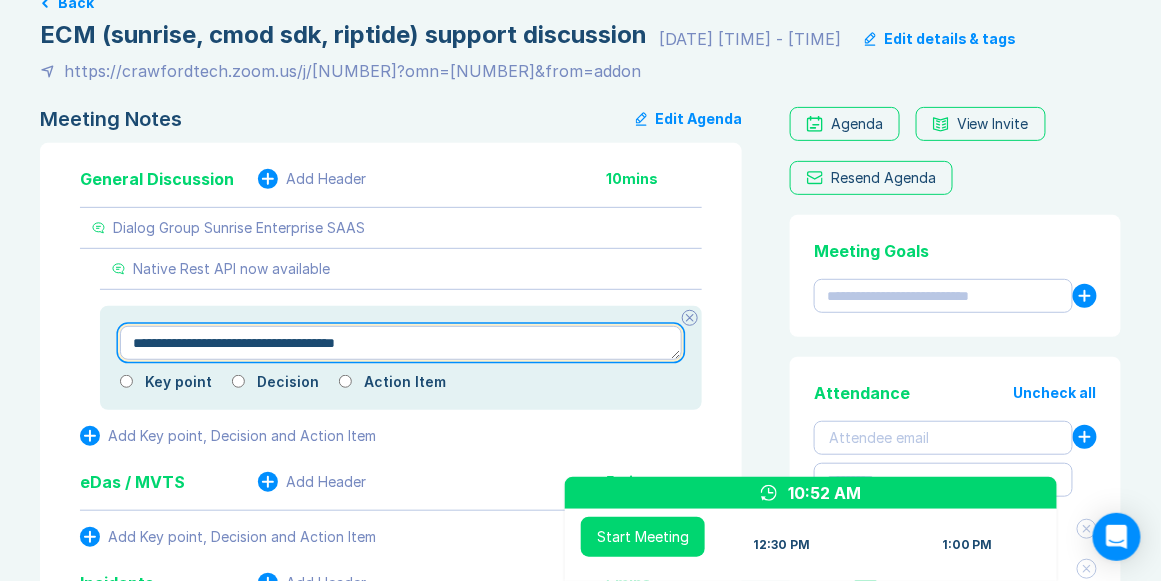 type on "*" 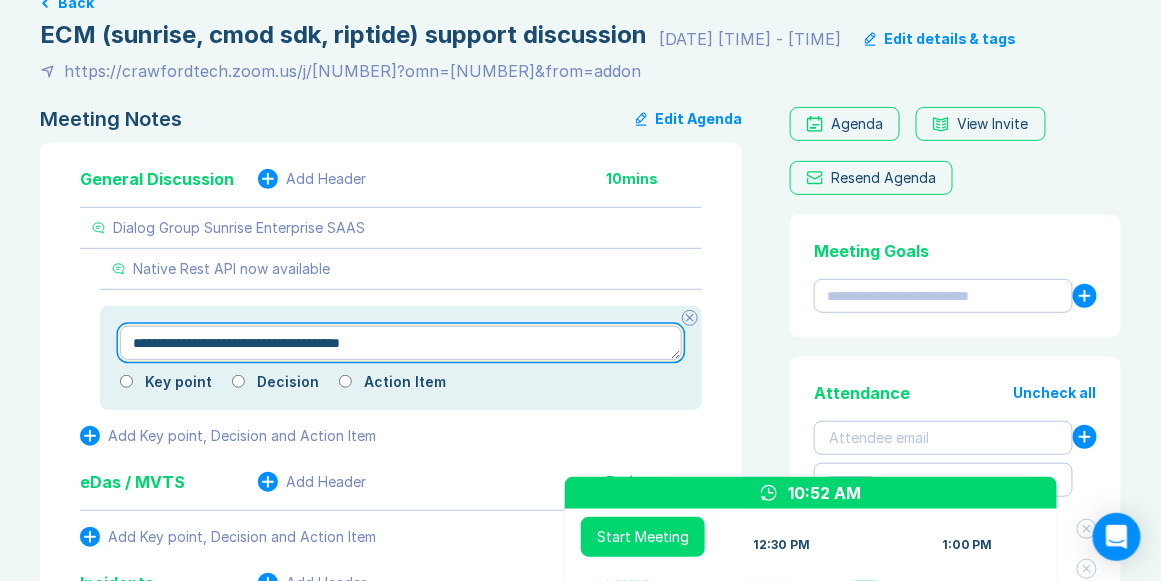 type on "*" 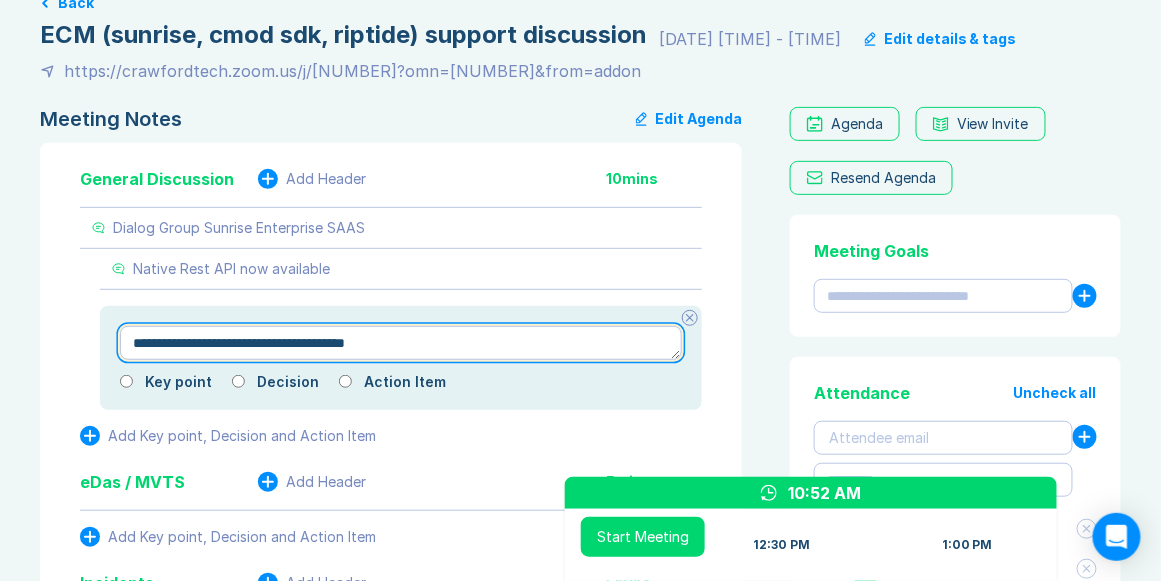 type on "*" 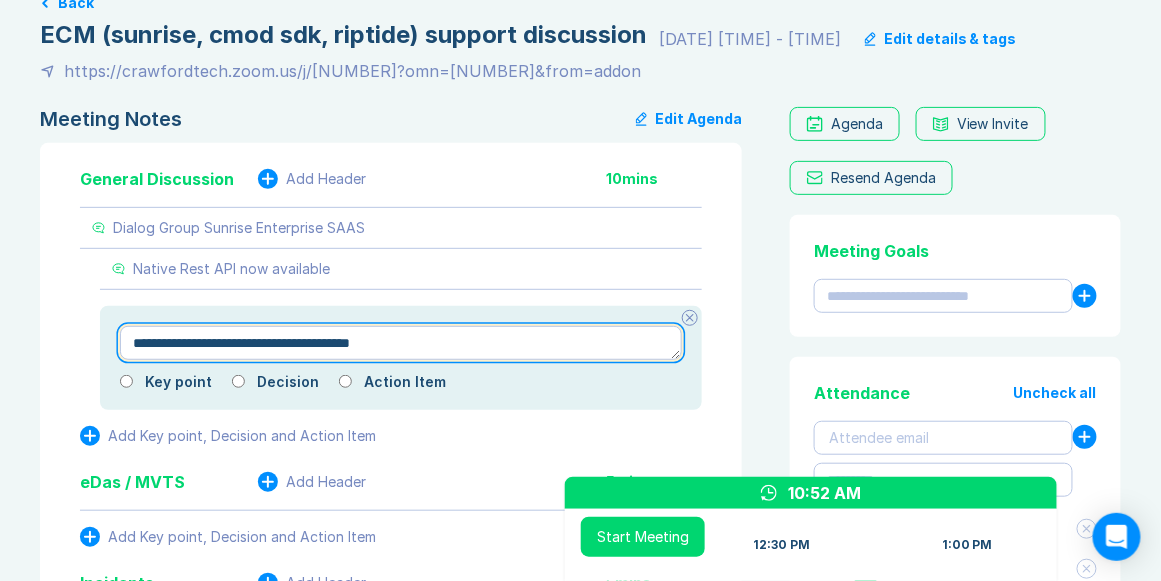 type on "*" 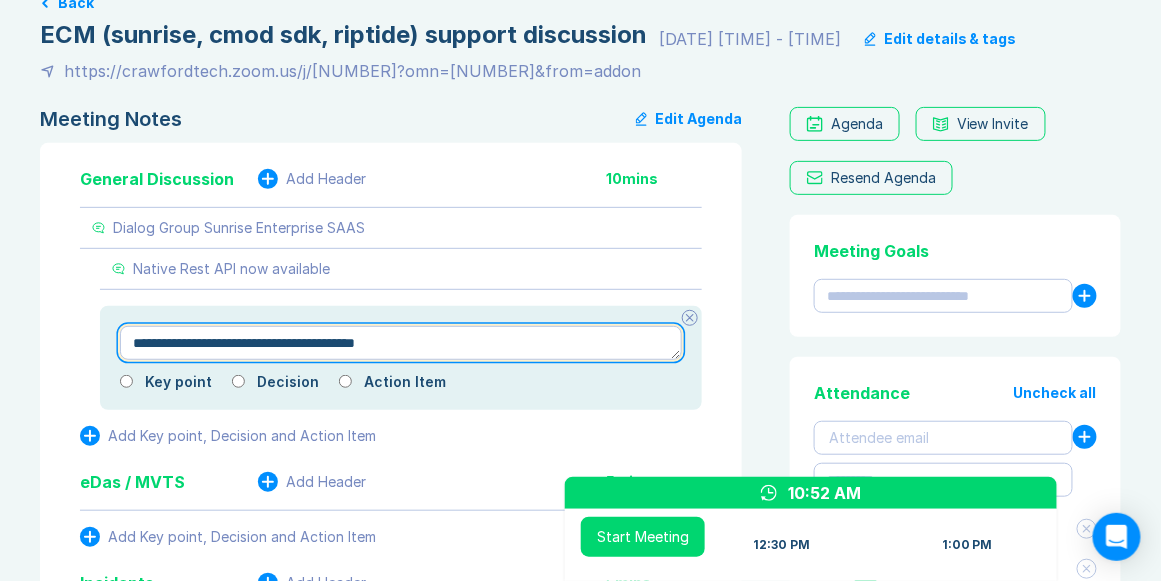 type on "*" 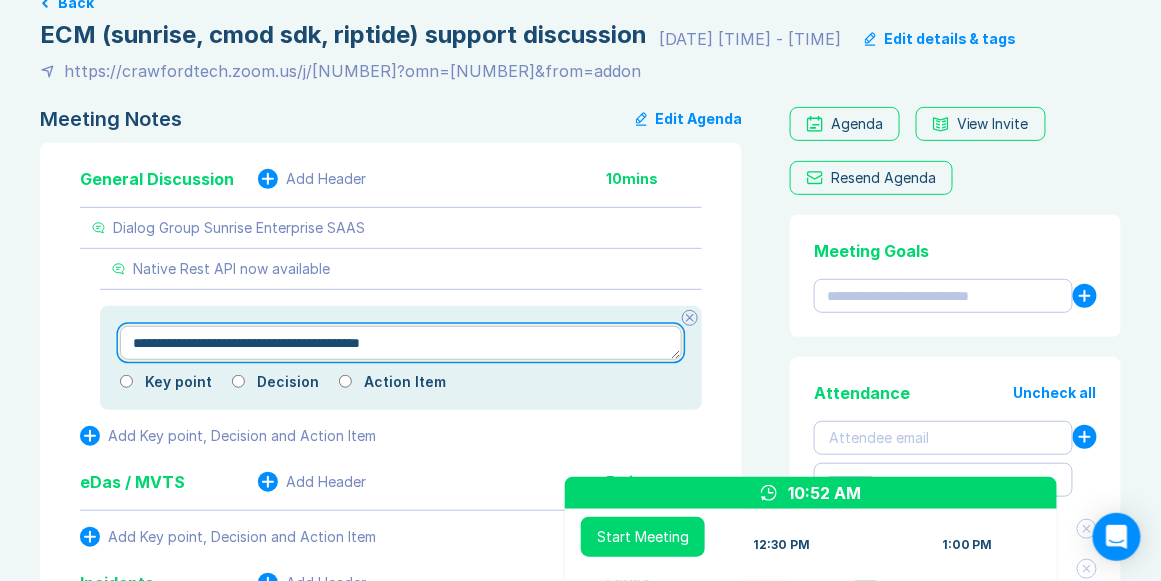 type on "*" 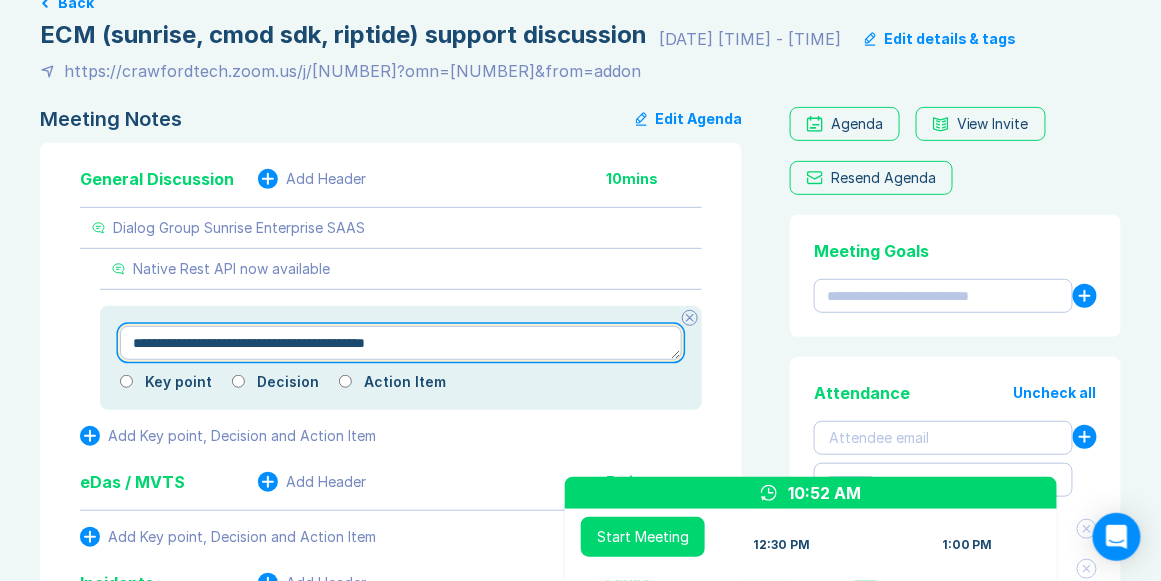 type on "*" 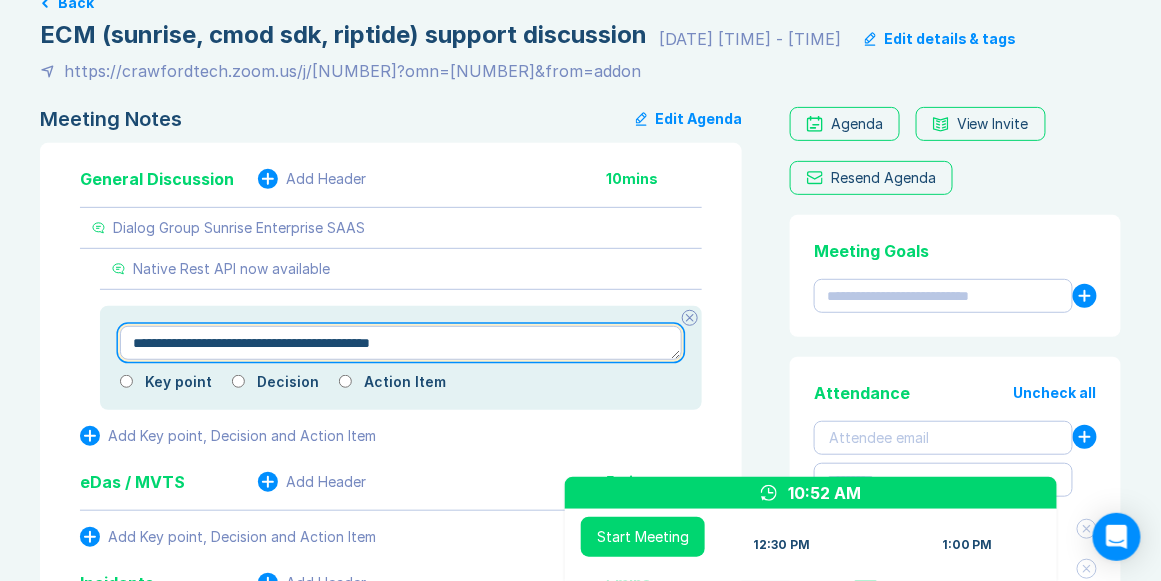 type on "*" 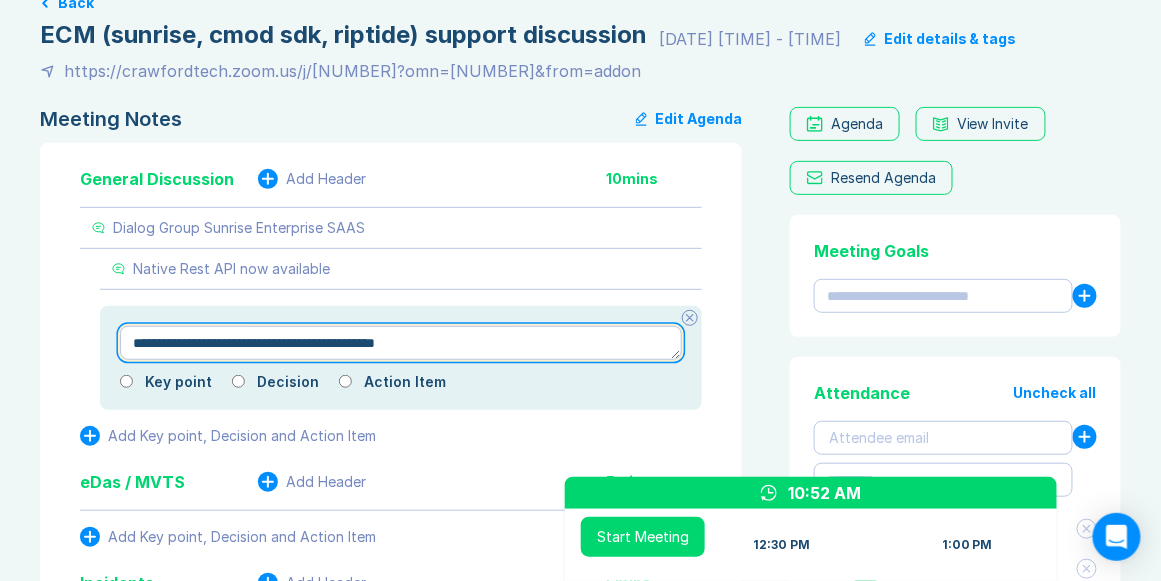 type on "*" 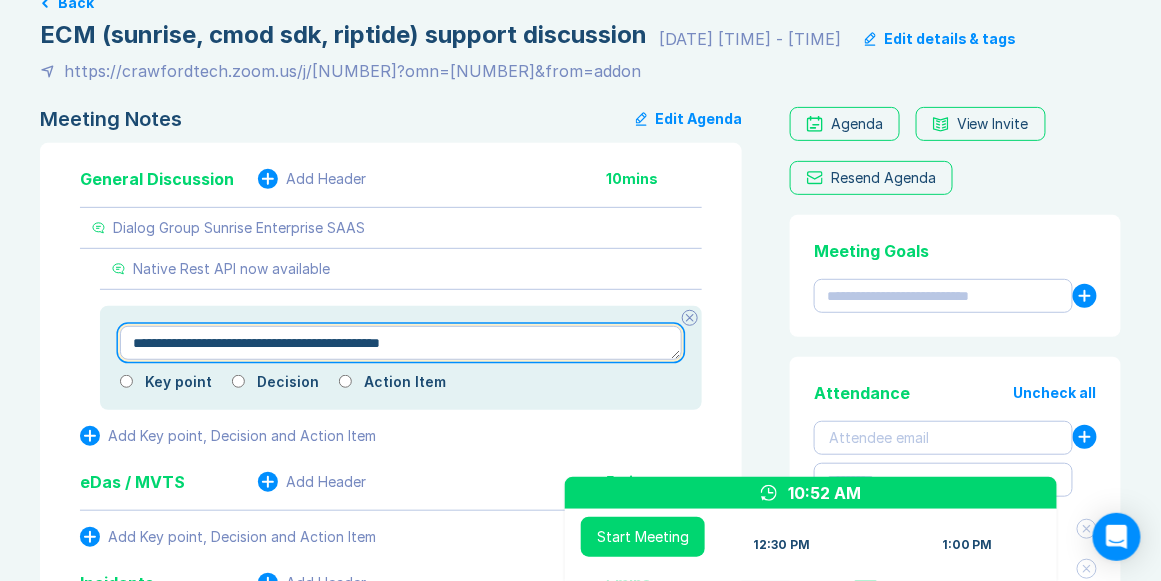 type on "*" 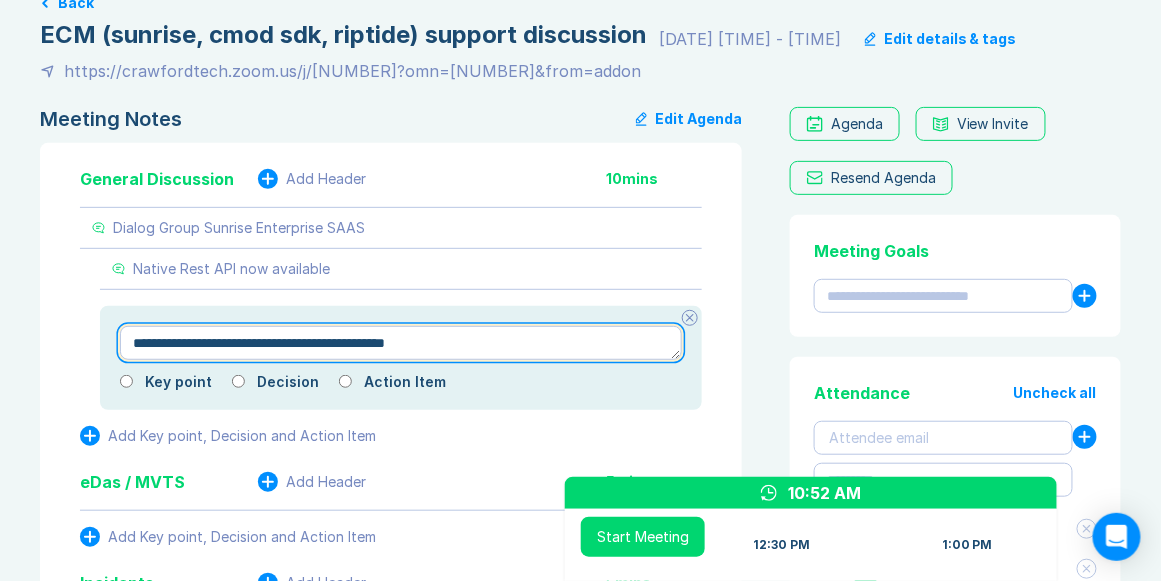 type on "*" 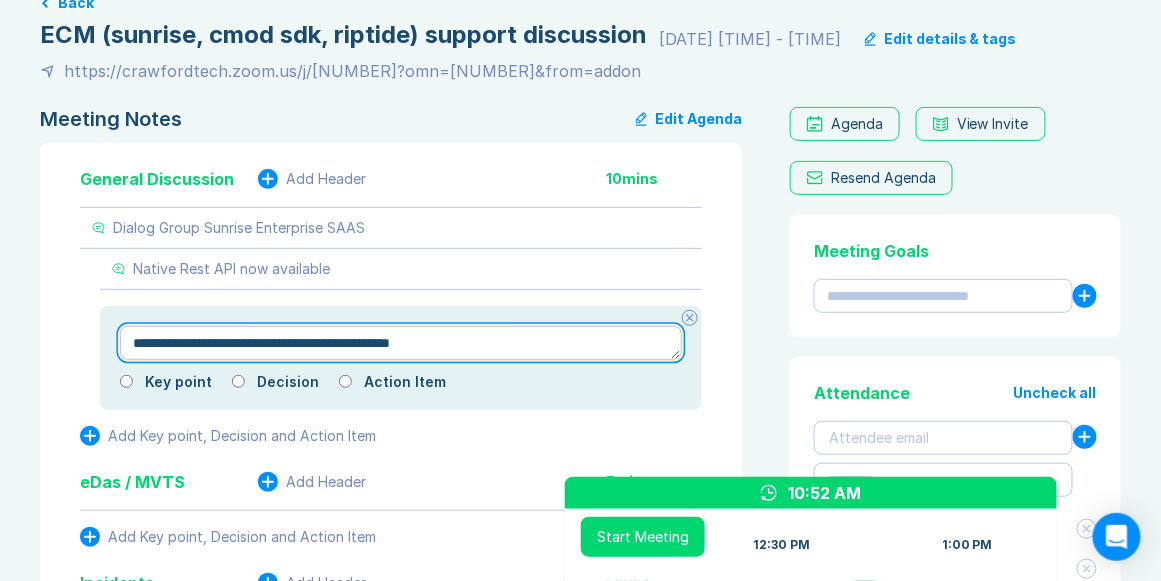 type on "*" 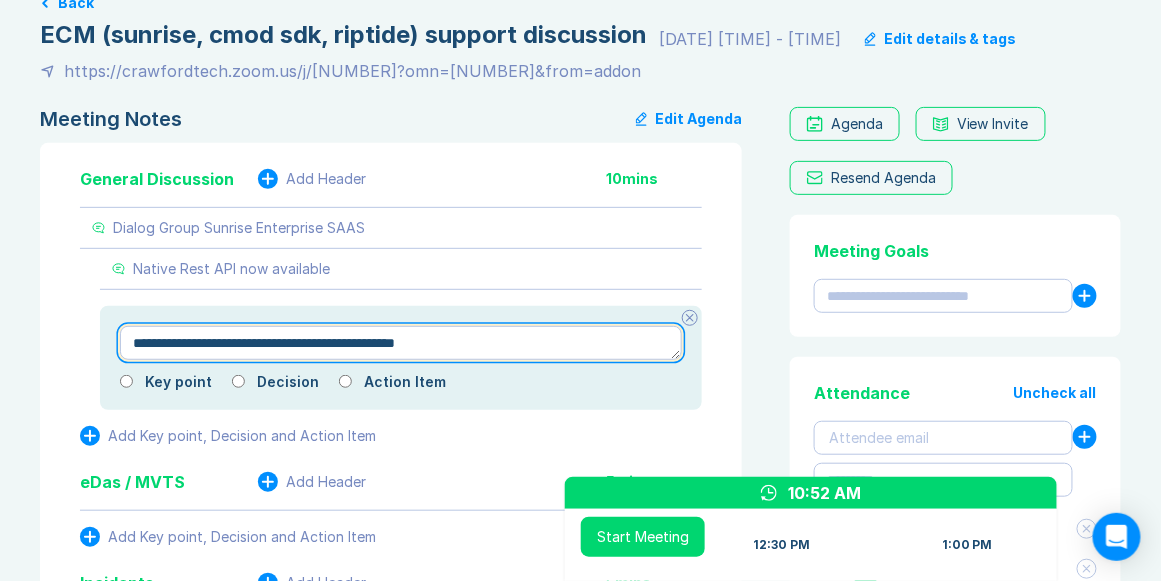 type on "*" 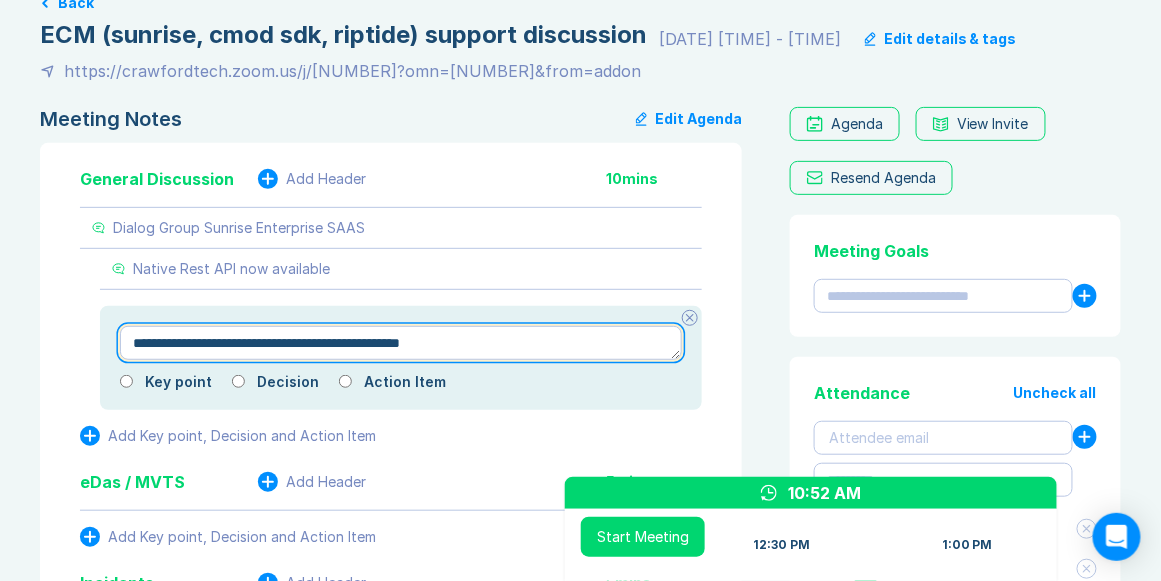 type on "*" 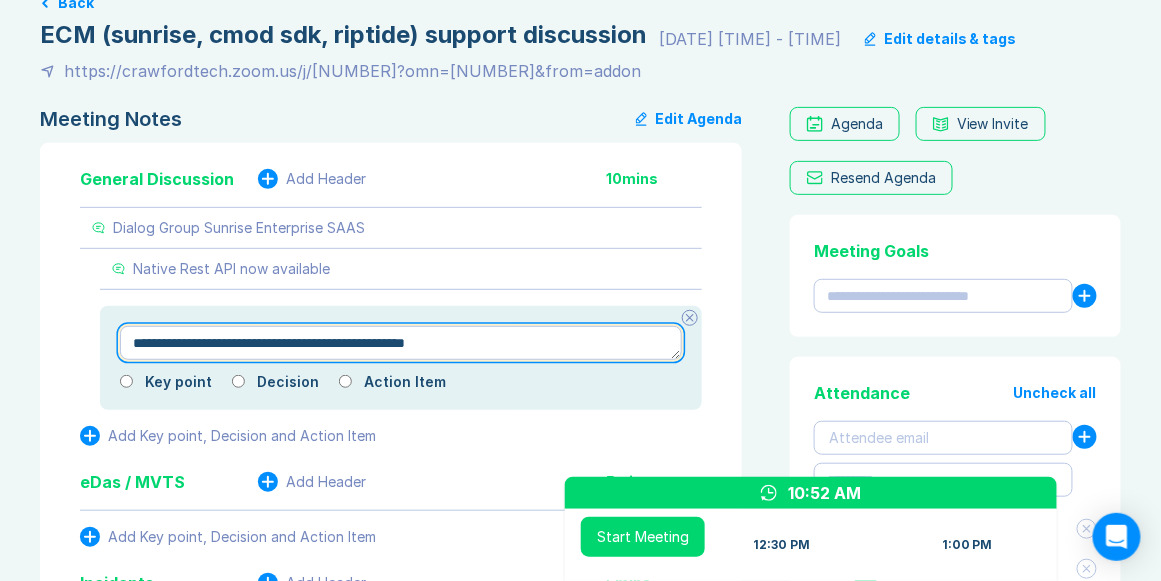 type on "*" 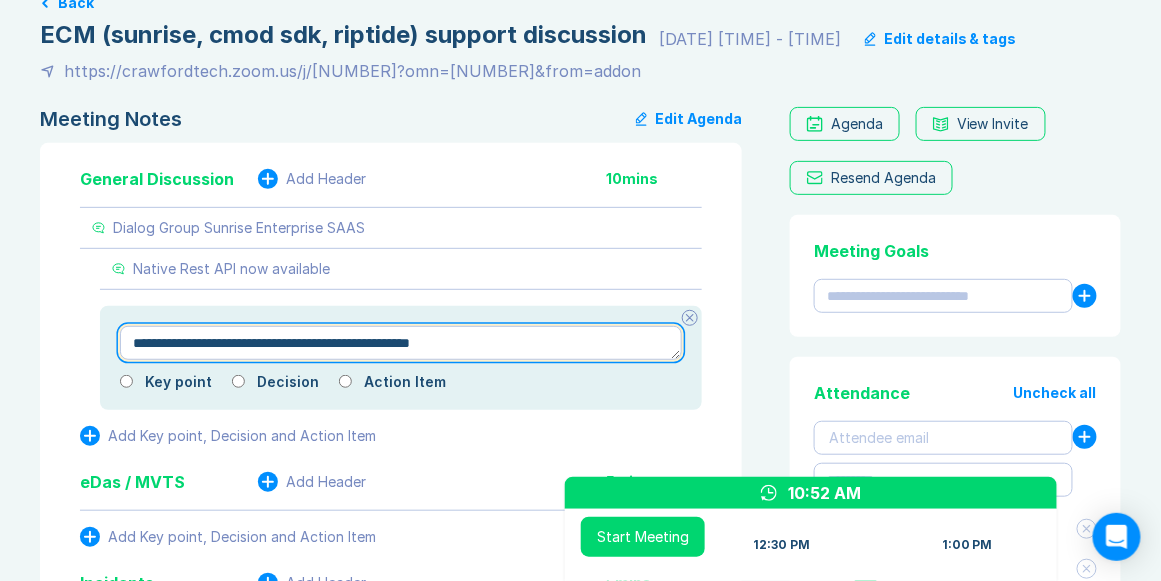 type on "*" 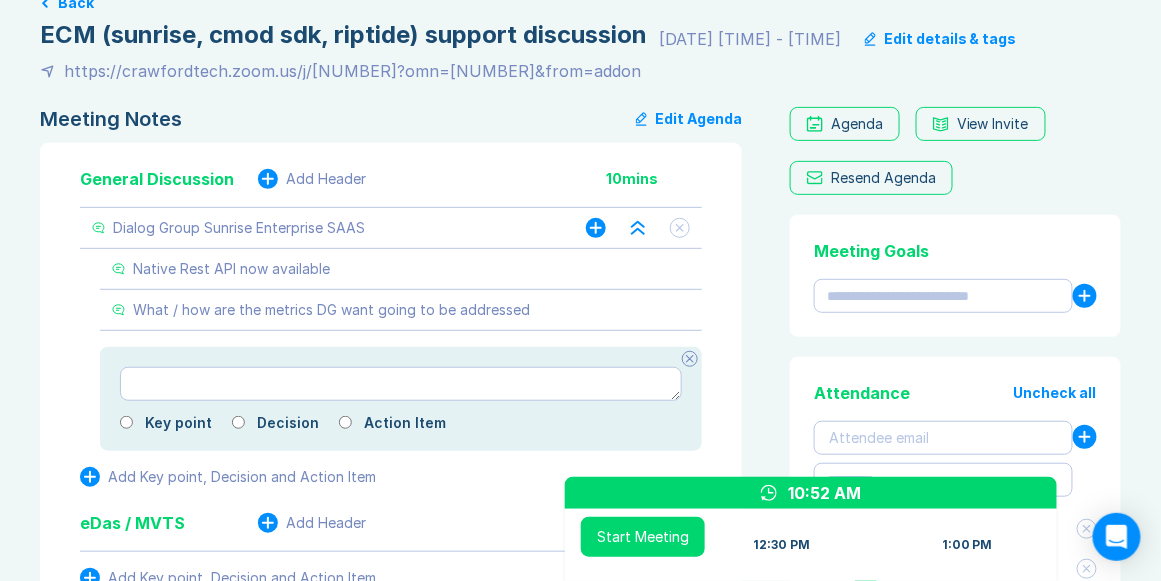 click 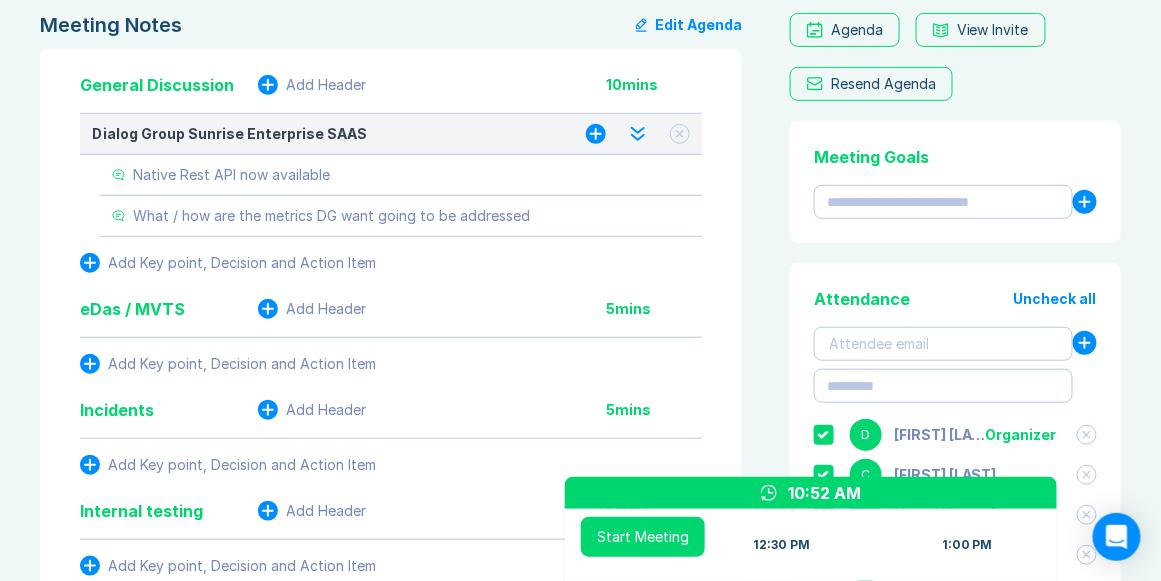 scroll, scrollTop: 228, scrollLeft: 0, axis: vertical 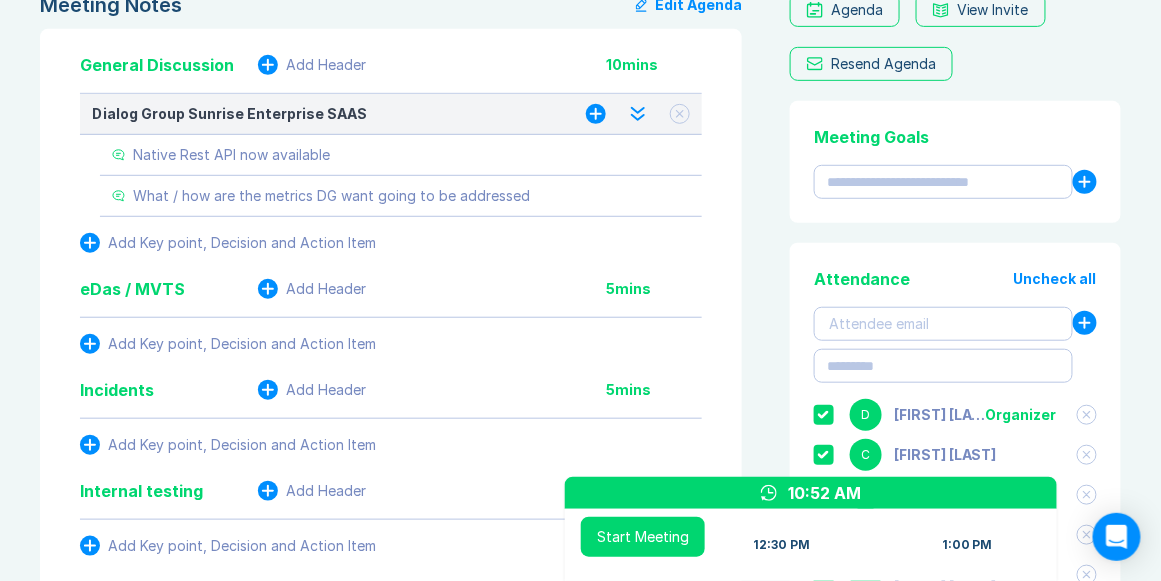 click 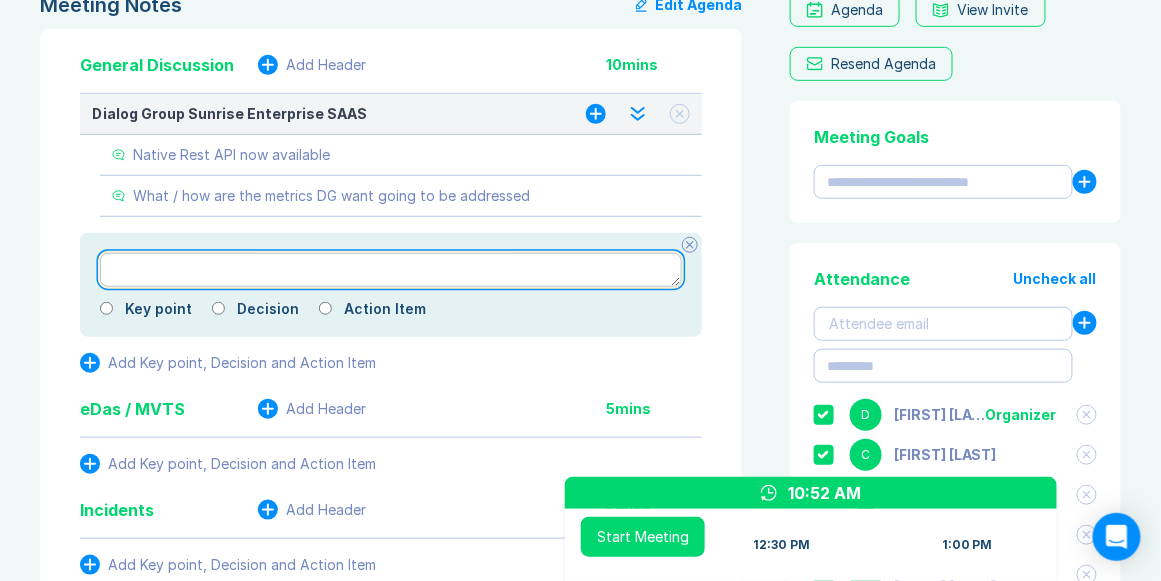 click at bounding box center [391, 270] 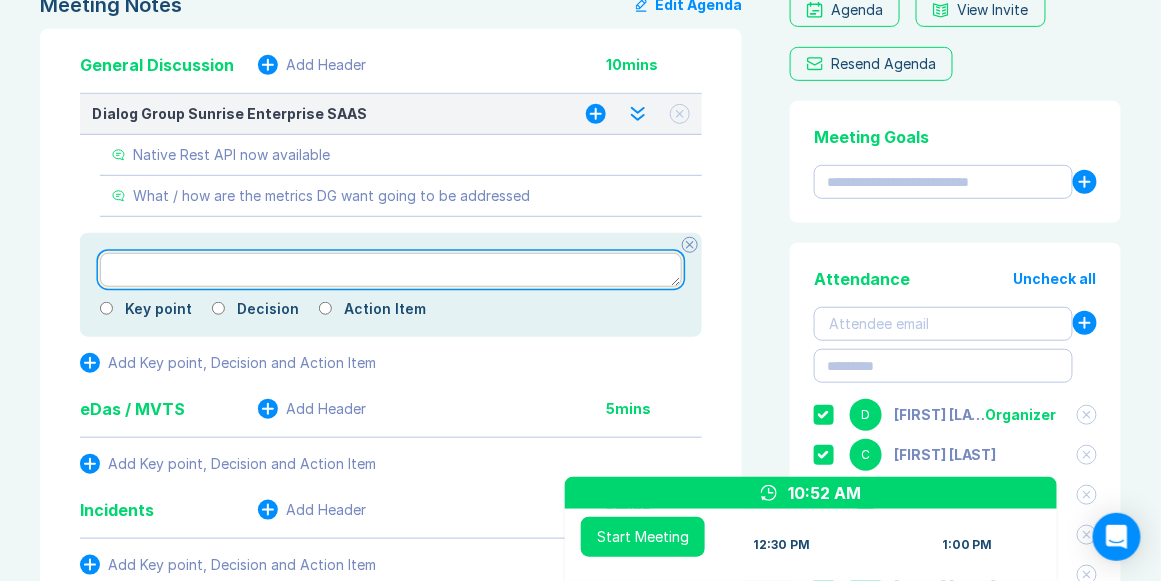 paste on "**********" 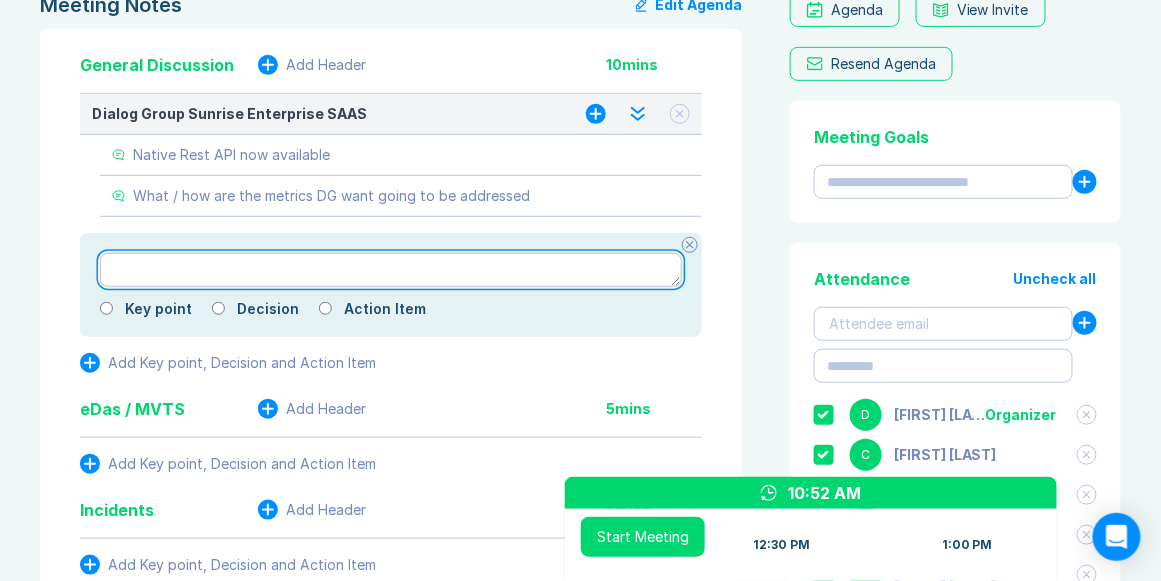 type on "*" 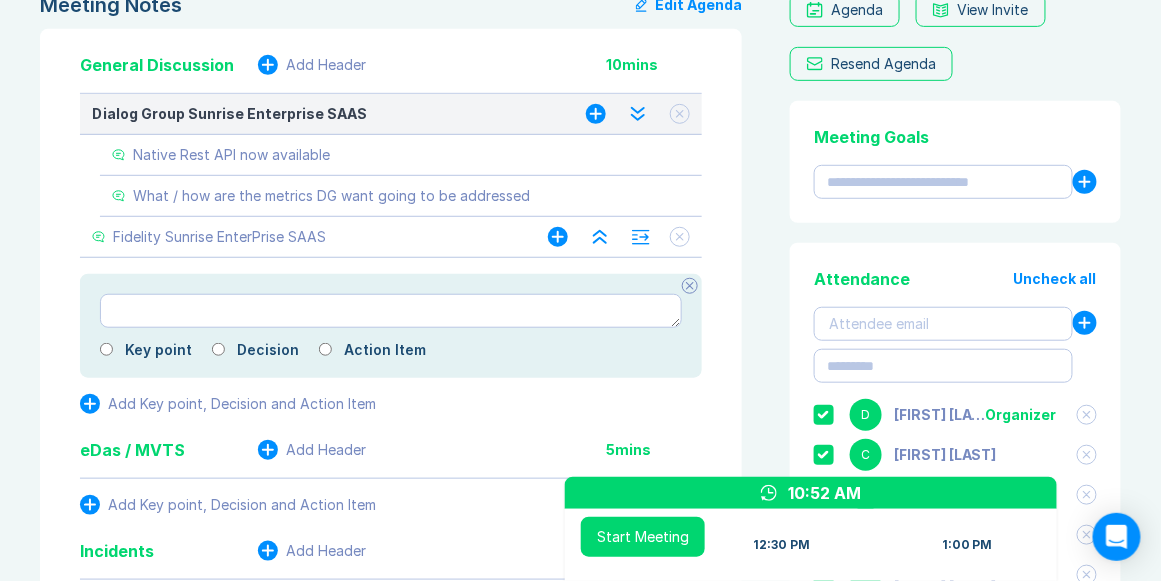 click 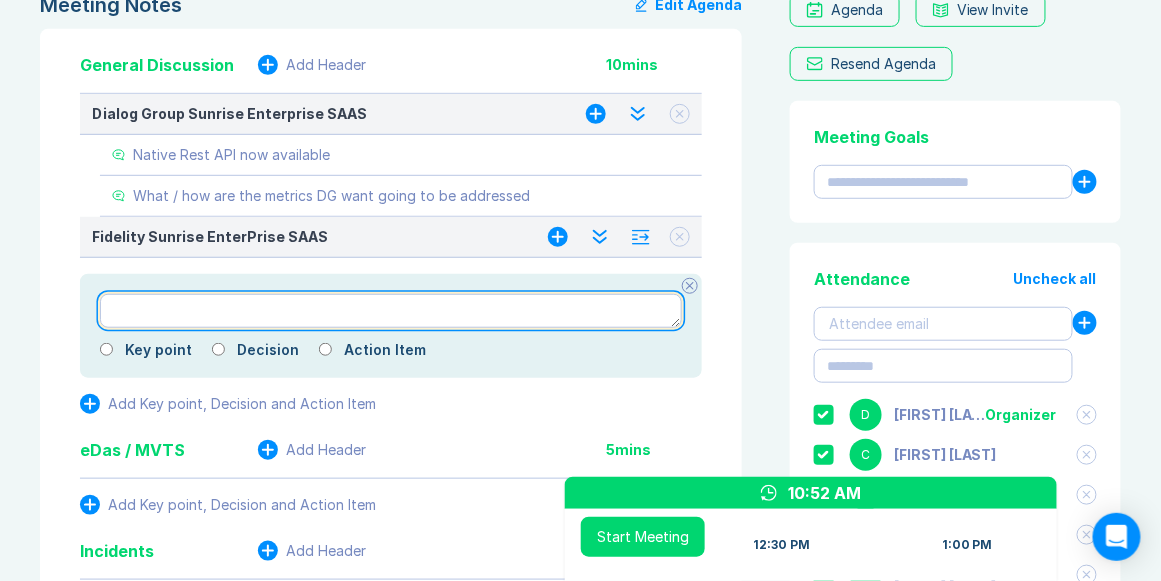 click at bounding box center [391, 311] 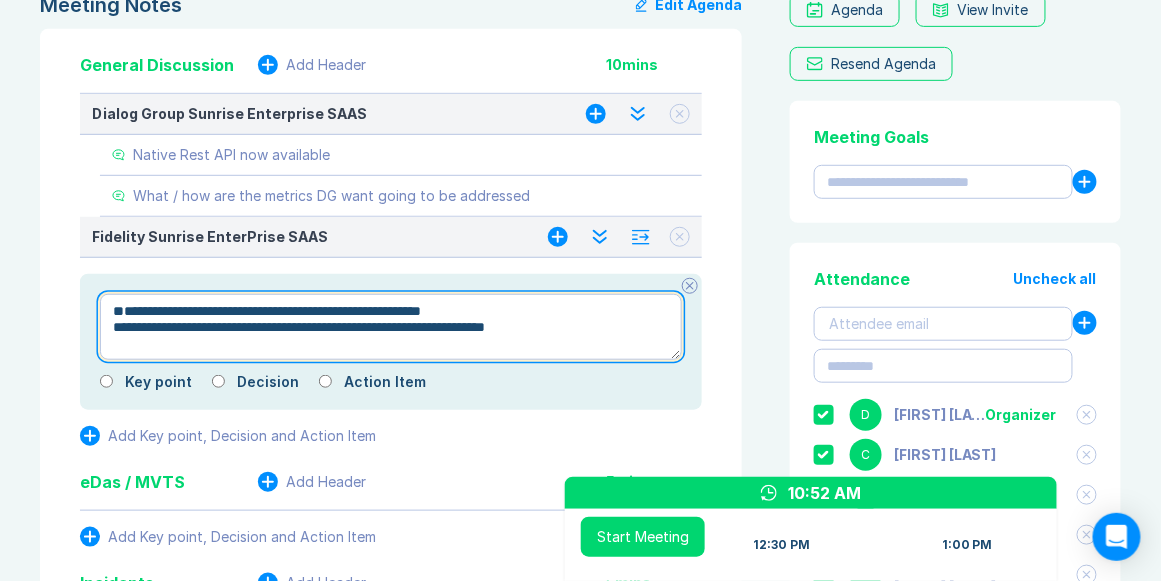 click on "**********" at bounding box center (391, 327) 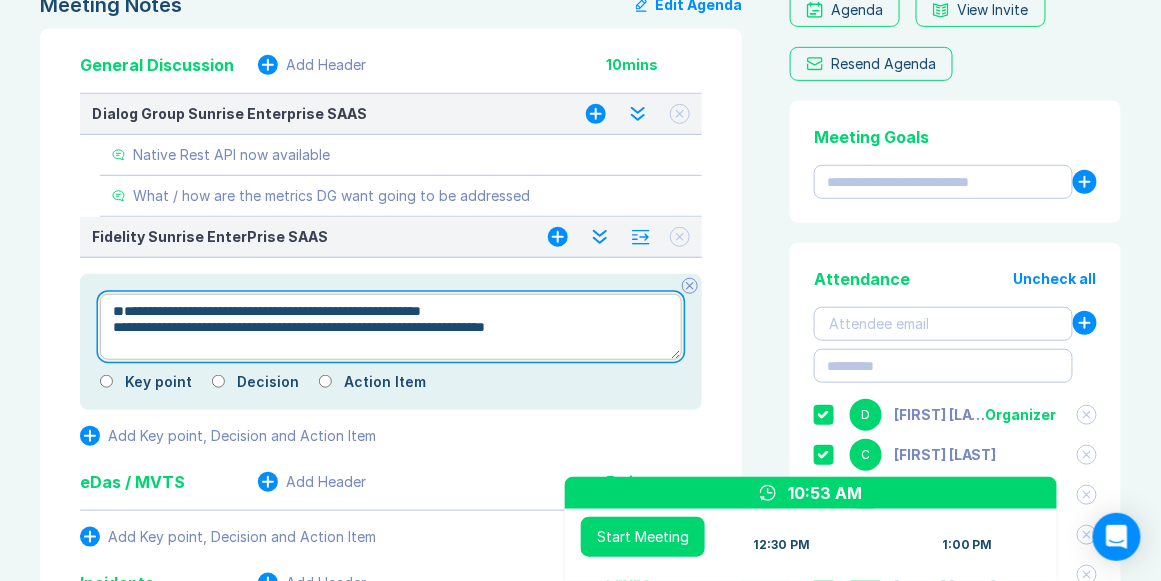 click on "**********" at bounding box center [391, 327] 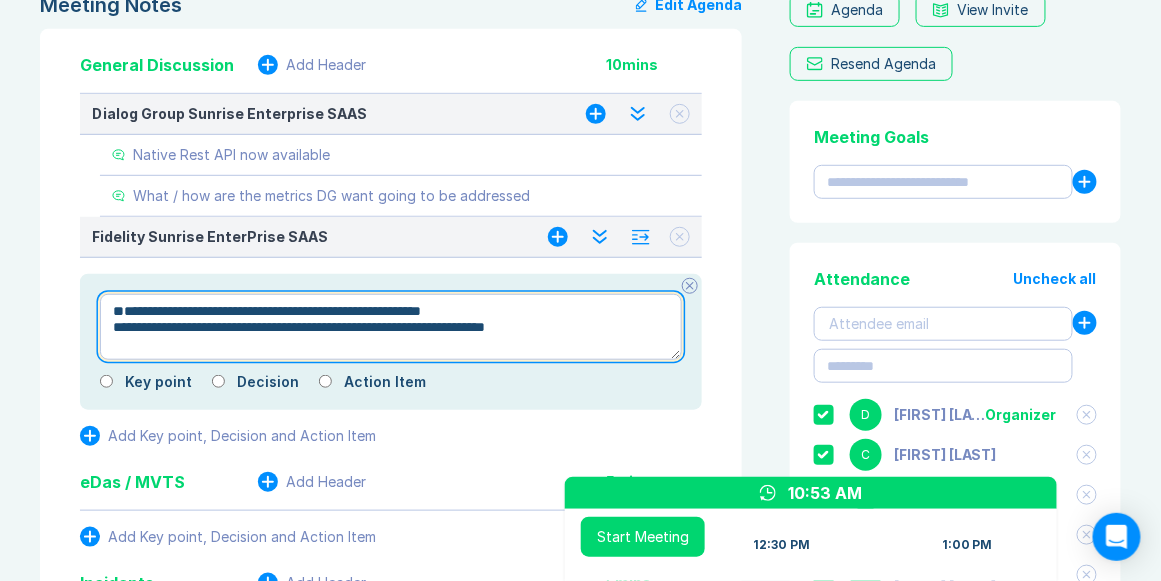 type on "*" 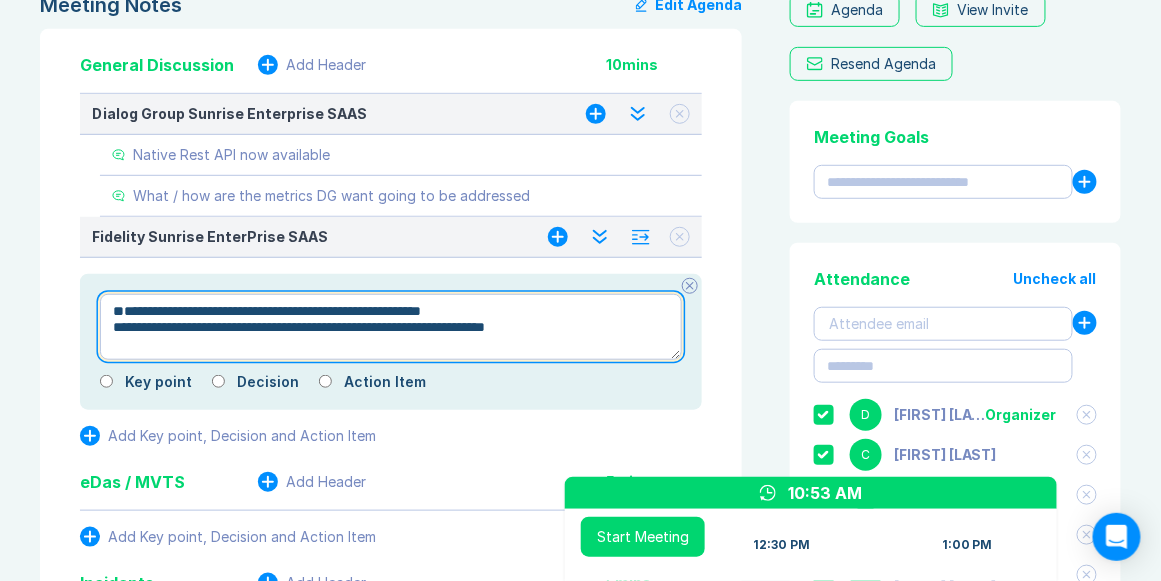 type on "**********" 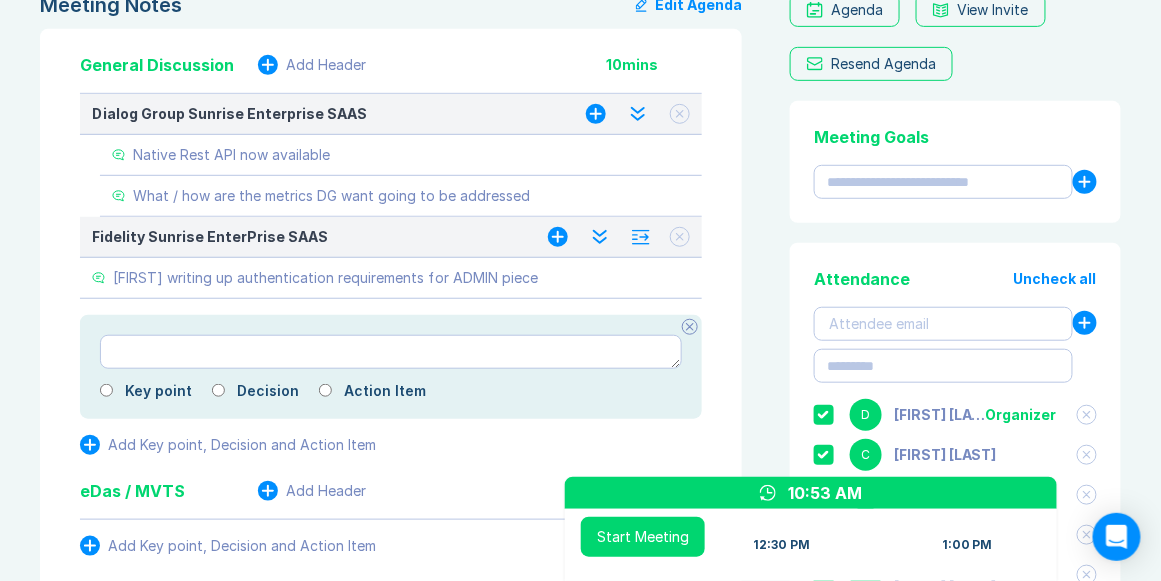 type on "*" 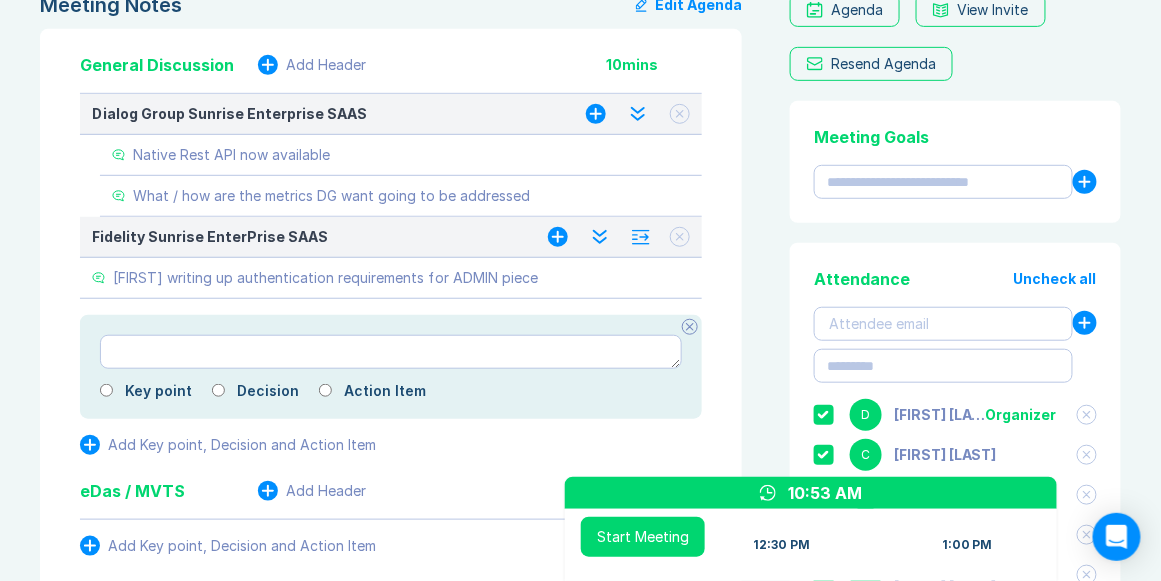 type on "**********" 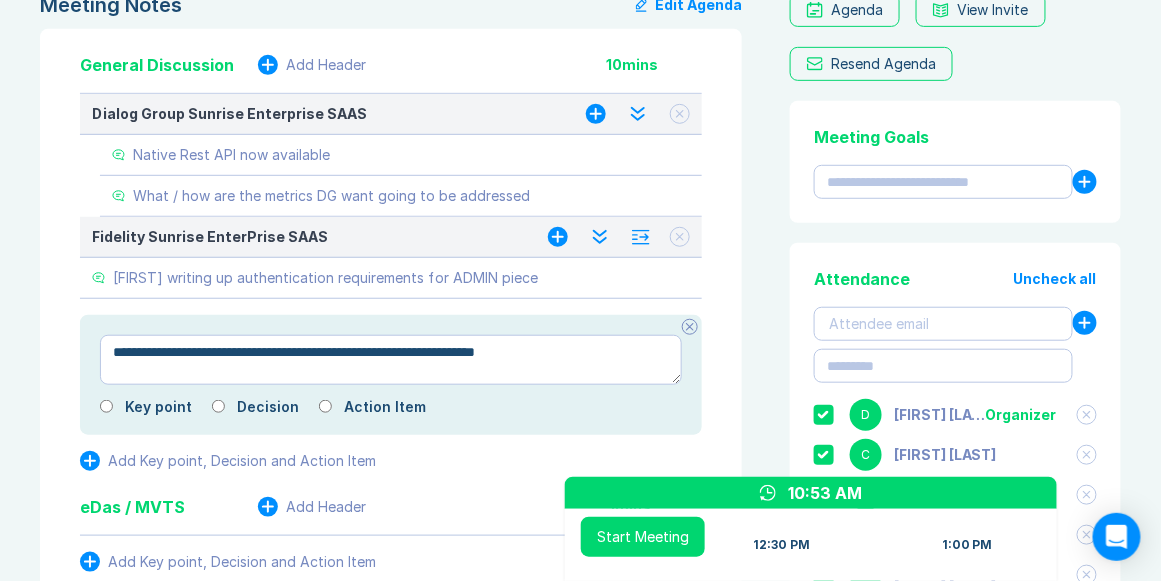 click on "**********" at bounding box center [391, 360] 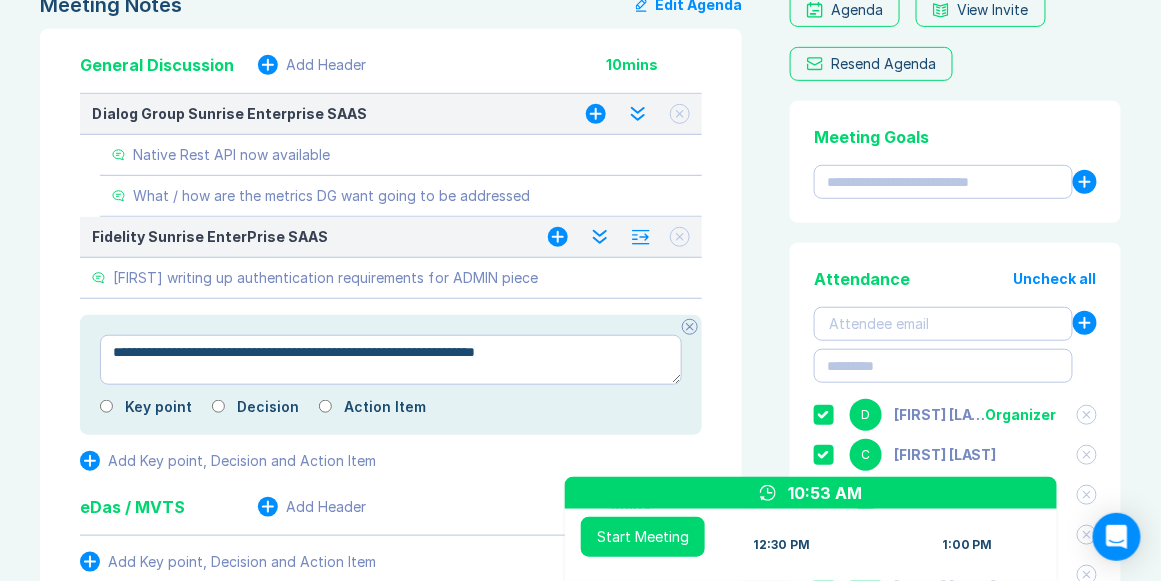 type on "*" 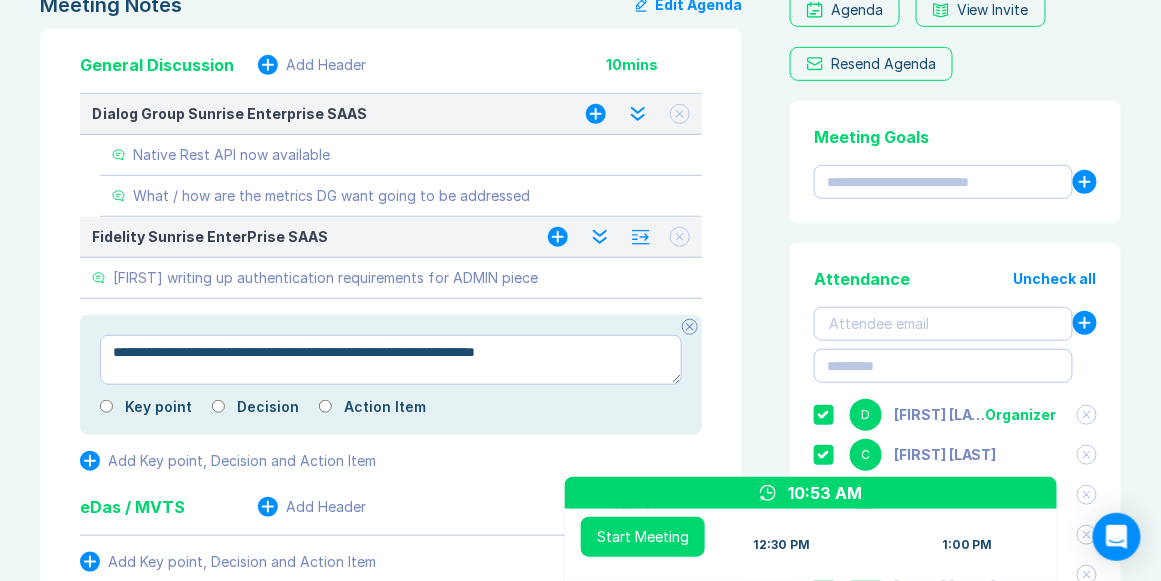 type on "**********" 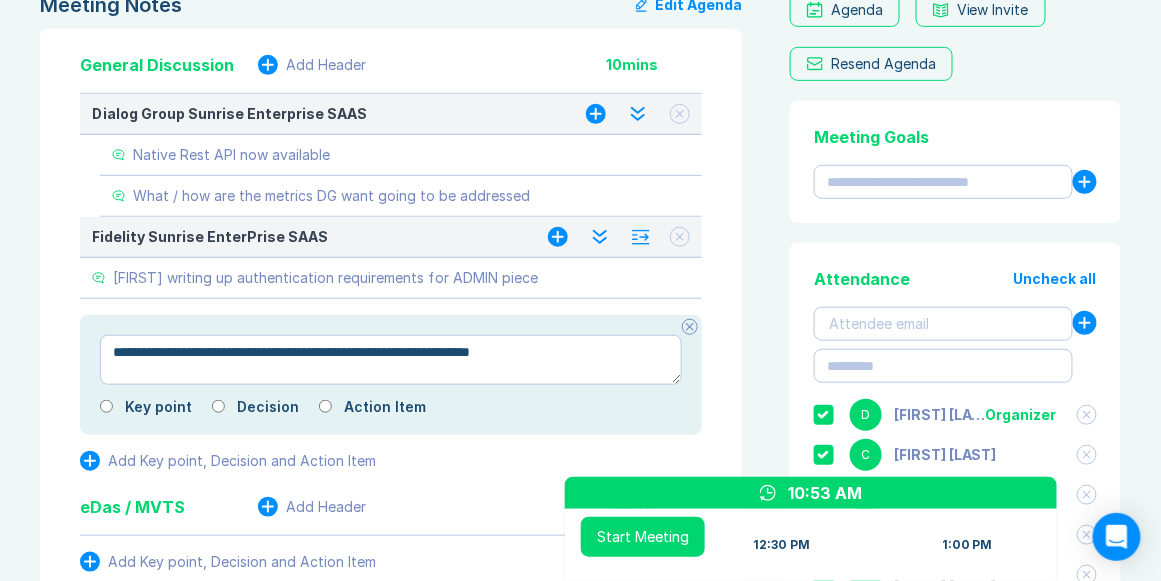 type on "*" 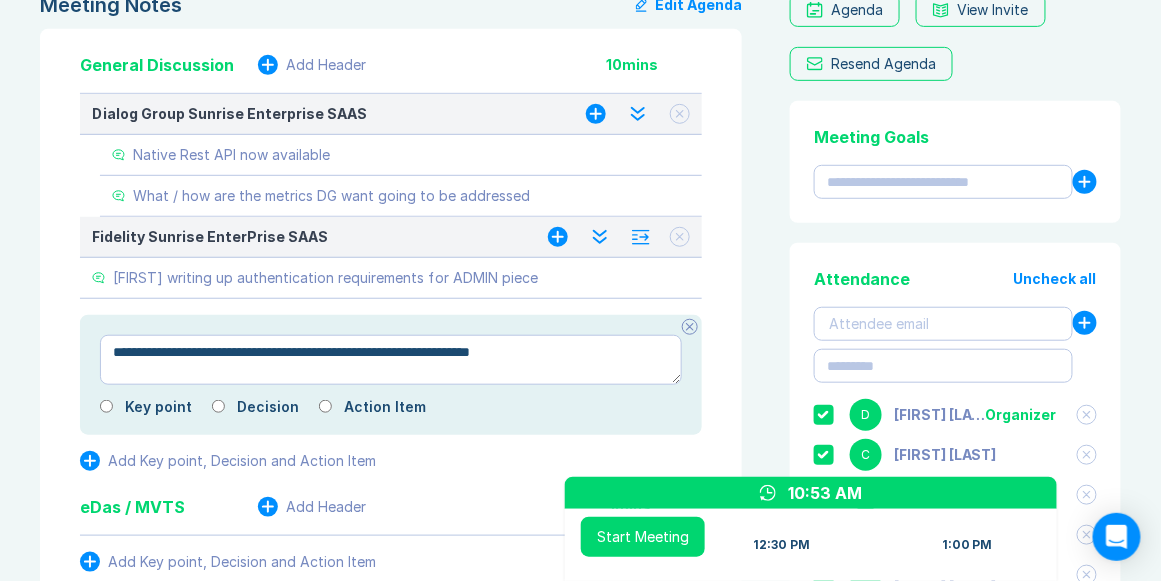 type on "**********" 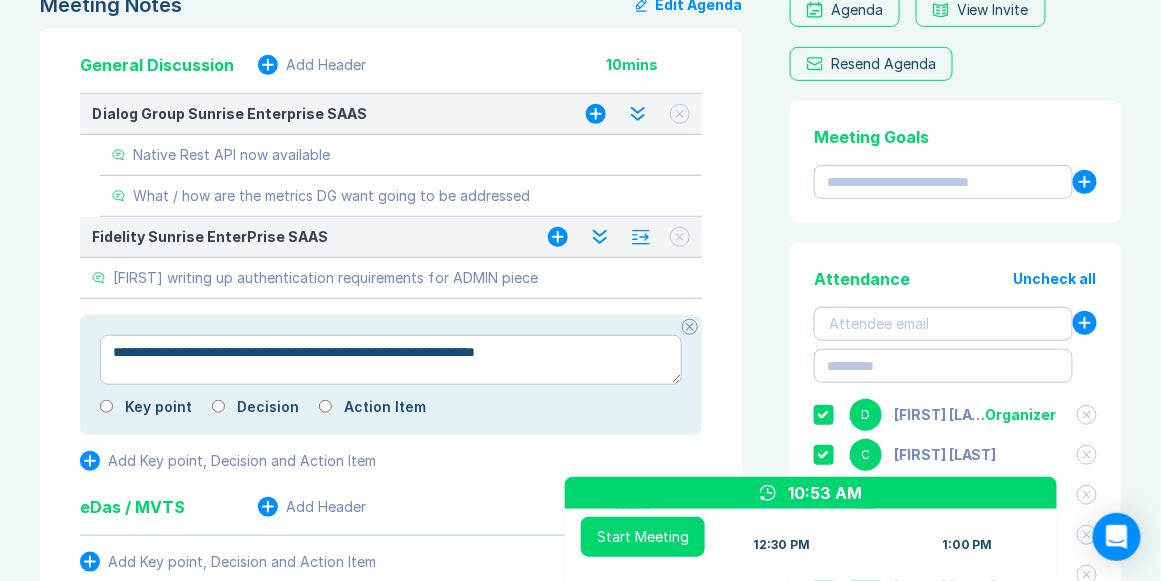 click on "**********" at bounding box center [391, 360] 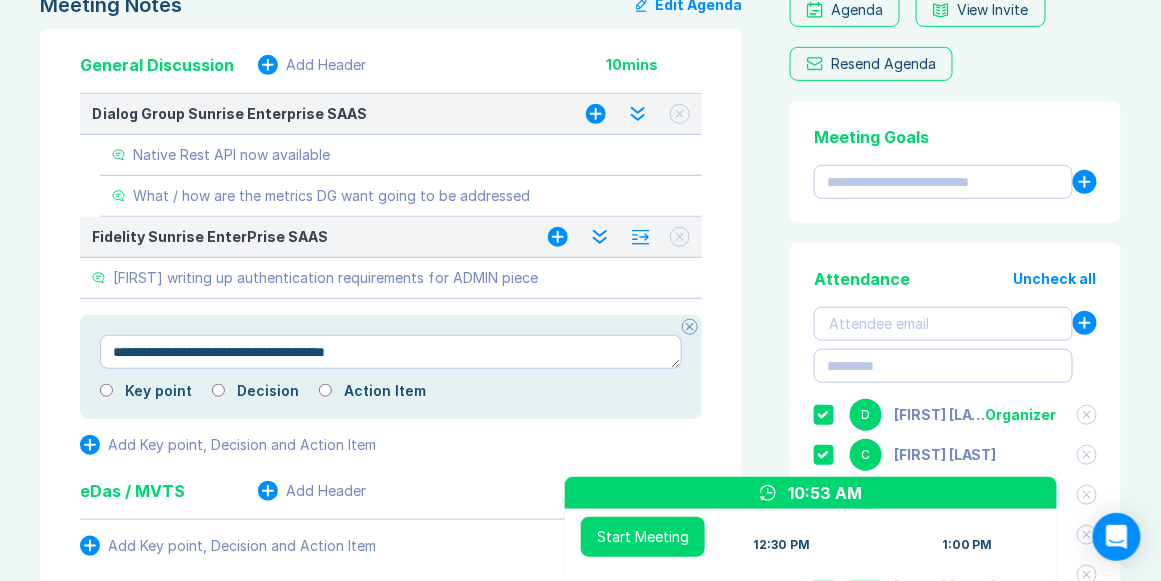 type on "*" 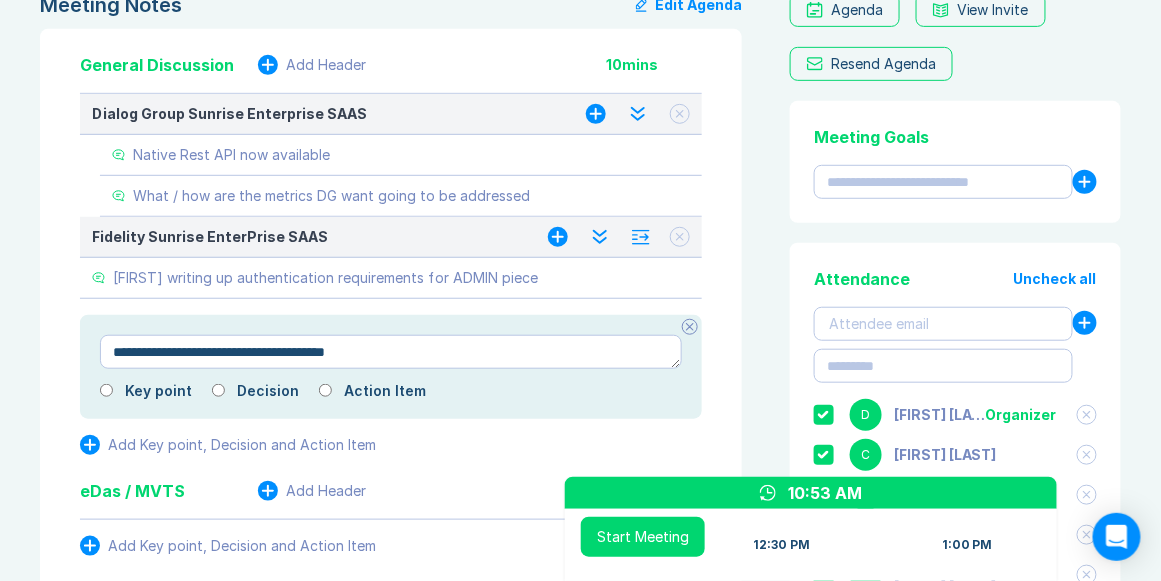 type on "**********" 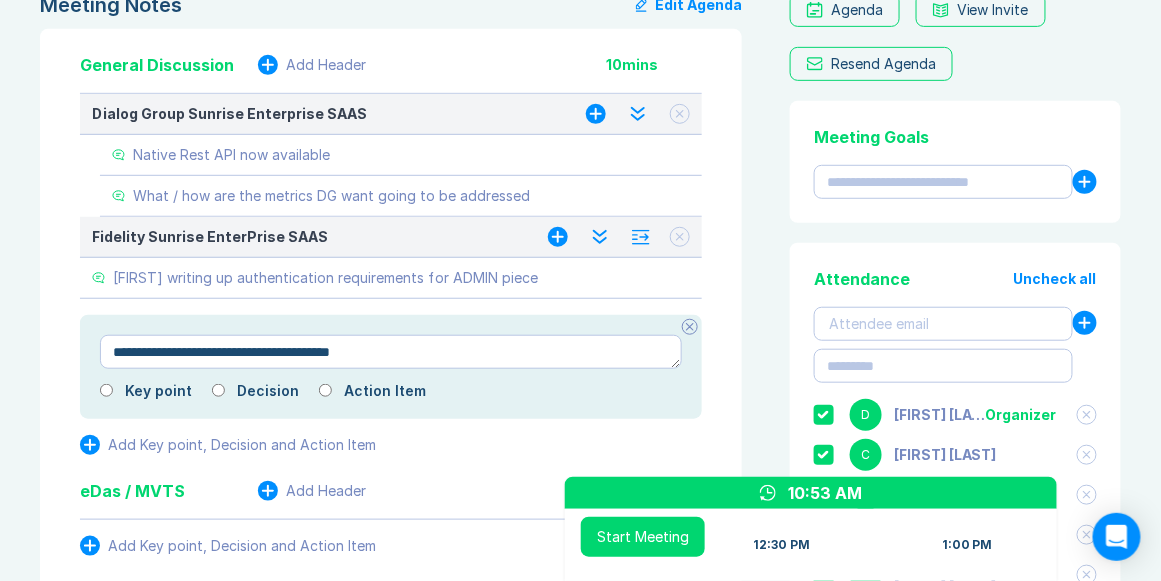 type on "*" 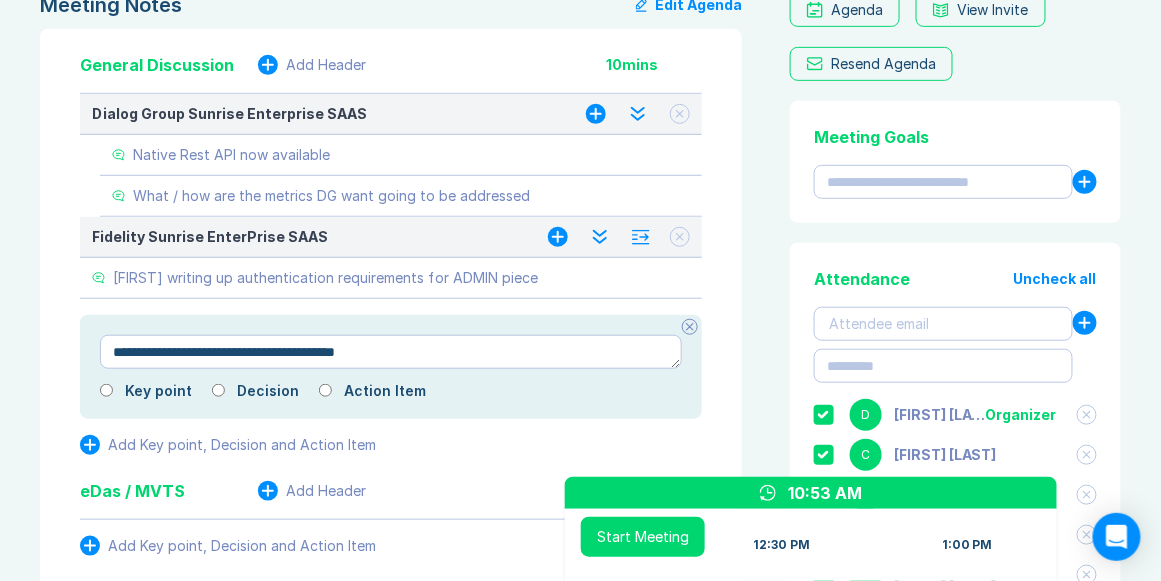 type on "*" 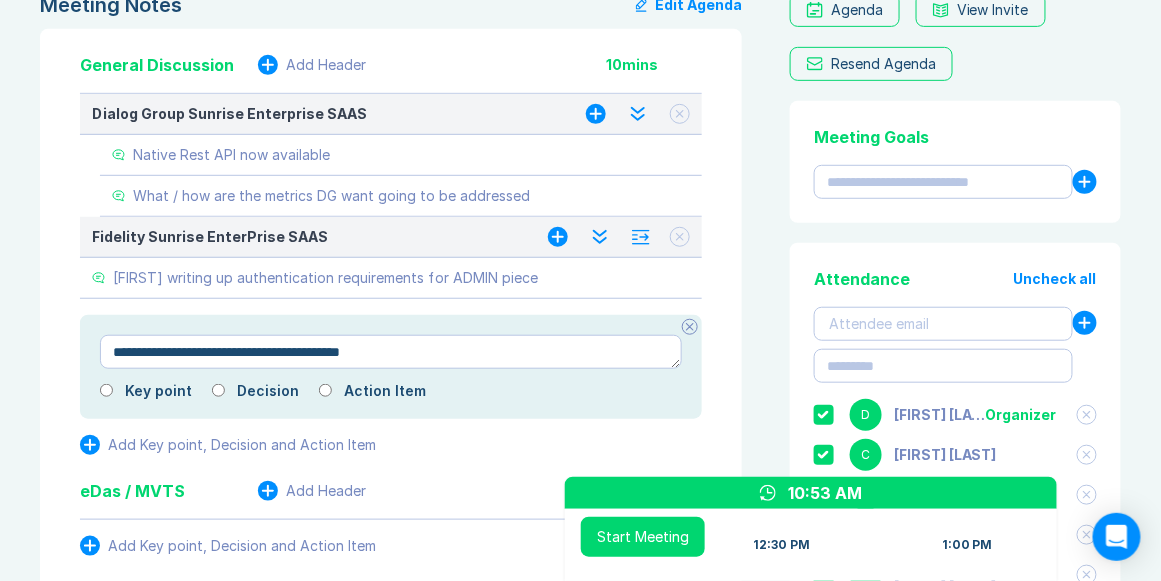 type on "*" 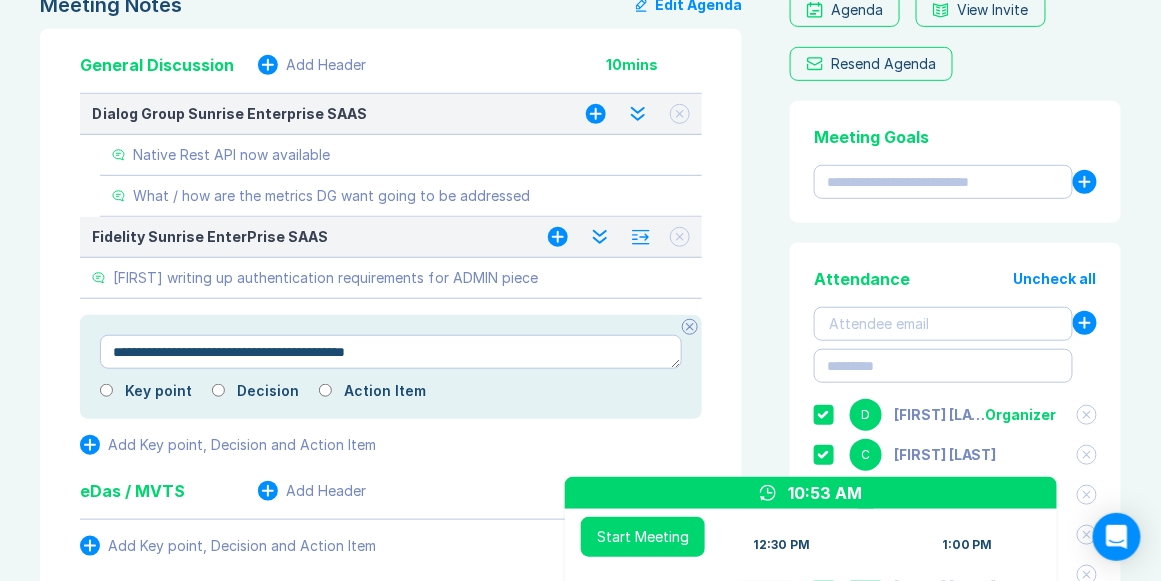 type on "*" 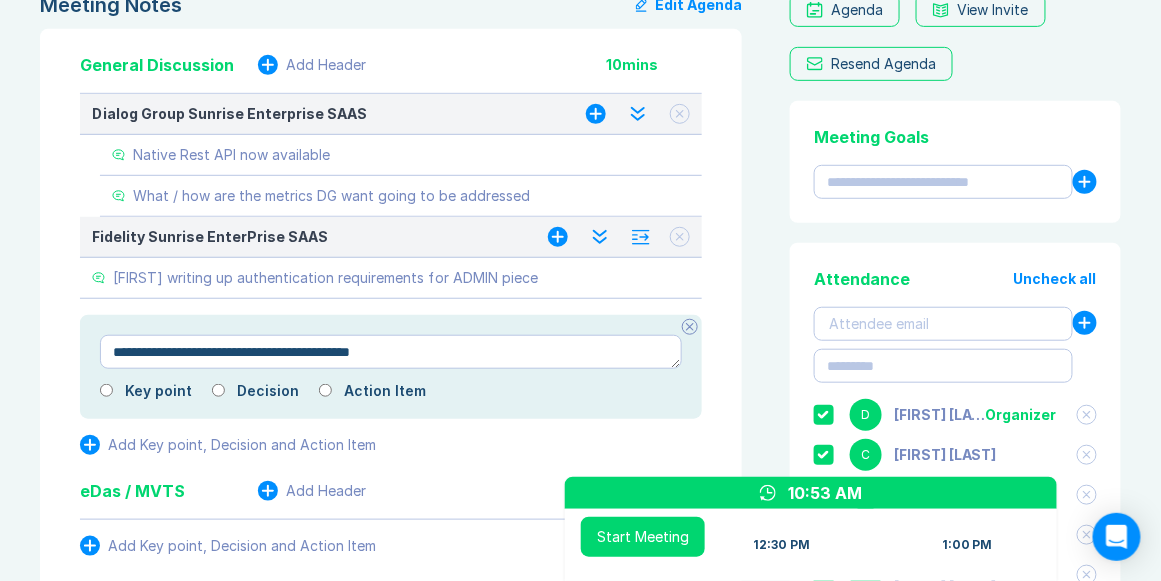 type on "*" 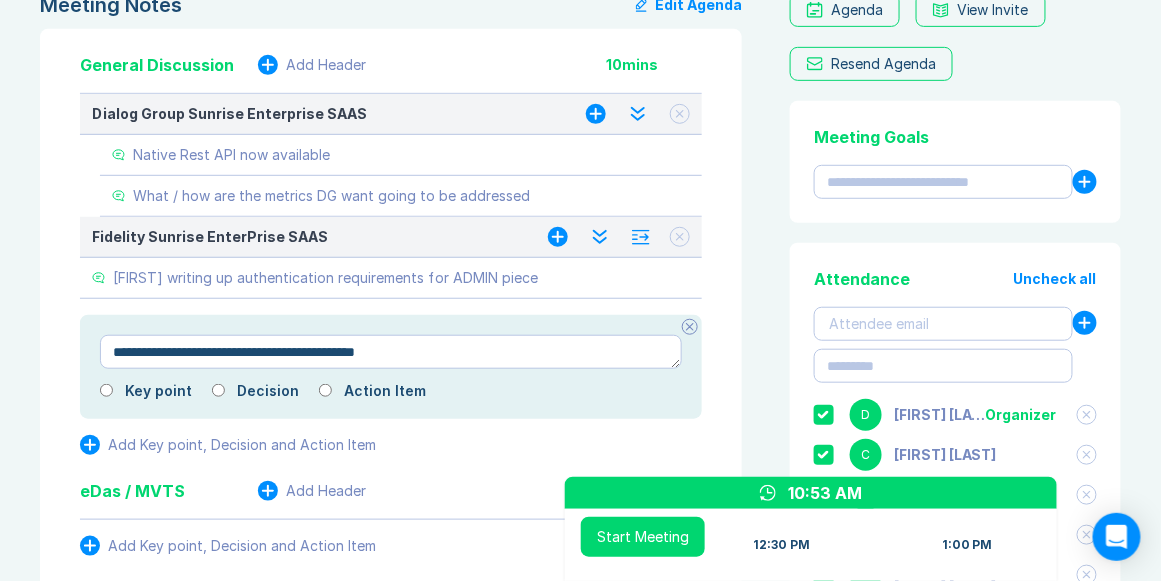 type on "*" 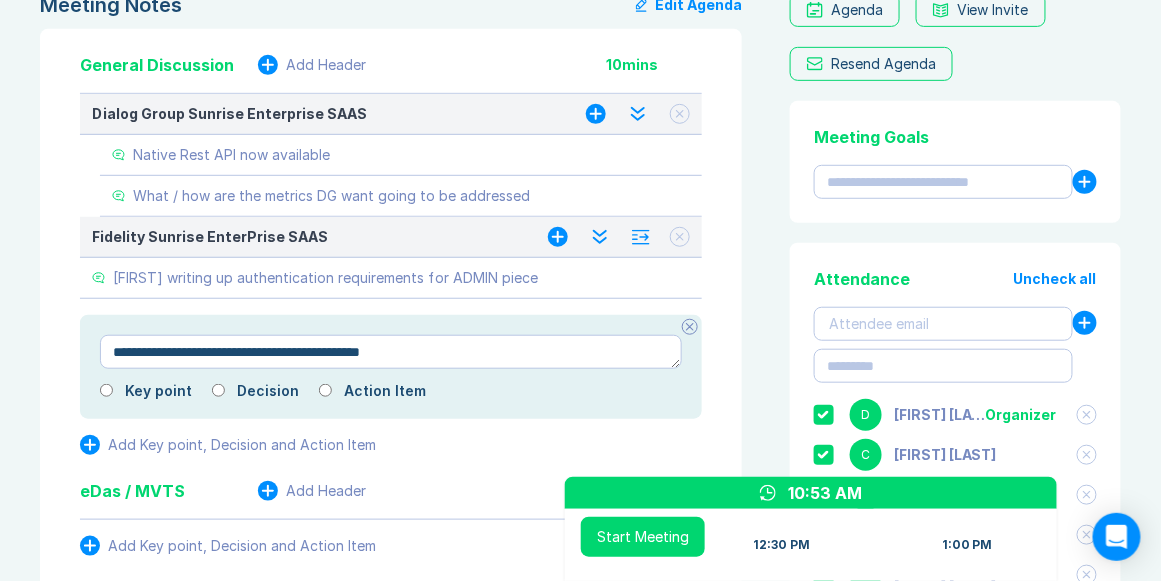 type on "*" 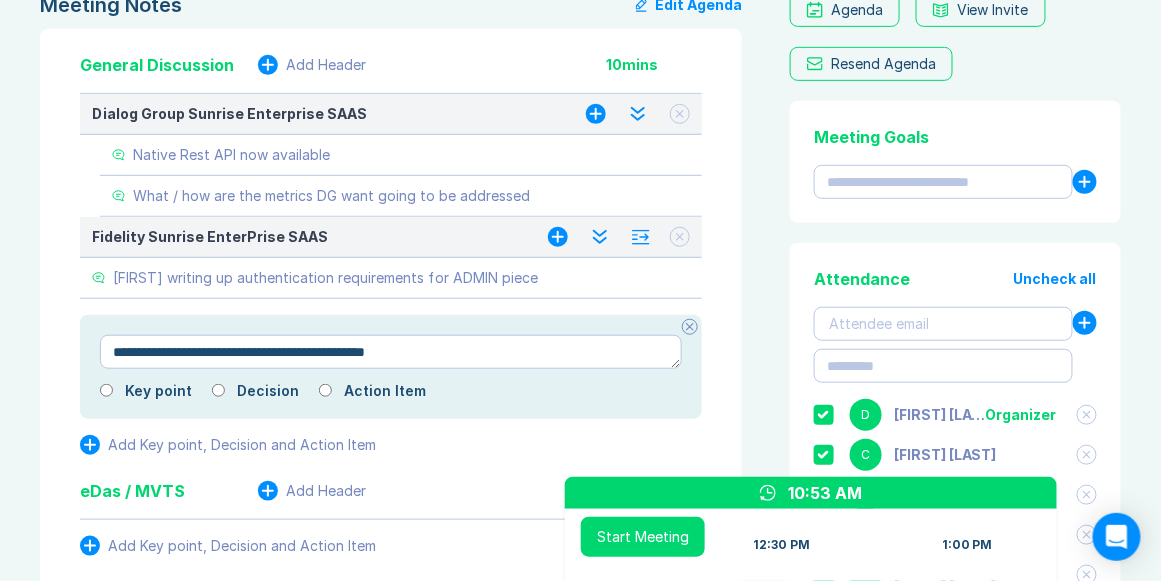type 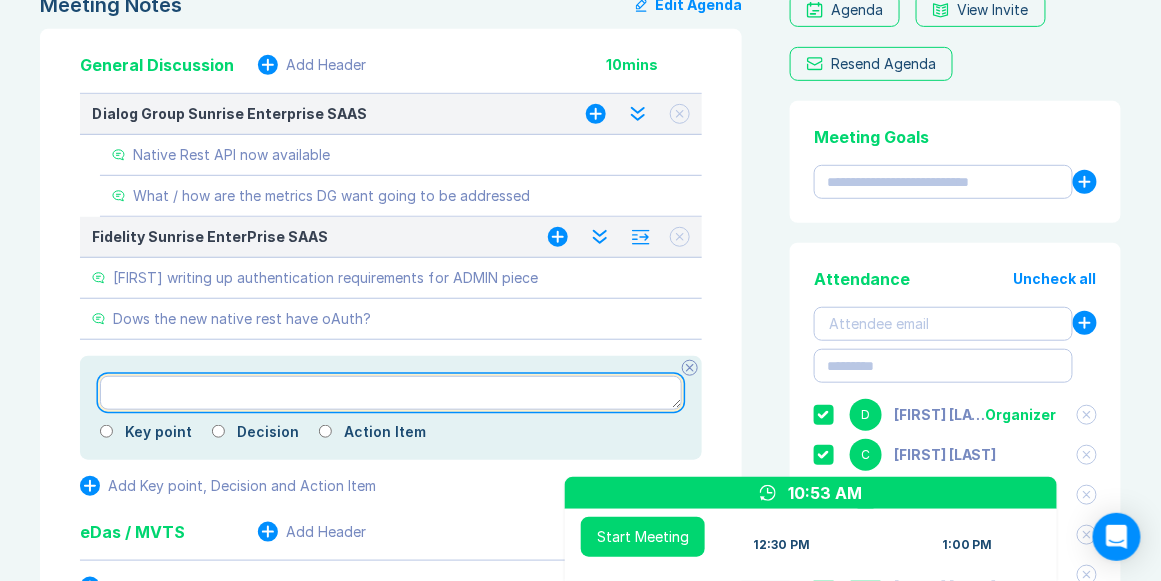 paste on "**********" 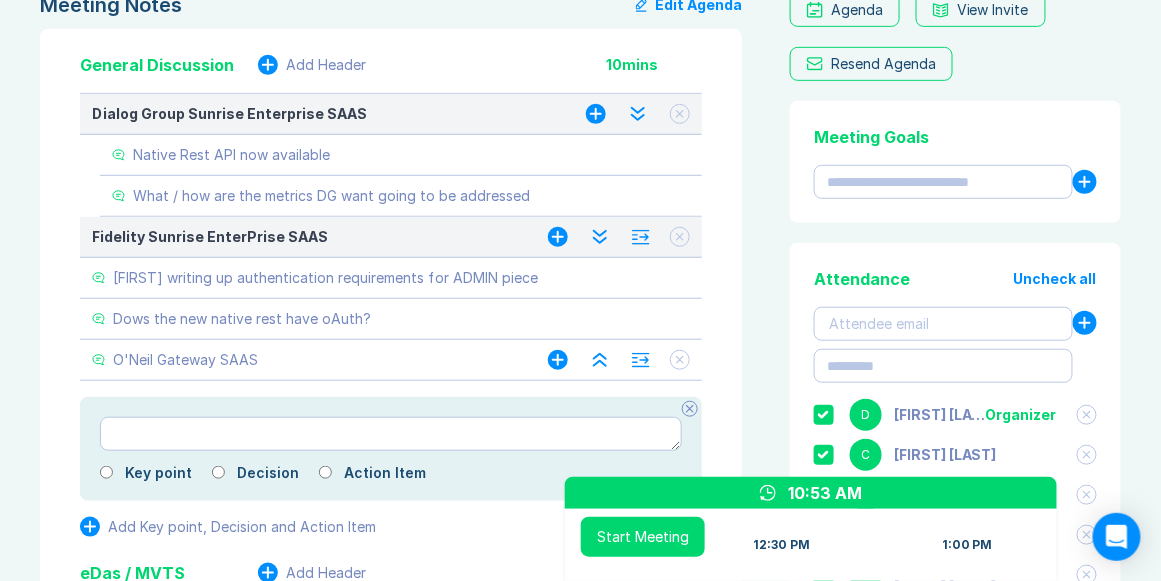 click 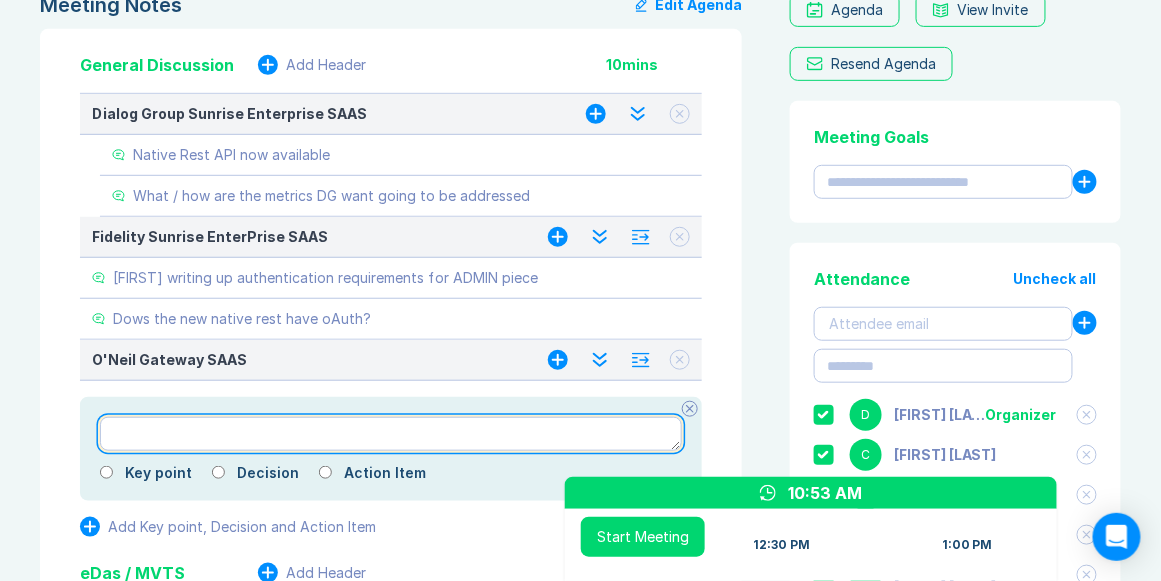click at bounding box center (391, 434) 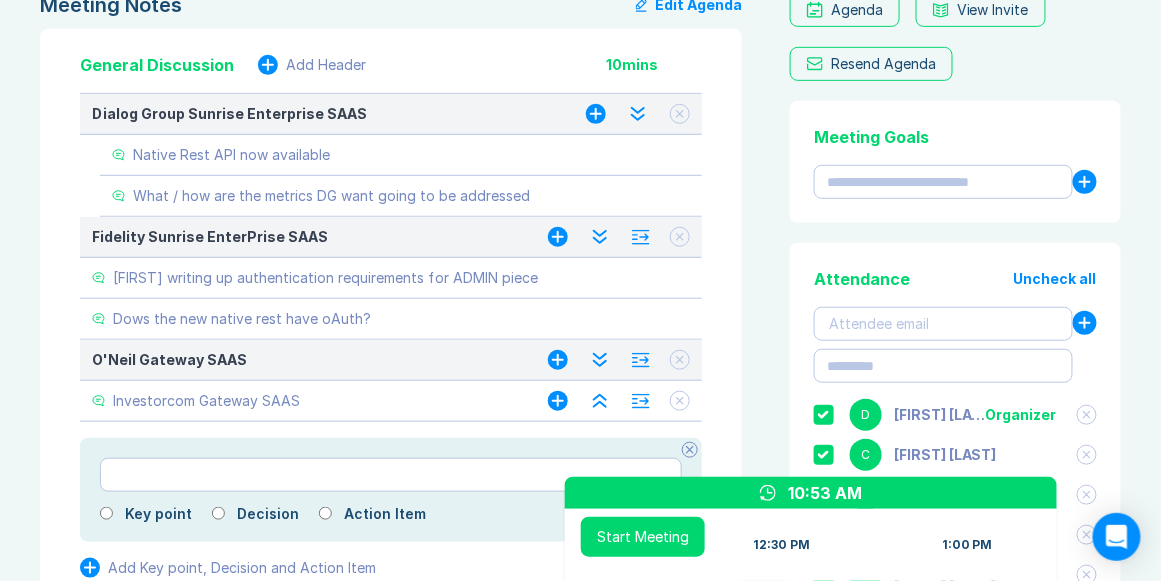 click 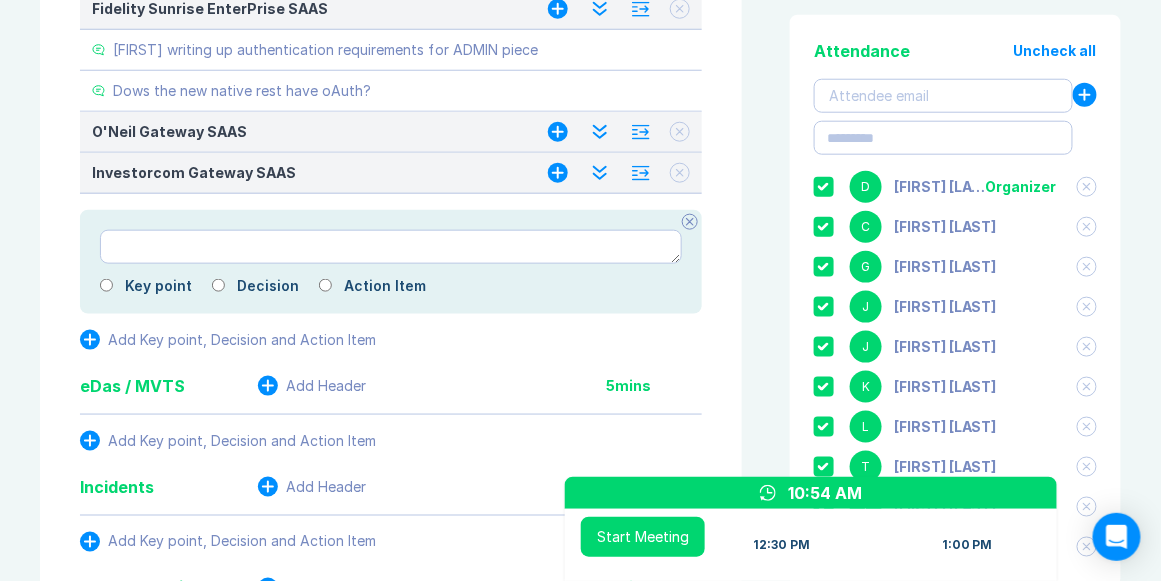 scroll, scrollTop: 457, scrollLeft: 0, axis: vertical 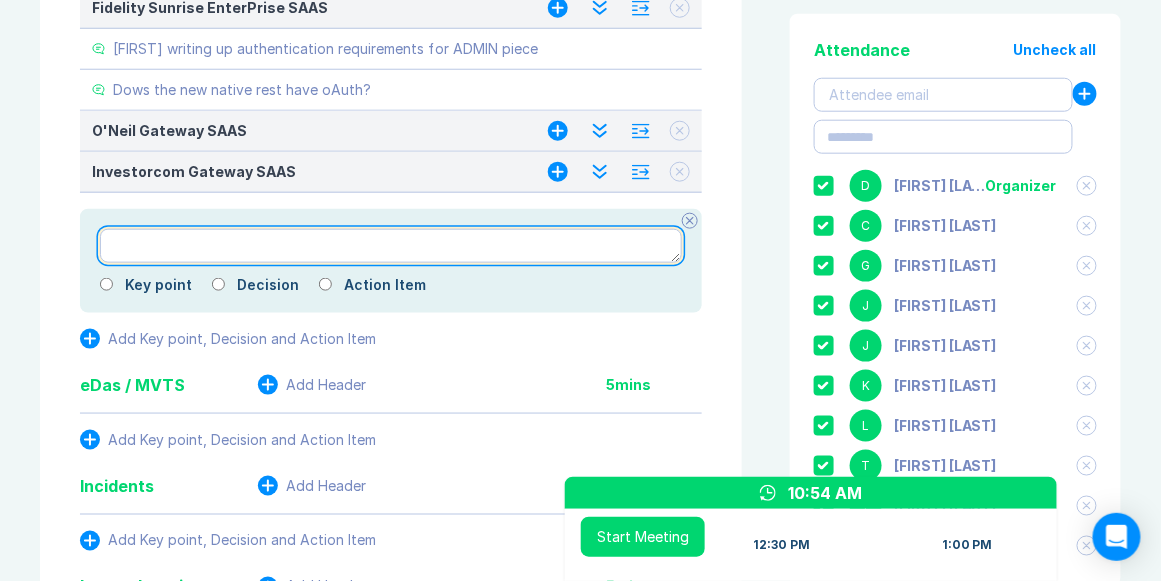click at bounding box center [391, 246] 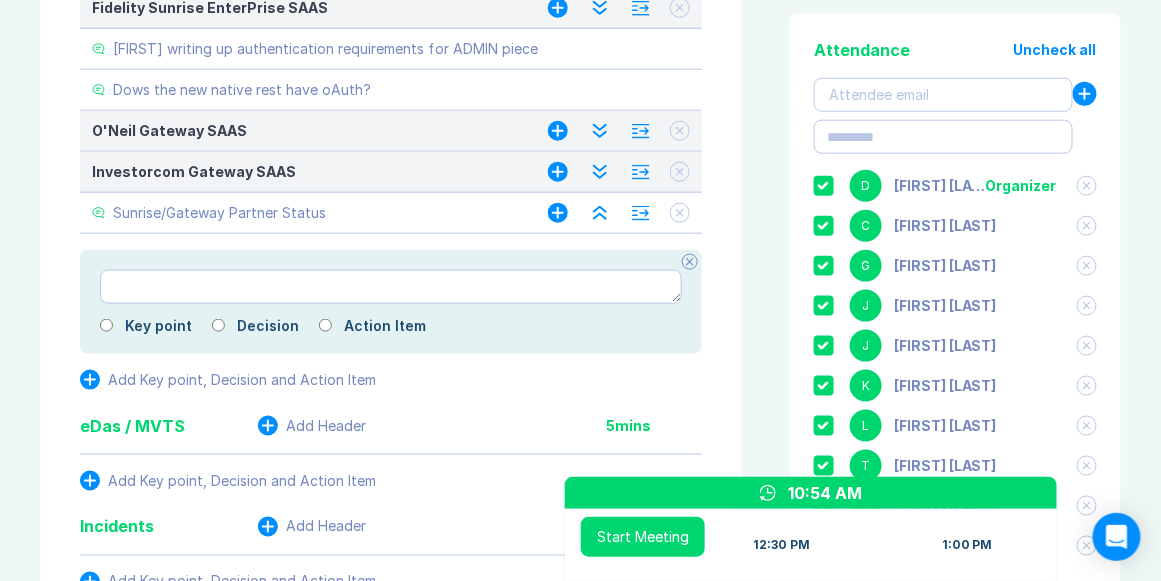 click 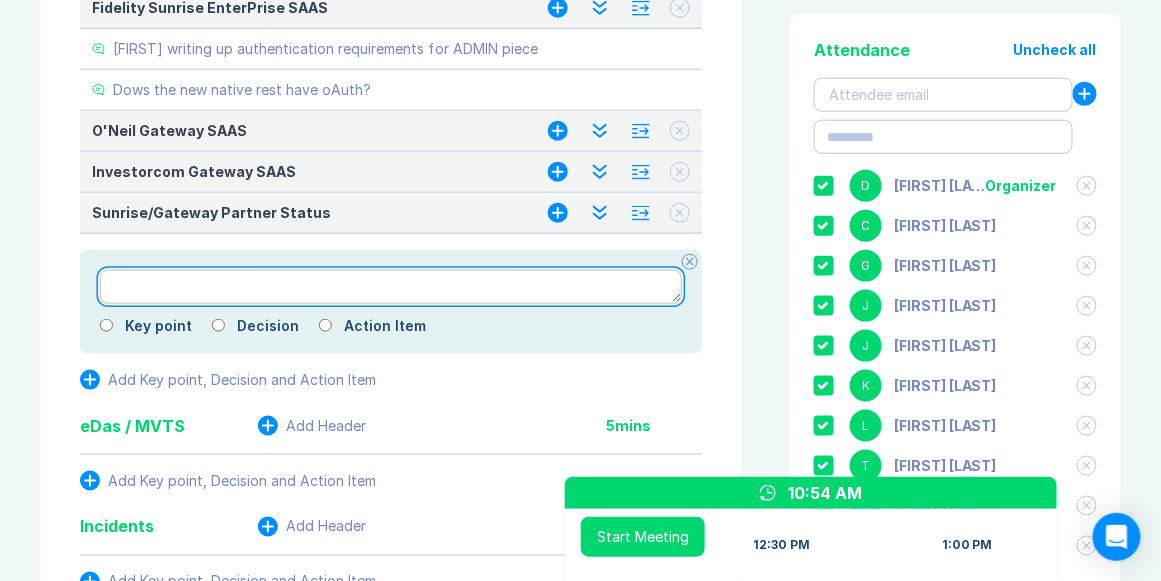 click at bounding box center [391, 287] 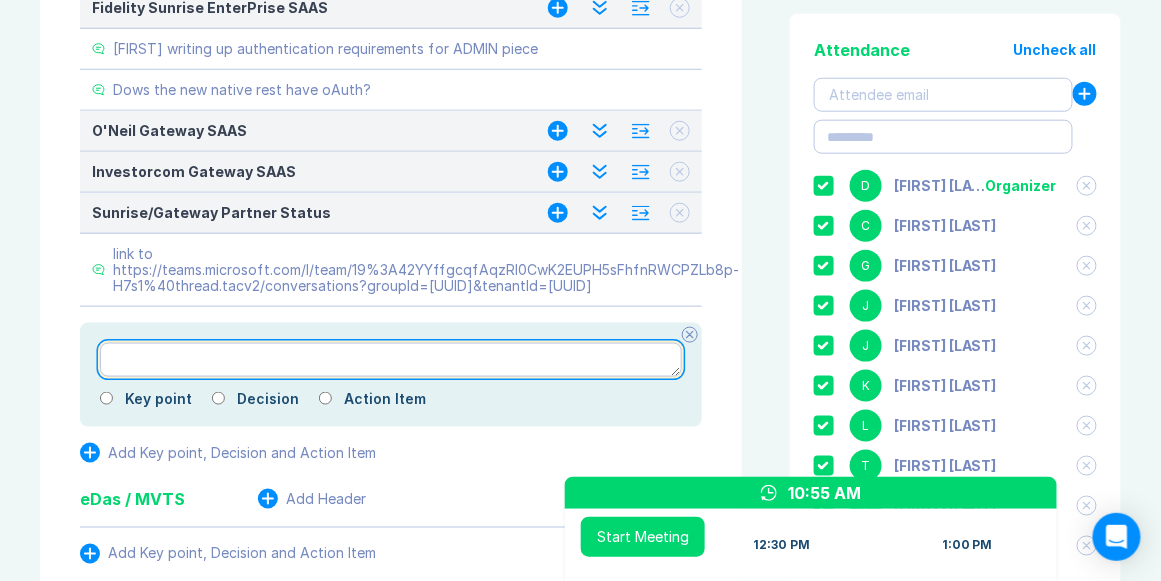 click at bounding box center [391, 360] 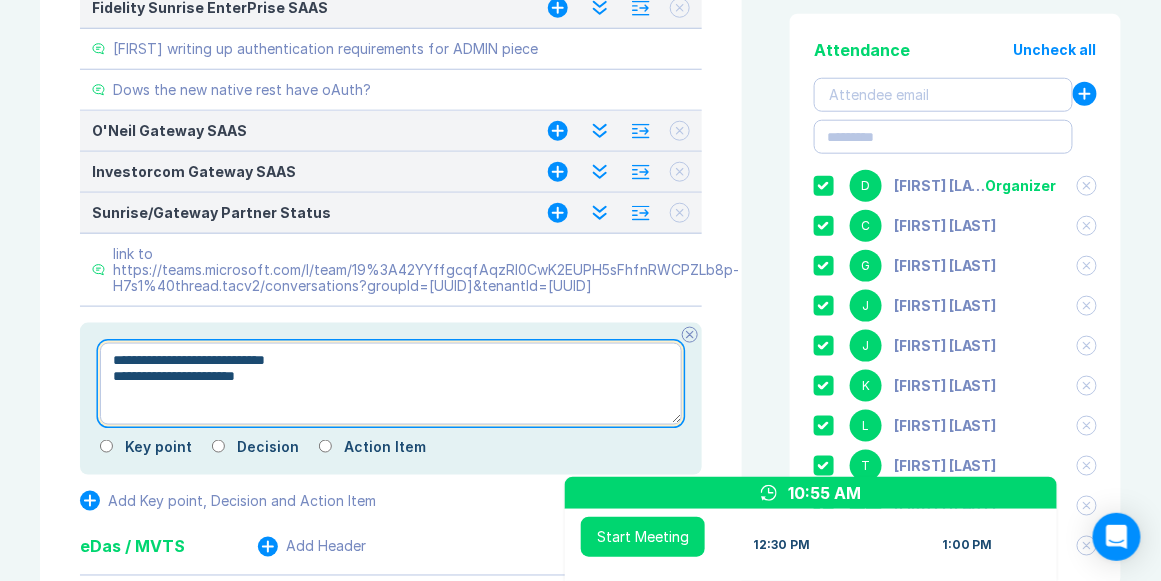 drag, startPoint x: 277, startPoint y: 390, endPoint x: 127, endPoint y: 389, distance: 150.00333 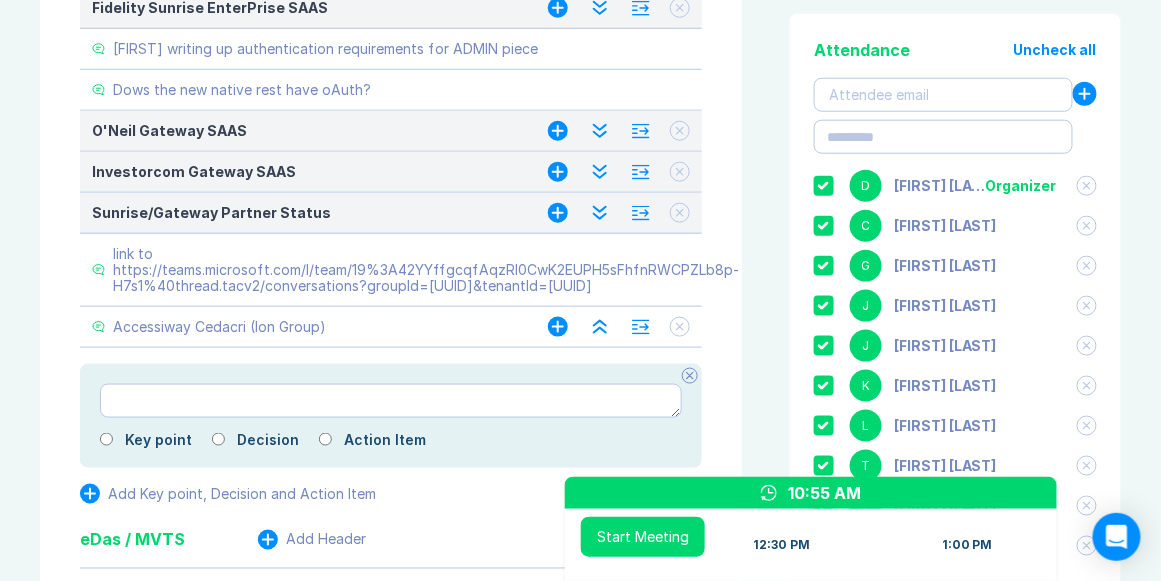 click 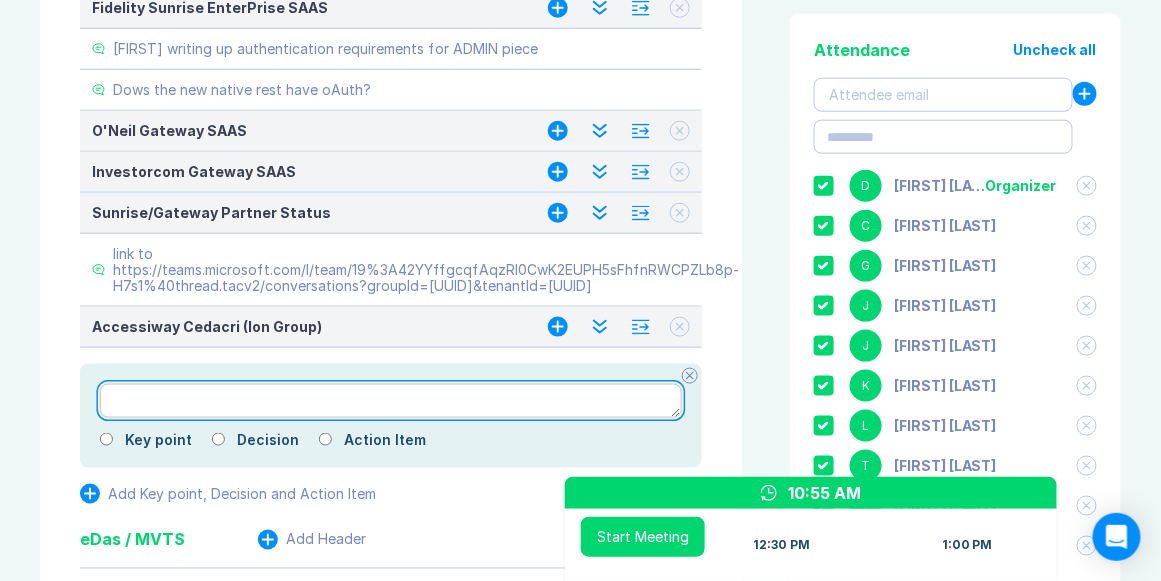 click at bounding box center [391, 401] 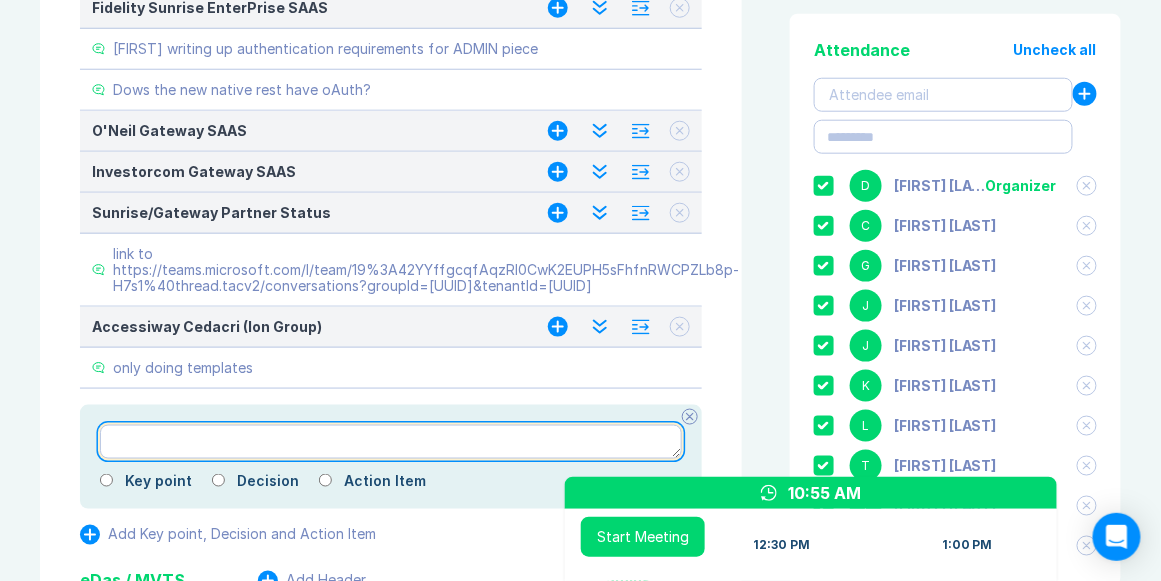 click at bounding box center (391, 442) 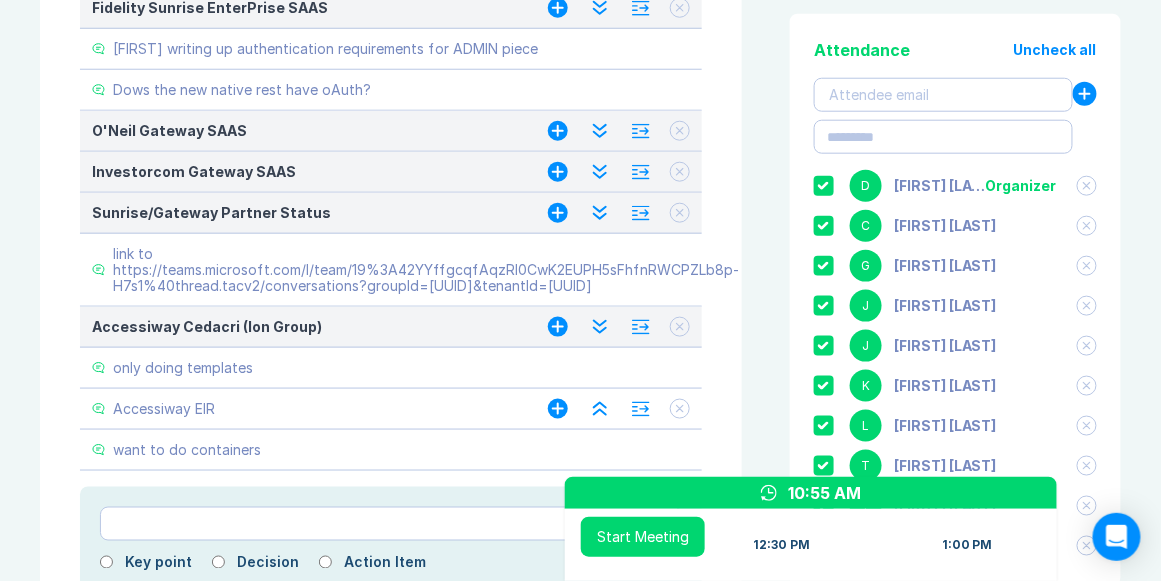 click 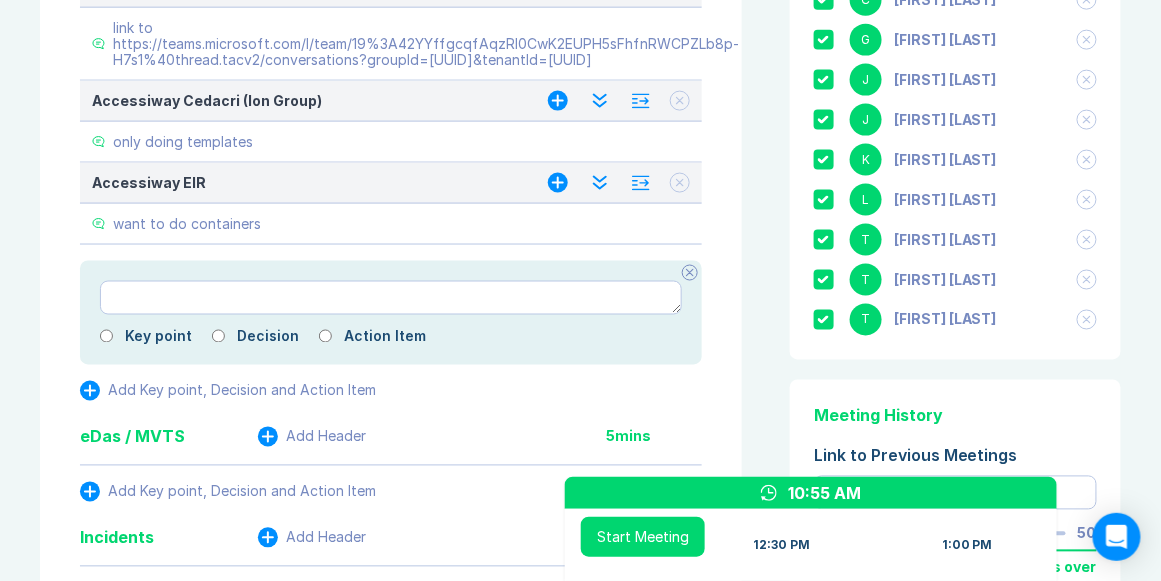 scroll, scrollTop: 685, scrollLeft: 0, axis: vertical 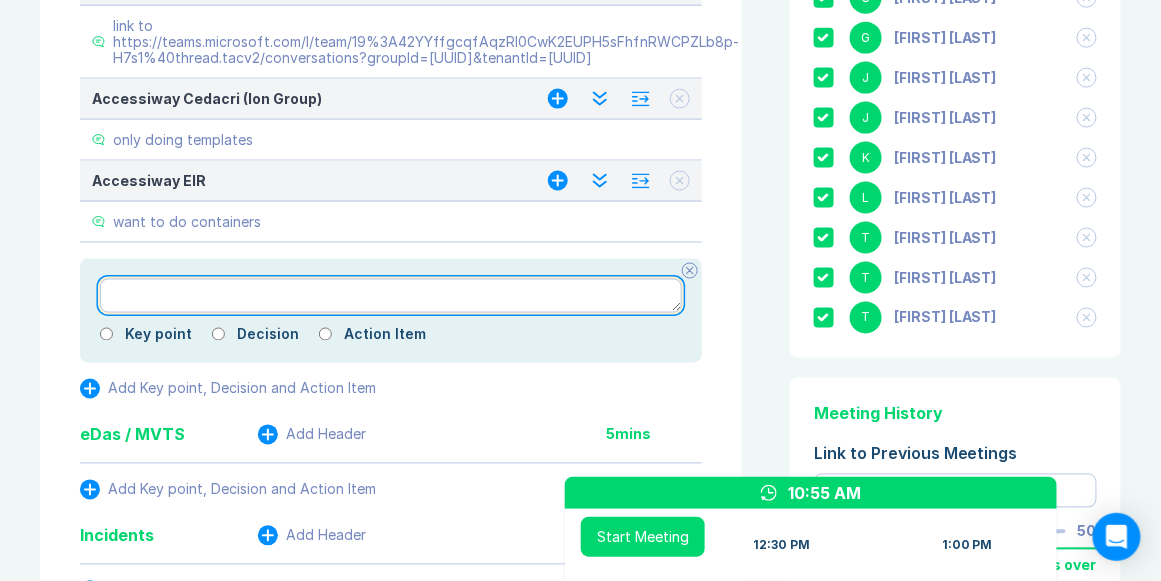 click at bounding box center (391, 296) 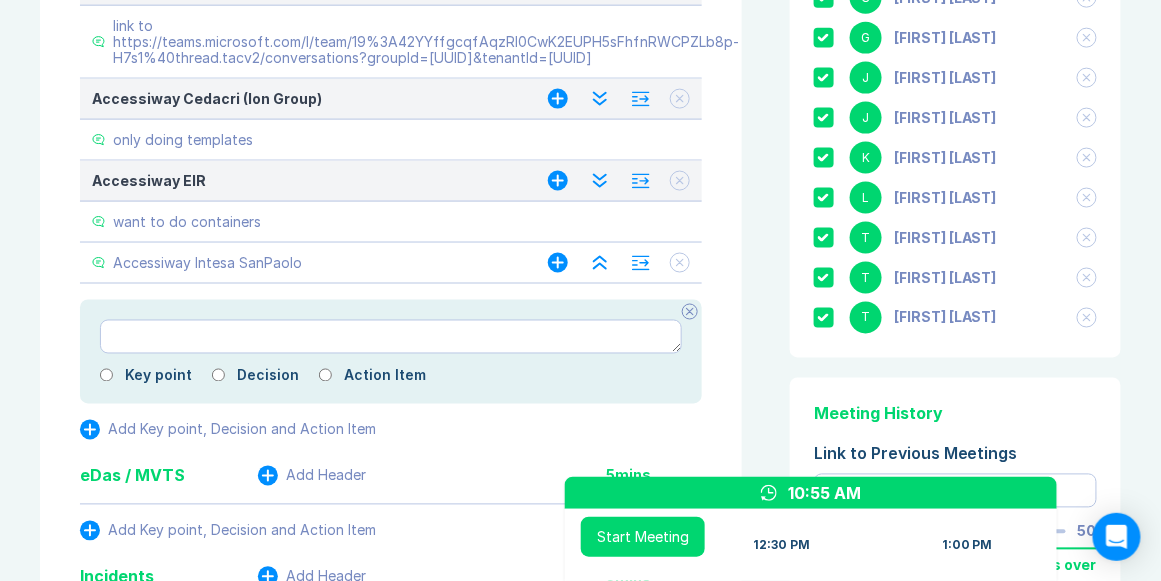 click 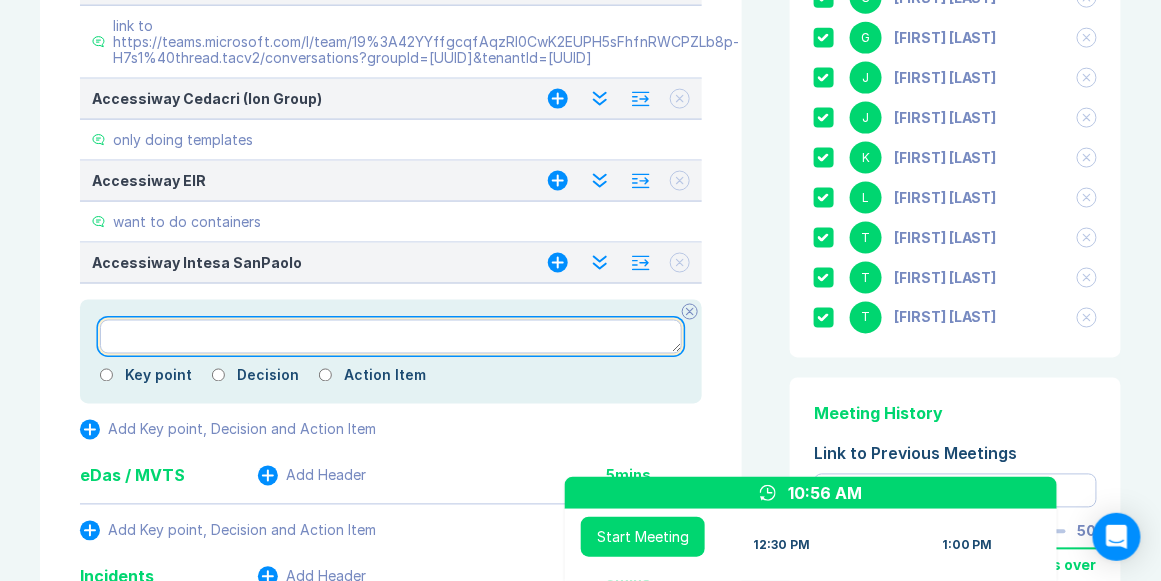 click at bounding box center [391, 337] 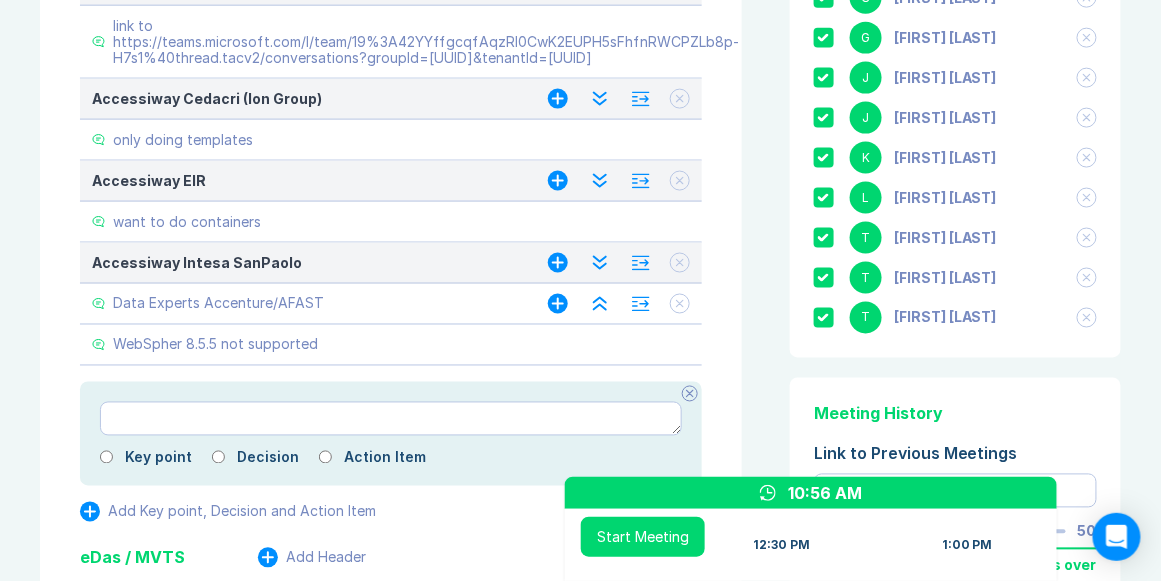 click 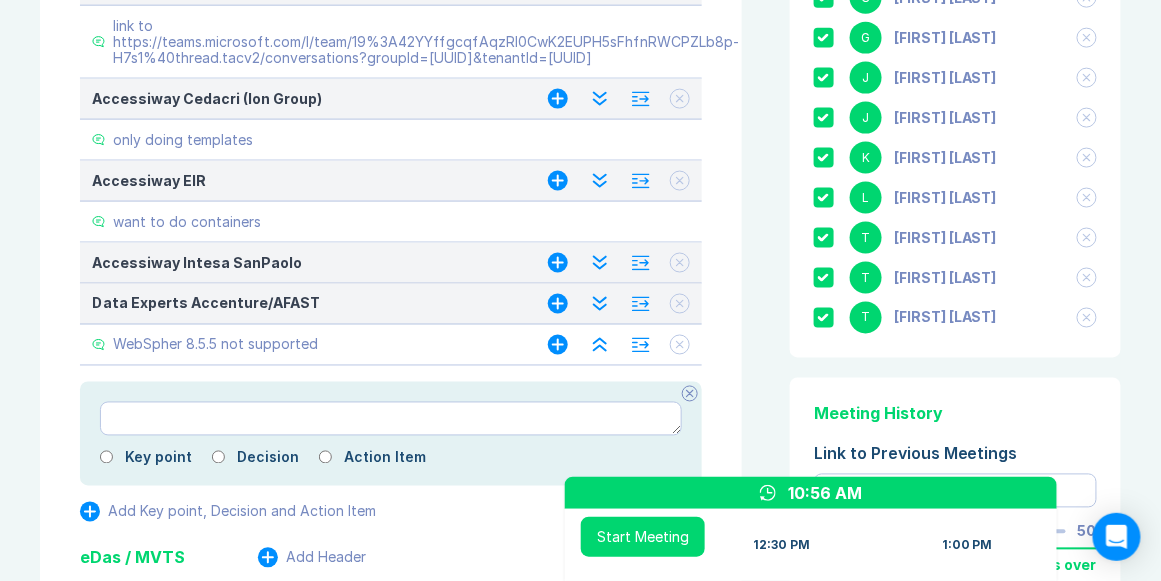 click on "WebSpher 8.5.5 not supported" at bounding box center [215, 345] 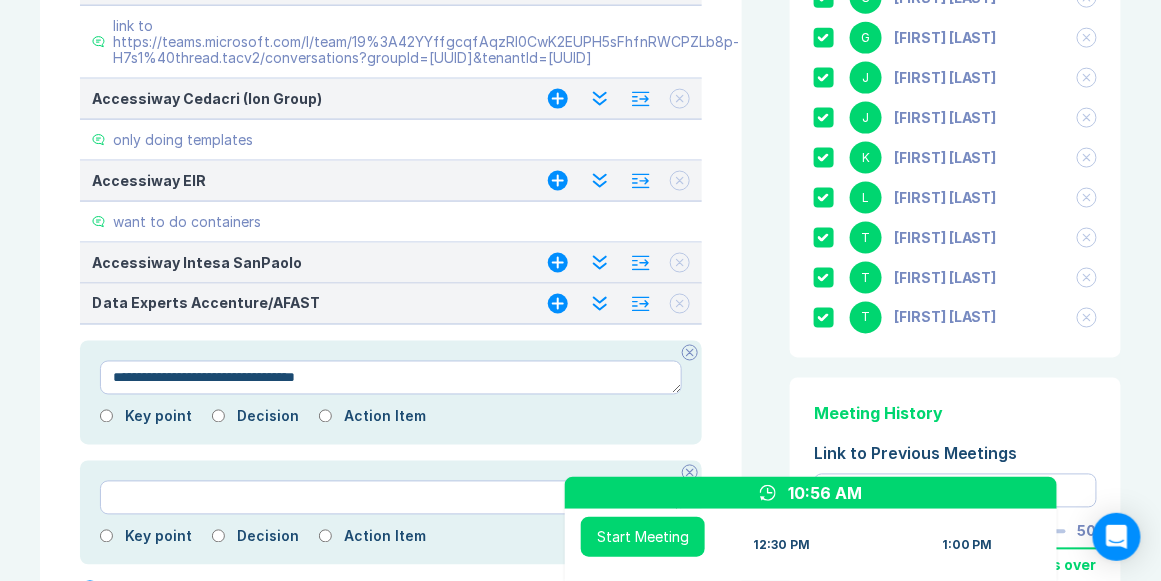 click on "**********" at bounding box center [391, 378] 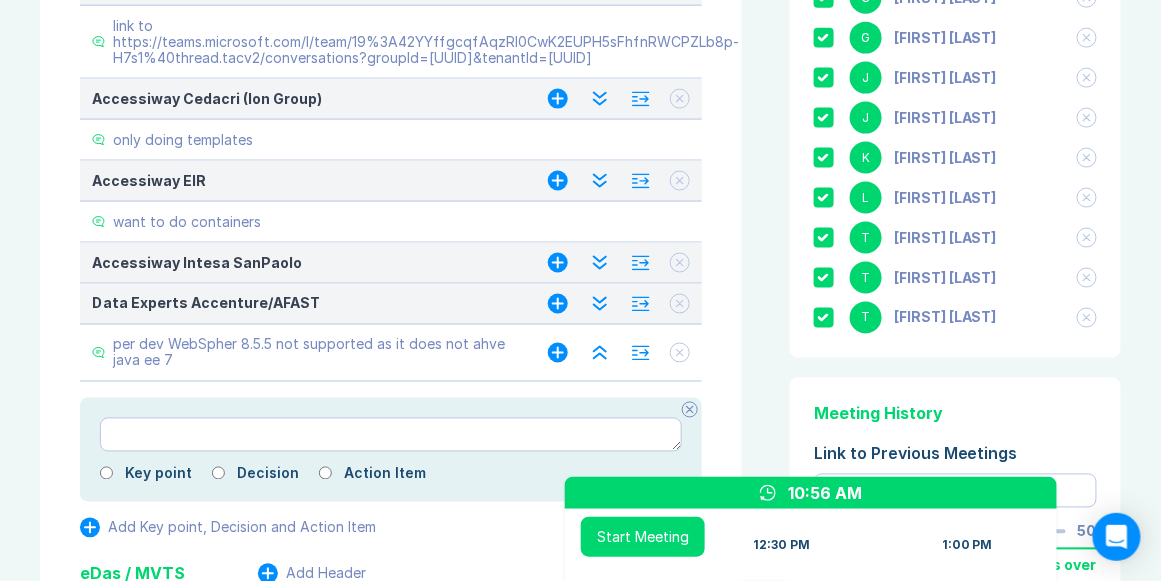 click on "per dev WebSpher 8.5.5 not supported as it does not ahve java ee 7" at bounding box center (310, 353) 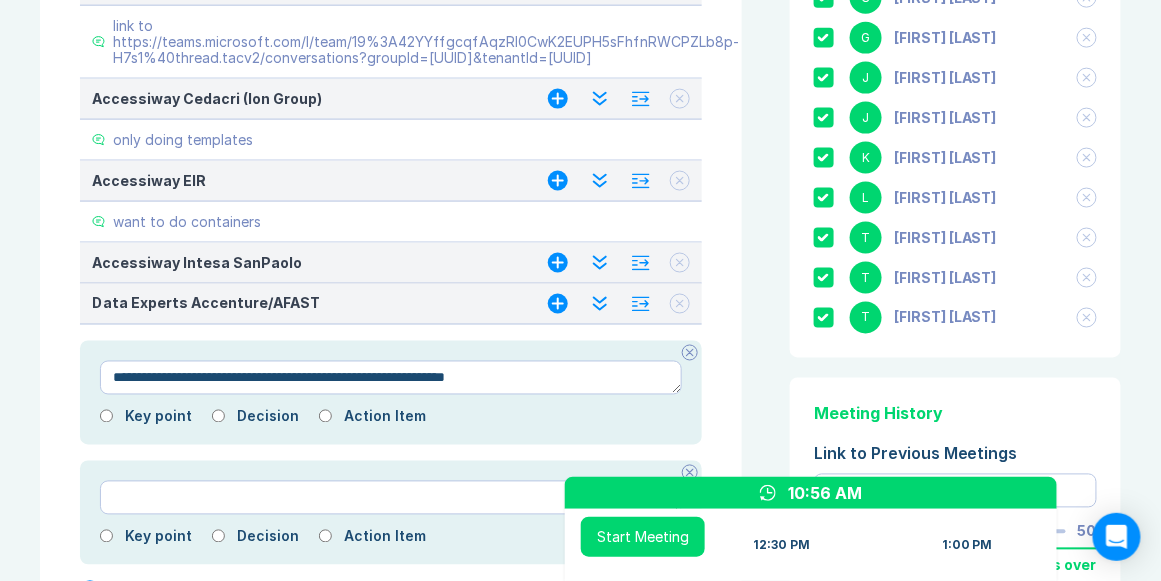 click on "**********" at bounding box center (391, 378) 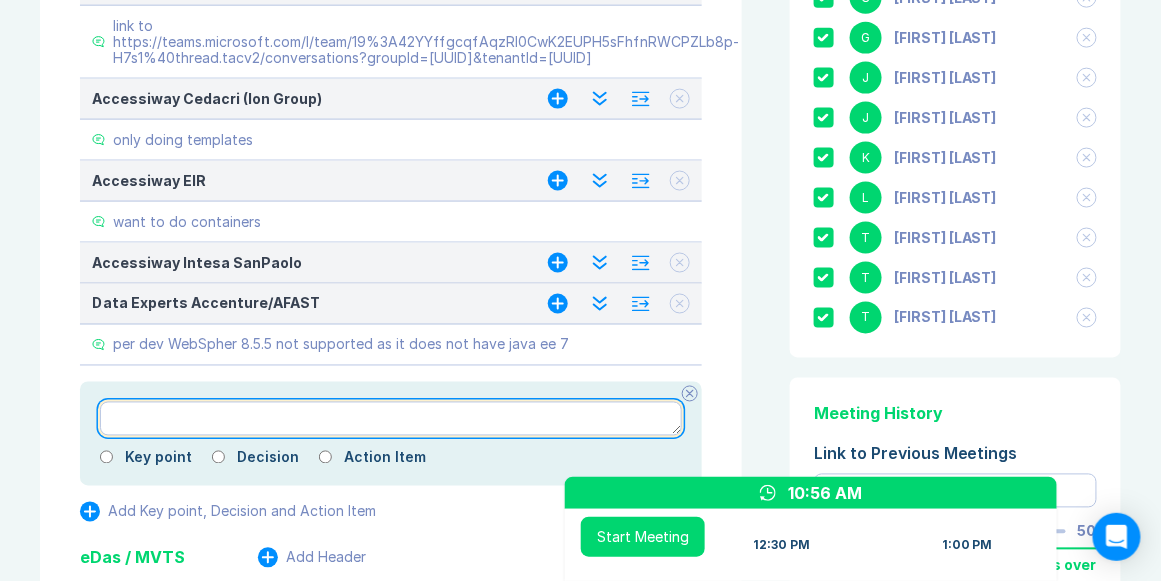 click at bounding box center [391, 419] 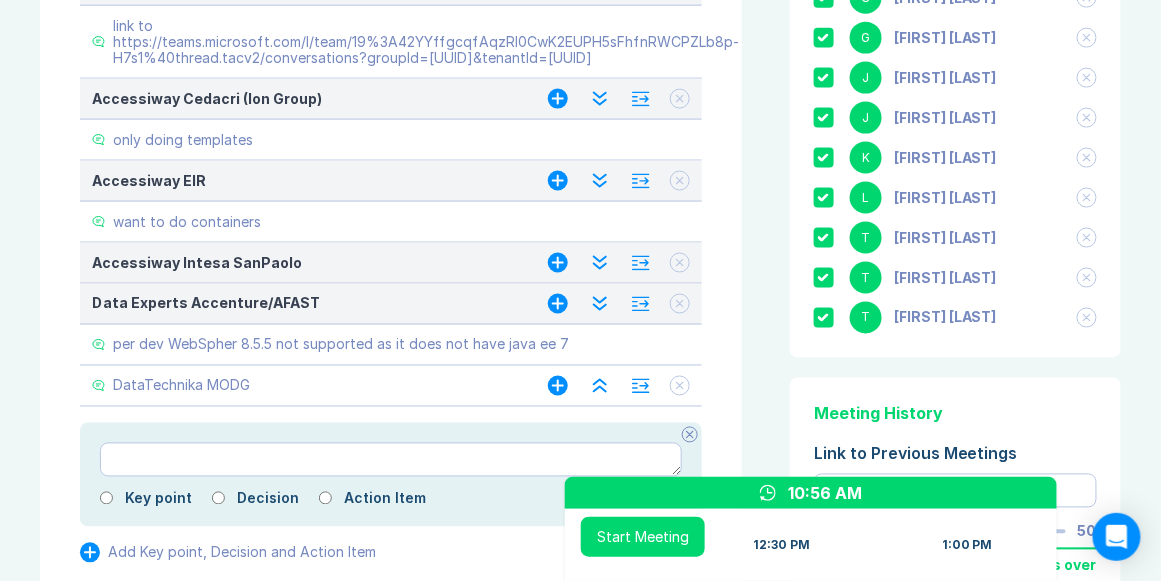 click 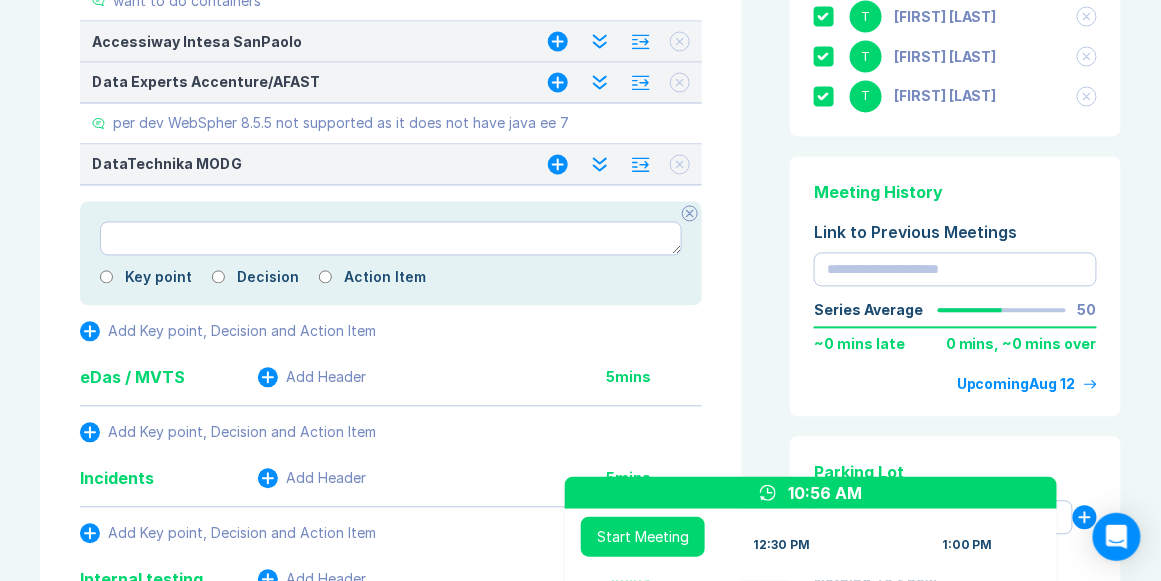 scroll, scrollTop: 914, scrollLeft: 0, axis: vertical 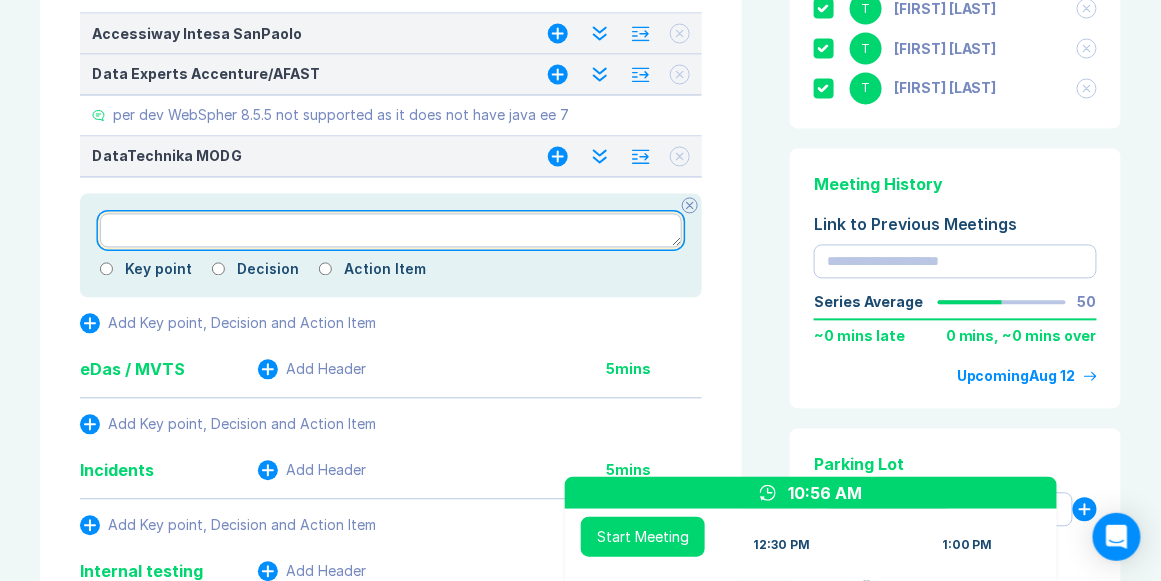 click at bounding box center (391, 231) 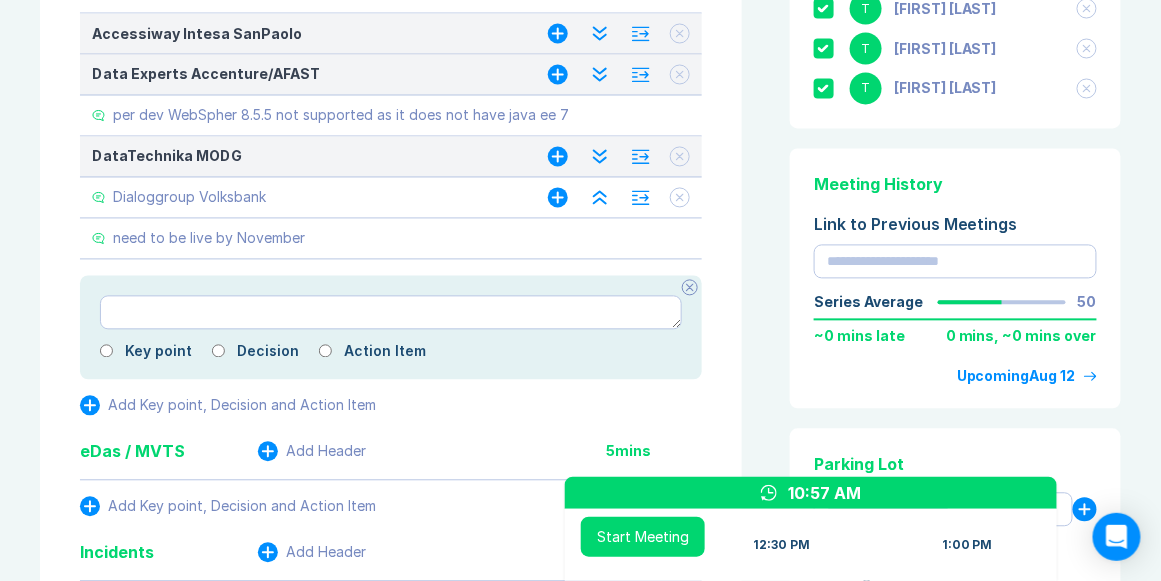 click 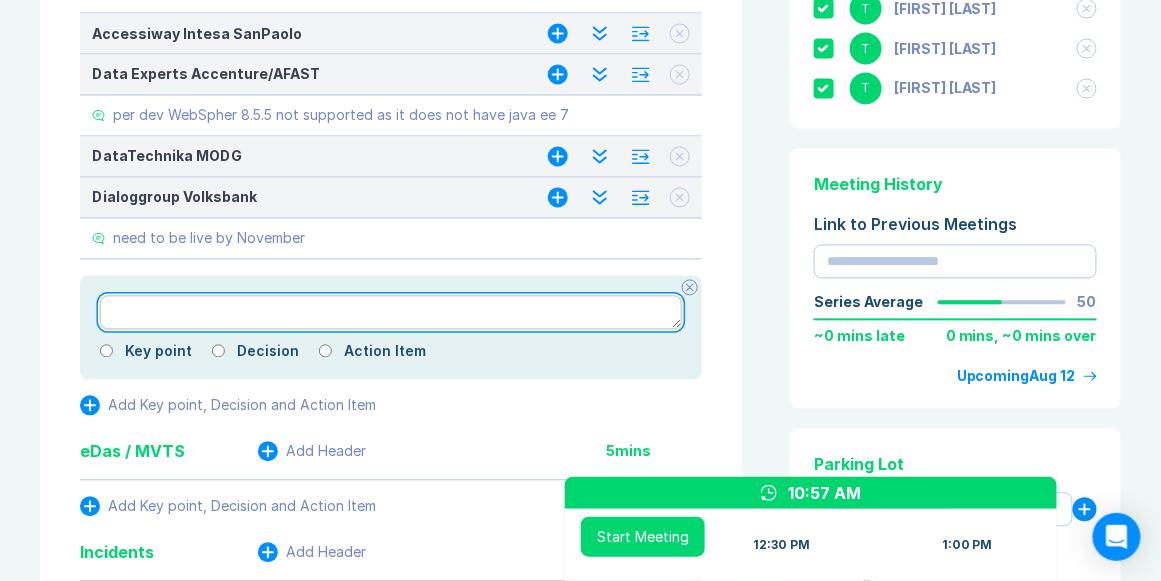 click at bounding box center [391, 313] 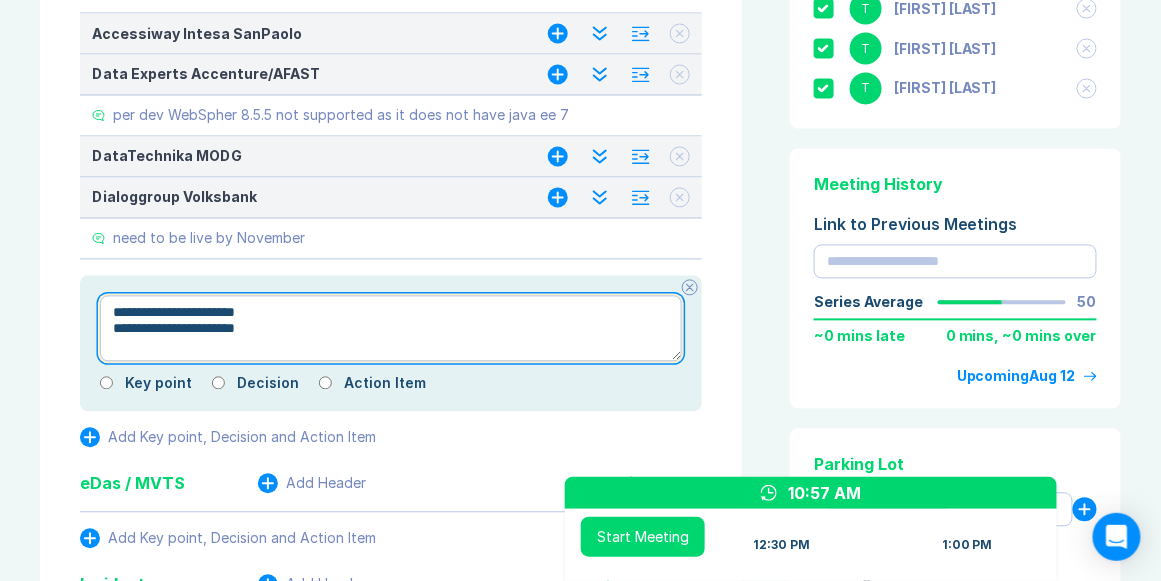 drag, startPoint x: 126, startPoint y: 342, endPoint x: 315, endPoint y: 346, distance: 189.04233 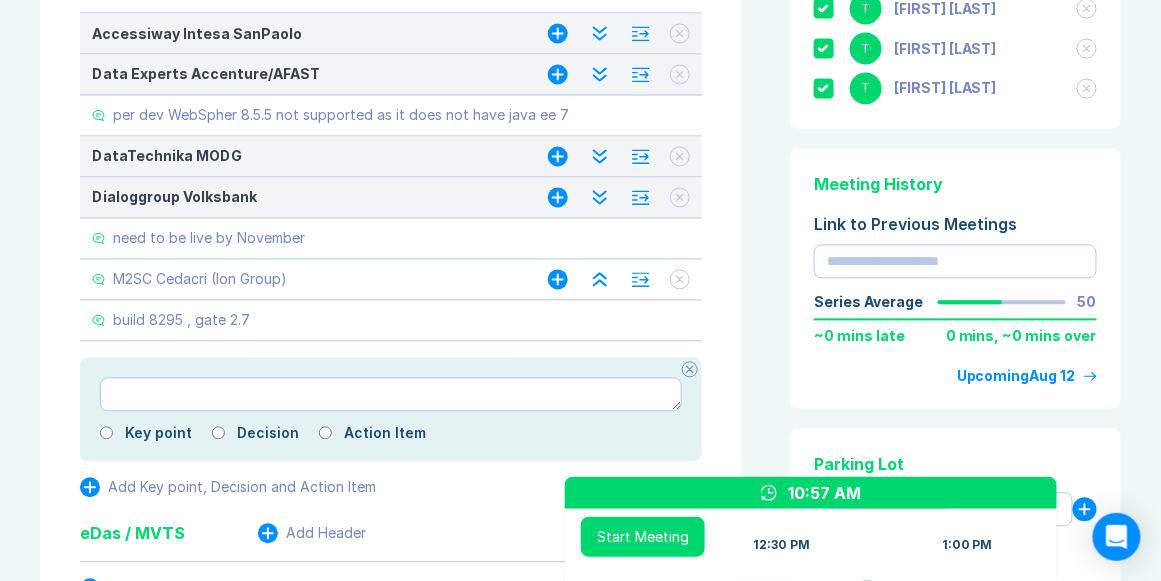 click 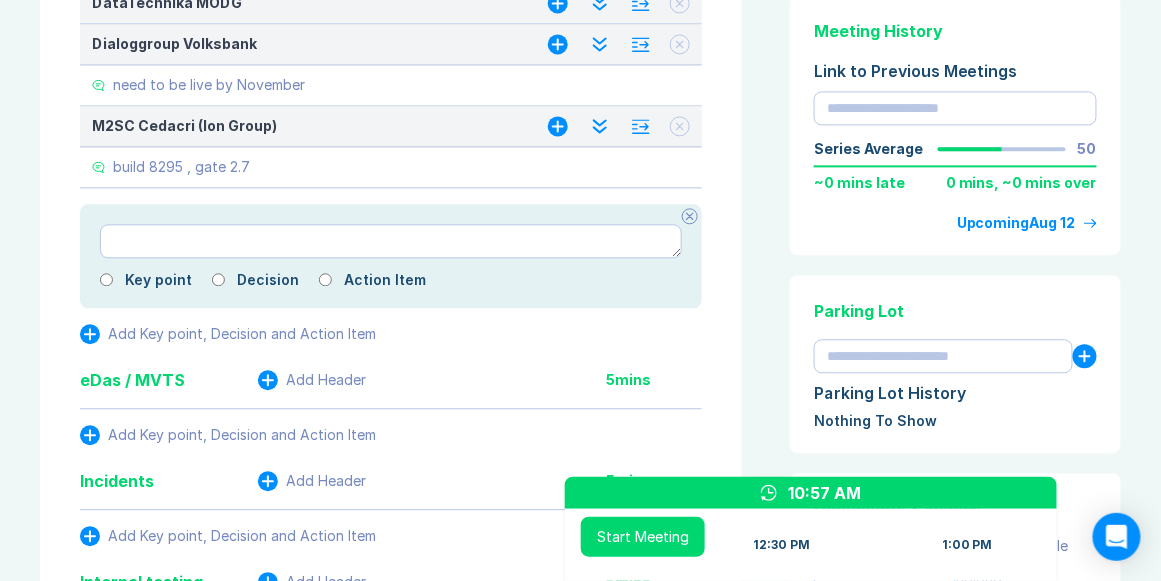 scroll, scrollTop: 1085, scrollLeft: 0, axis: vertical 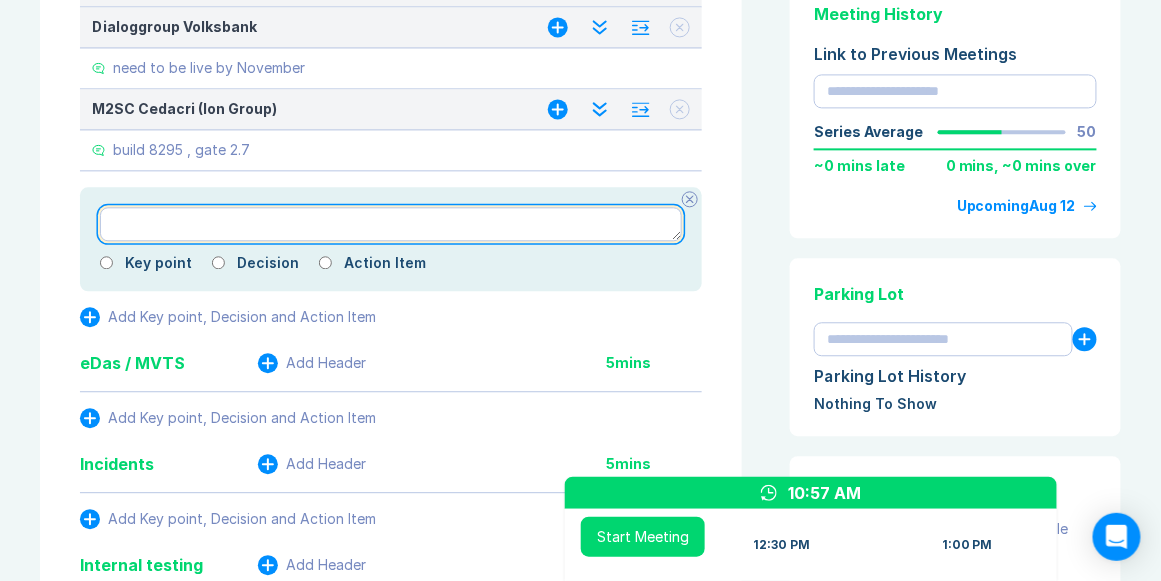 click at bounding box center [391, 224] 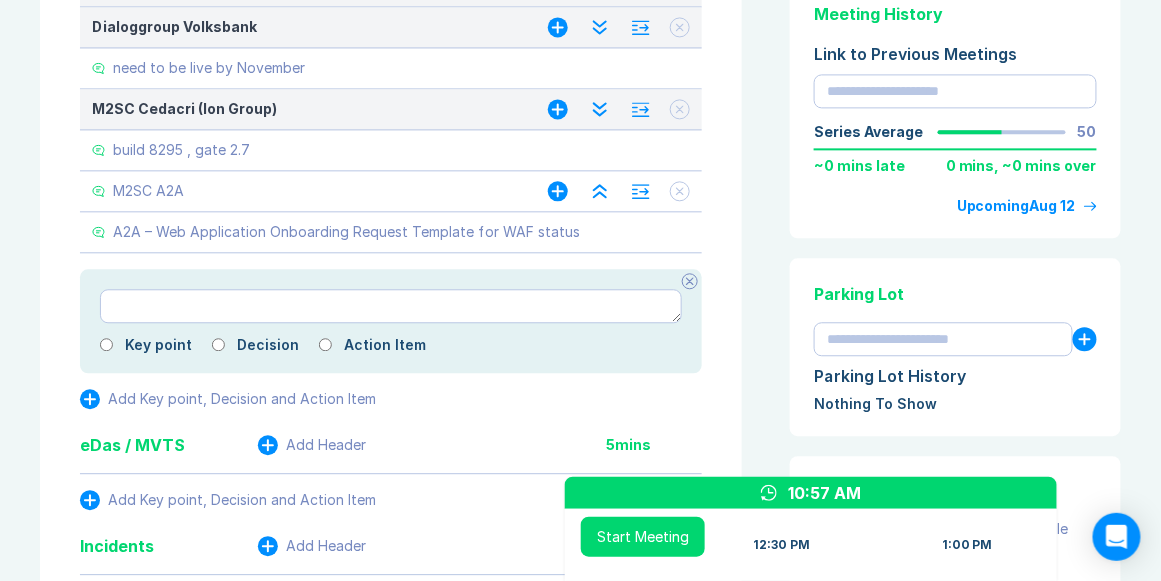 click 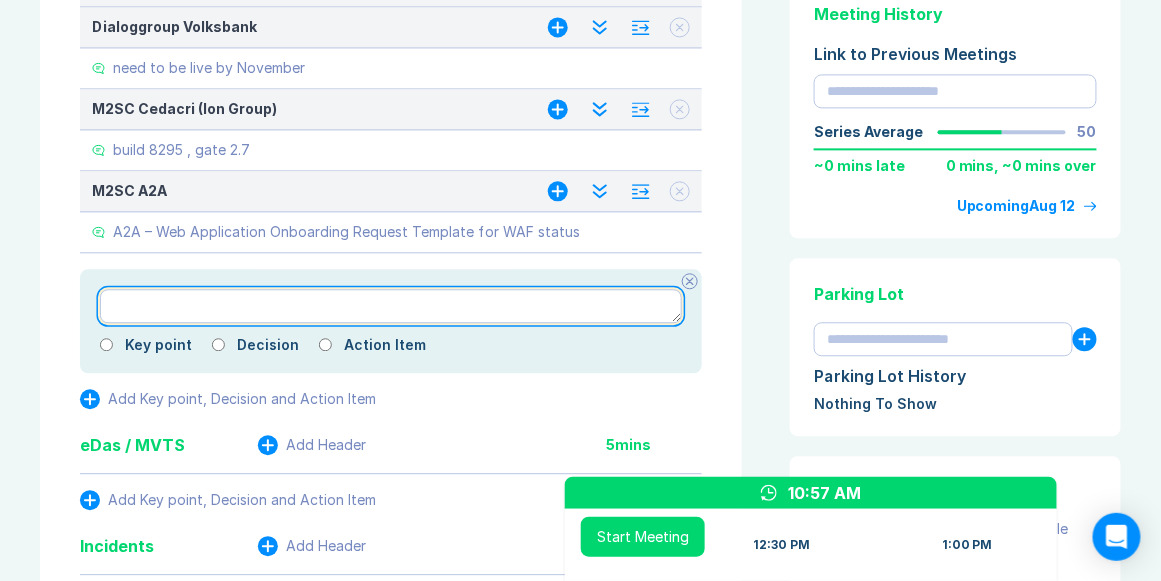 click at bounding box center (391, 306) 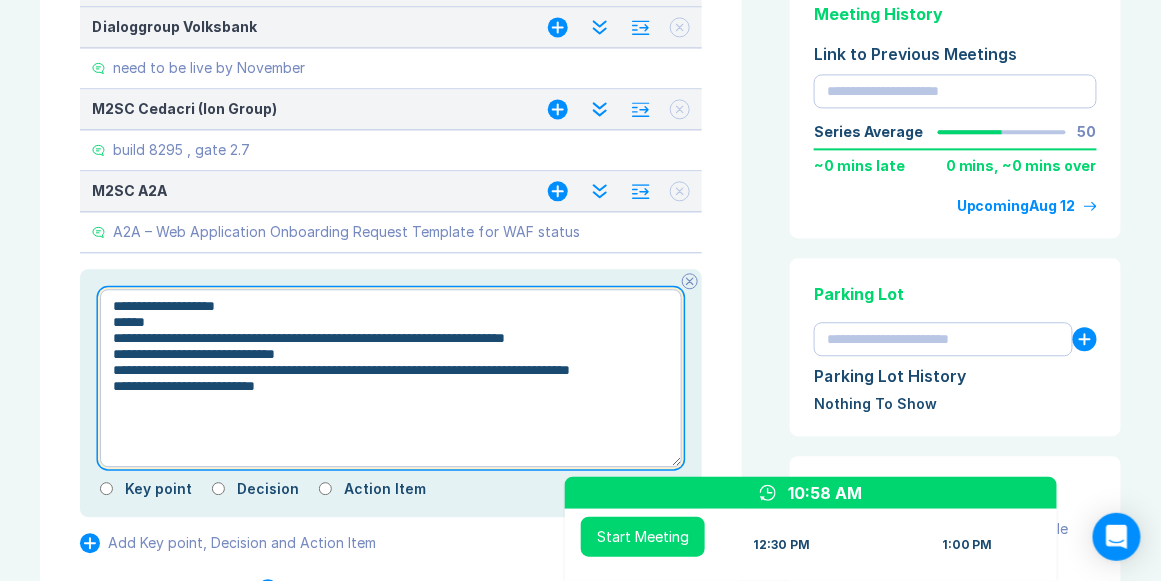 drag, startPoint x: 123, startPoint y: 330, endPoint x: 362, endPoint y: 466, distance: 274.98544 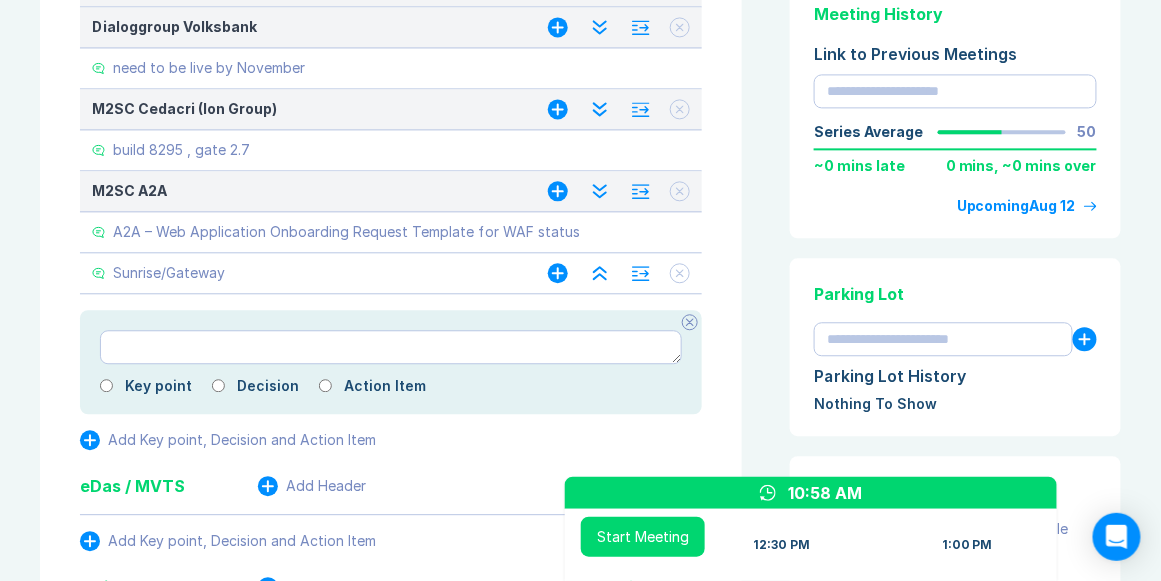click 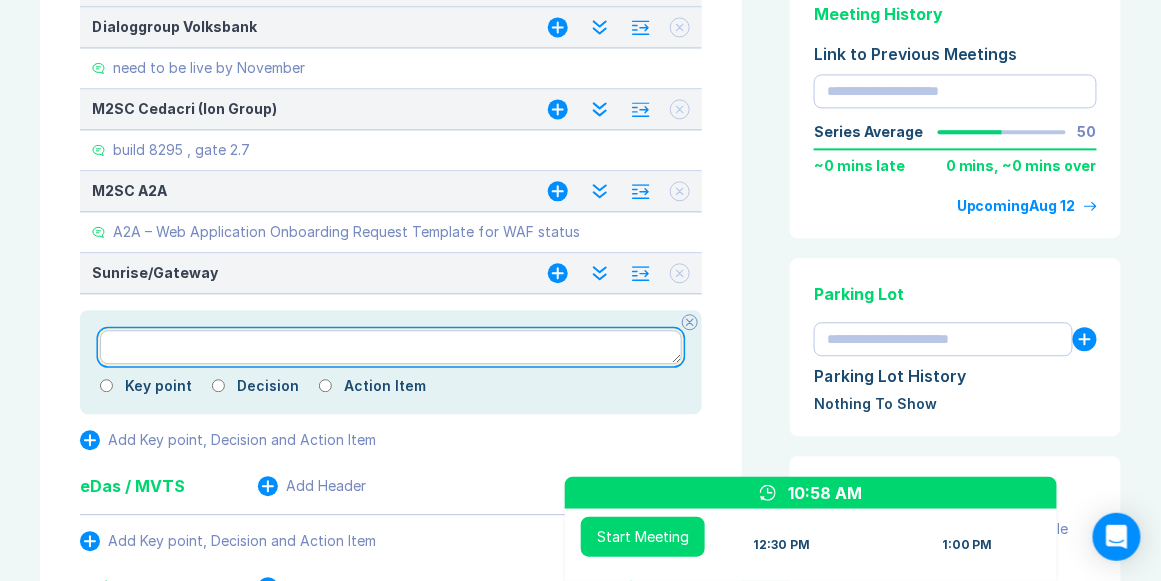 click at bounding box center (391, 347) 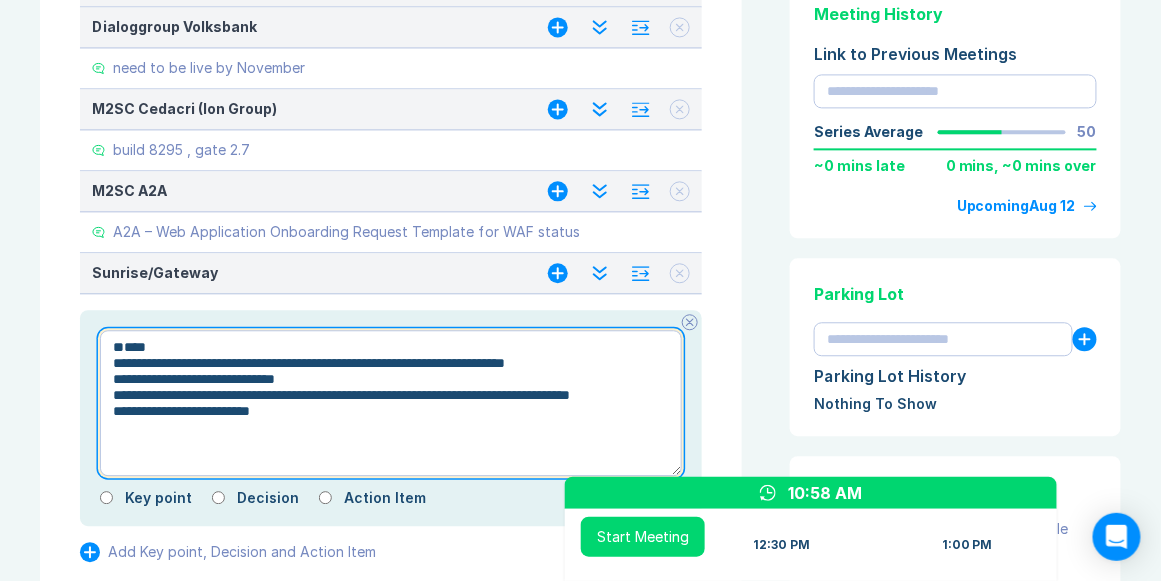 drag, startPoint x: 131, startPoint y: 374, endPoint x: 374, endPoint y: 467, distance: 260.1884 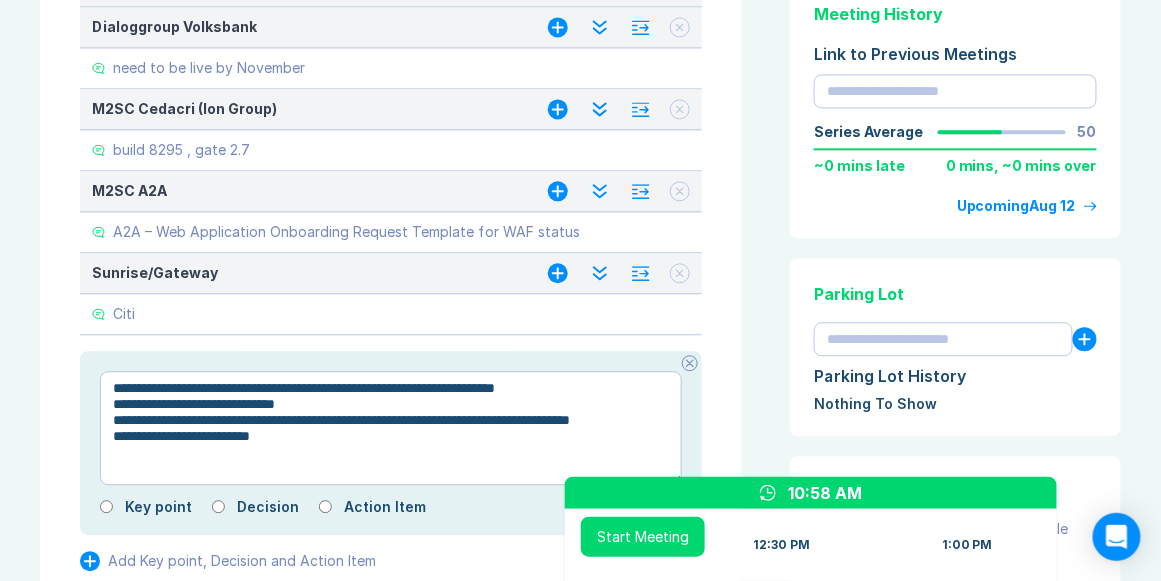 click on "**********" at bounding box center (391, 428) 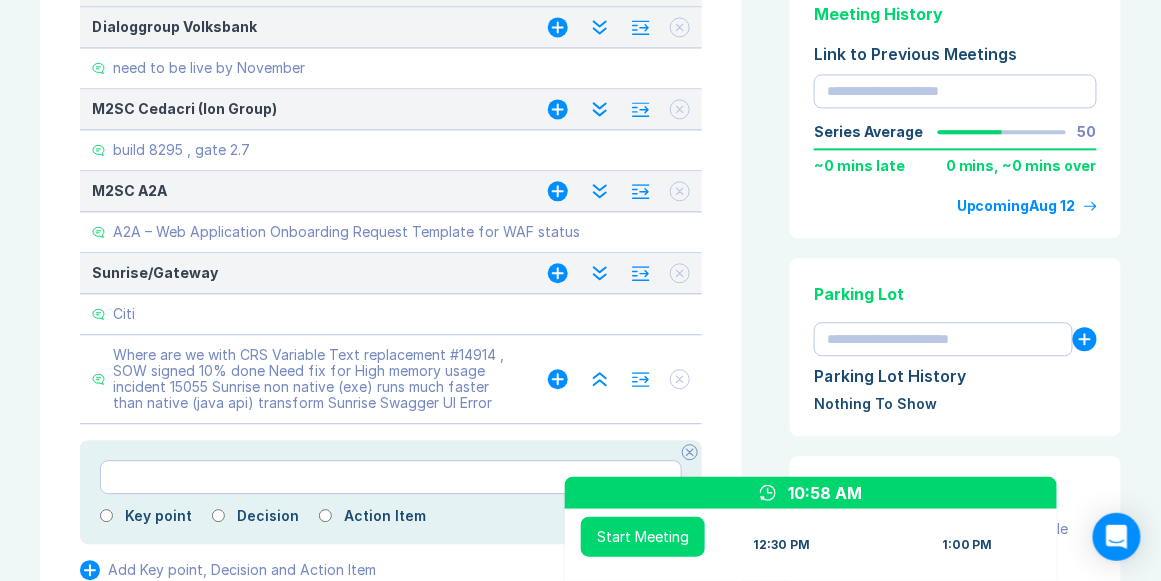 click 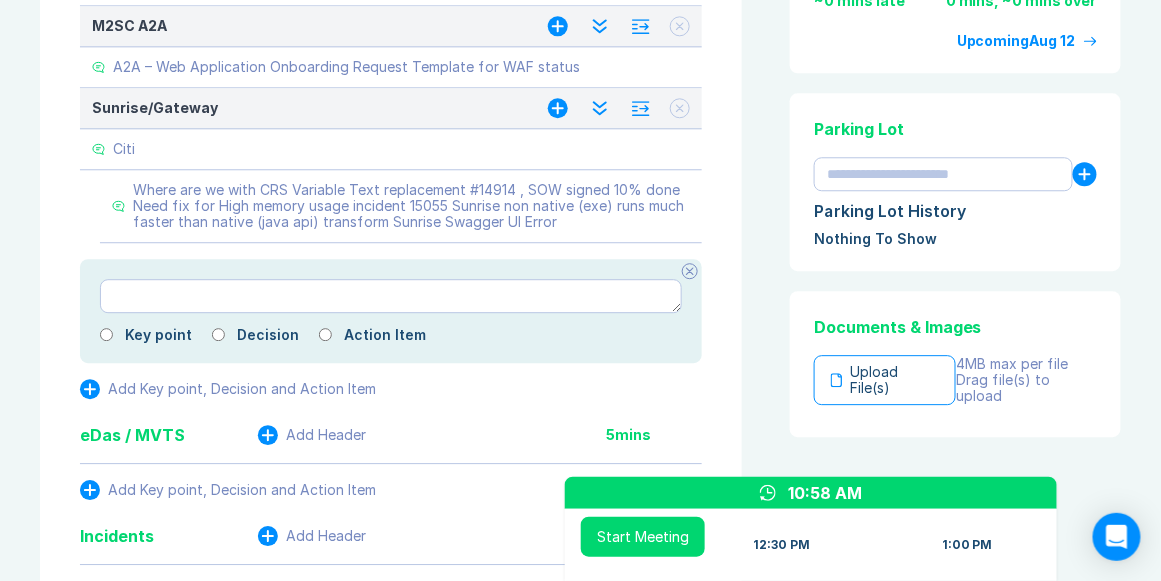 scroll, scrollTop: 1314, scrollLeft: 0, axis: vertical 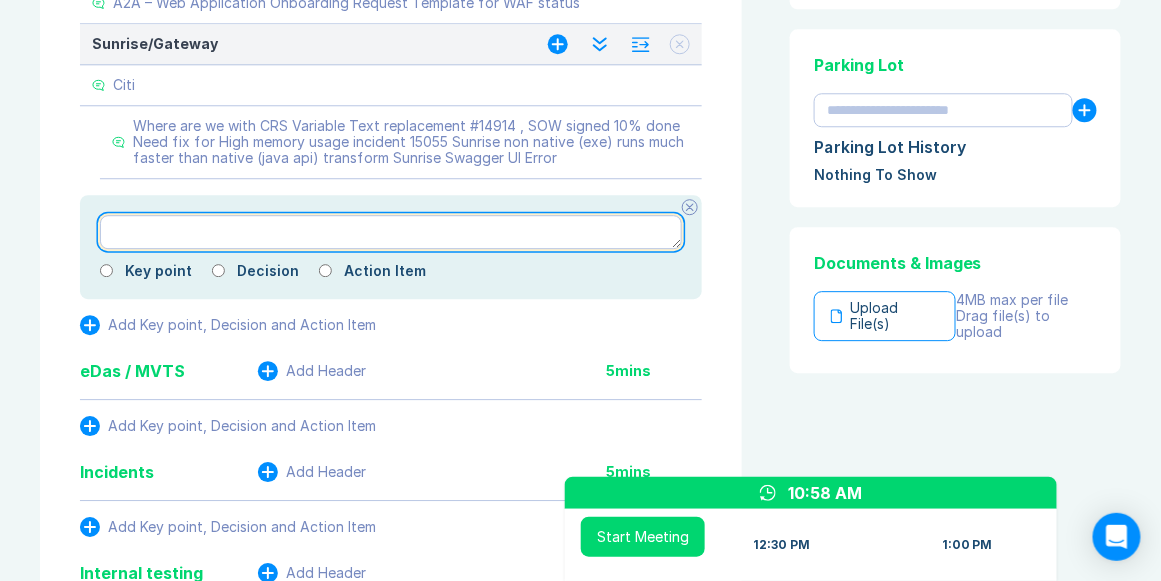 paste on "***" 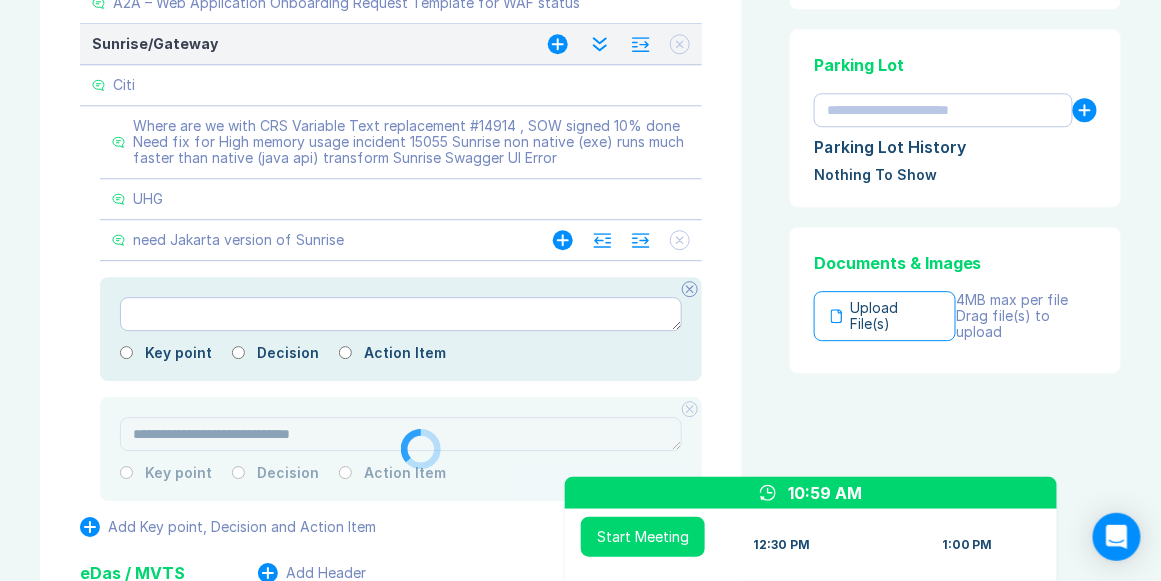 click 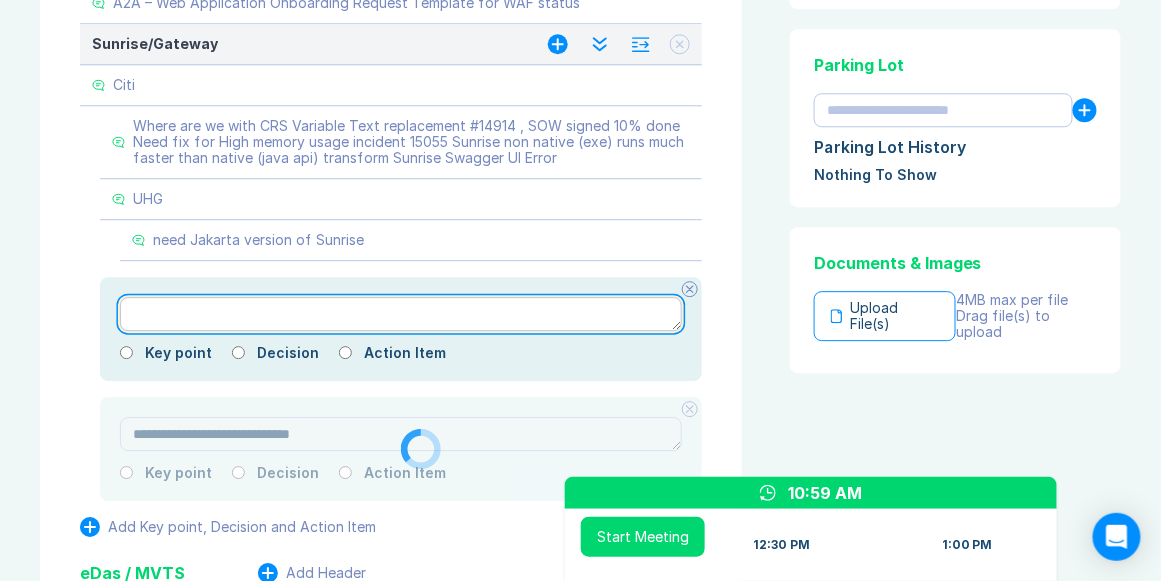 click at bounding box center (401, 314) 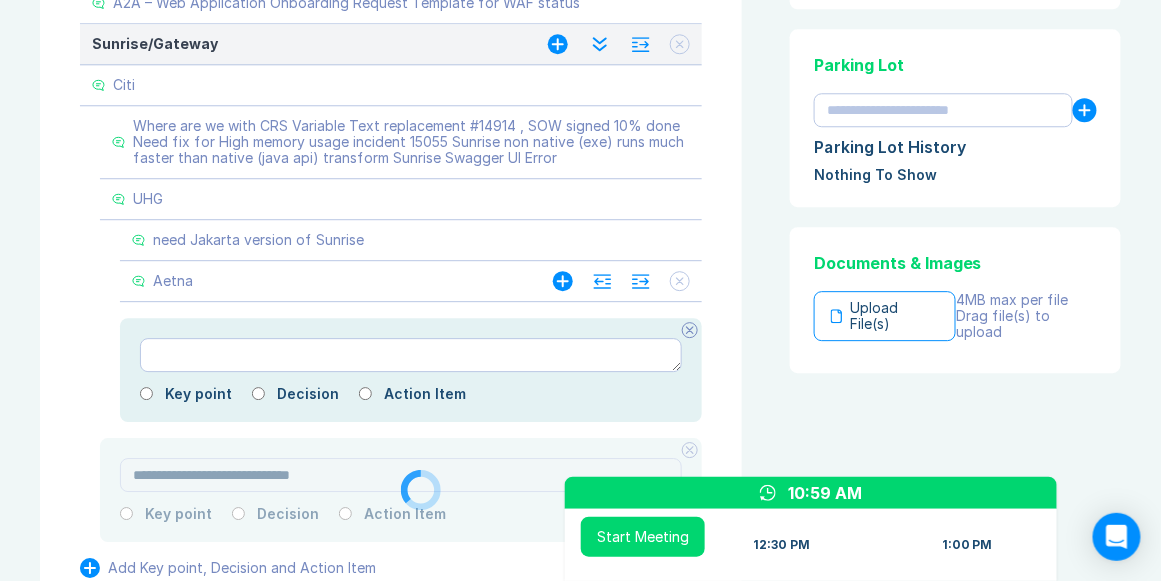 click 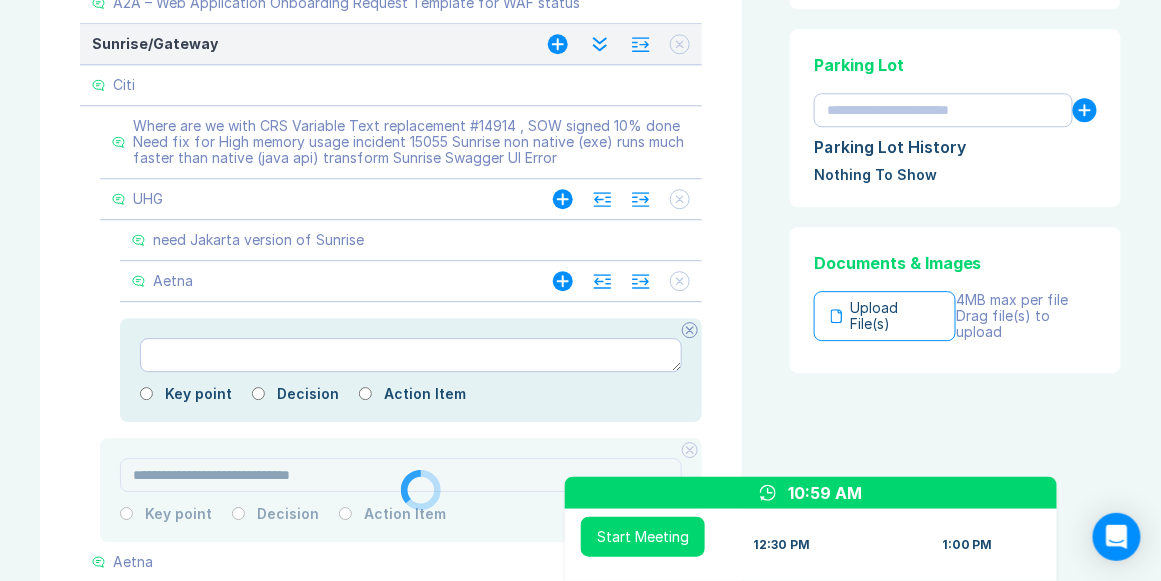 click 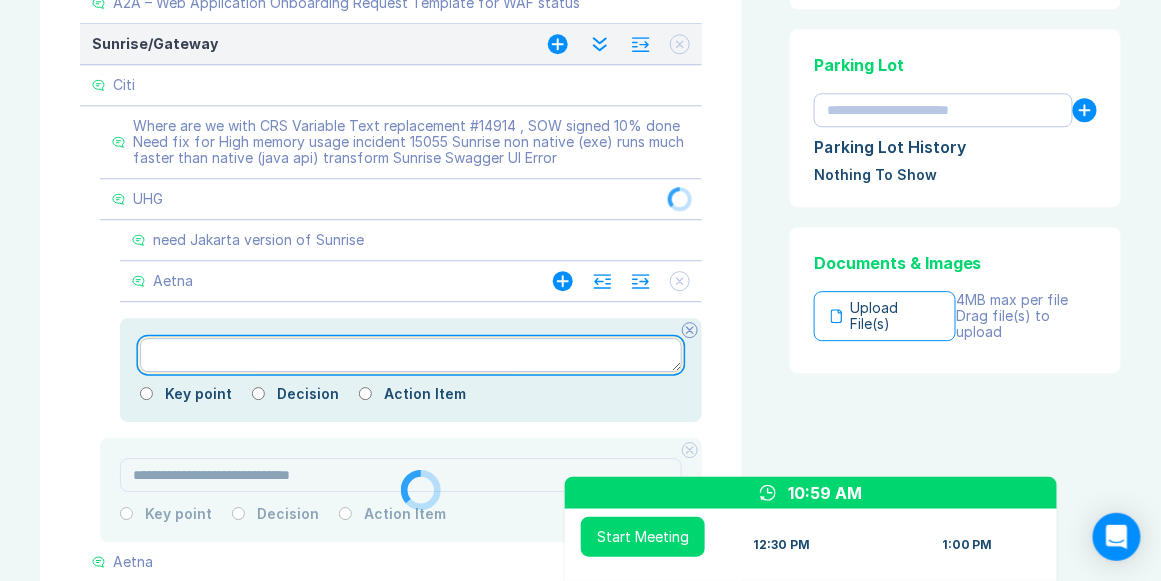 click at bounding box center [411, 355] 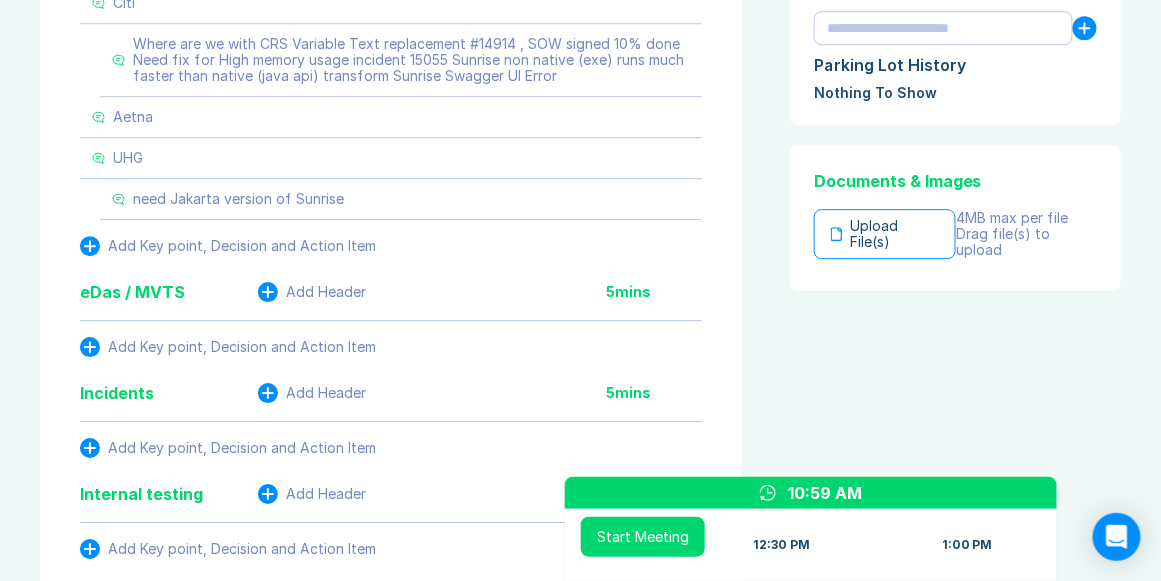 scroll, scrollTop: 1428, scrollLeft: 0, axis: vertical 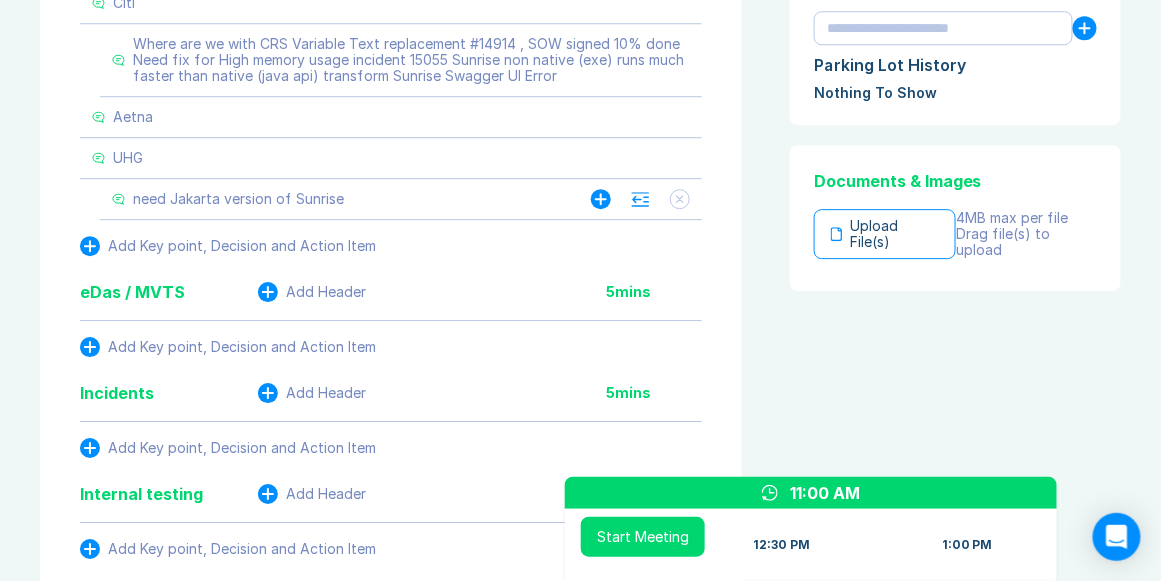 click 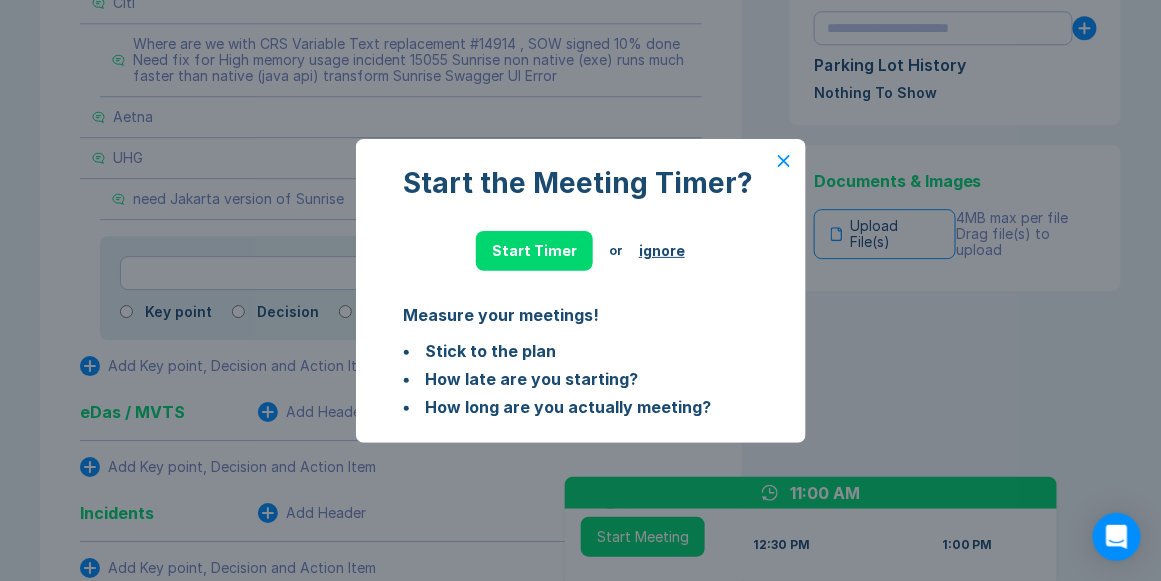 click on "ignore" at bounding box center (662, 251) 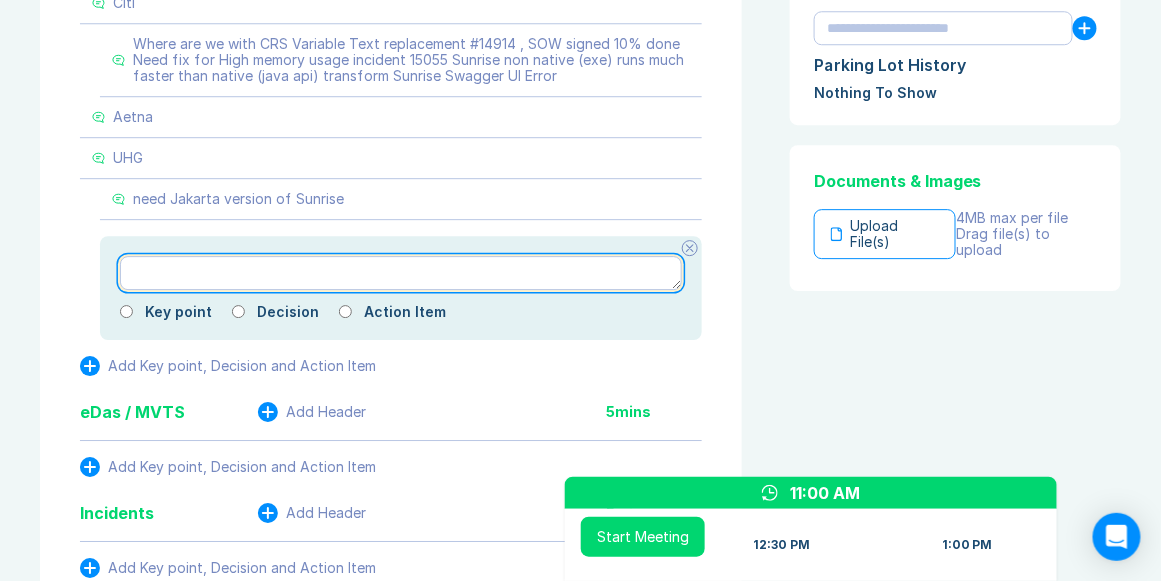 paste on "**********" 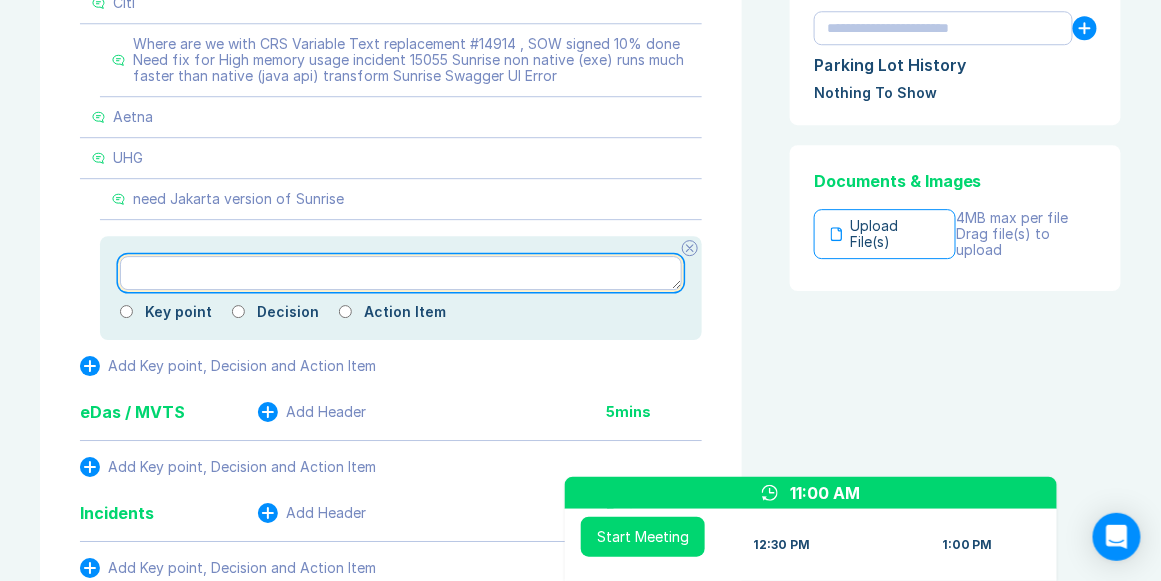 type on "**********" 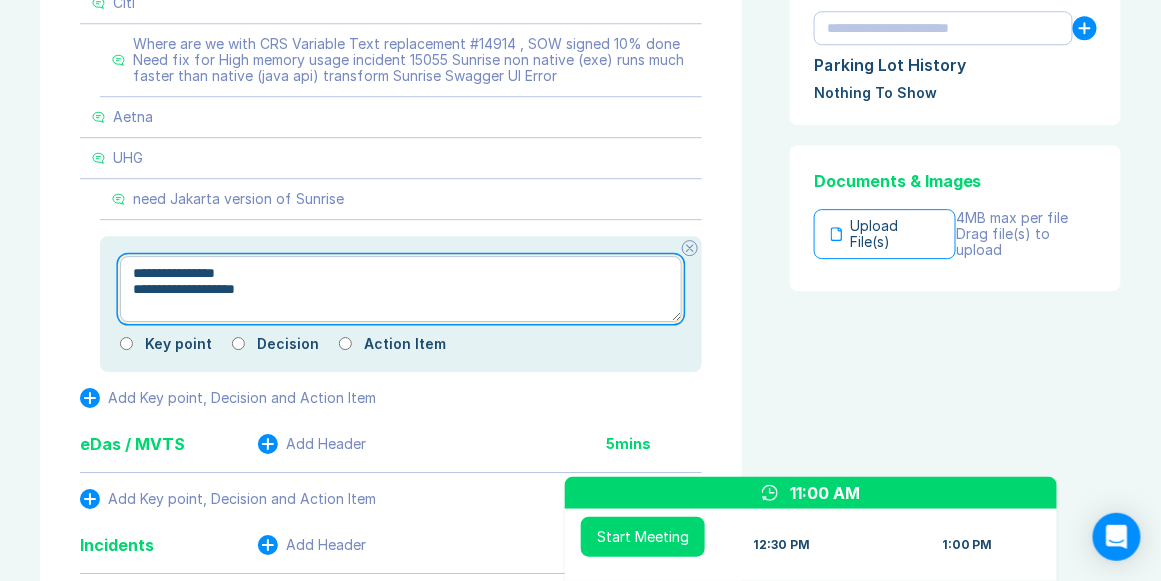 drag, startPoint x: 146, startPoint y: 268, endPoint x: 349, endPoint y: 265, distance: 203.02217 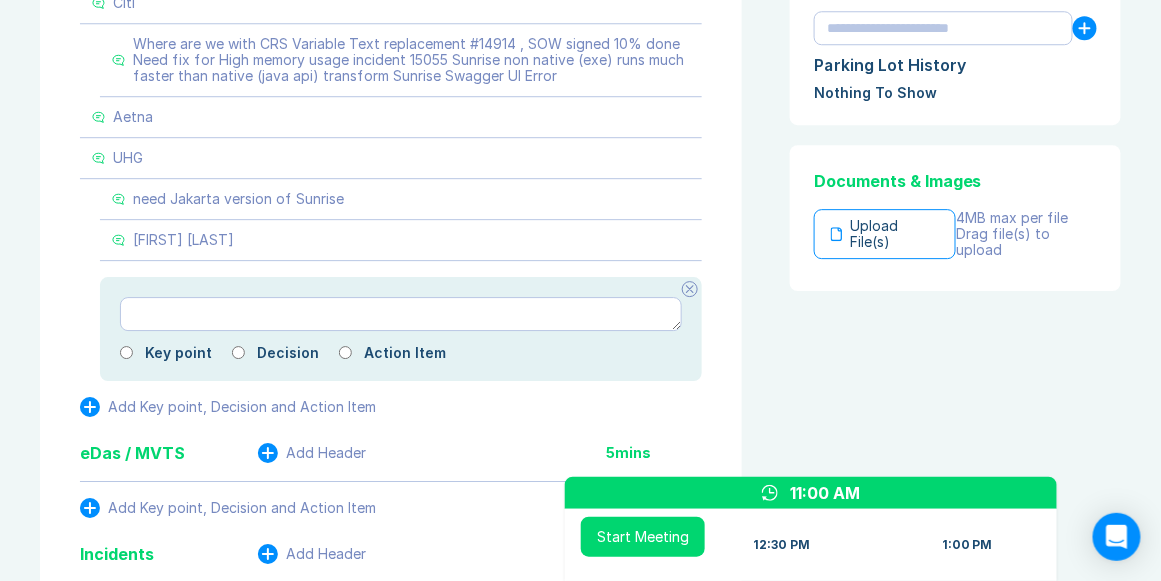 click on "Start Meeting" at bounding box center [643, 537] 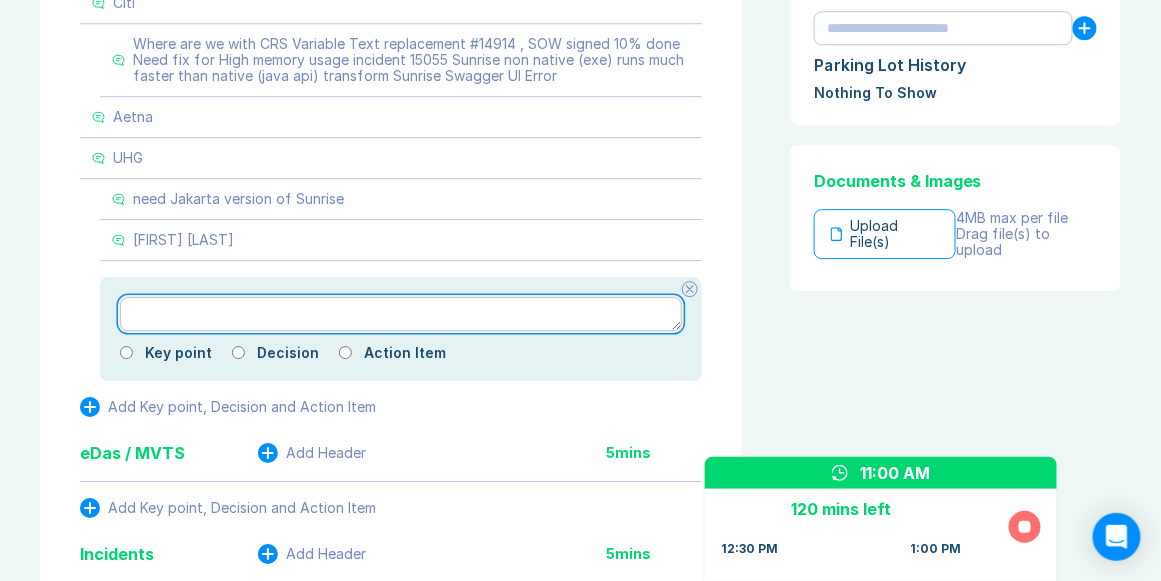 click at bounding box center (401, 314) 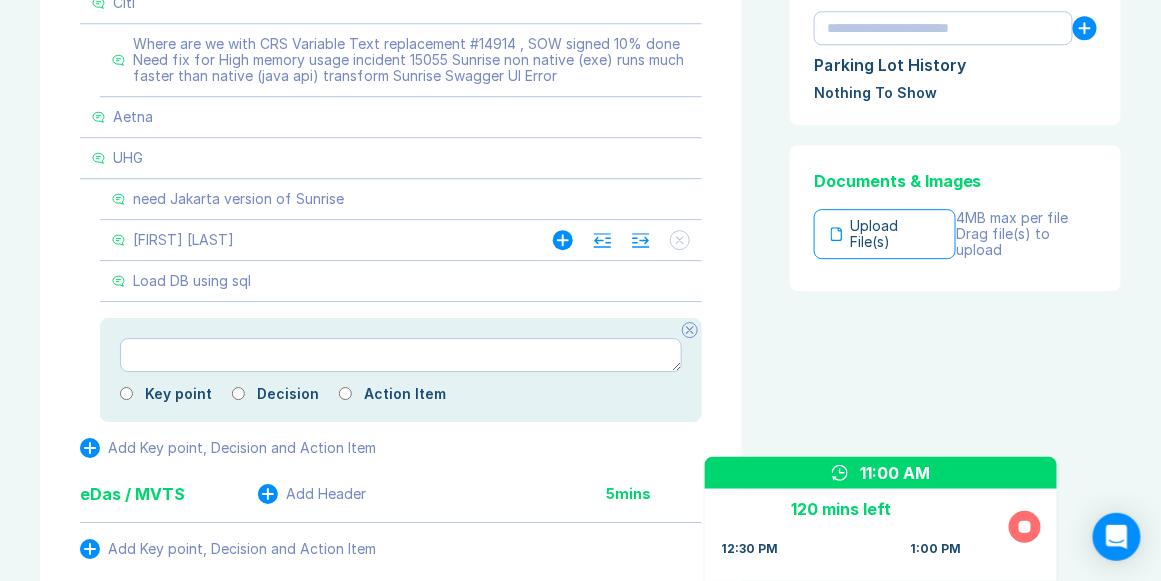 click 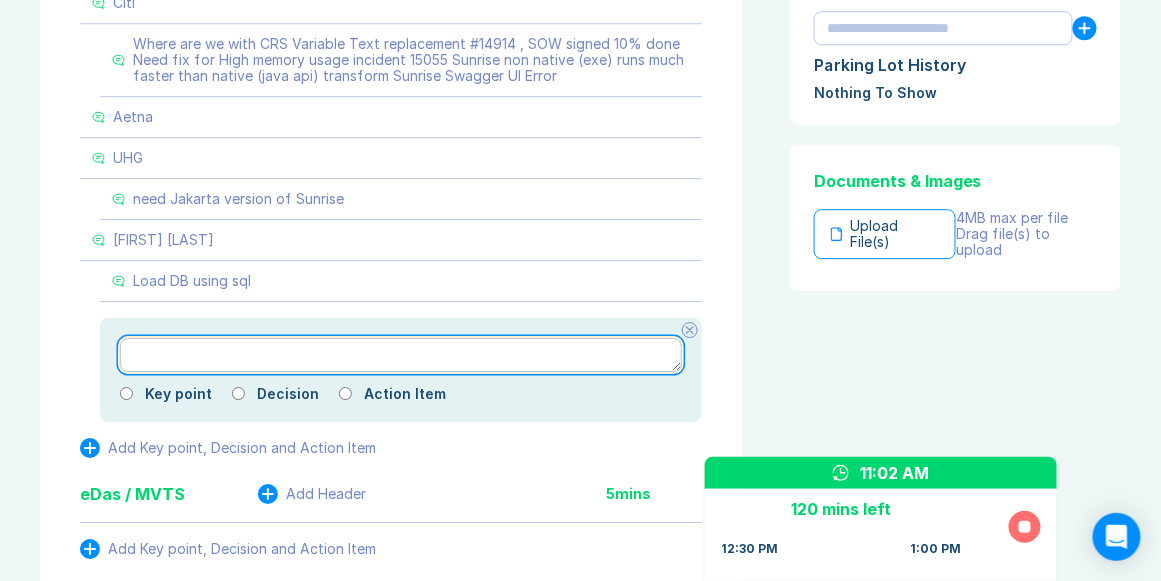 click at bounding box center (401, 355) 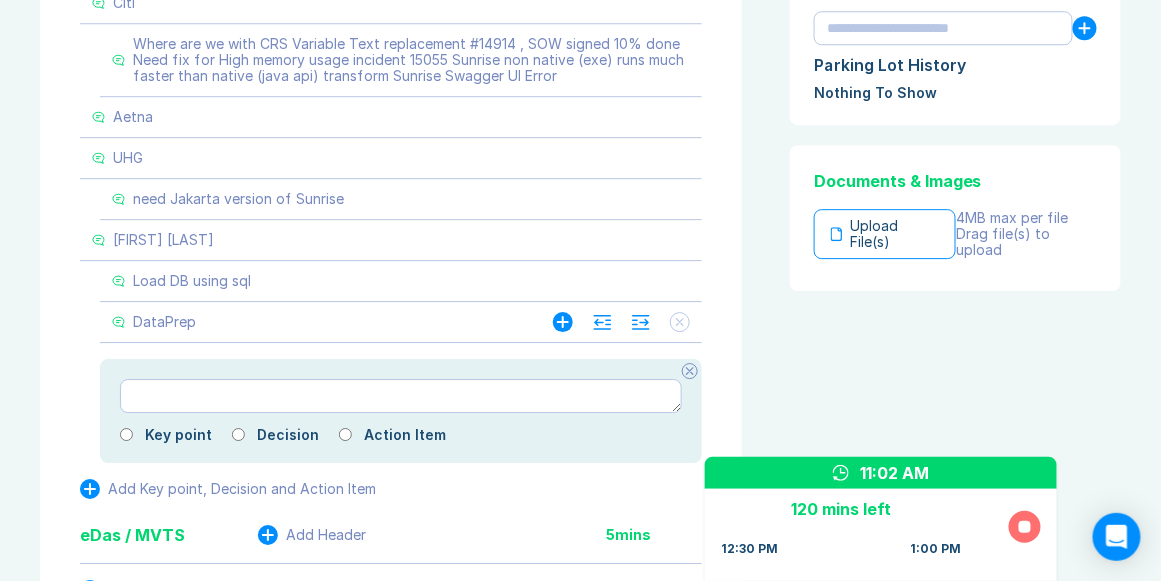 click 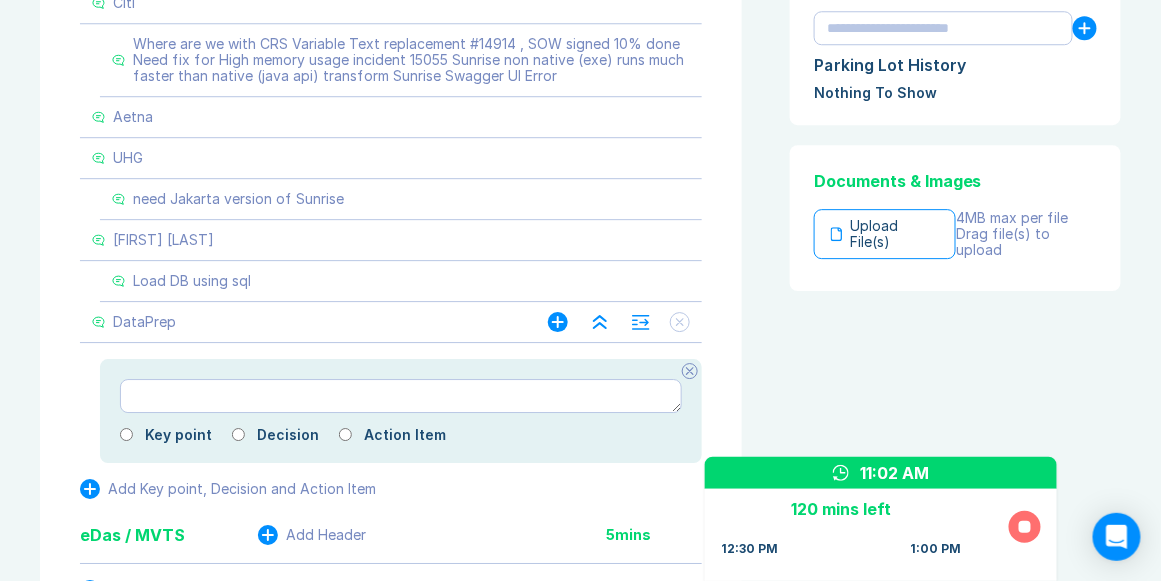 click 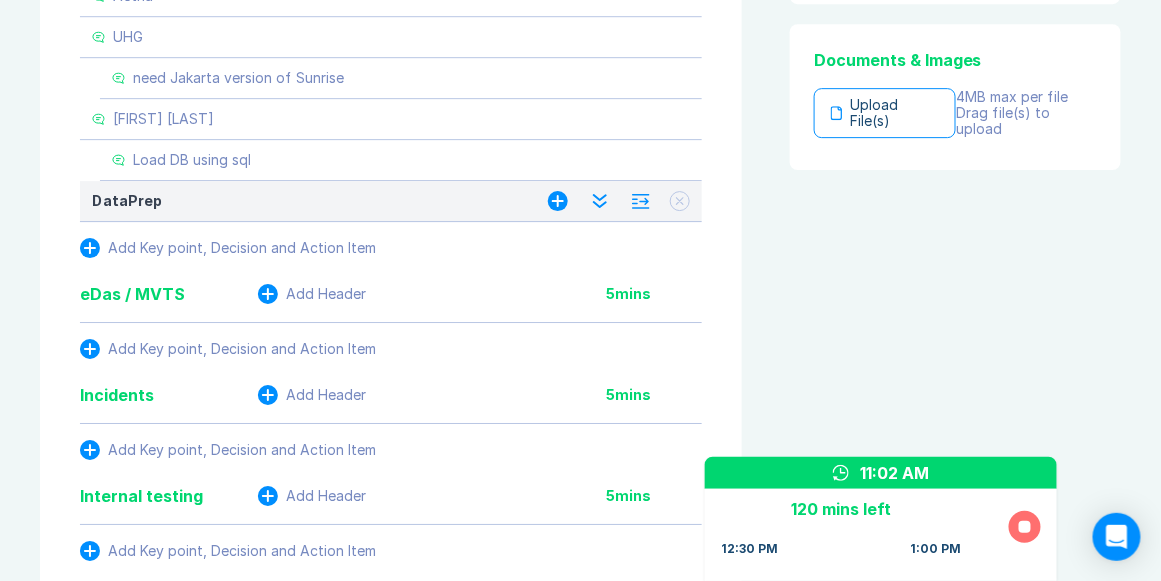 scroll, scrollTop: 1485, scrollLeft: 0, axis: vertical 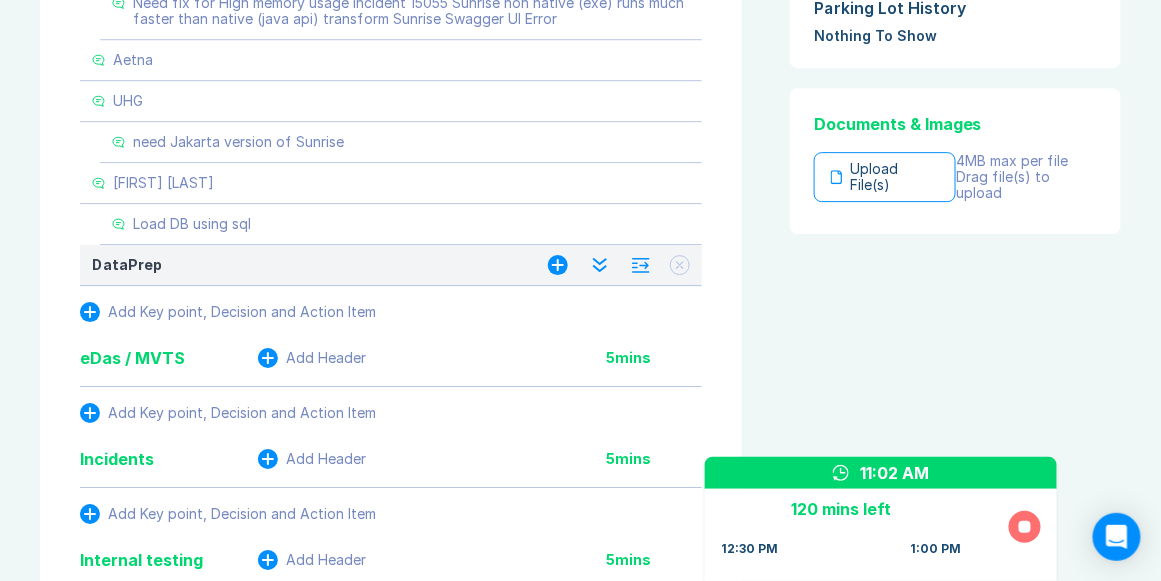 click 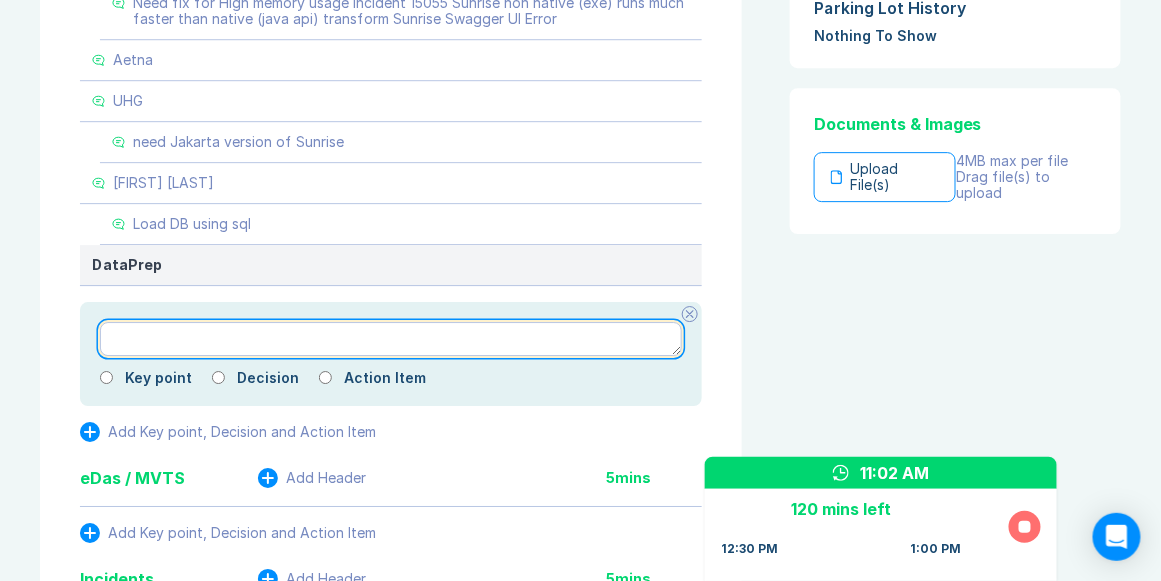paste on "**********" 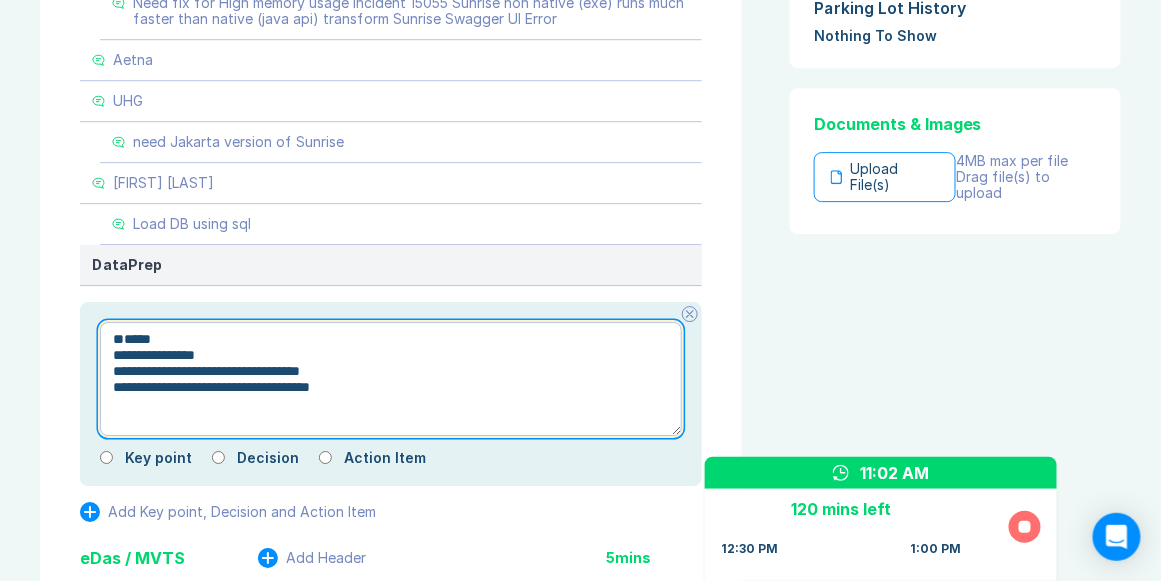 drag, startPoint x: 146, startPoint y: 318, endPoint x: 180, endPoint y: 317, distance: 34.0147 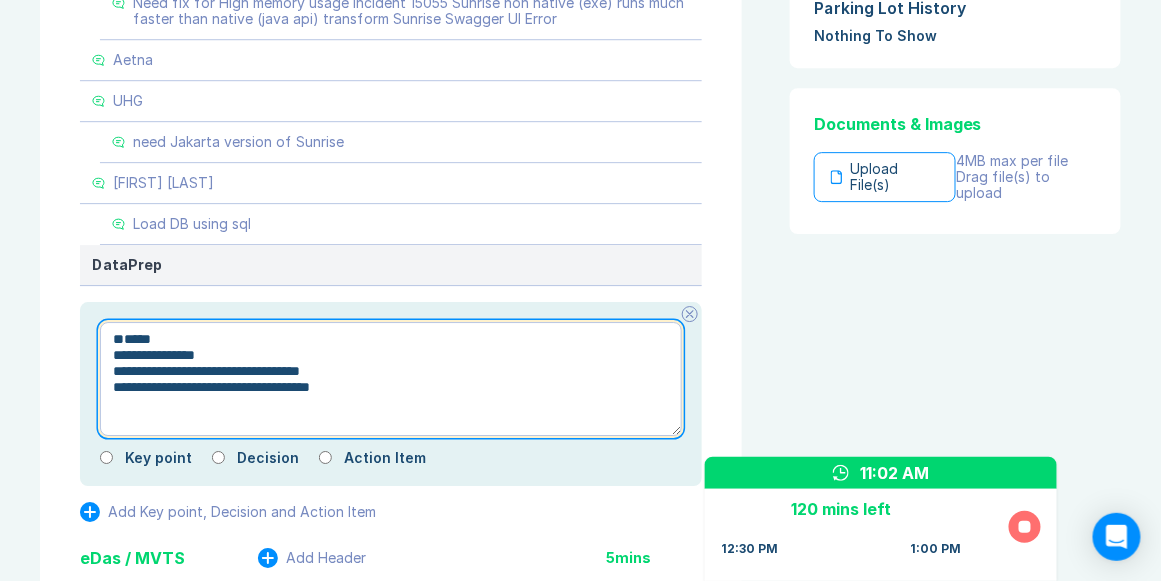 type on "*" 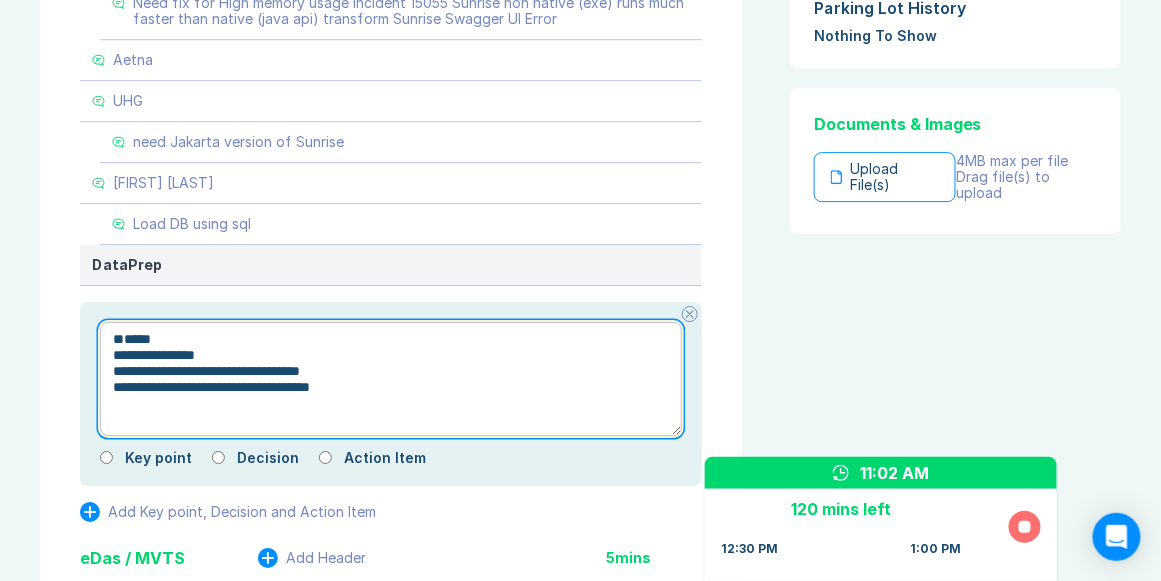 type on "**********" 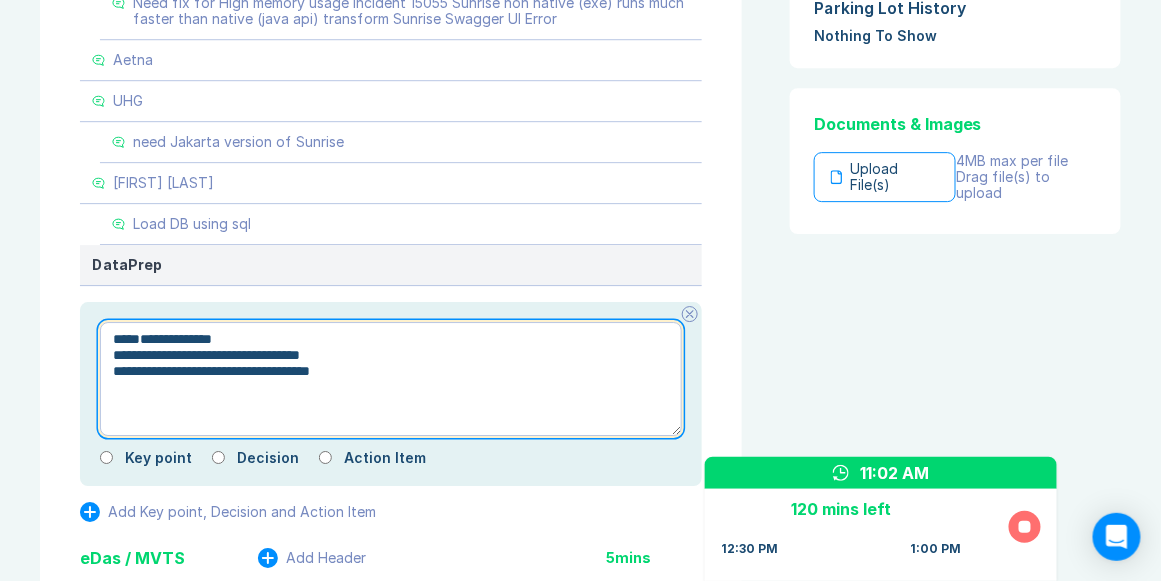 paste on "**********" 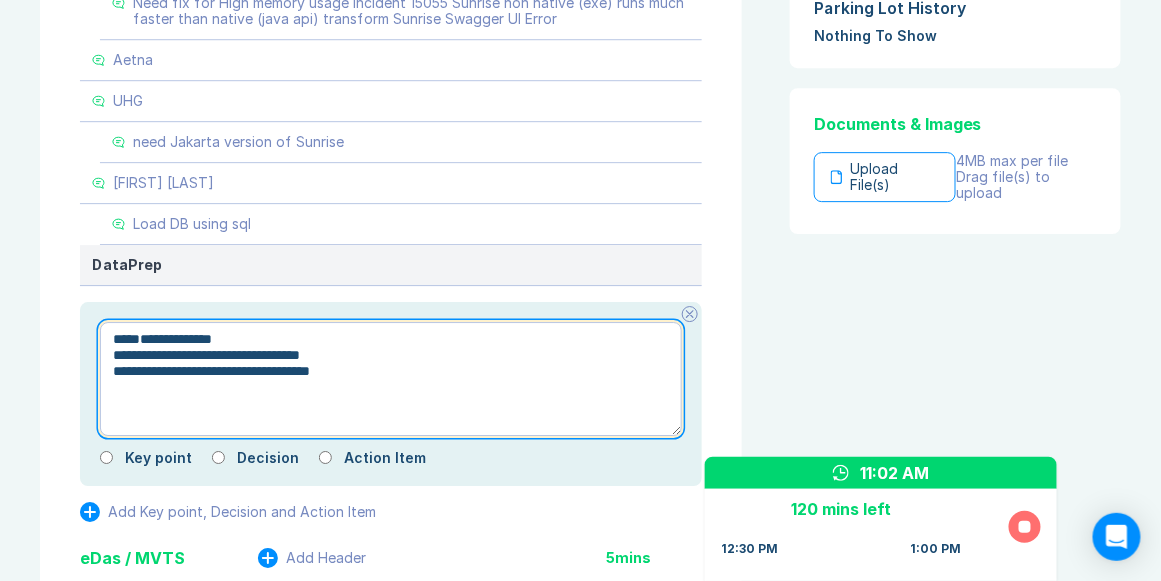 type on "*" 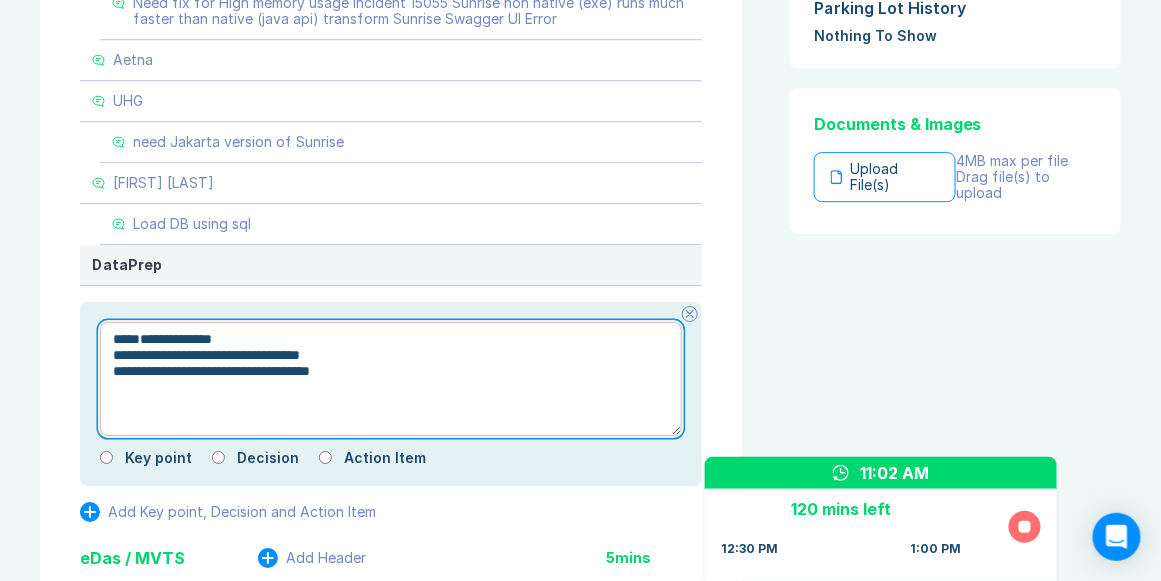type on "**********" 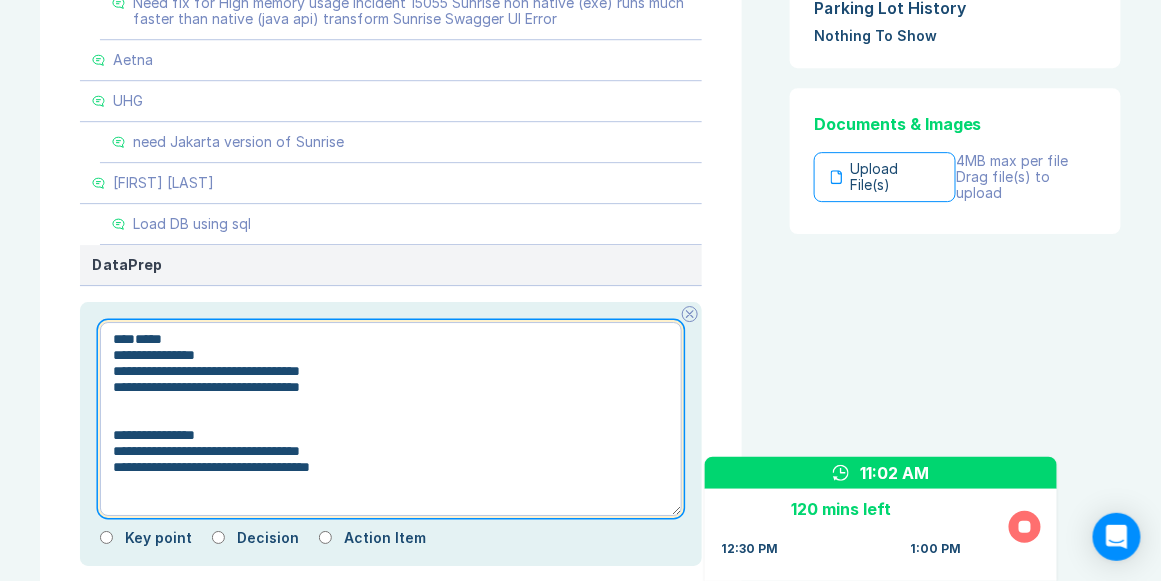 click on "**********" at bounding box center [391, 419] 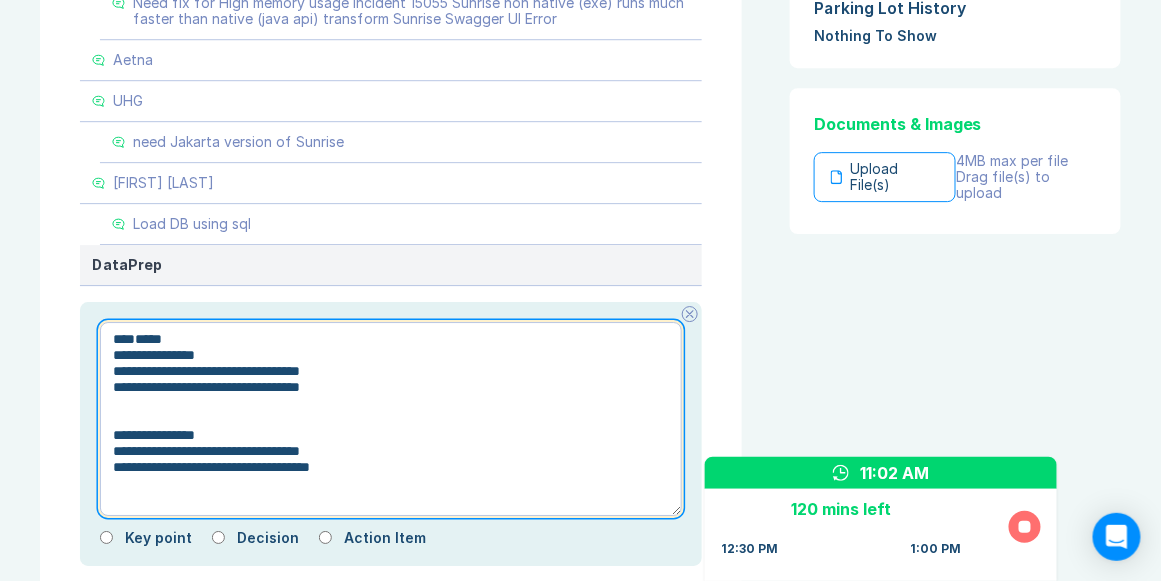 type on "**********" 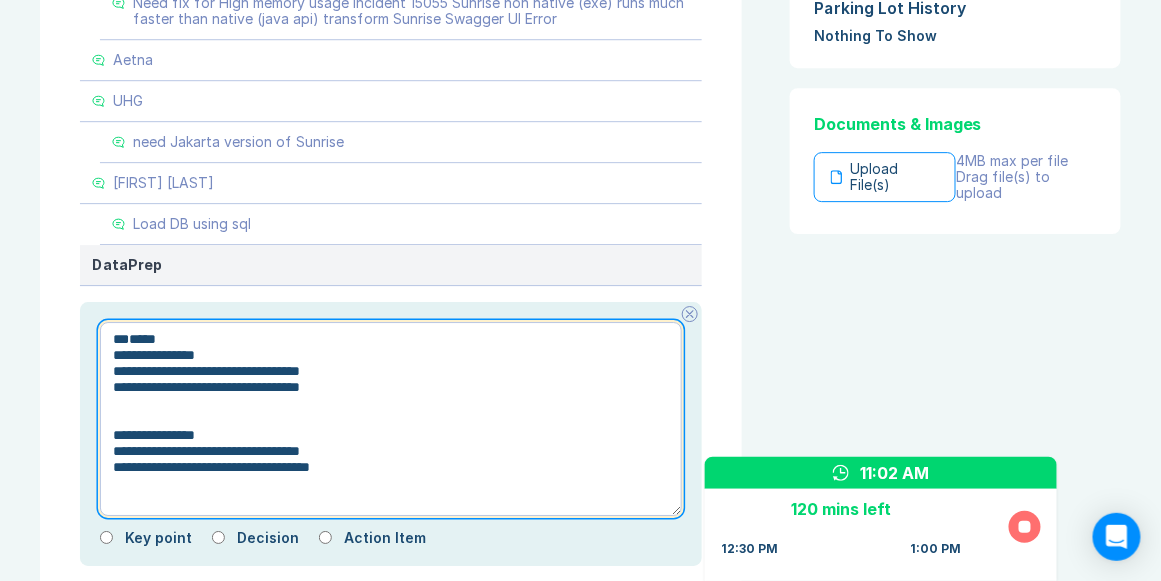 type on "*" 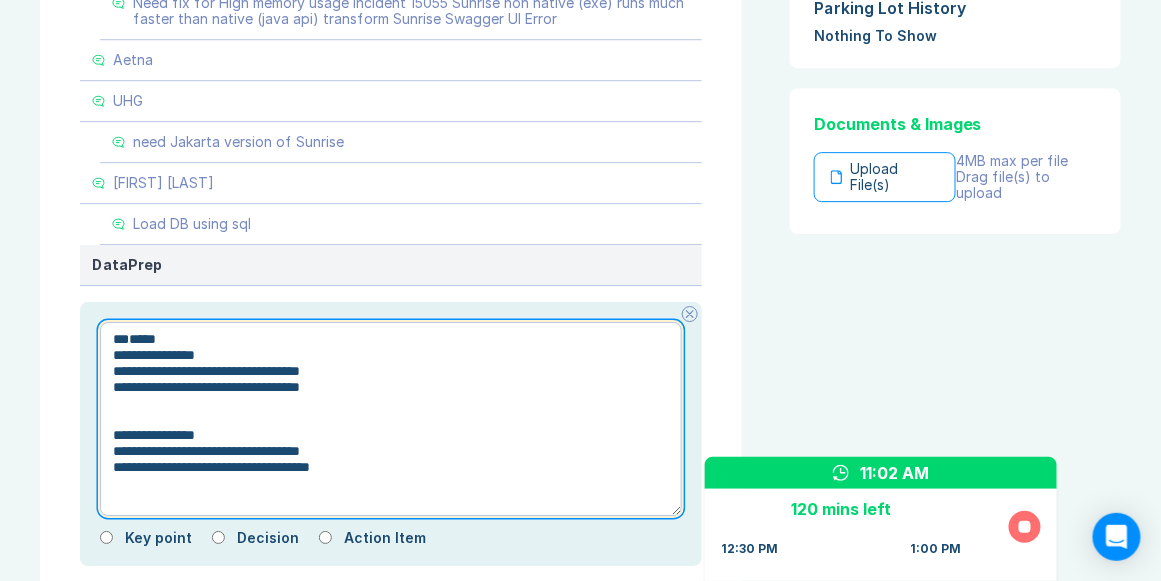 type on "**********" 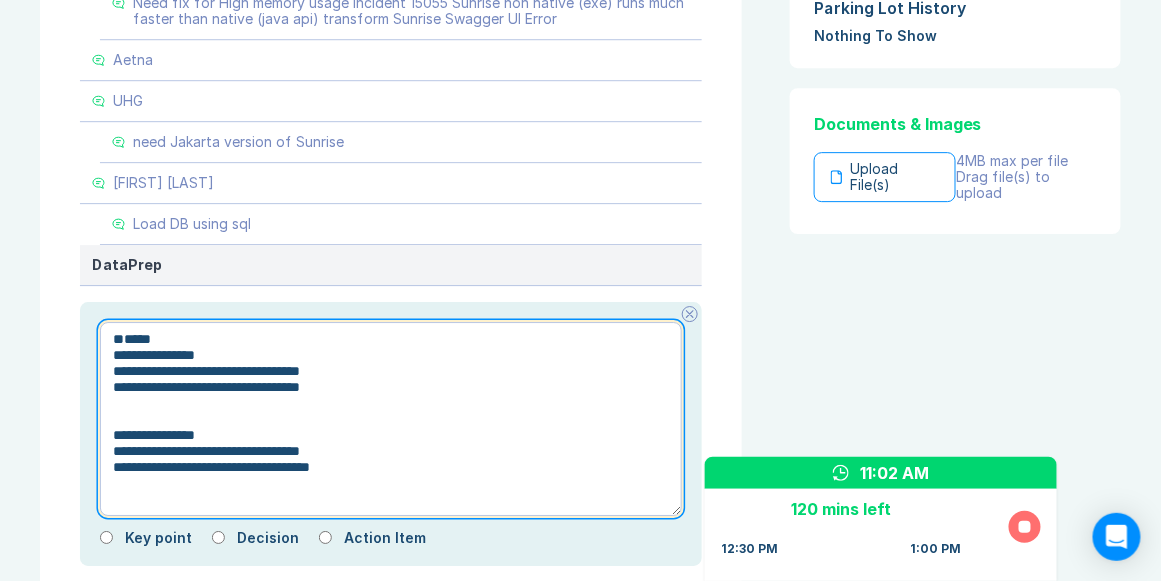 drag, startPoint x: 127, startPoint y: 333, endPoint x: 417, endPoint y: 450, distance: 312.71234 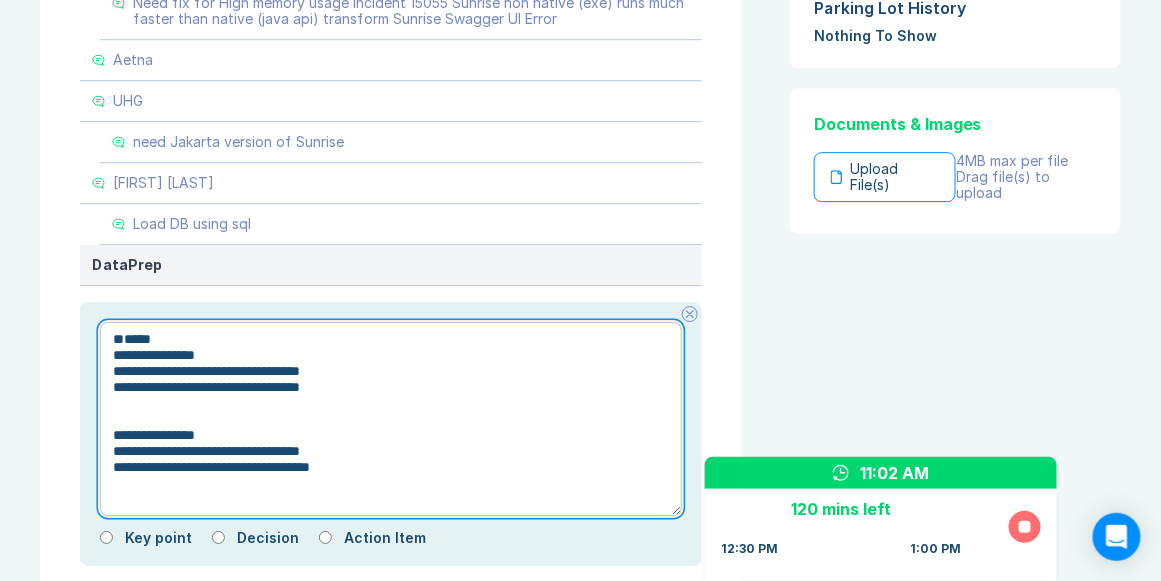 drag, startPoint x: 129, startPoint y: 337, endPoint x: 172, endPoint y: 349, distance: 44.64303 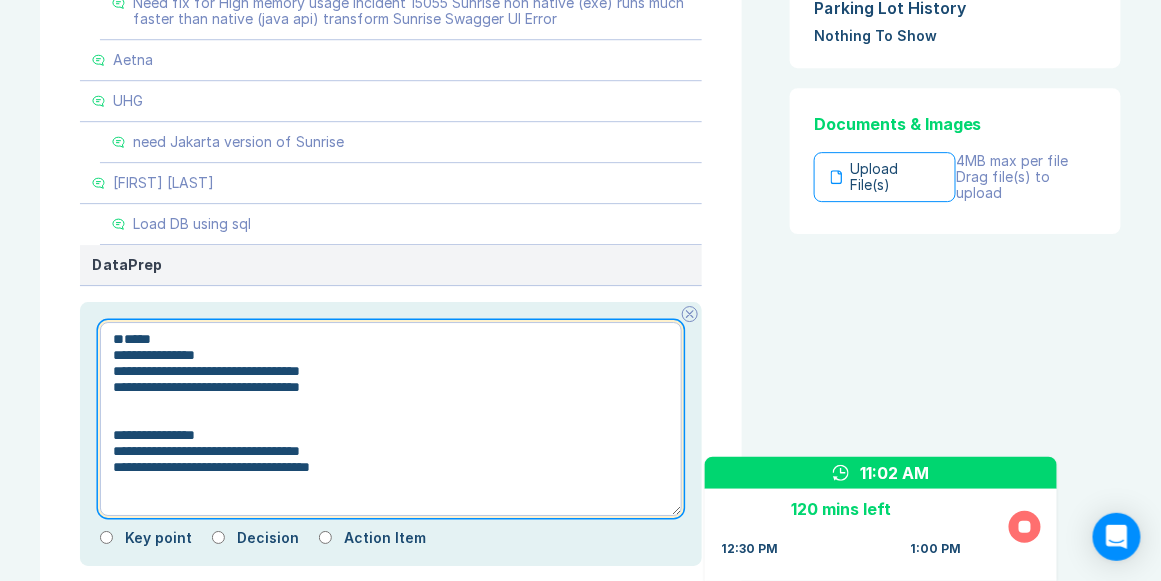 click on "**********" at bounding box center [391, 419] 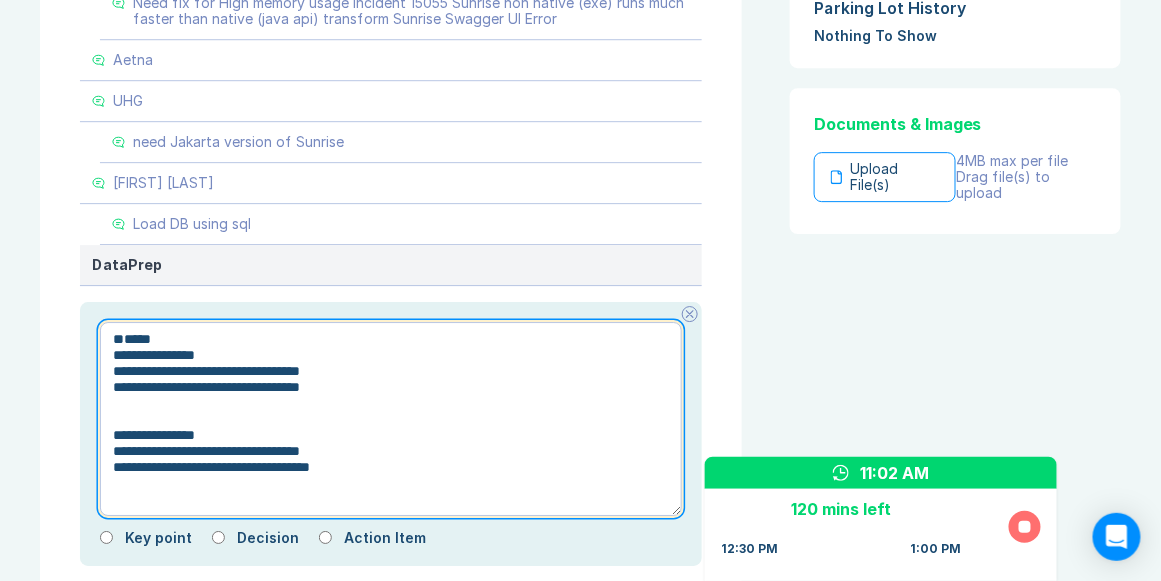drag, startPoint x: 160, startPoint y: 358, endPoint x: 121, endPoint y: 342, distance: 42.154476 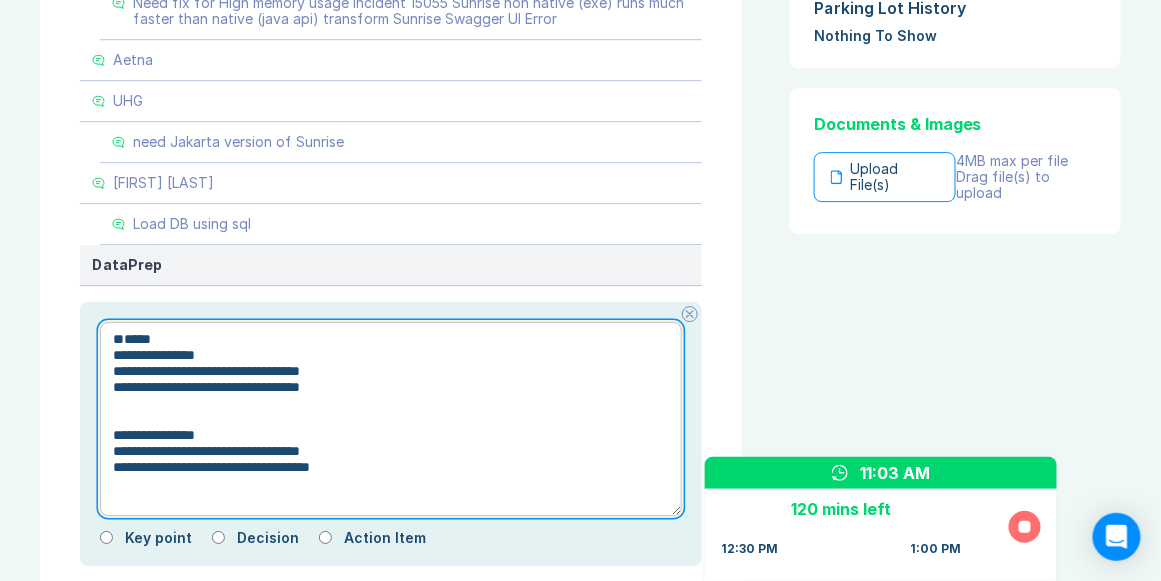 drag, startPoint x: 130, startPoint y: 332, endPoint x: 434, endPoint y: 444, distance: 323.9753 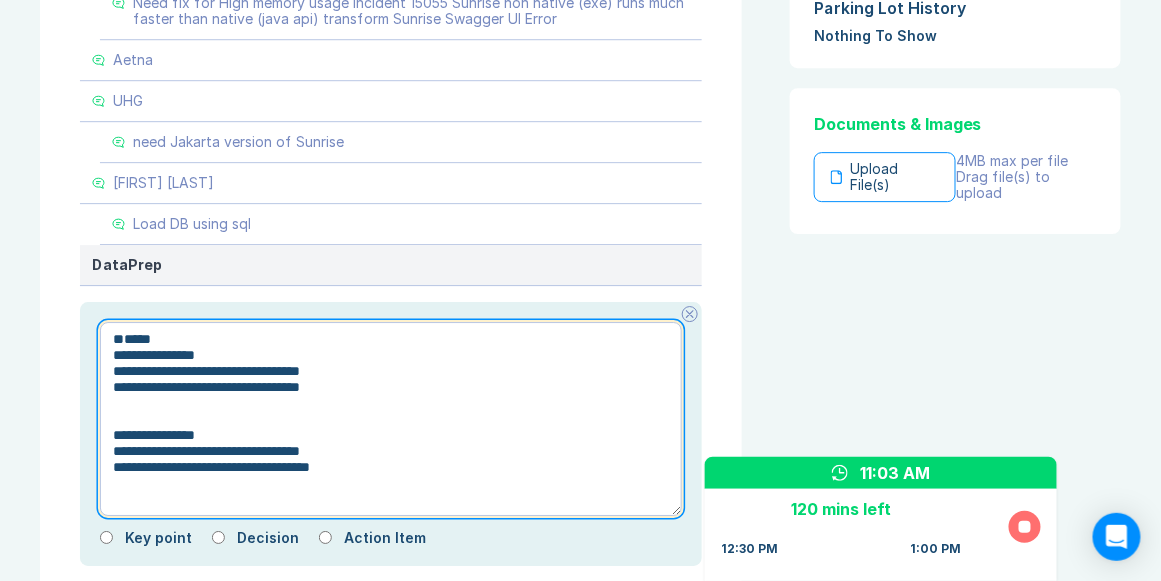 type on "*" 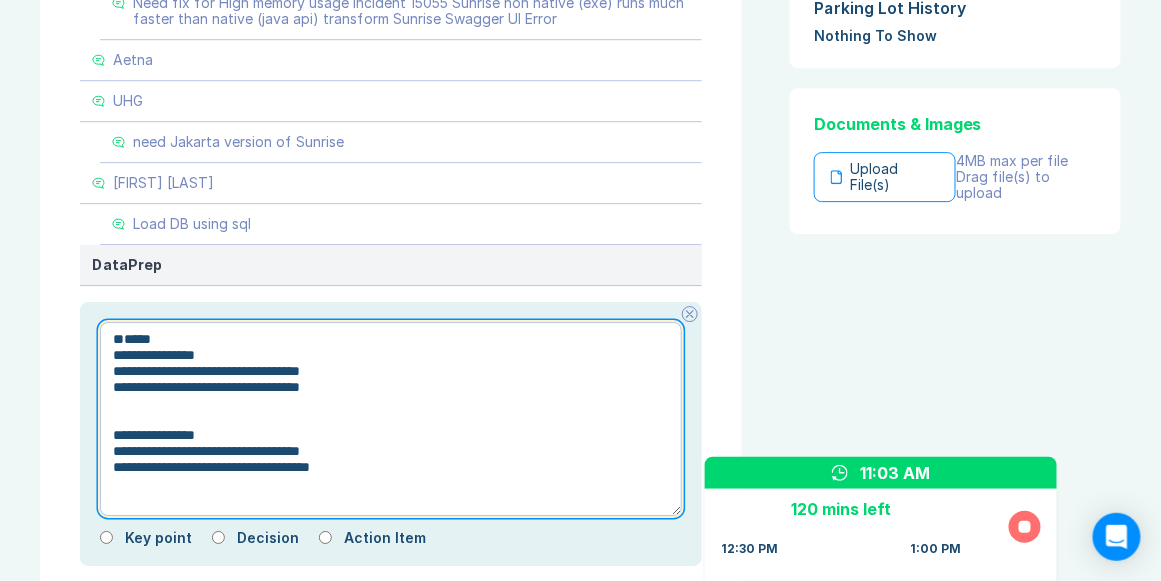 type on "*****" 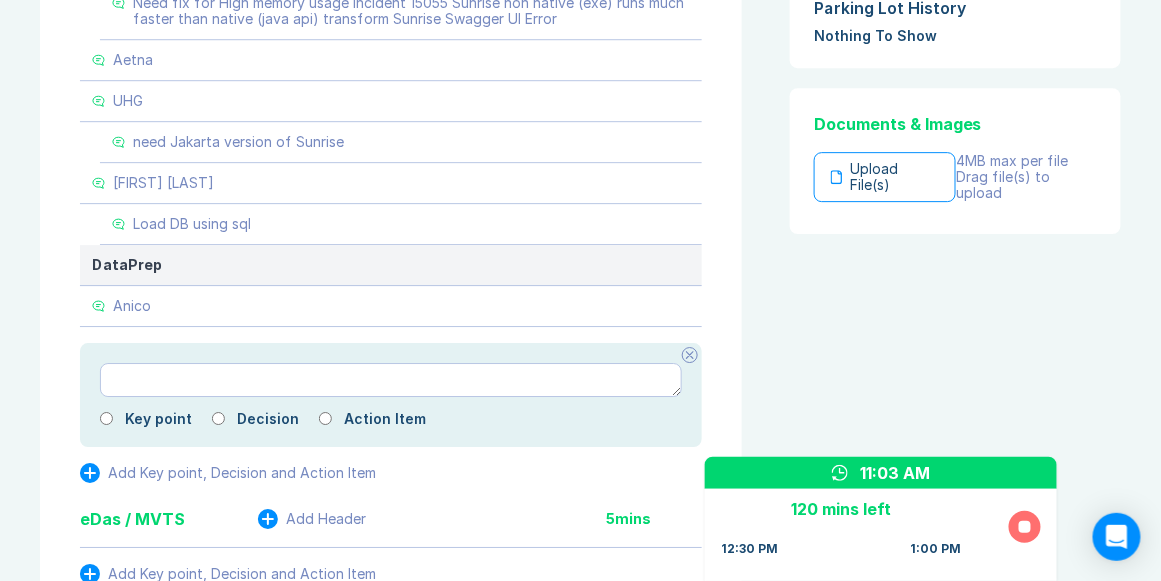 type on "*" 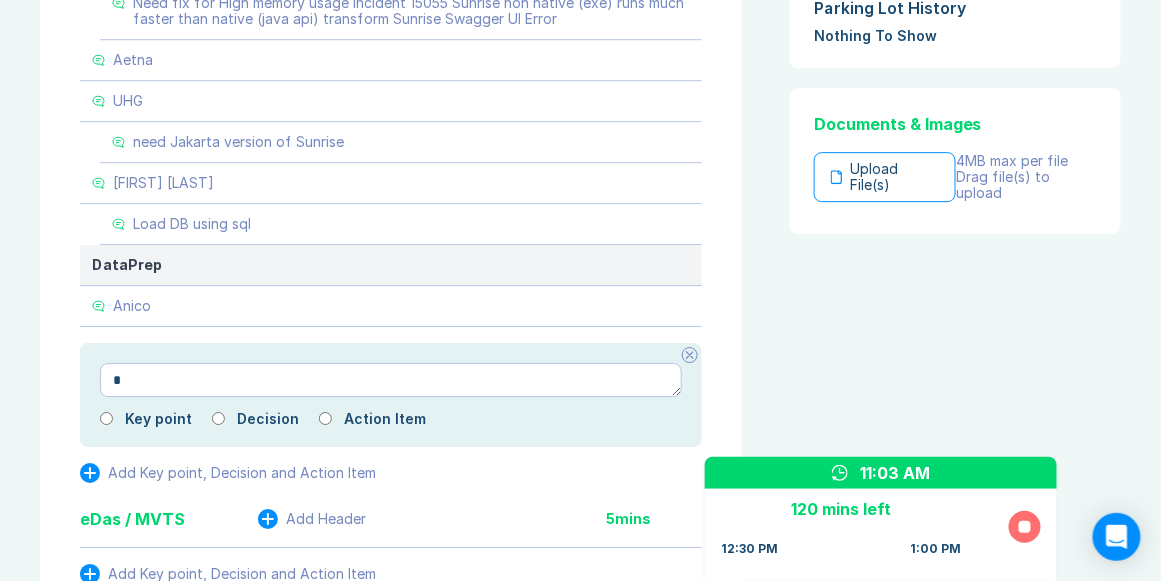 type 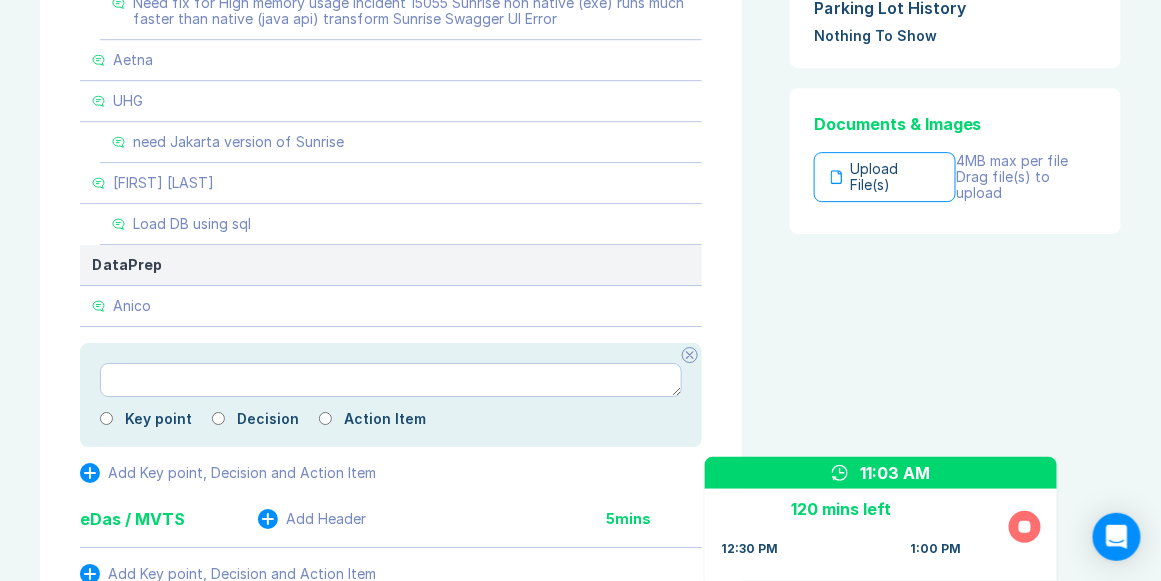 type on "*" 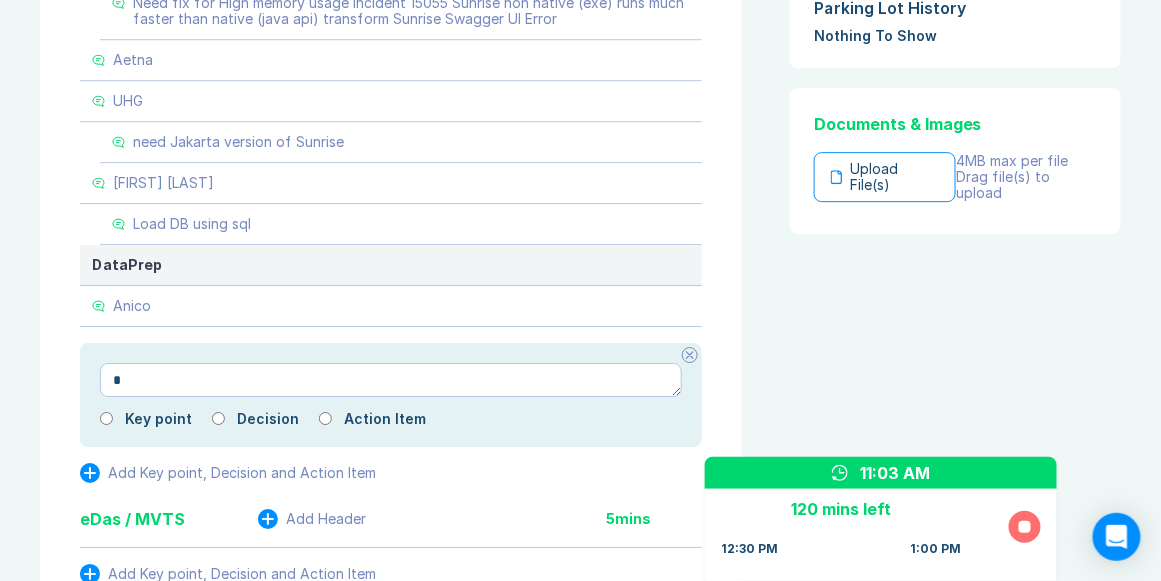 type on "*" 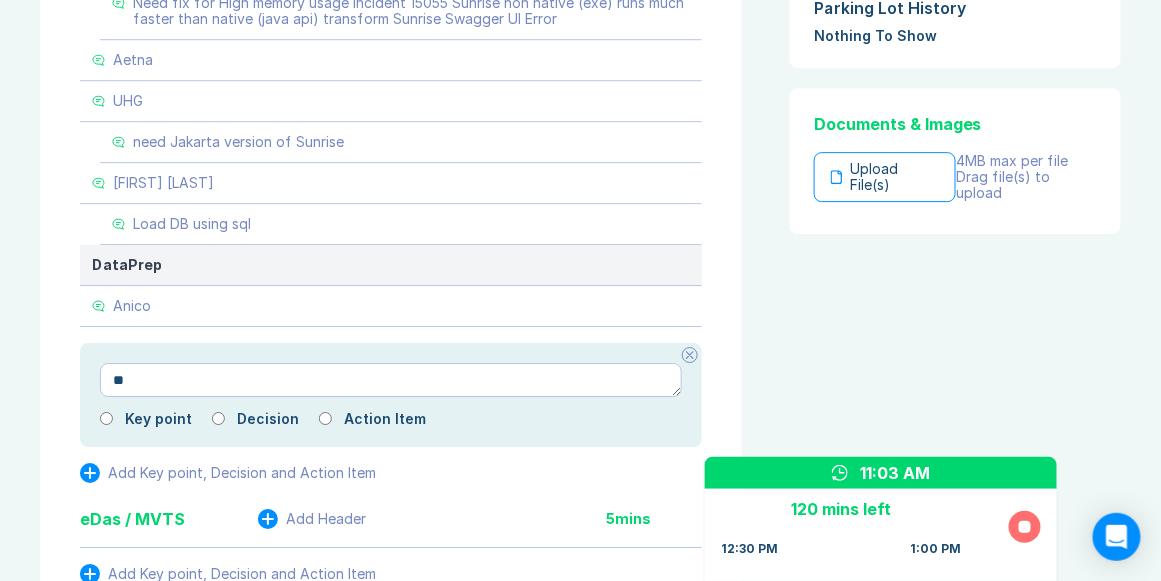 type on "*" 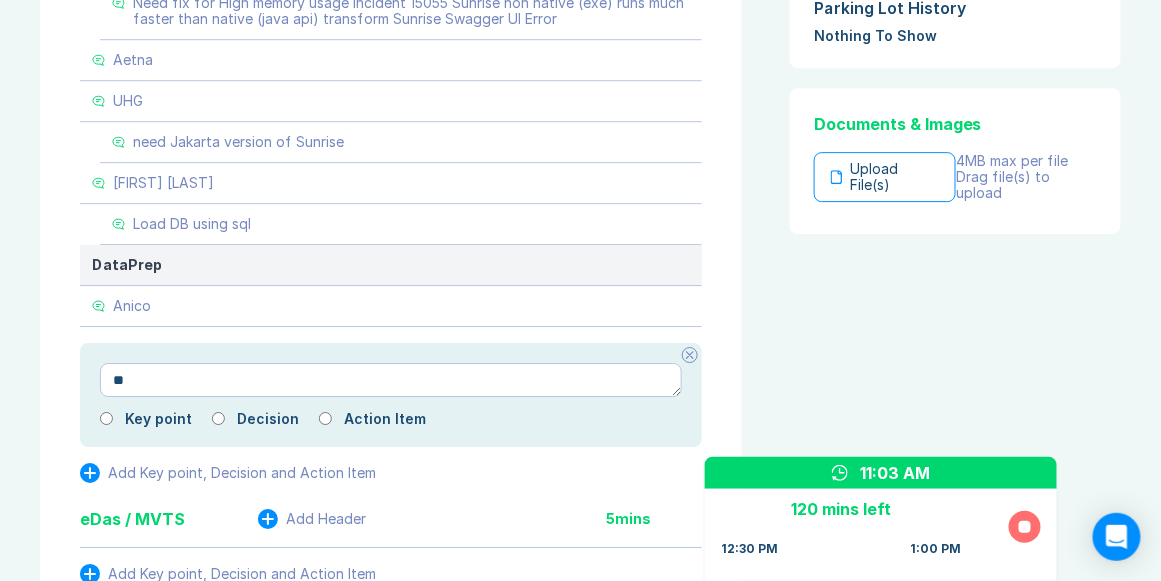 type on "***" 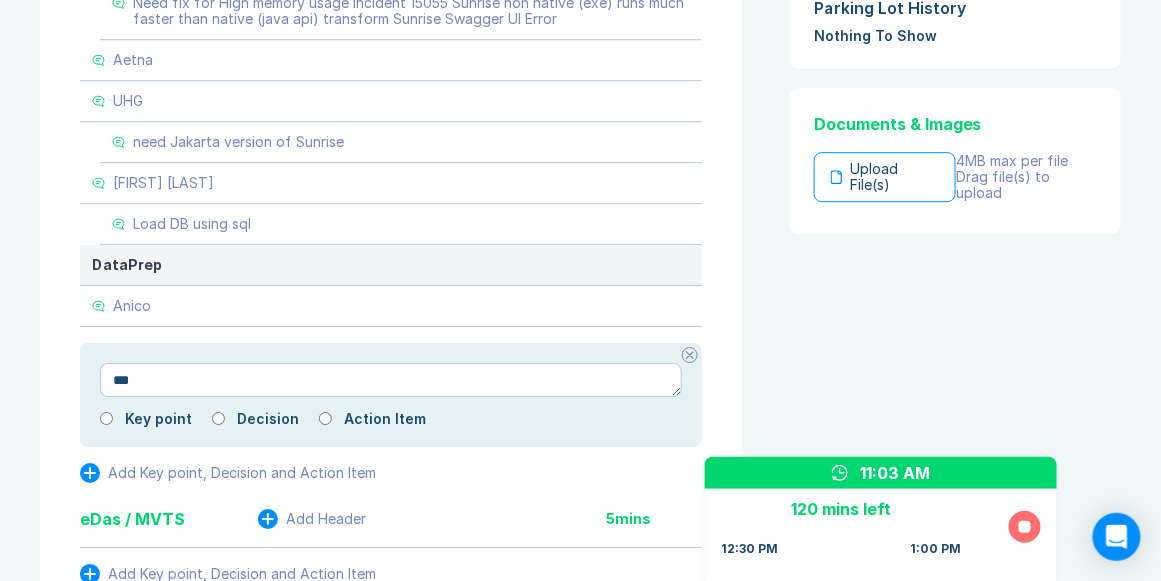 type on "*" 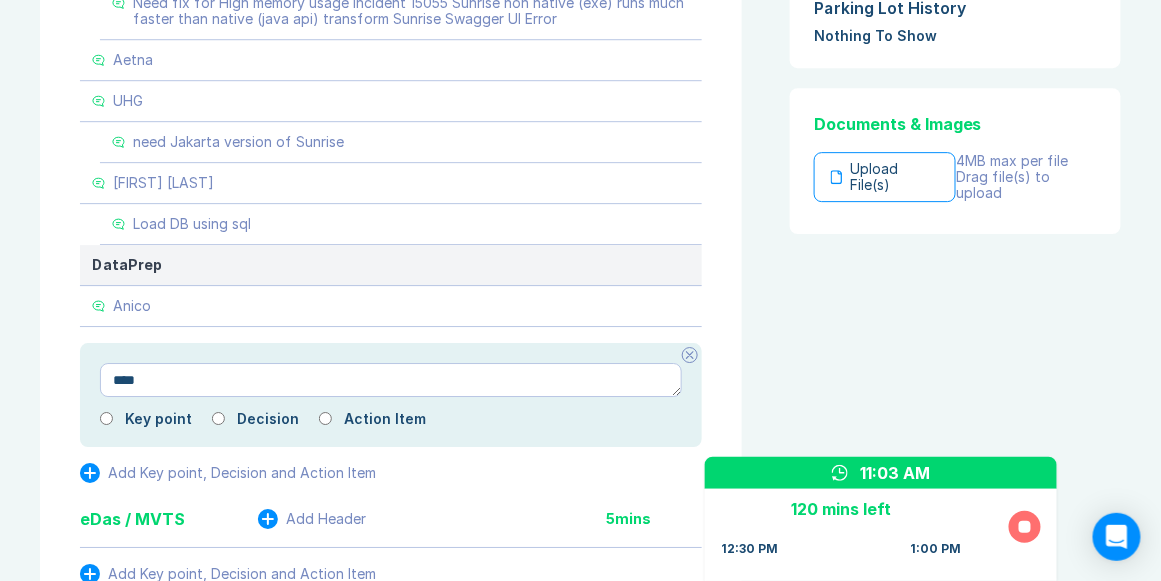 type on "*" 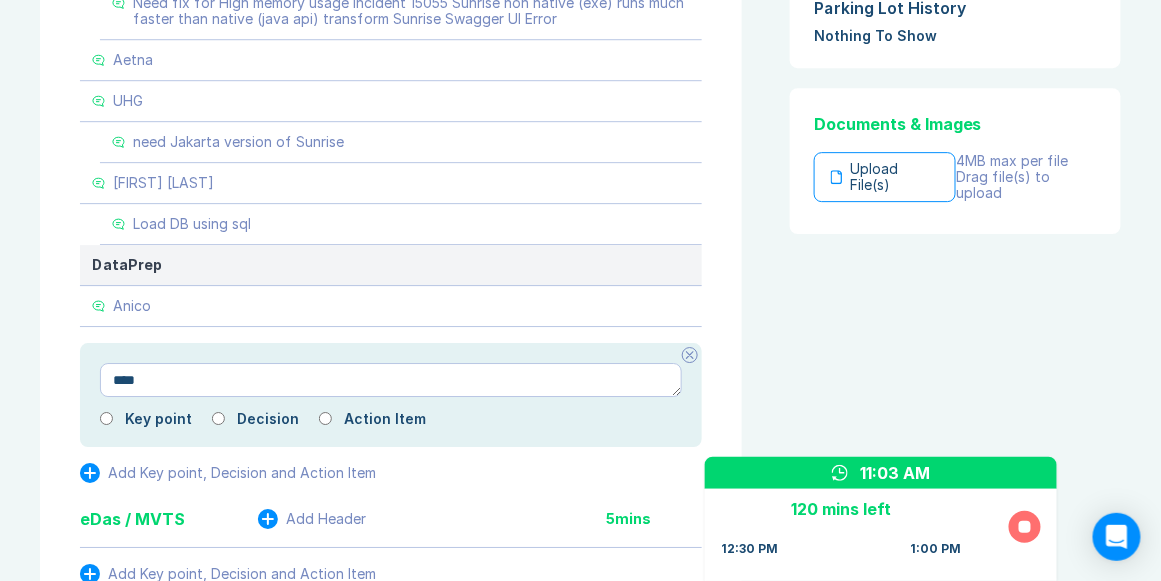 type on "*****" 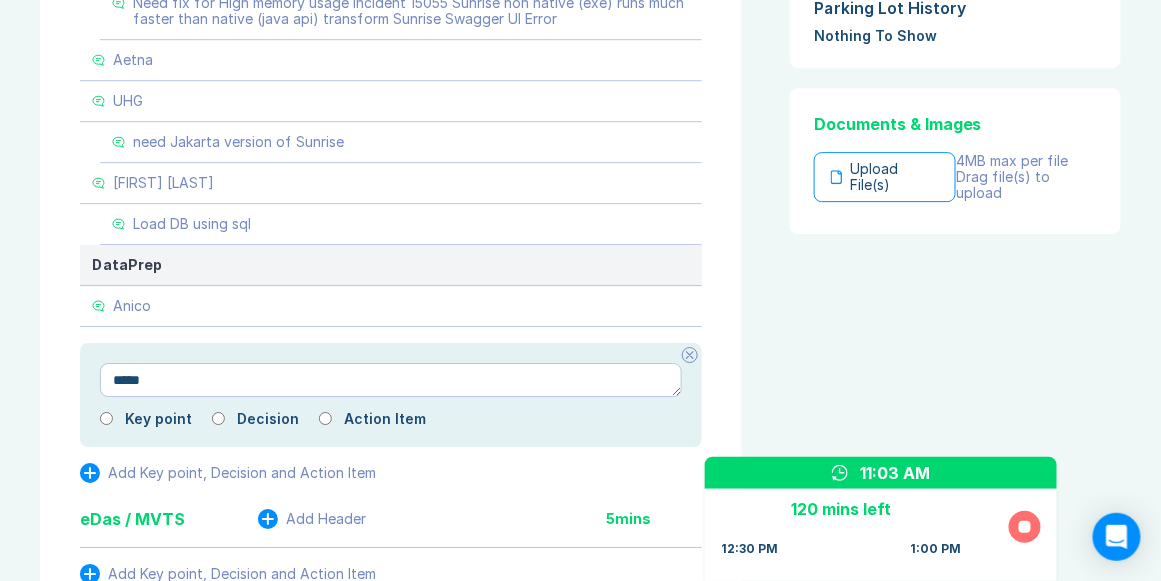 type on "*" 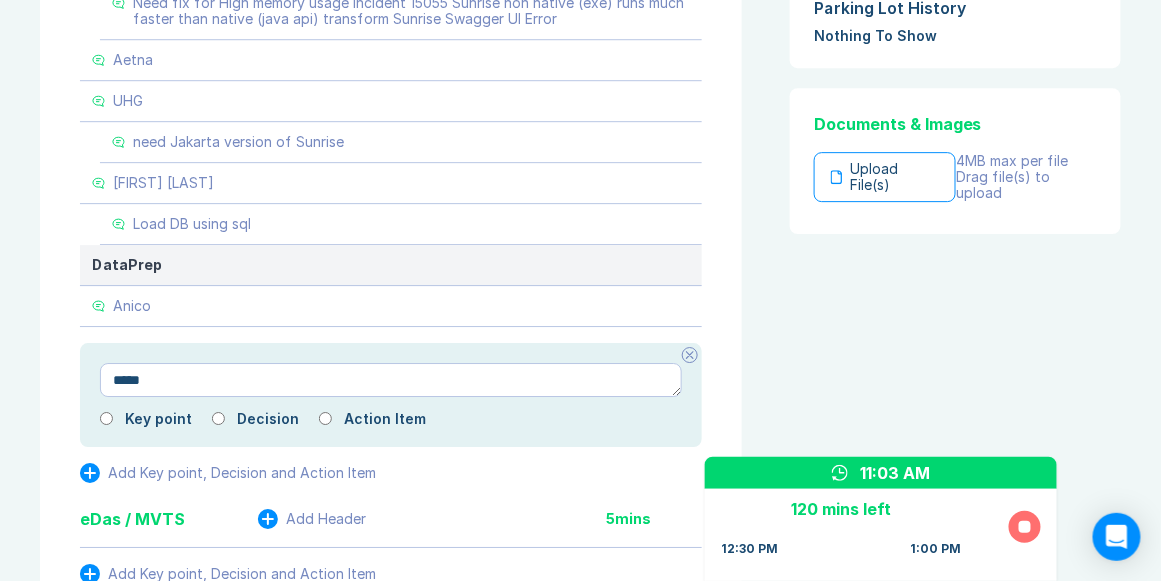type on "******" 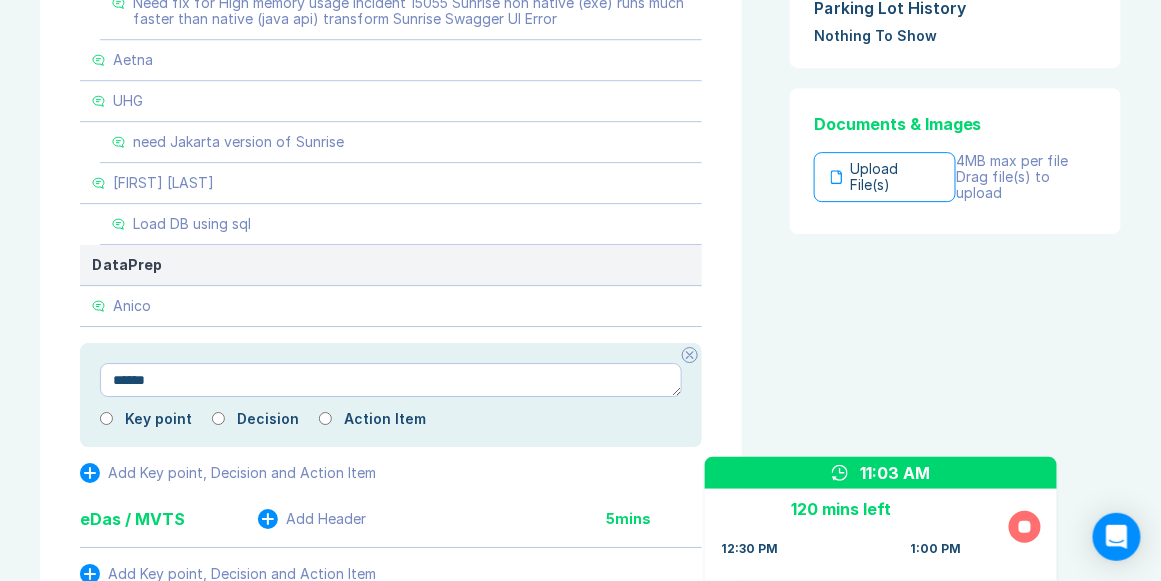 type on "*" 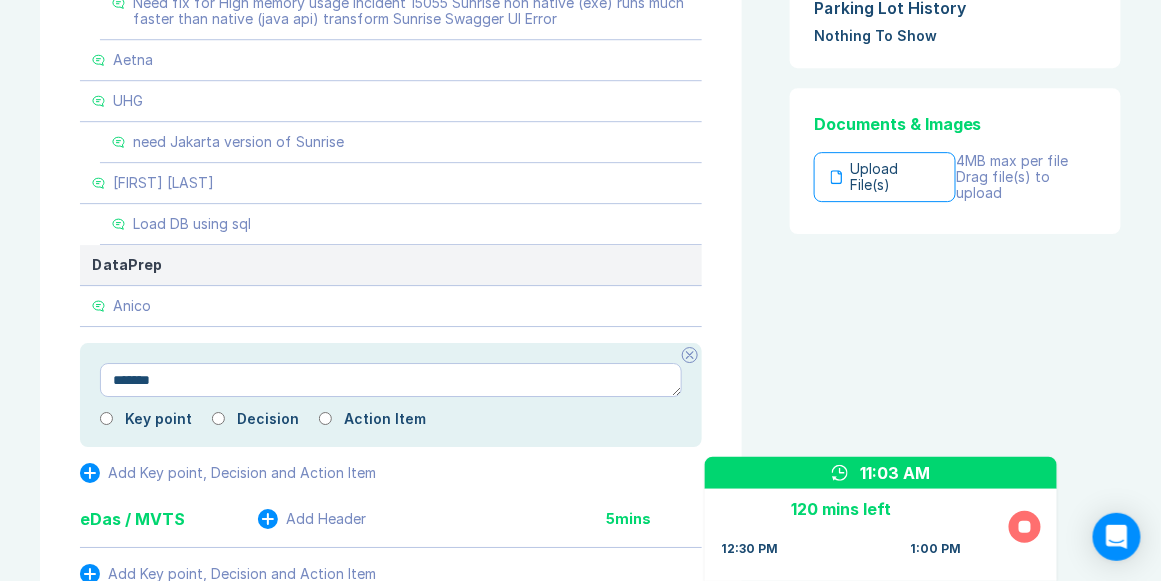 type on "*" 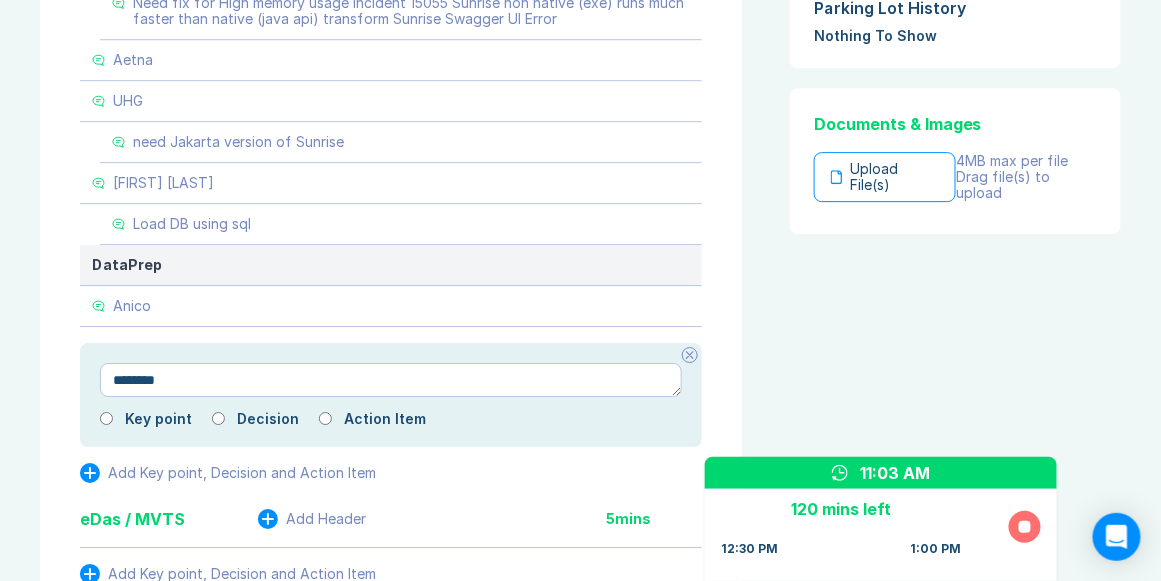 type on "*" 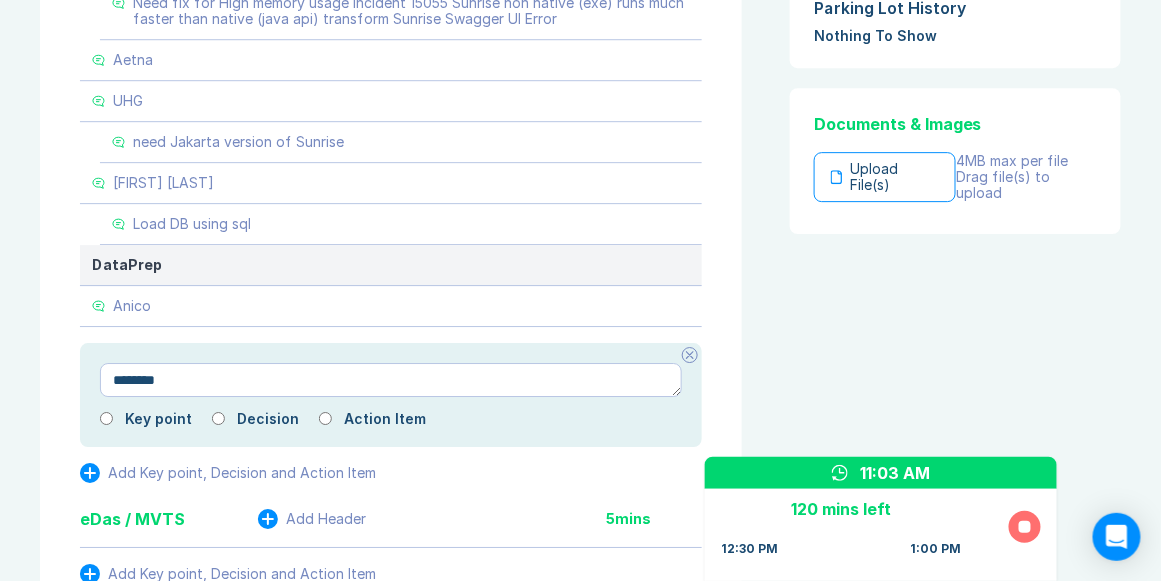 type on "*********" 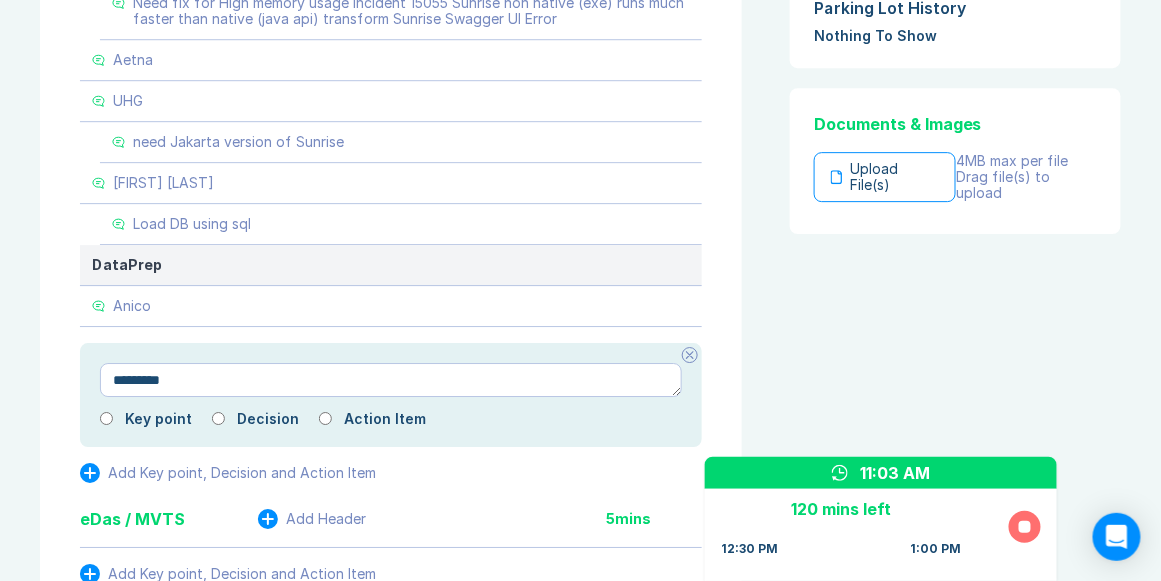 type on "*" 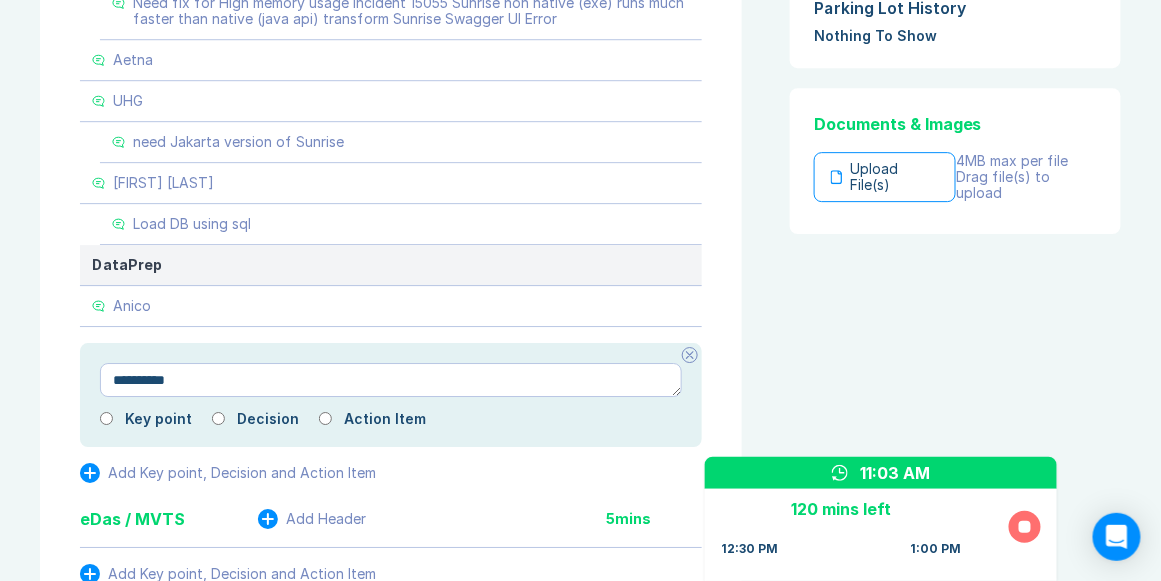 type on "*" 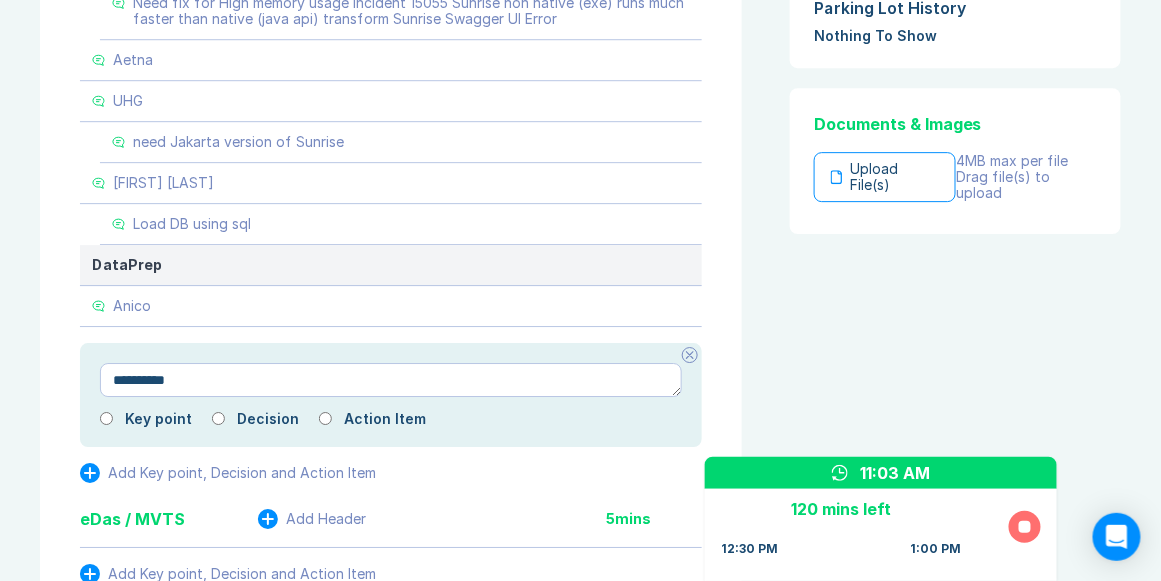type on "**********" 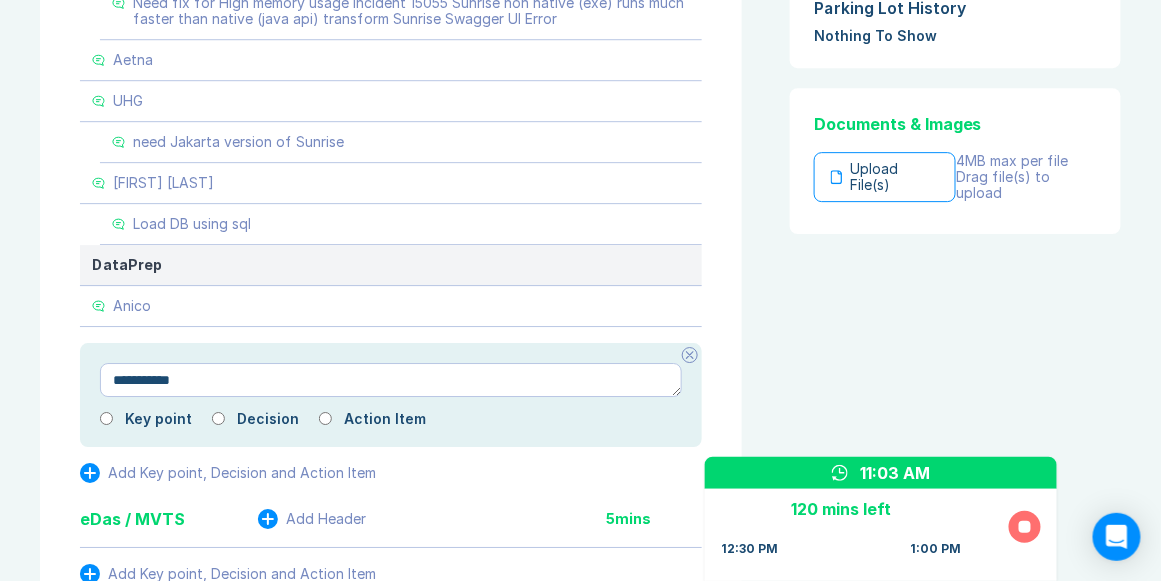 type on "*" 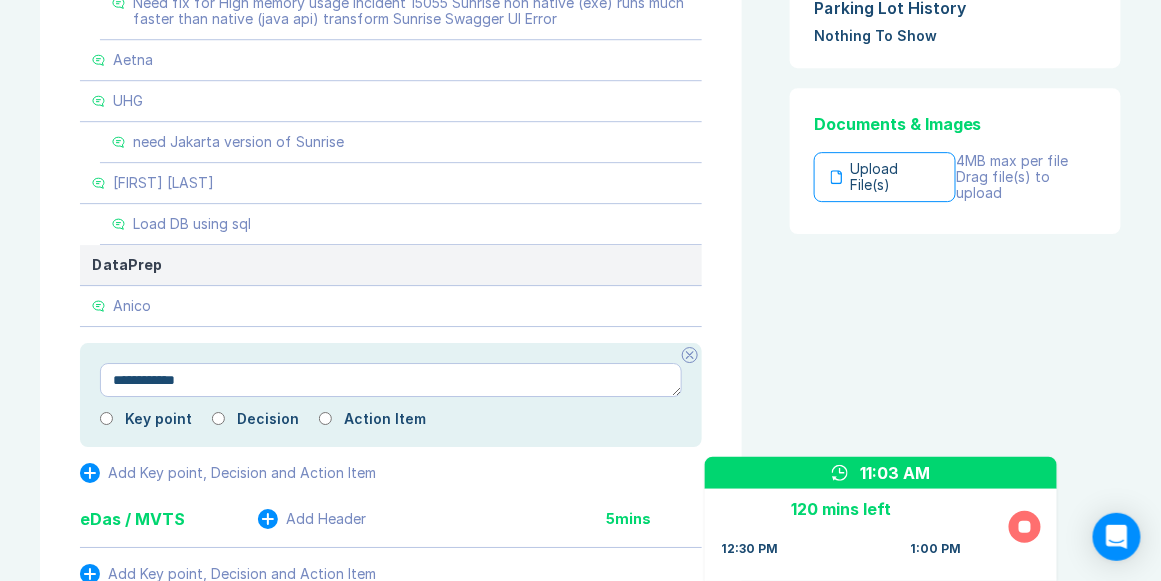 type on "*" 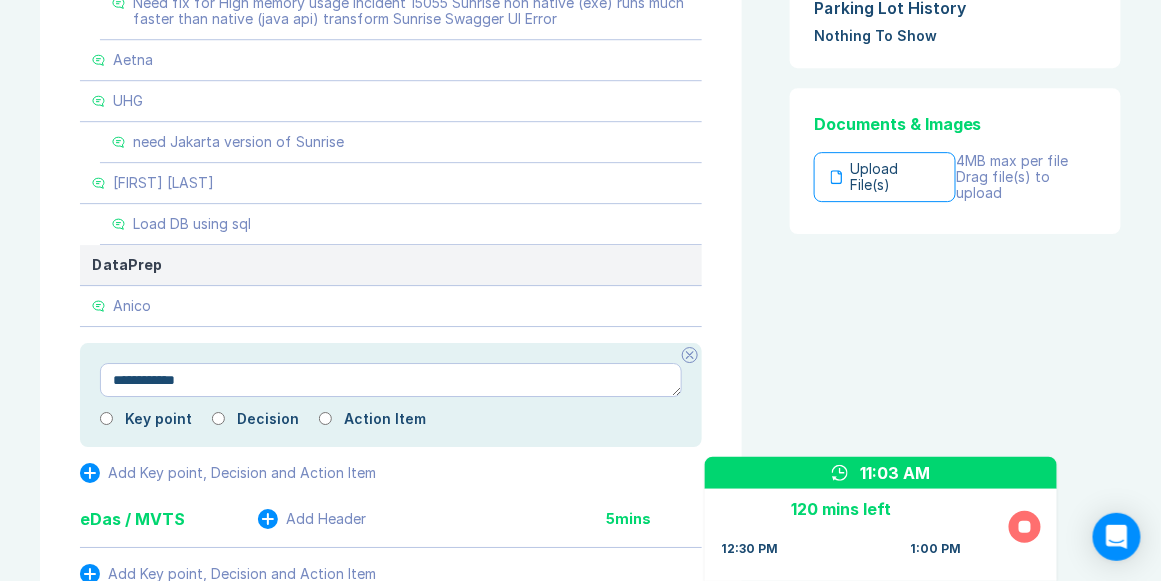 type on "**********" 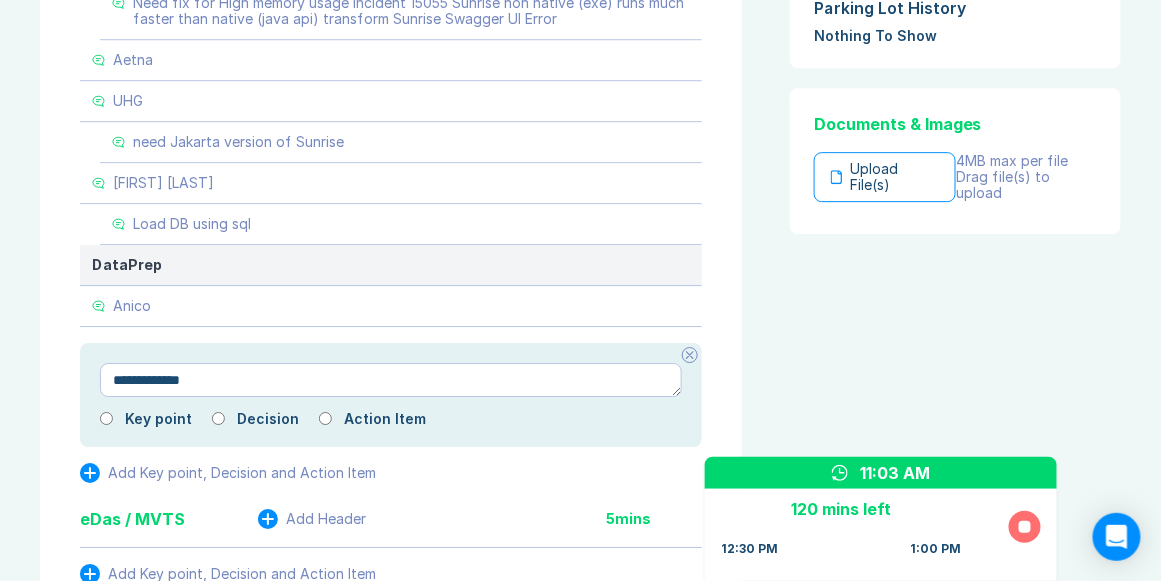 type on "*" 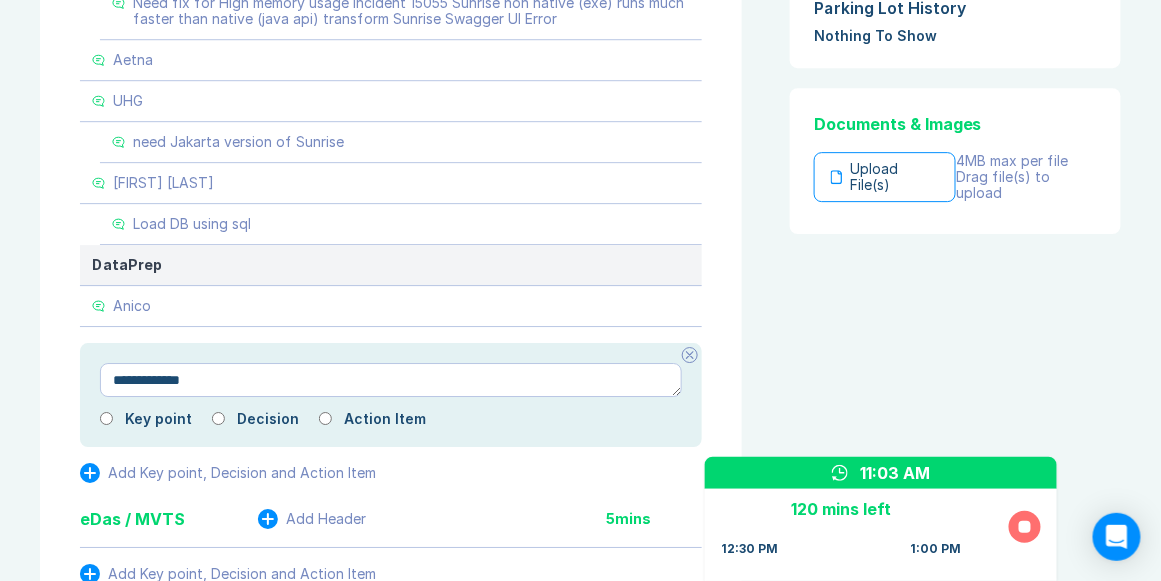 type on "**********" 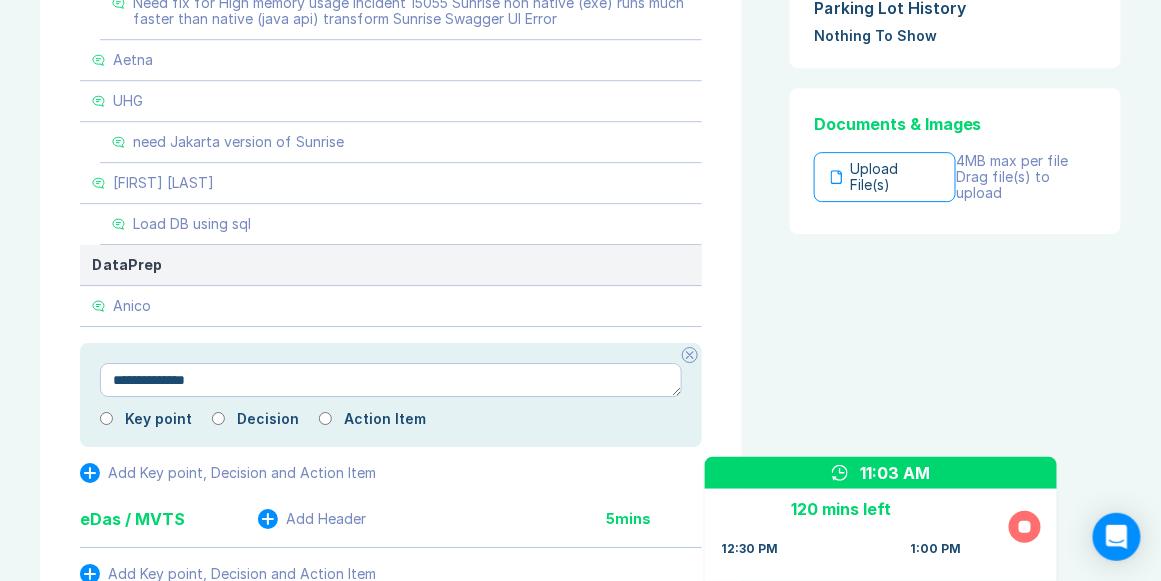 type on "*" 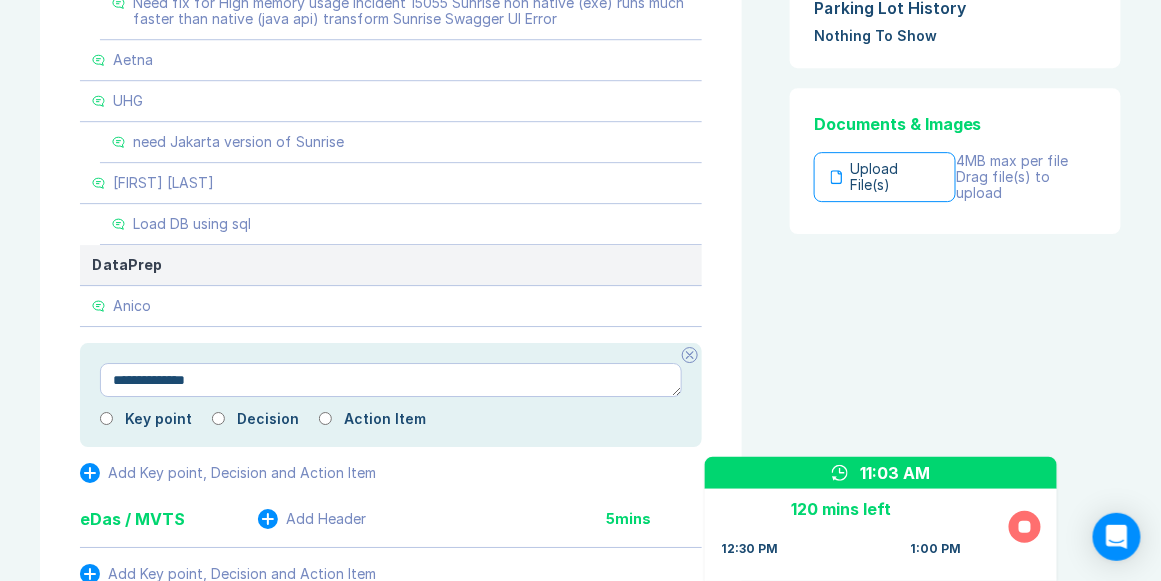 type on "**********" 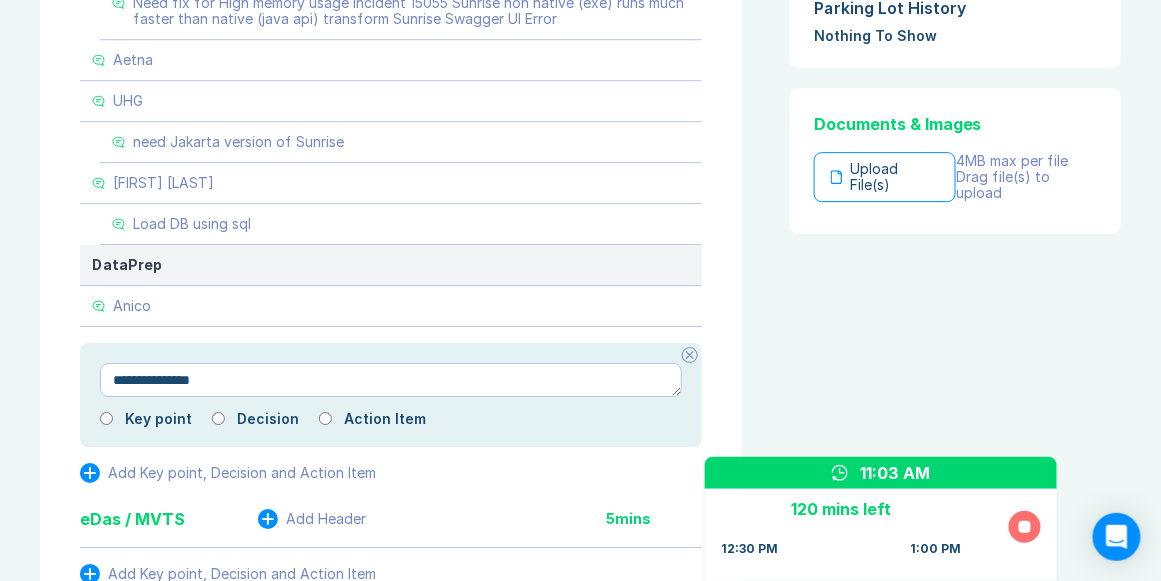 type on "*" 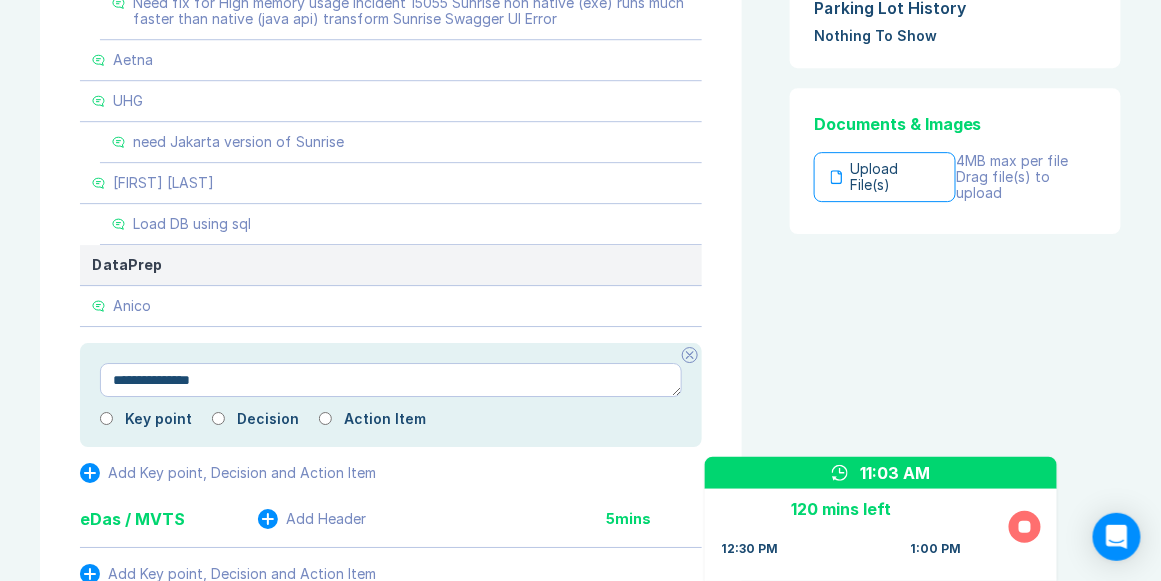 type on "**********" 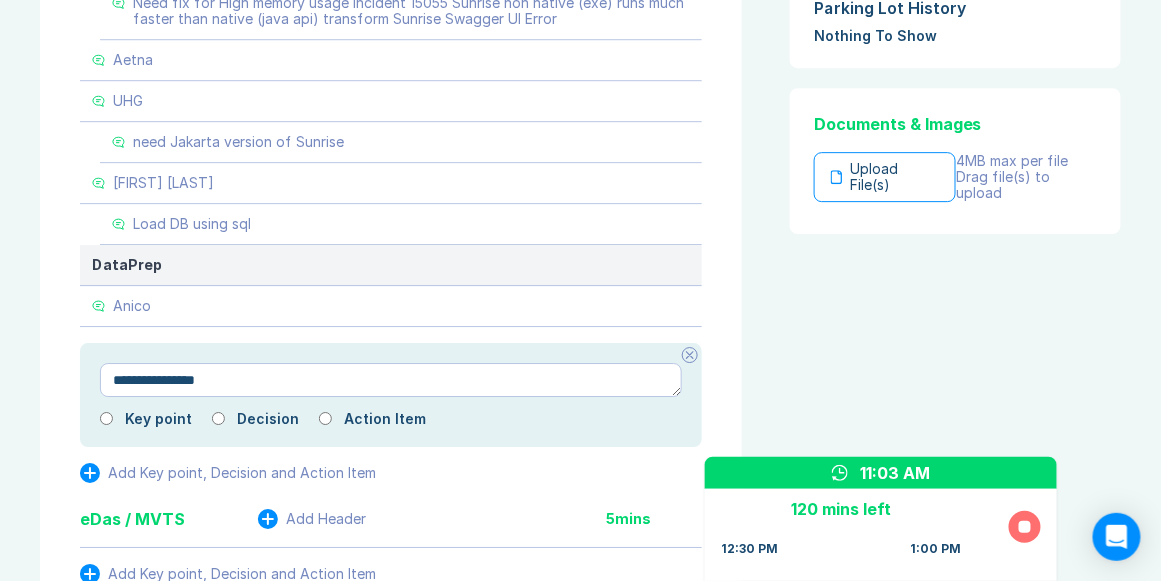 type on "*" 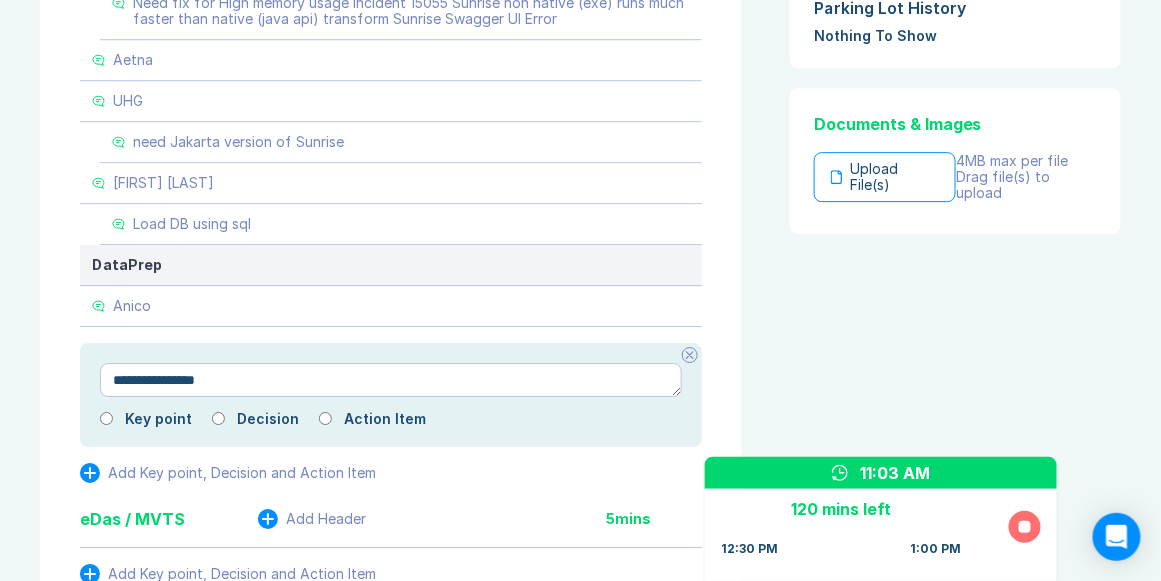 type on "**********" 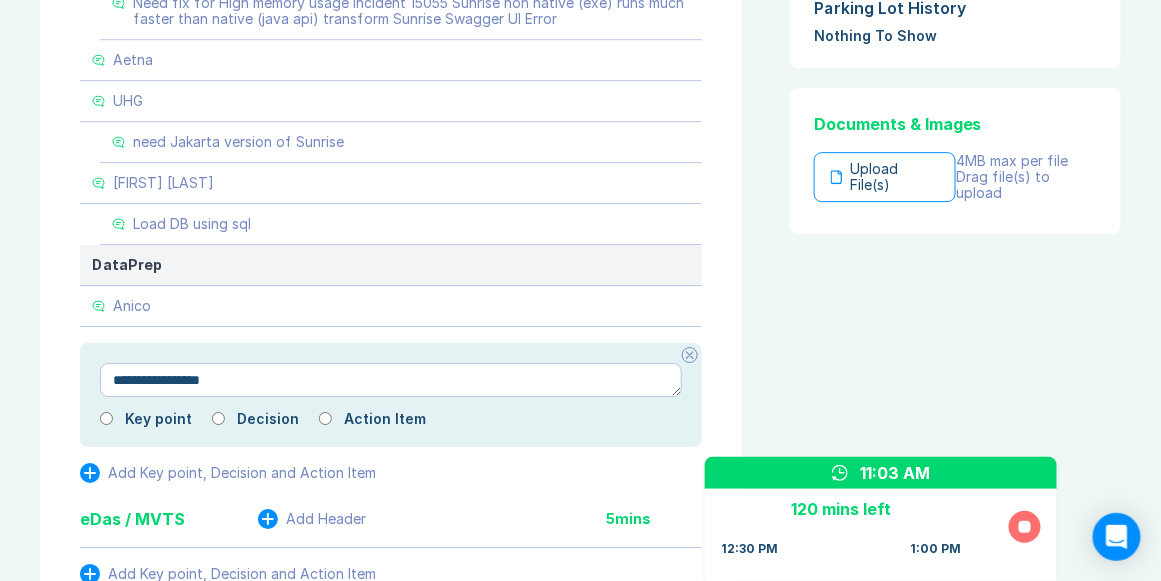 type on "*" 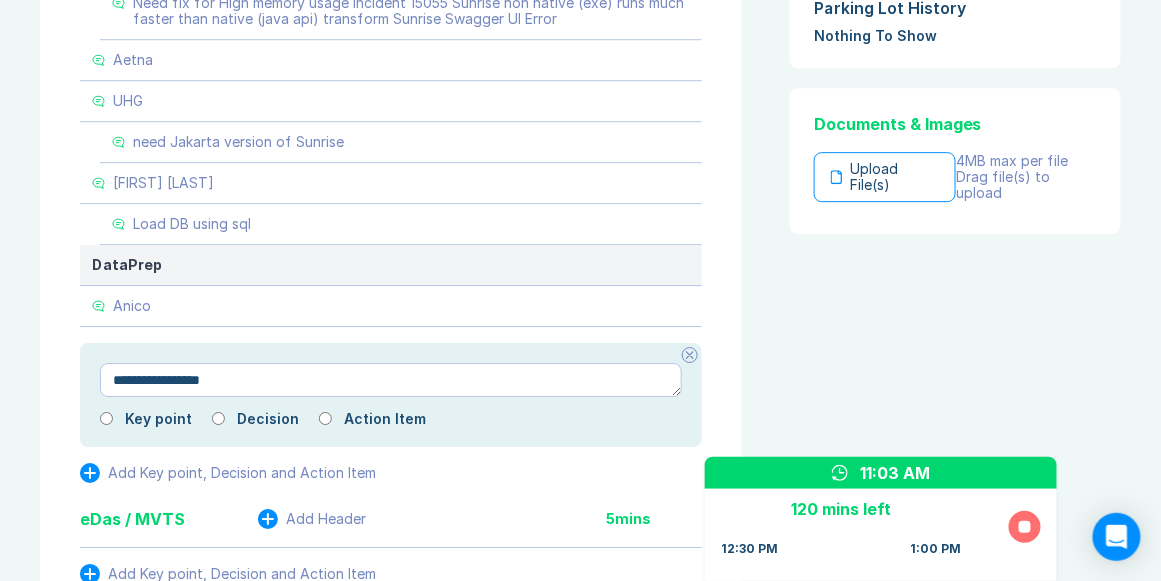 type on "**********" 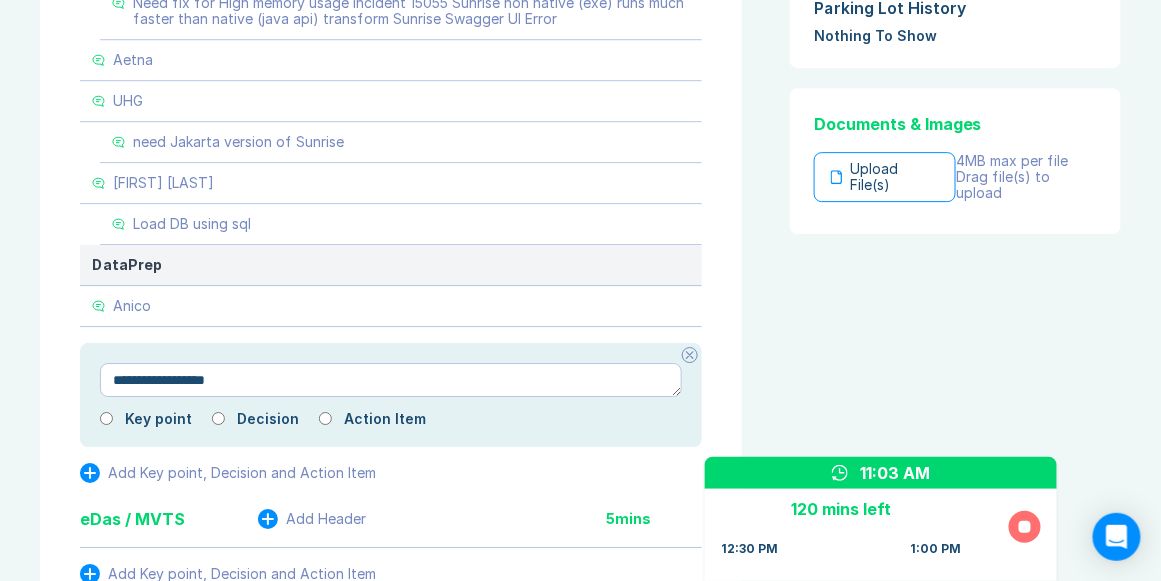 type on "*" 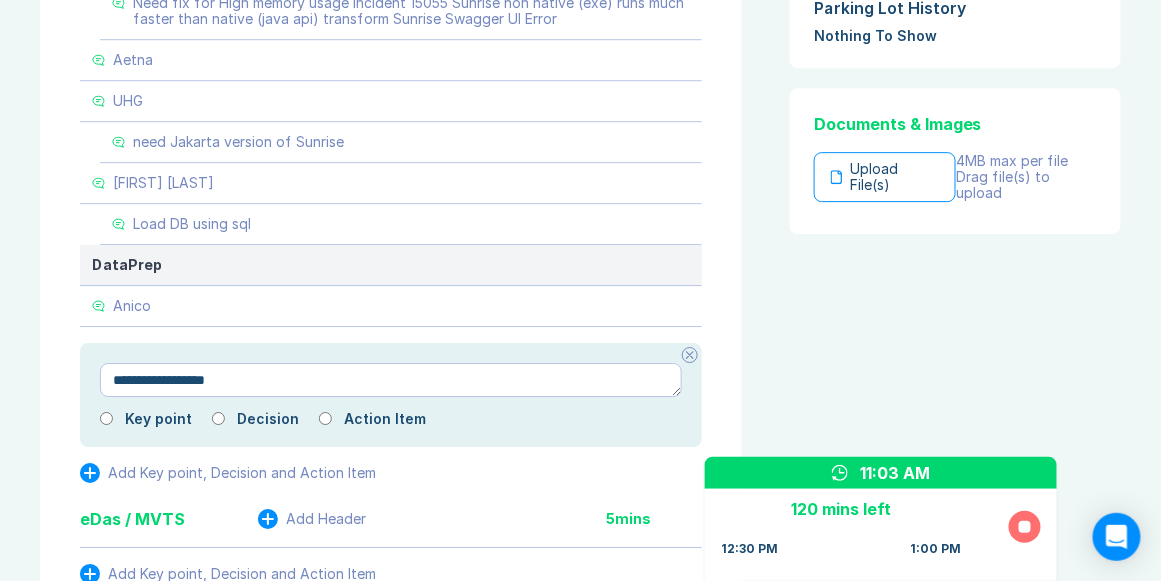 type on "**********" 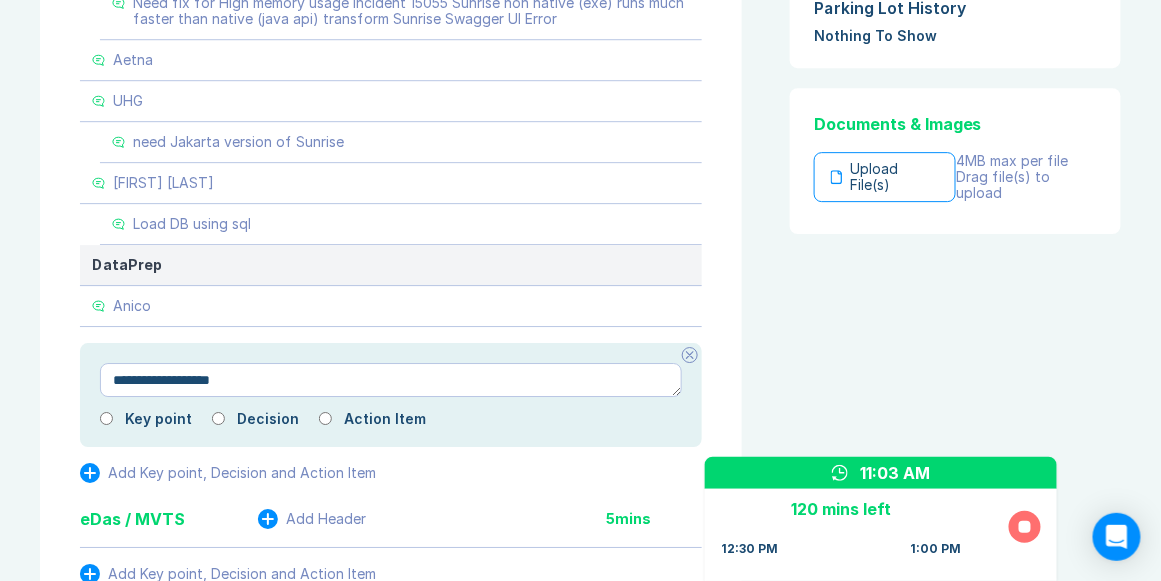 type on "*" 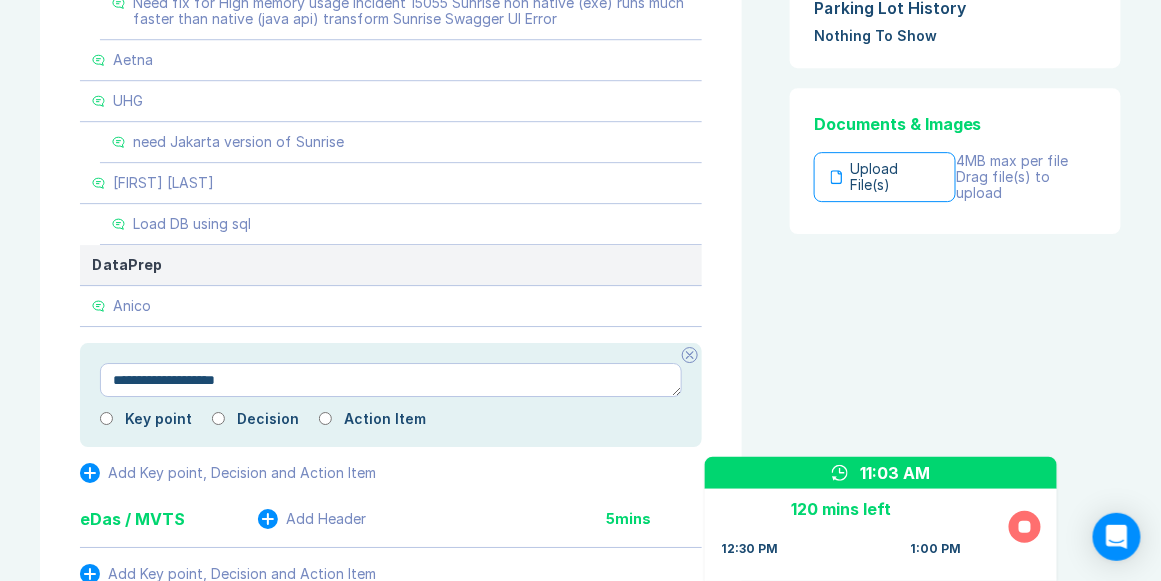 type on "*" 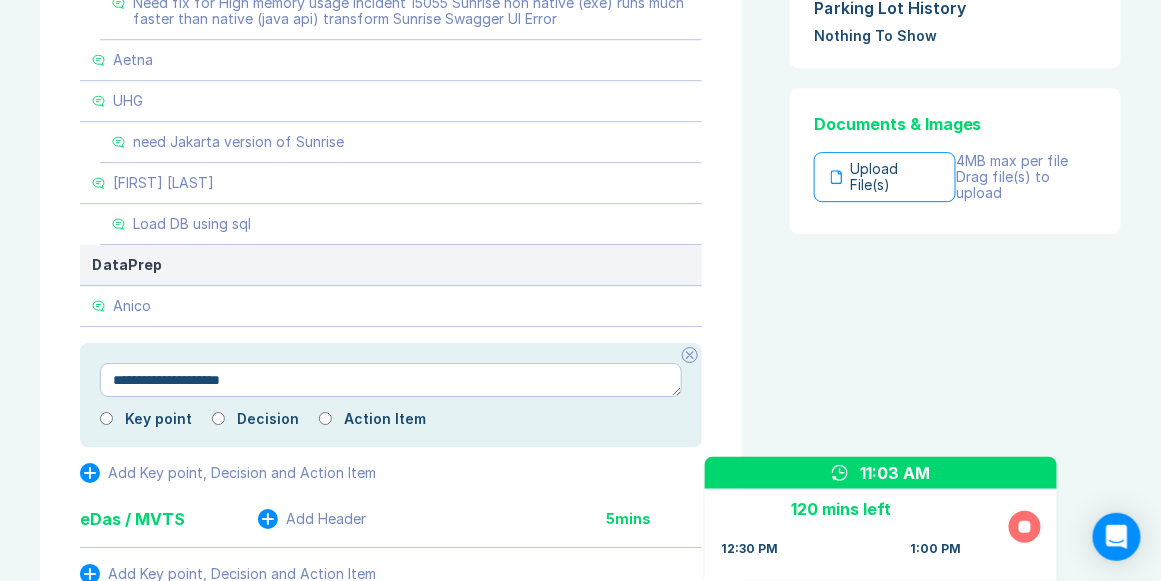 type on "*" 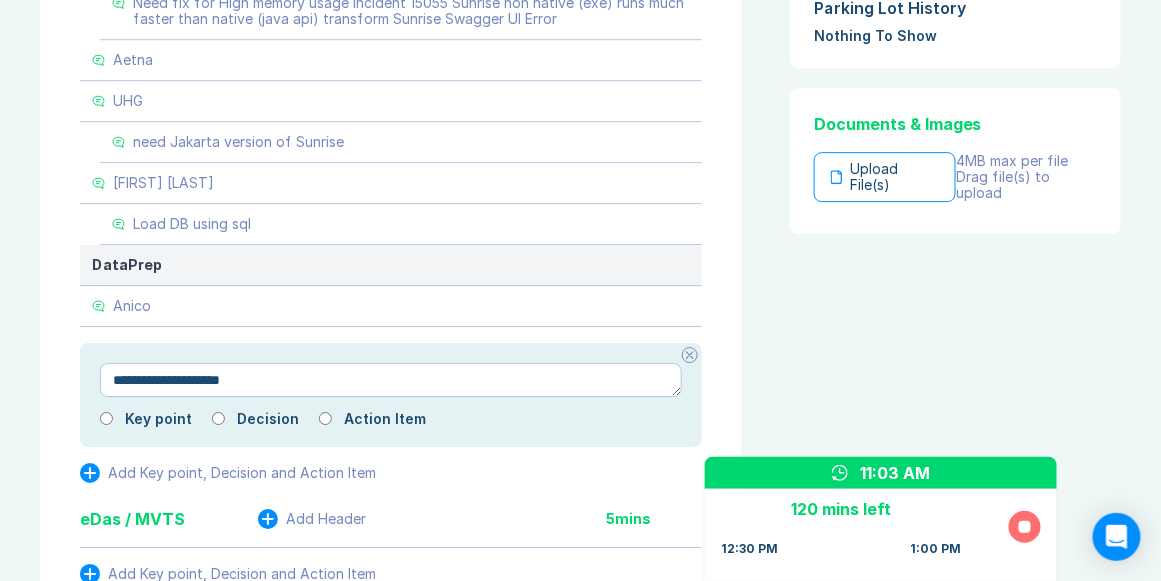 type on "**********" 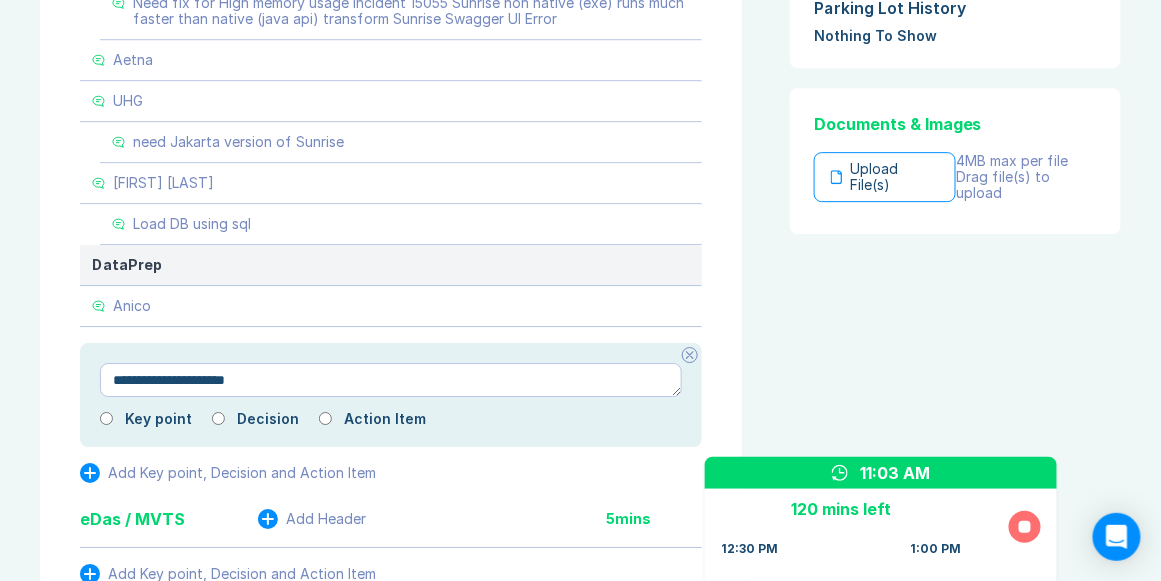 type on "*" 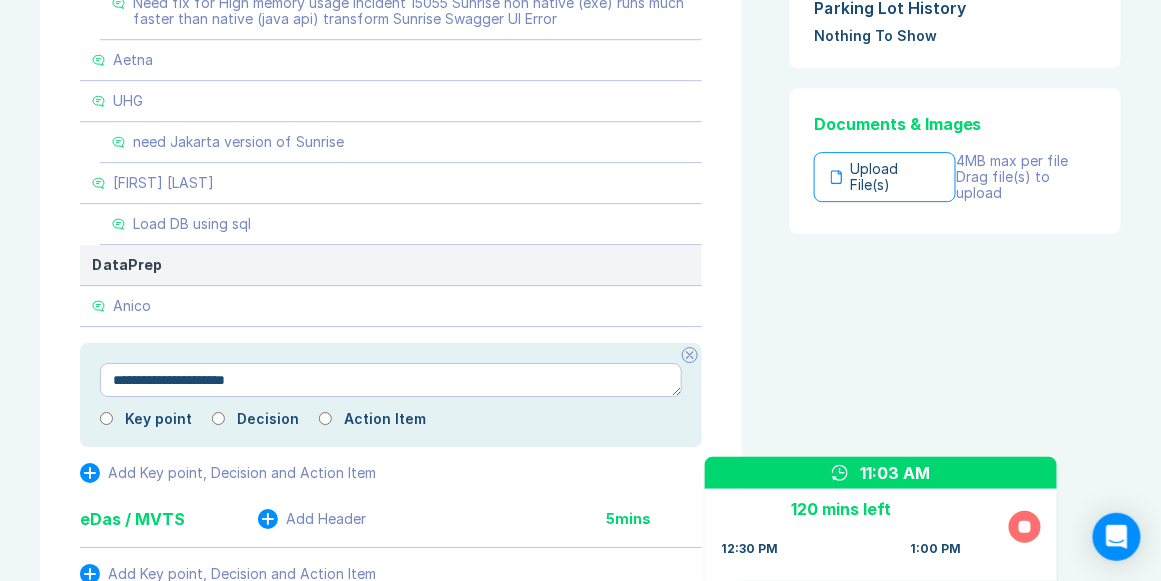 type on "**********" 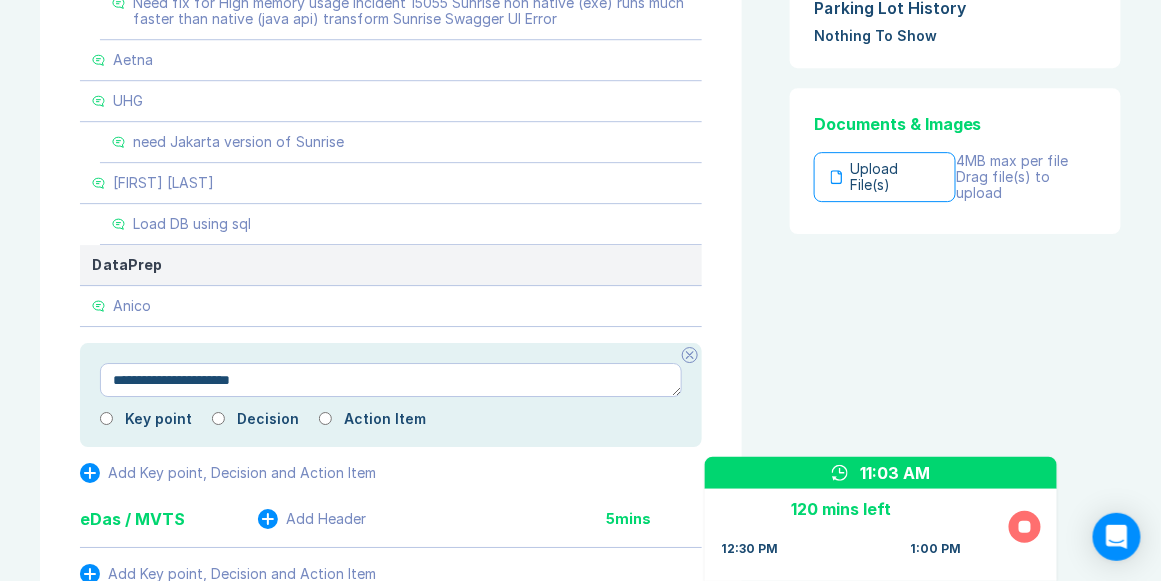 type on "*" 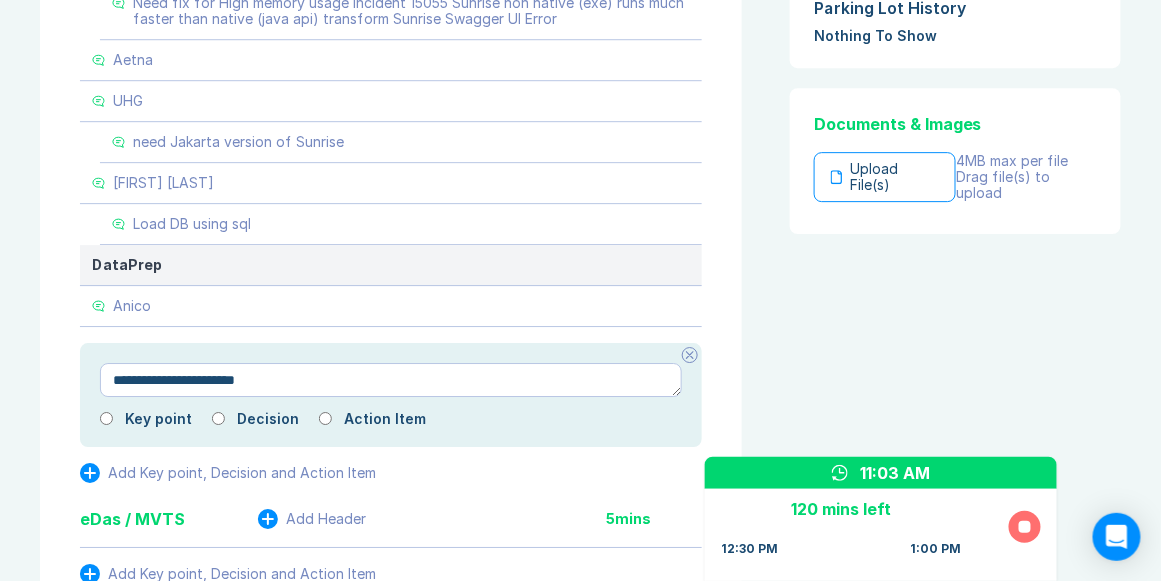type on "*" 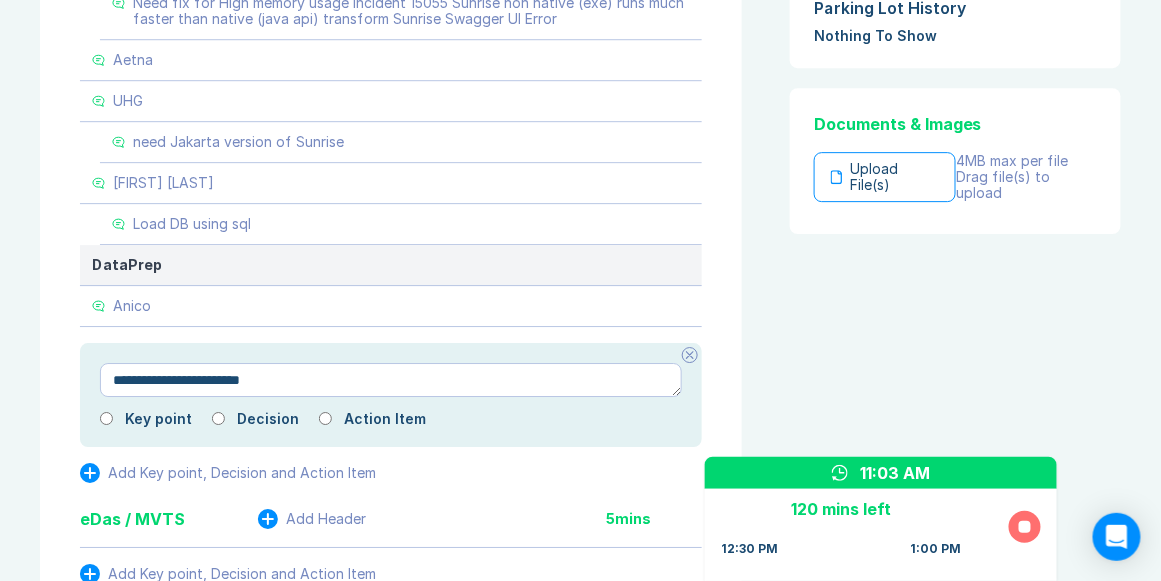 type on "*" 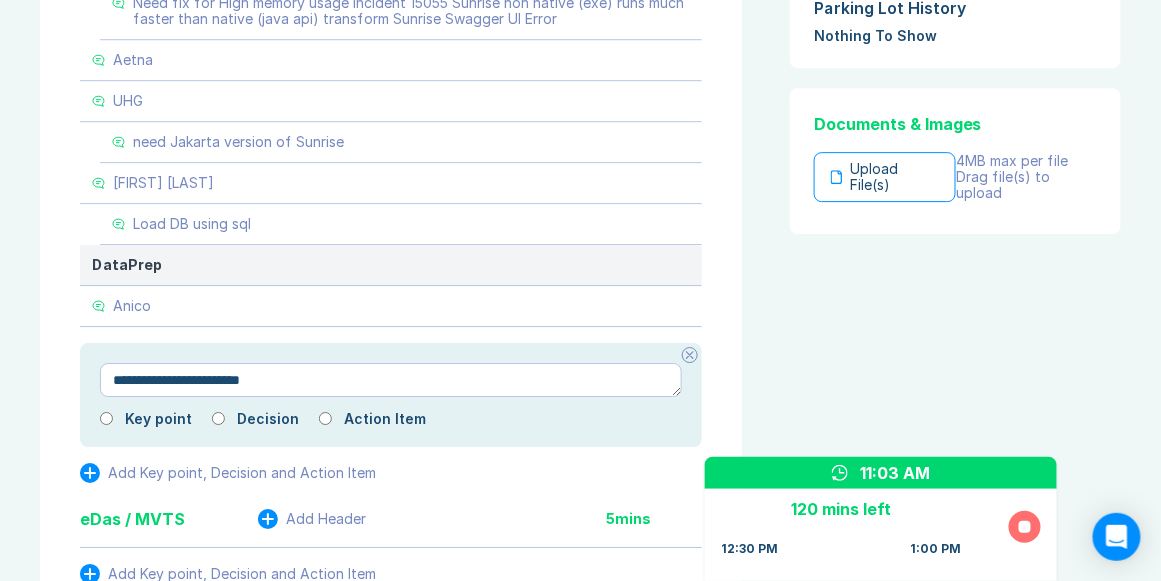 type on "**********" 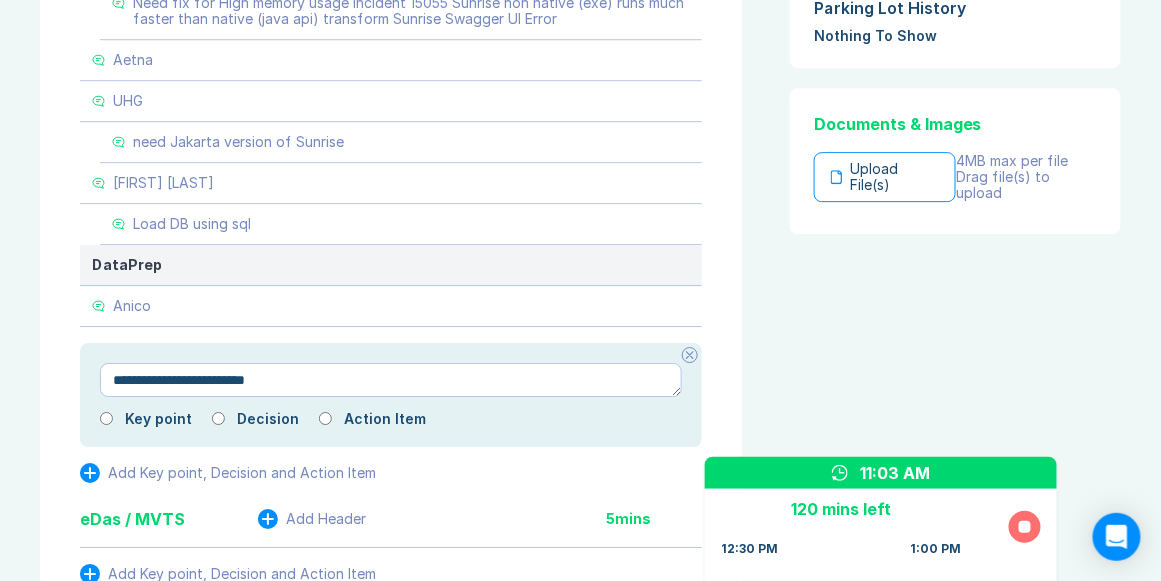 type on "*" 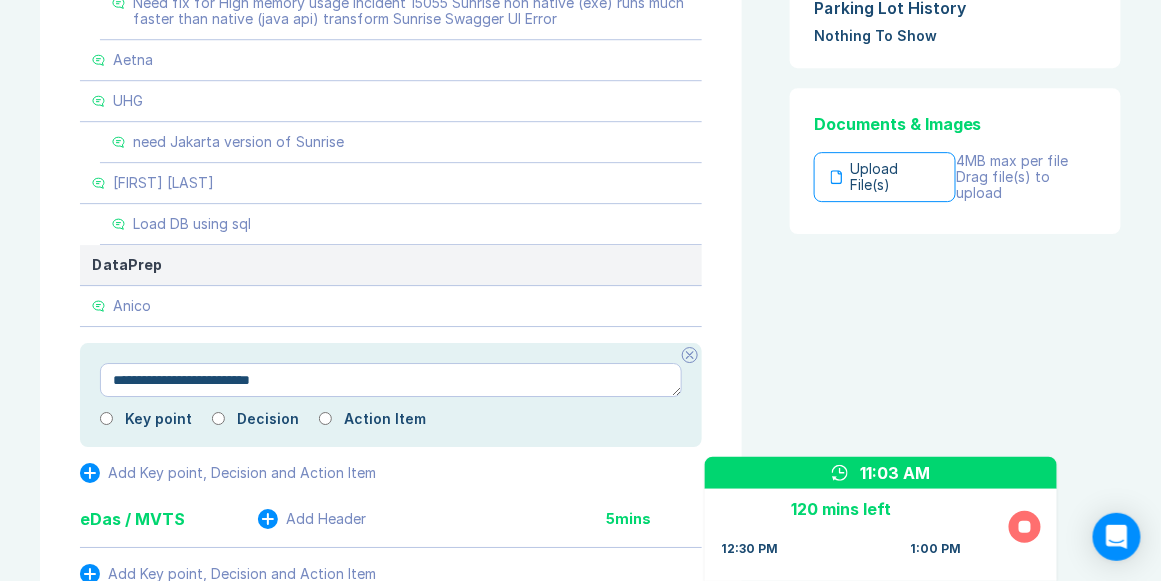 type on "*" 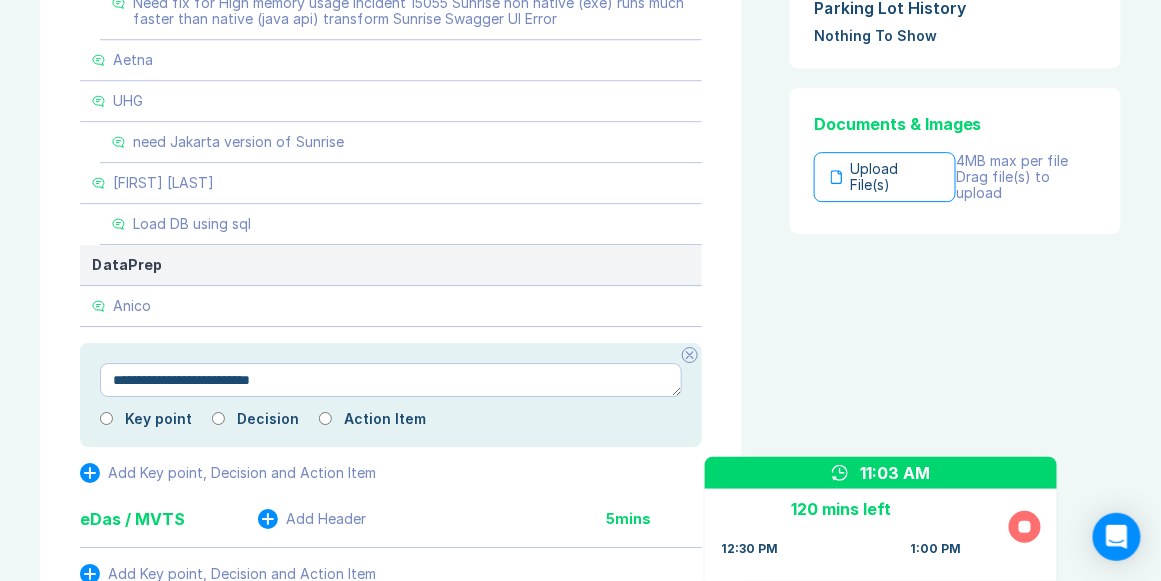 type on "**********" 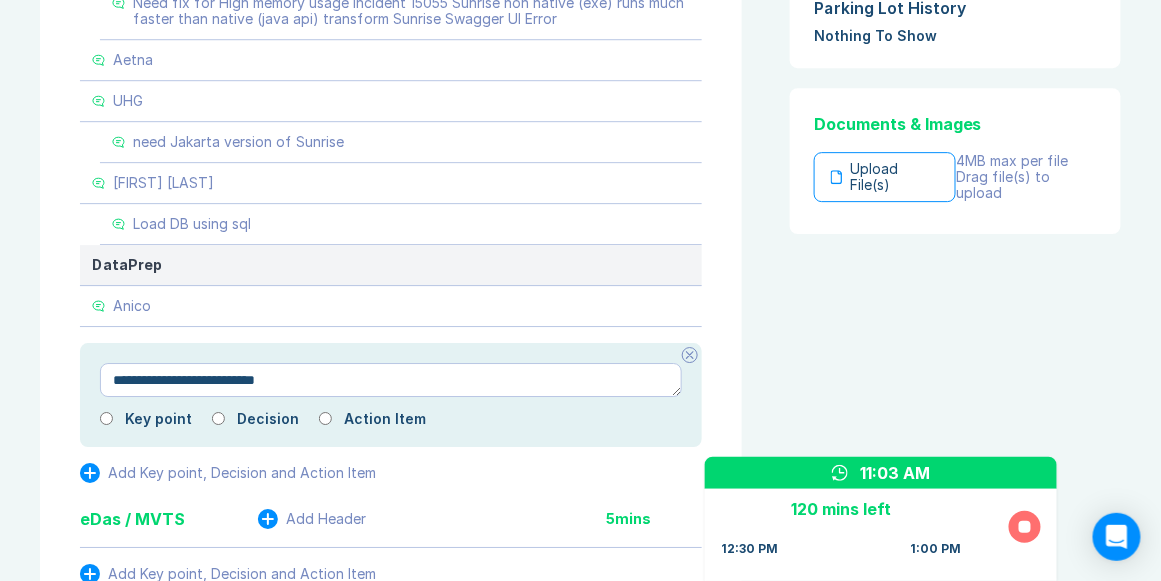 type on "*" 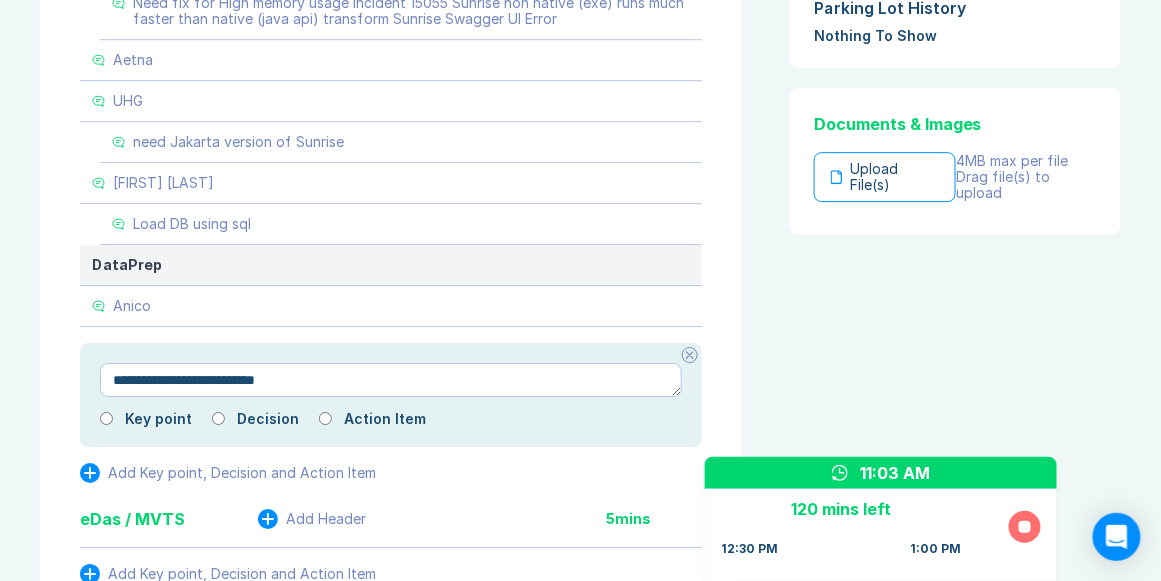 type on "**********" 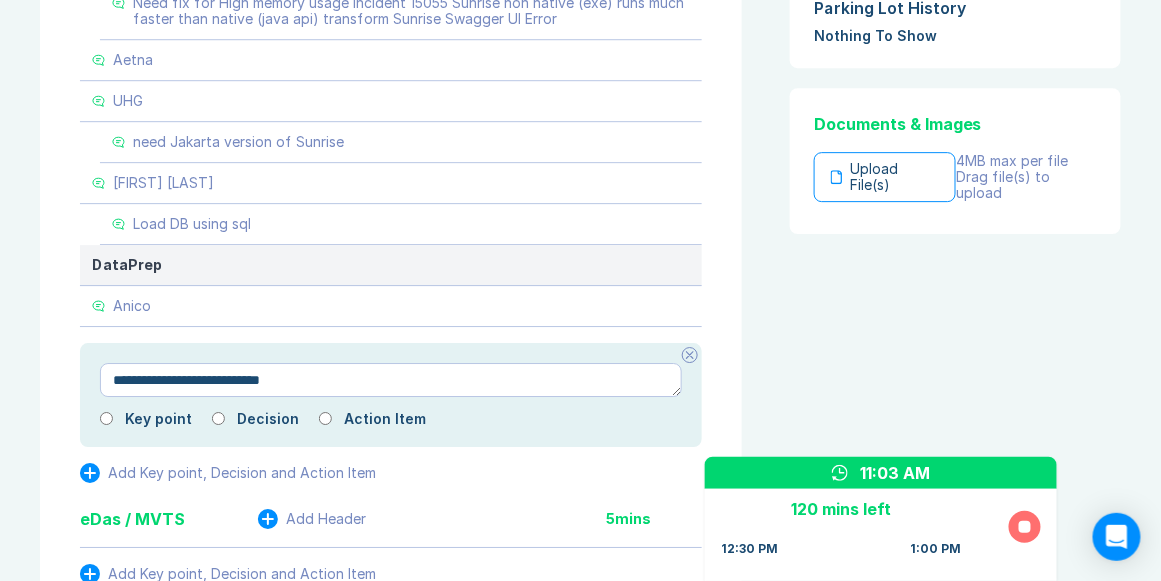 type on "*" 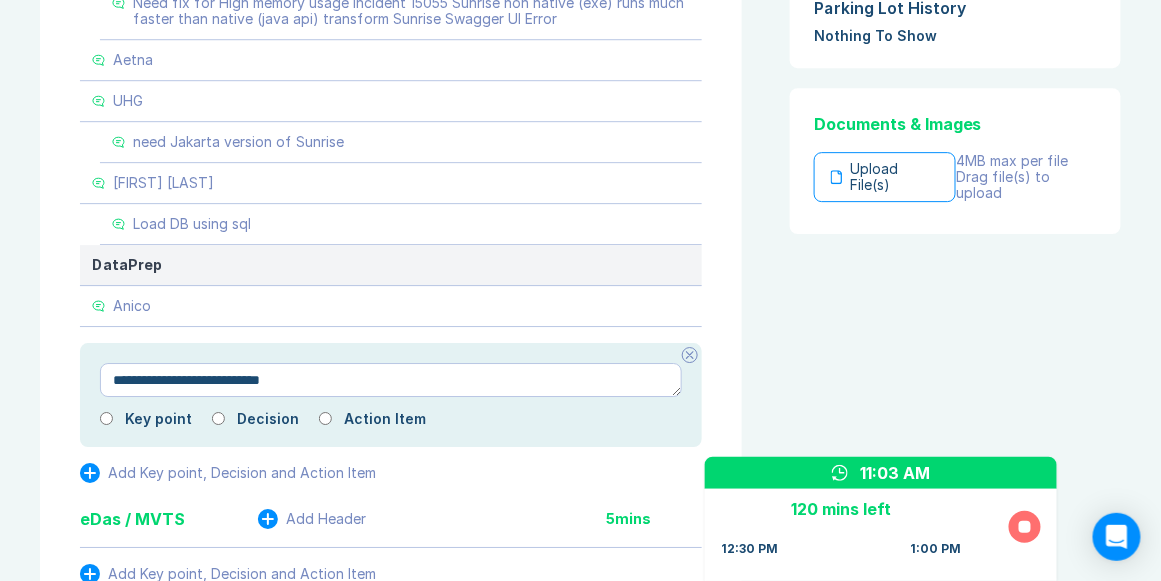 type on "**********" 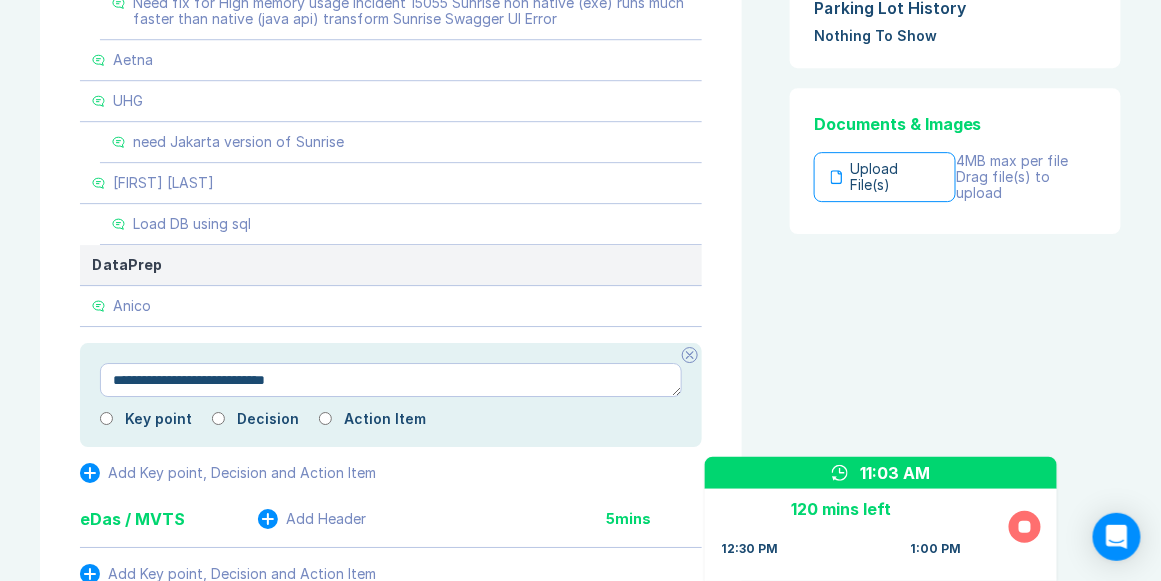 type on "*" 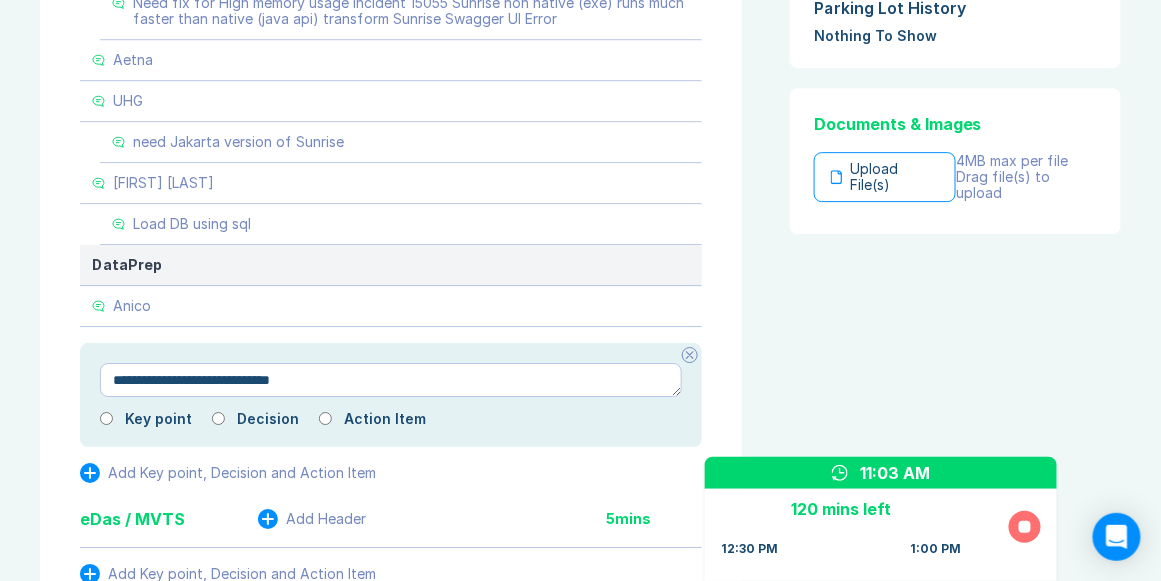 type on "*" 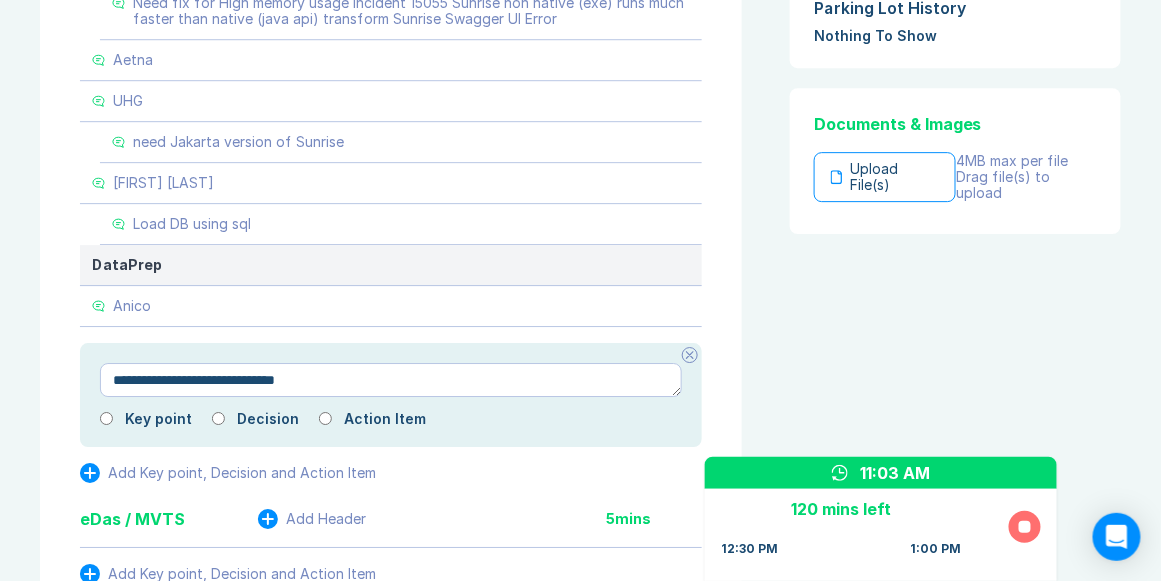 type on "*" 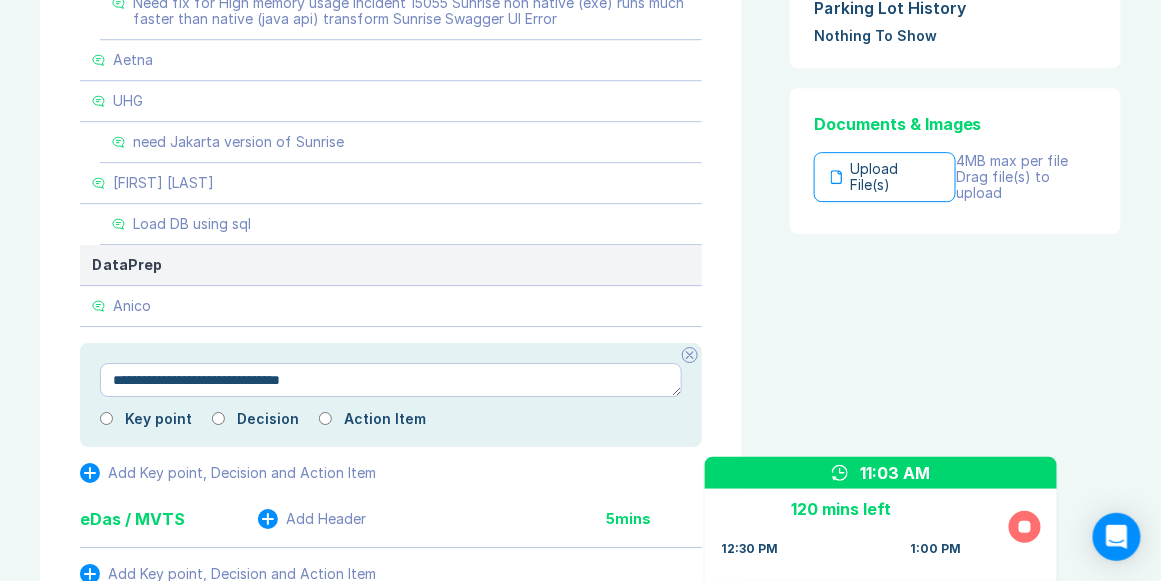 type on "*" 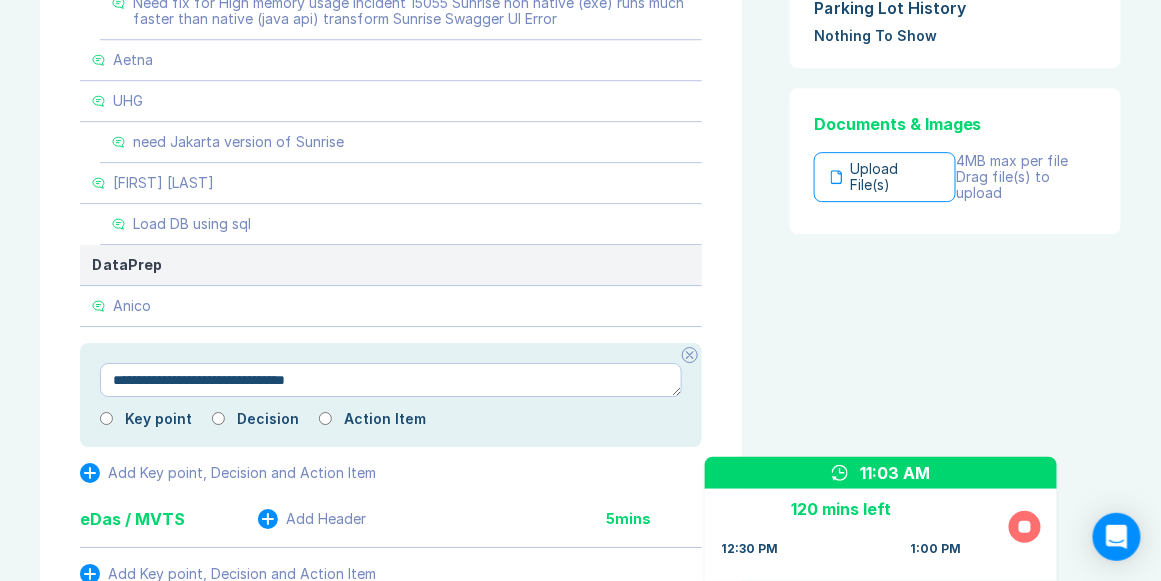type on "*" 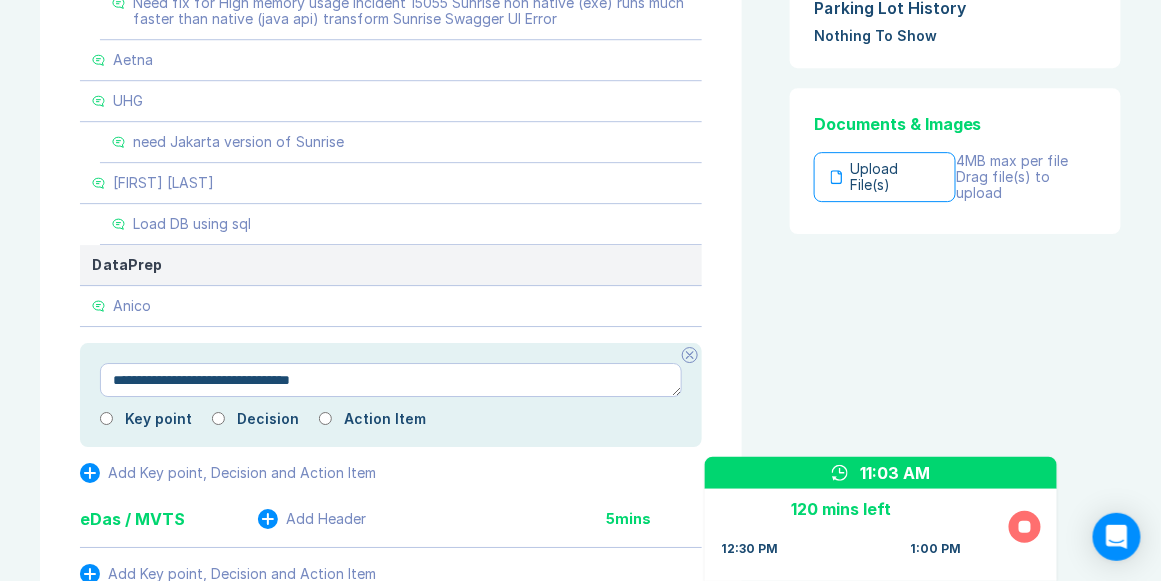 type on "*" 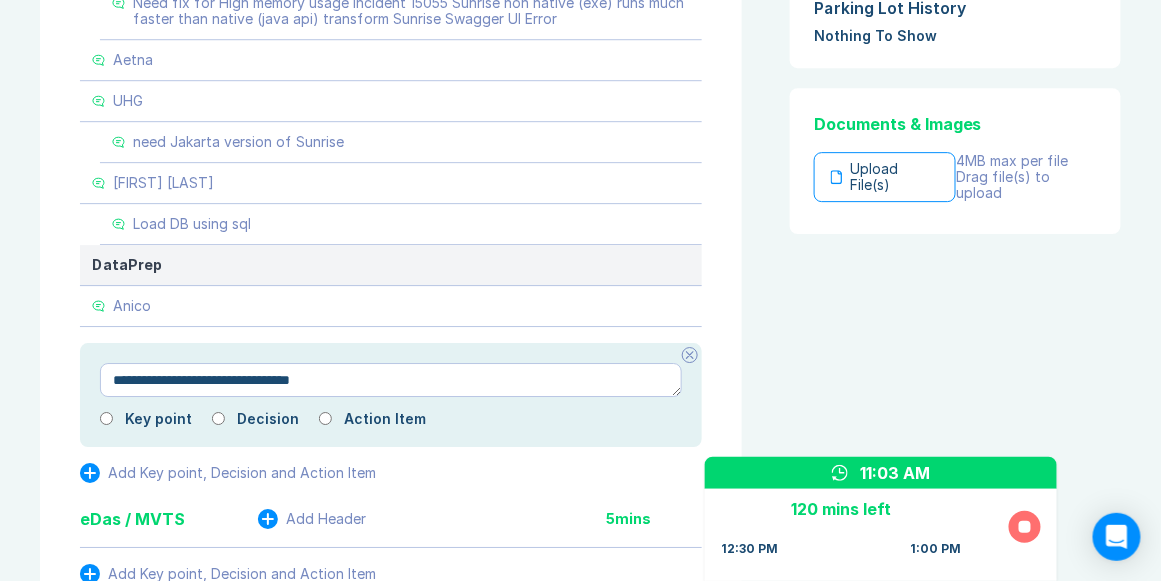 type on "**********" 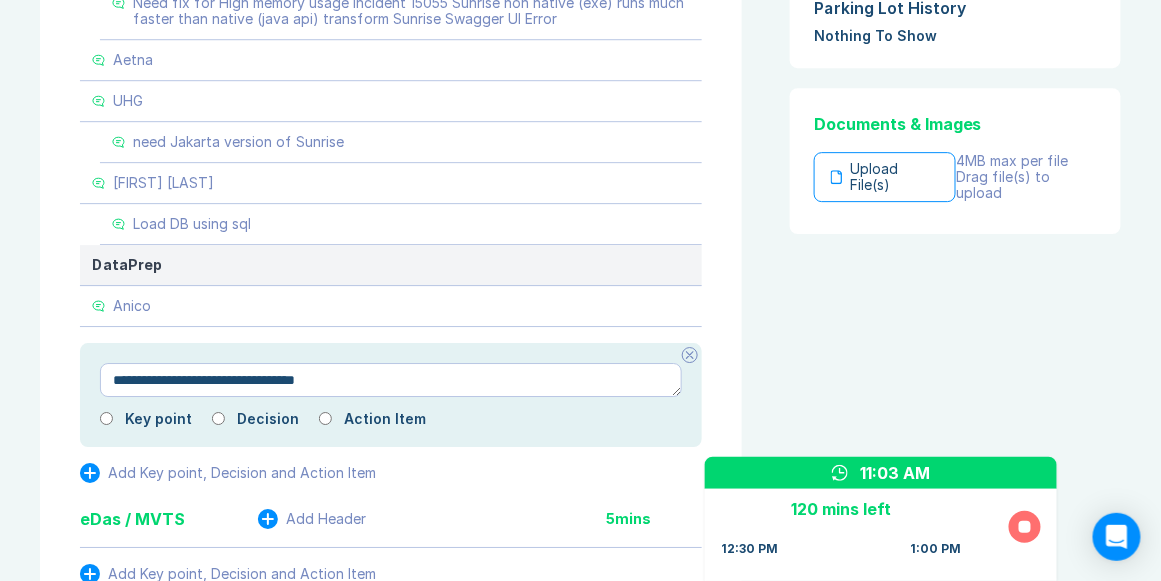 type on "*" 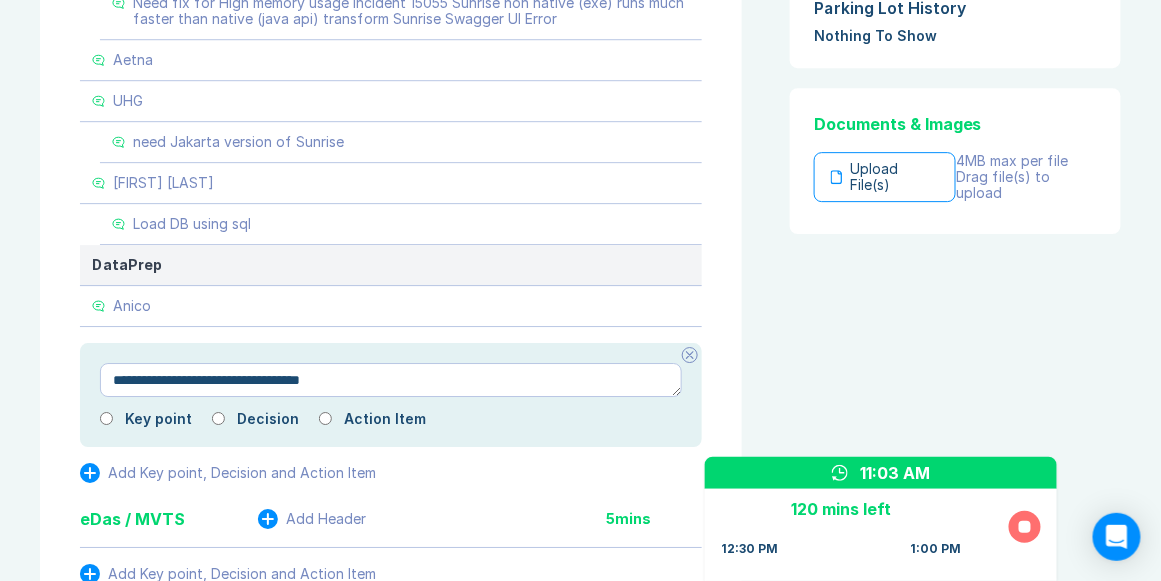 type on "*" 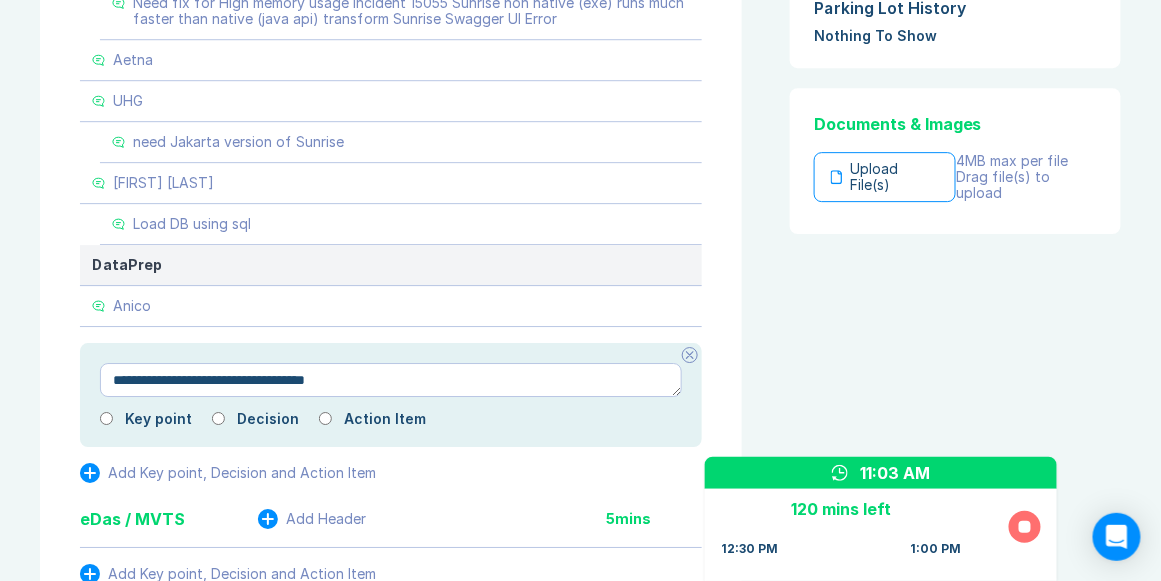 type on "*" 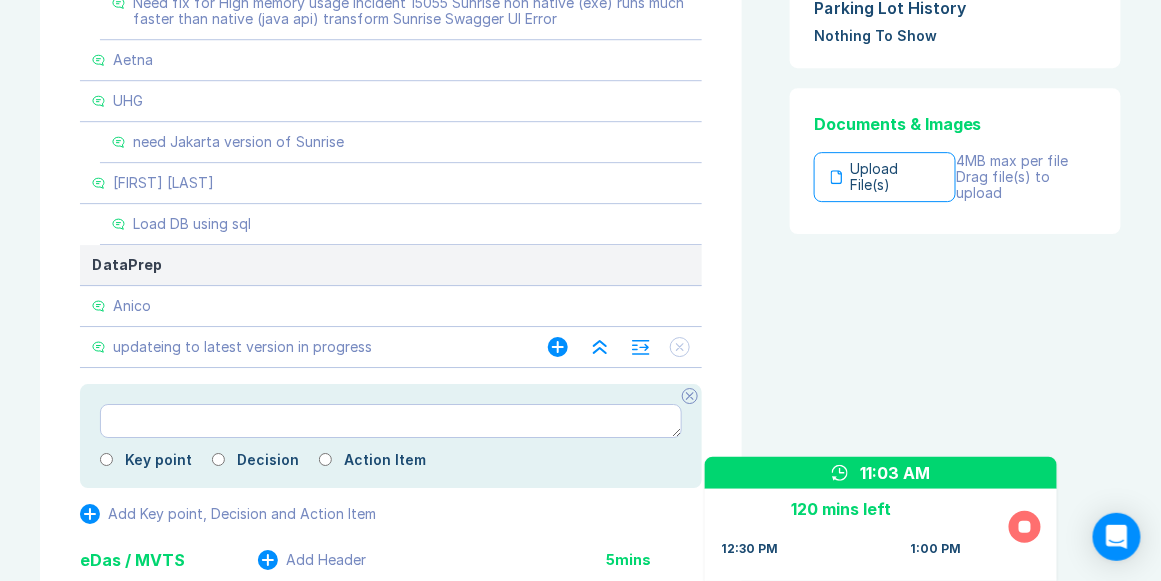 click on "updateing to latest version in progress" at bounding box center (242, 347) 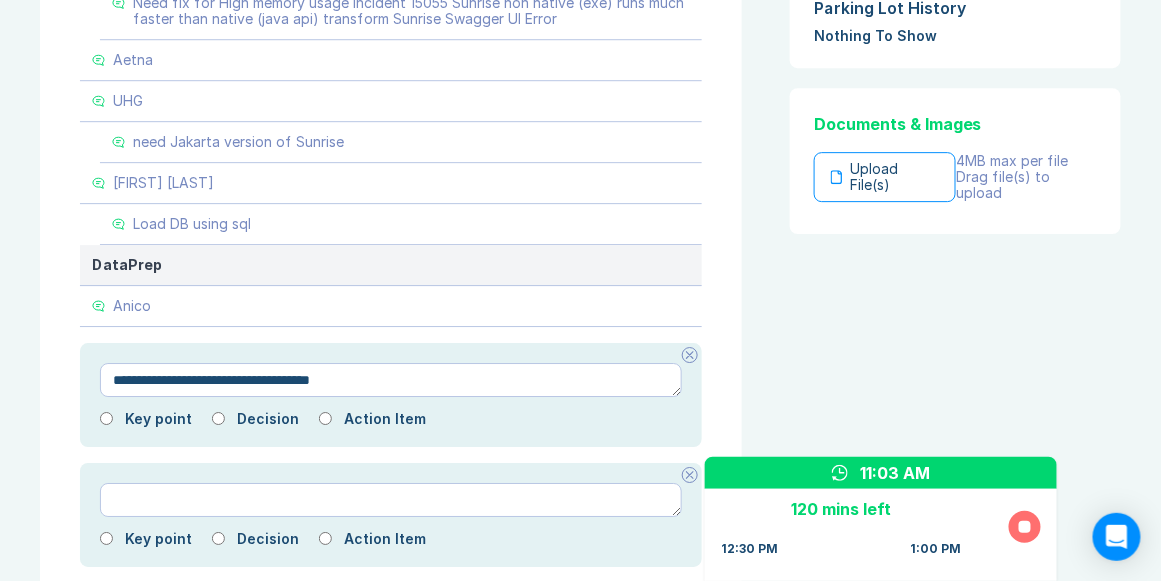 click on "**********" at bounding box center (391, 395) 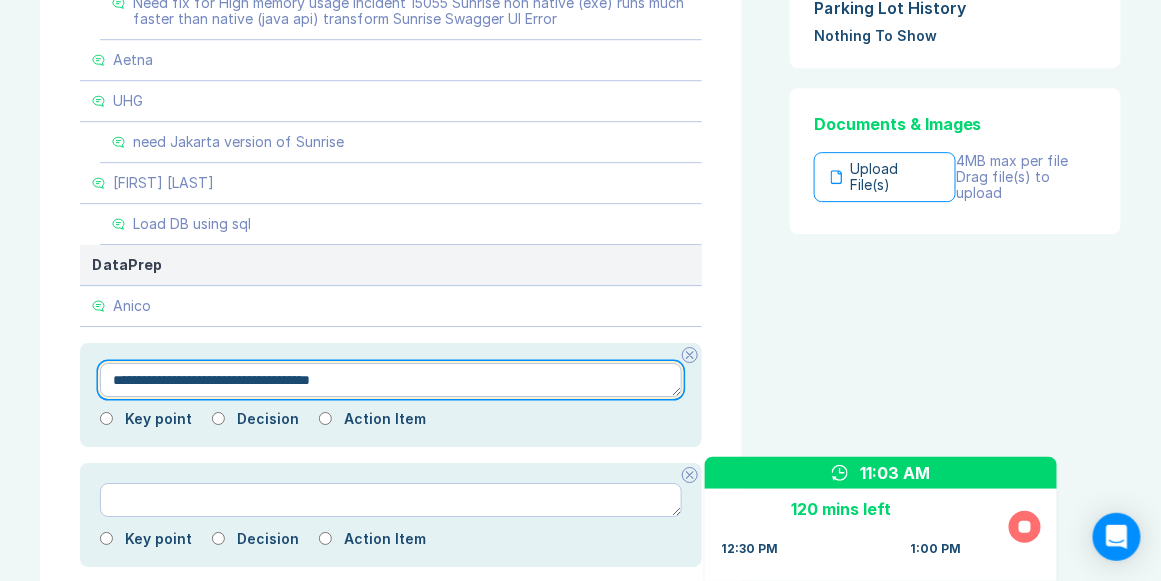 click on "**********" at bounding box center [391, 380] 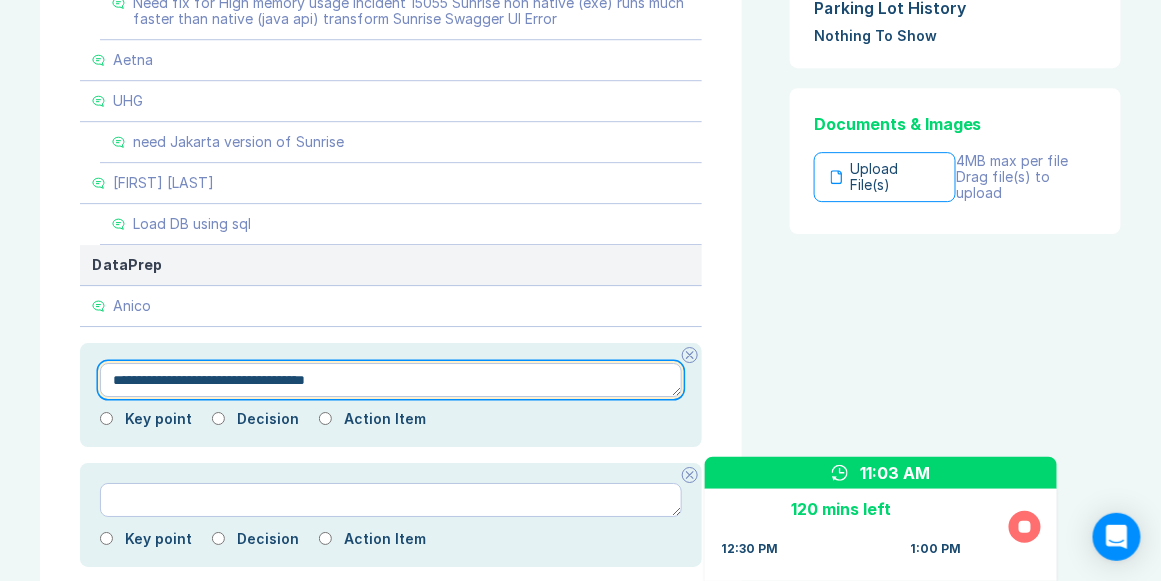 type on "*" 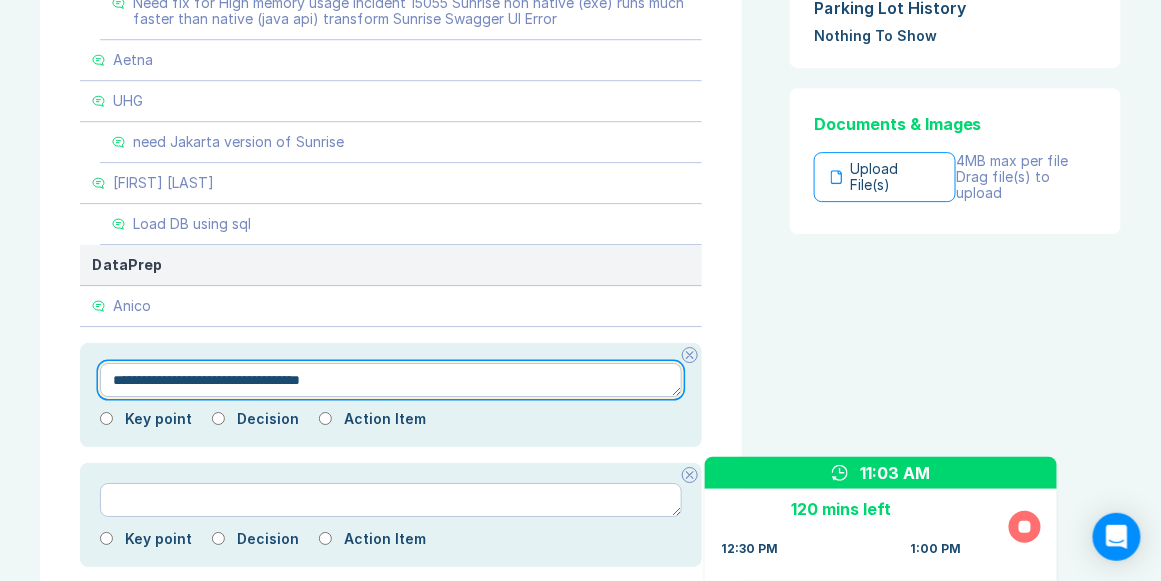 type on "*" 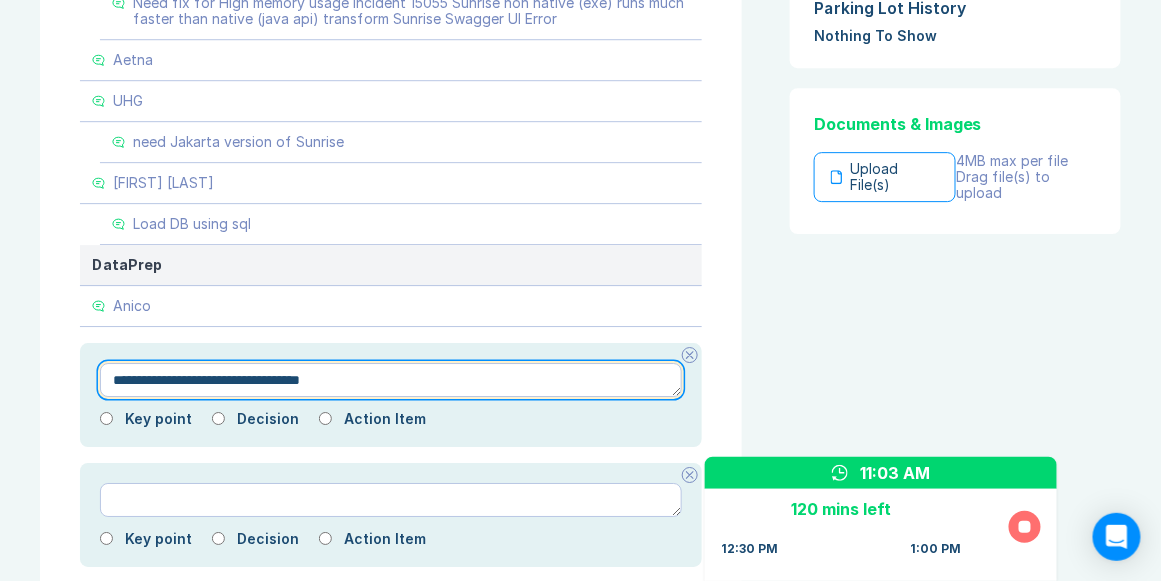 type on "**********" 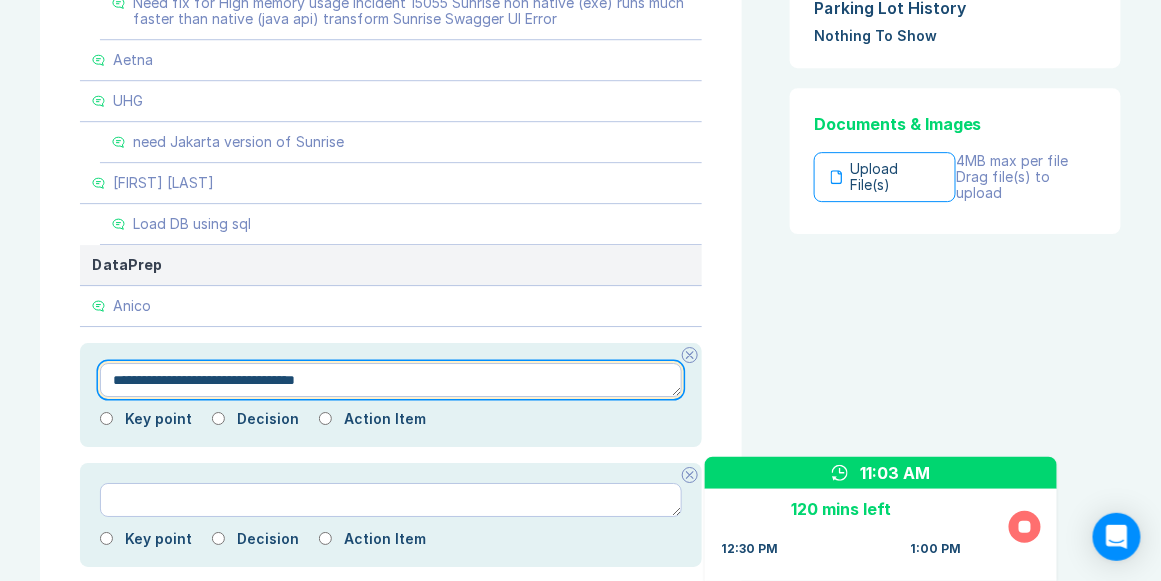 type on "*" 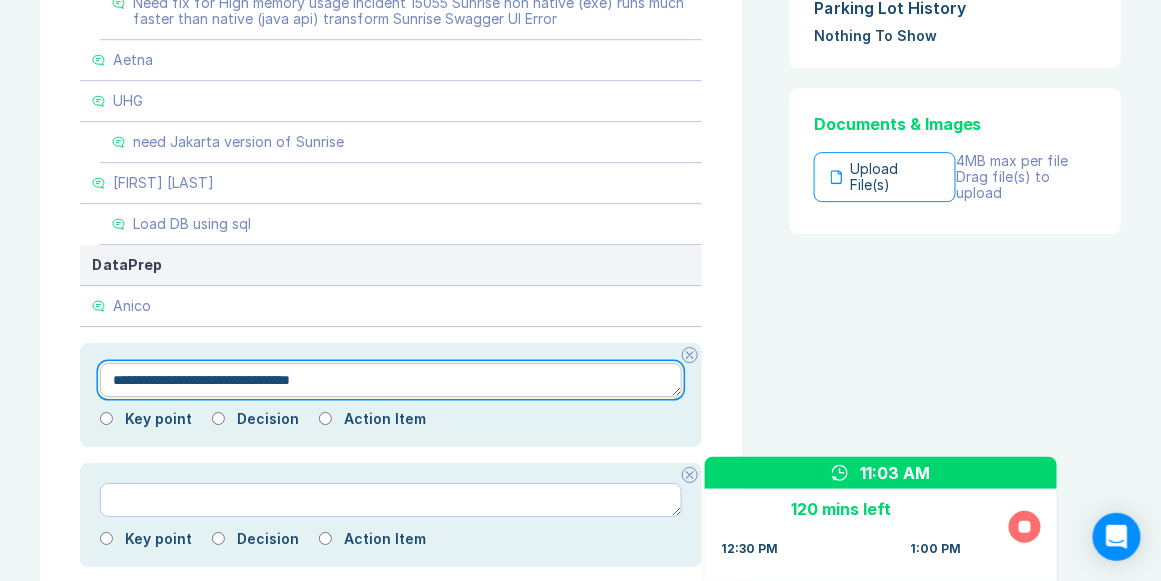 type on "*" 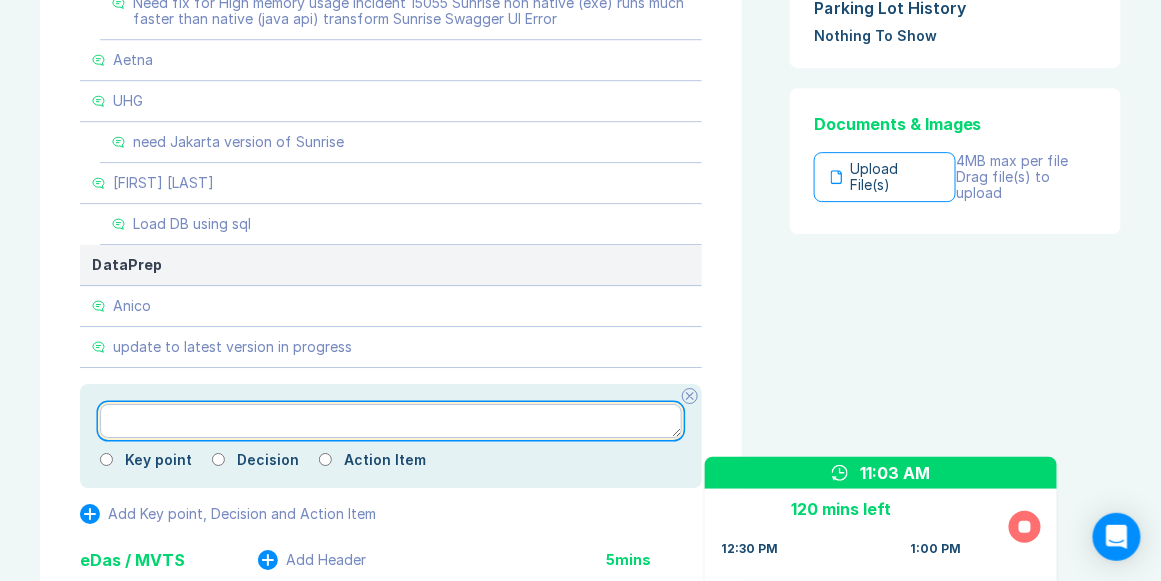 click at bounding box center (391, 421) 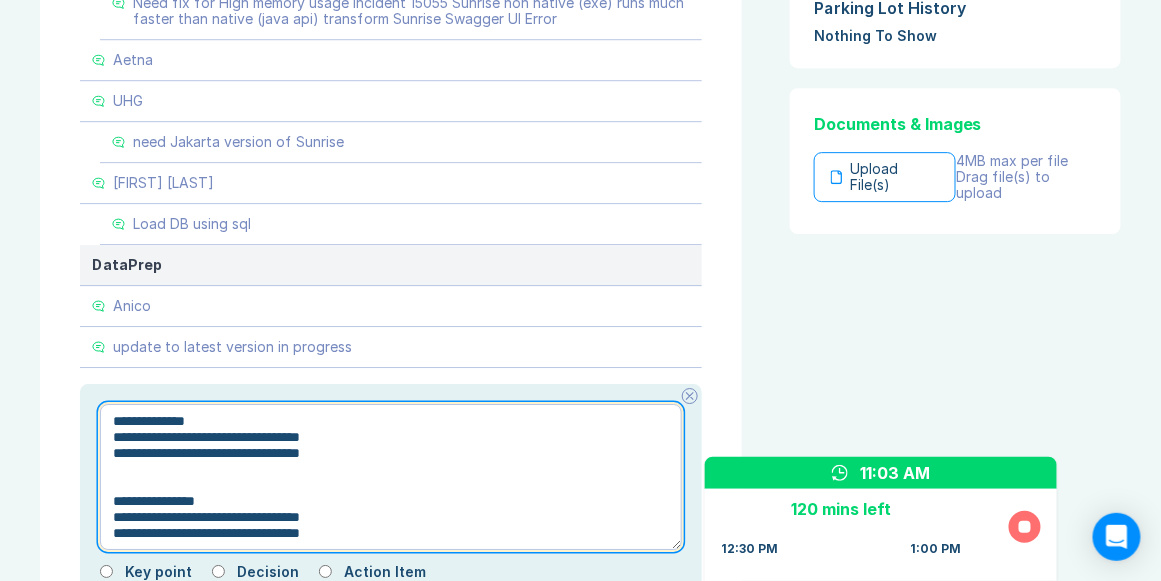 drag, startPoint x: 121, startPoint y: 413, endPoint x: 222, endPoint y: 434, distance: 103.16007 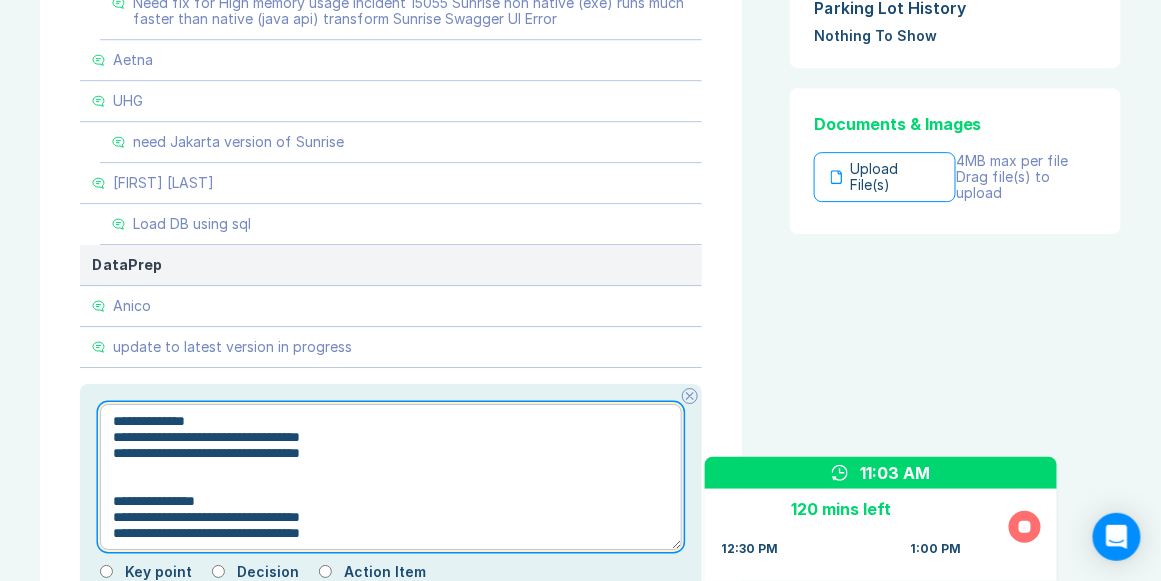 type on "*" 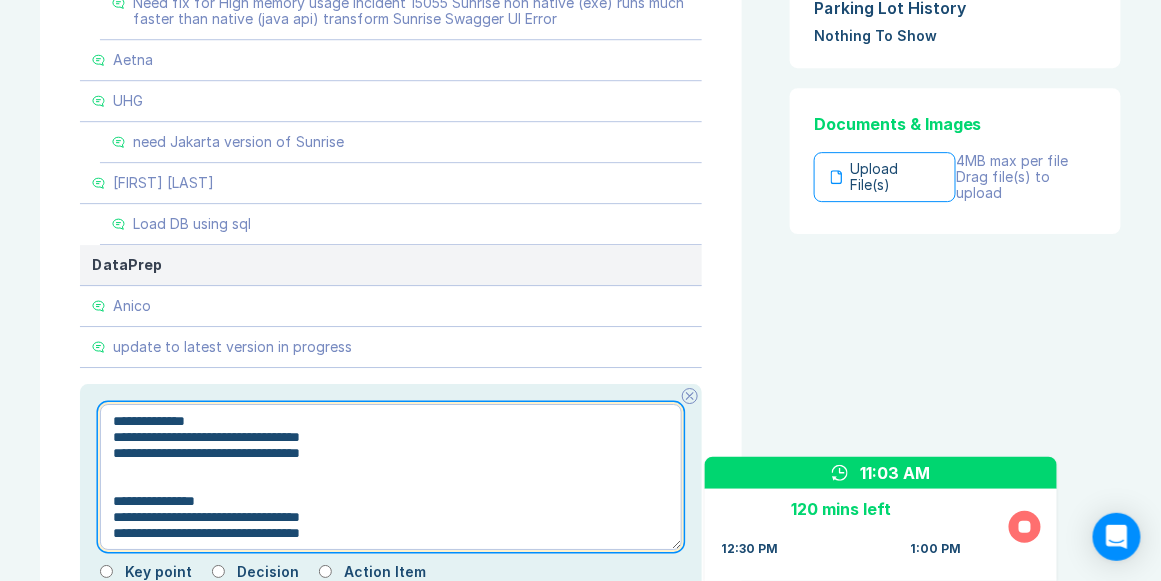 type on "**********" 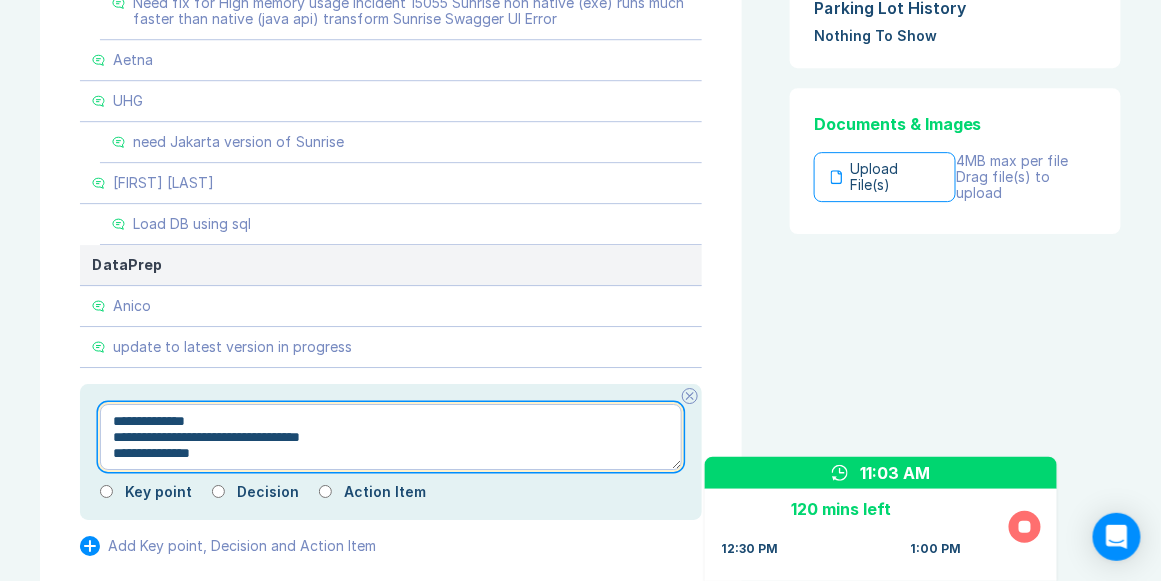 type on "*" 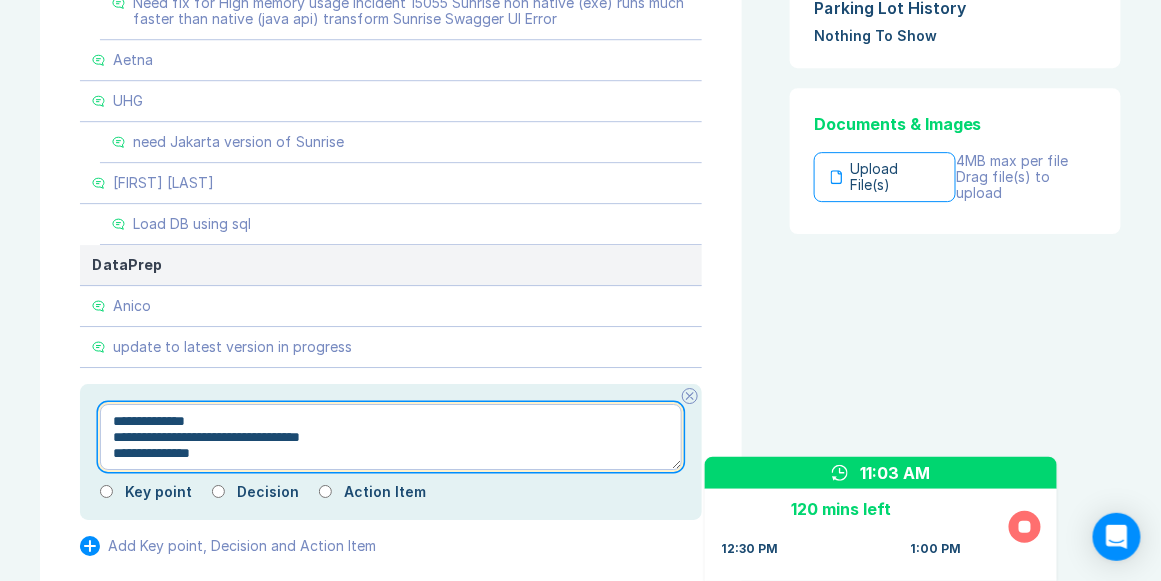 type on "**********" 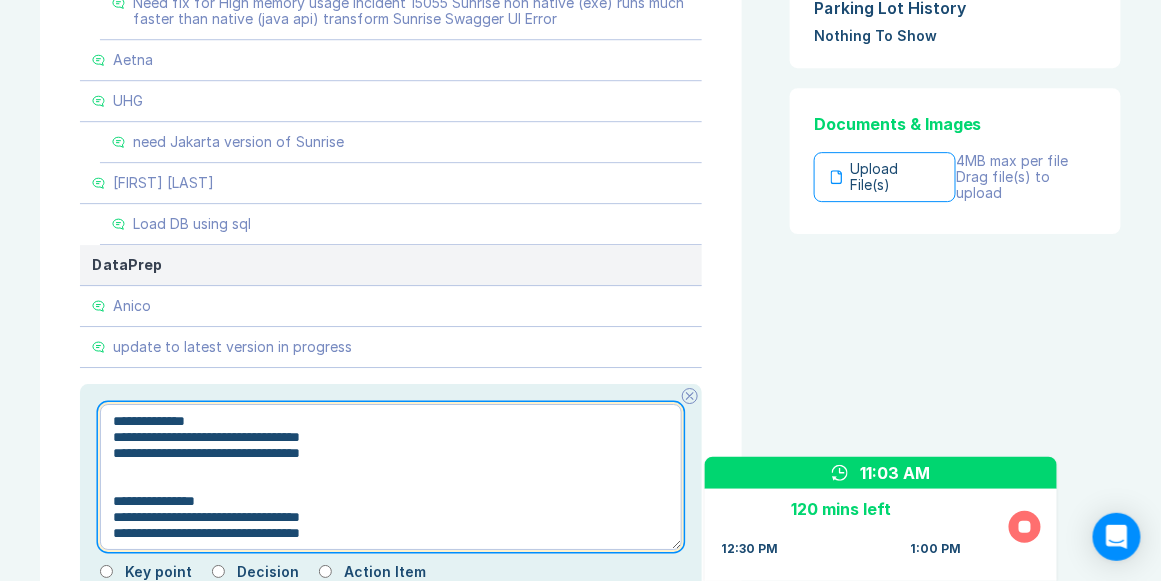 click on "**********" at bounding box center (391, 477) 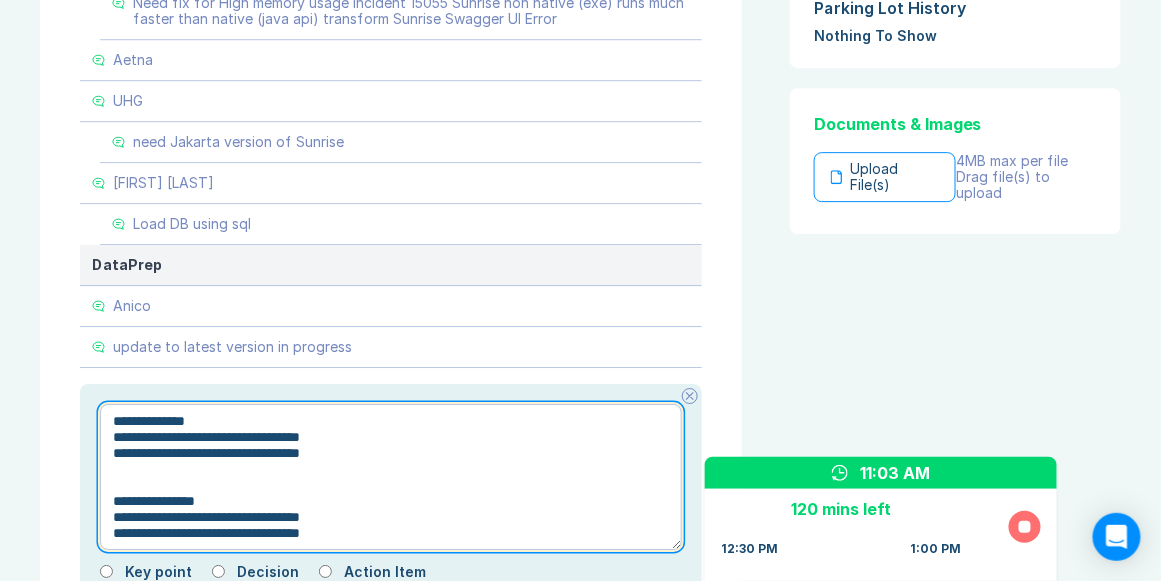 drag, startPoint x: 157, startPoint y: 421, endPoint x: 404, endPoint y: 501, distance: 259.63245 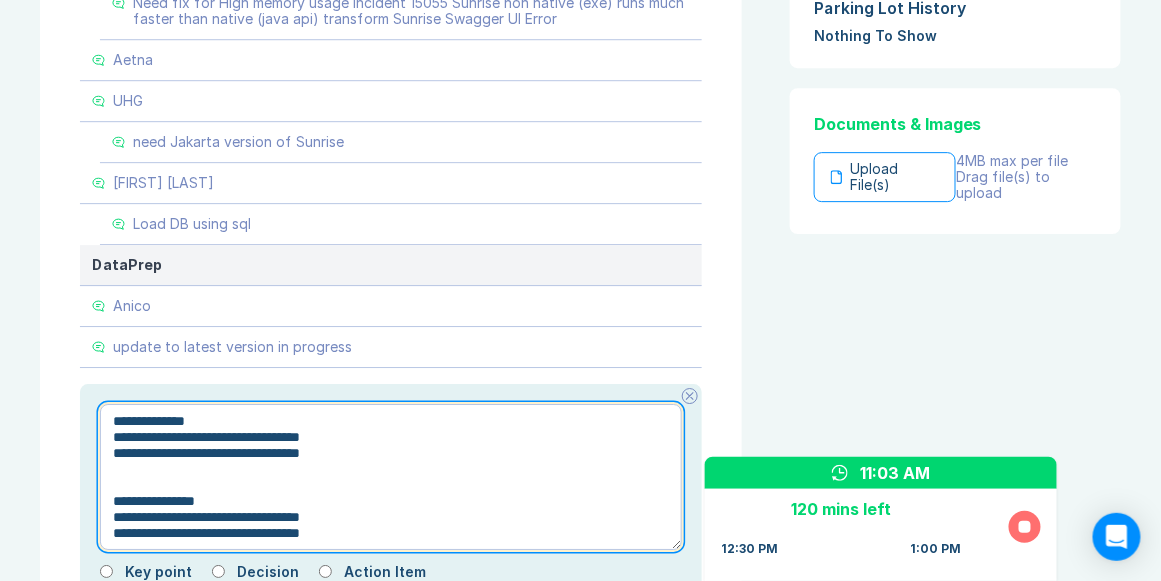 click on "**********" at bounding box center [391, 477] 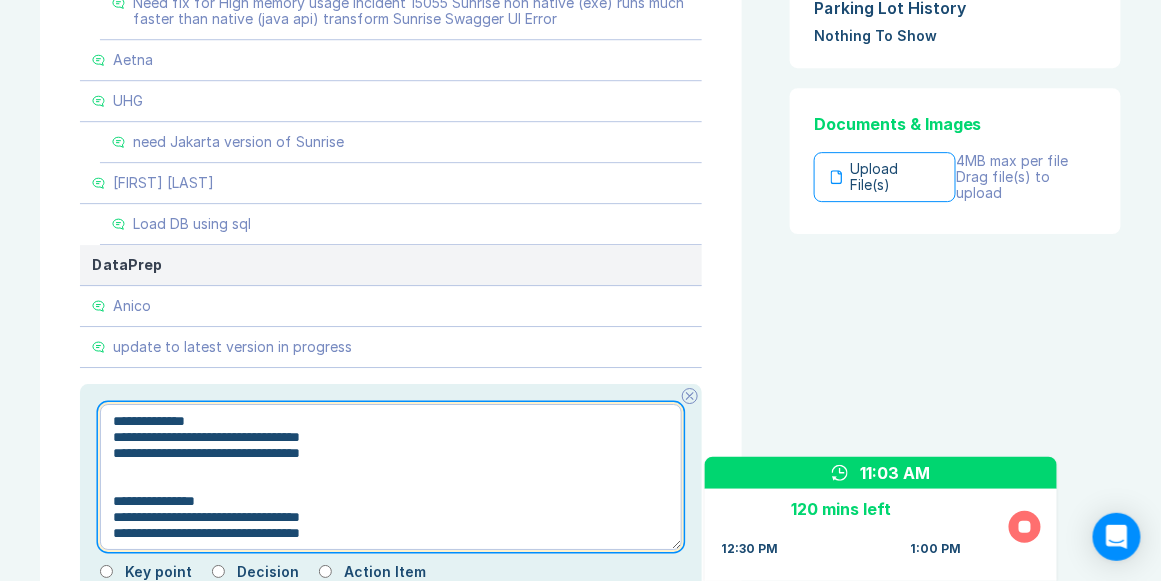 click on "**********" at bounding box center [391, 477] 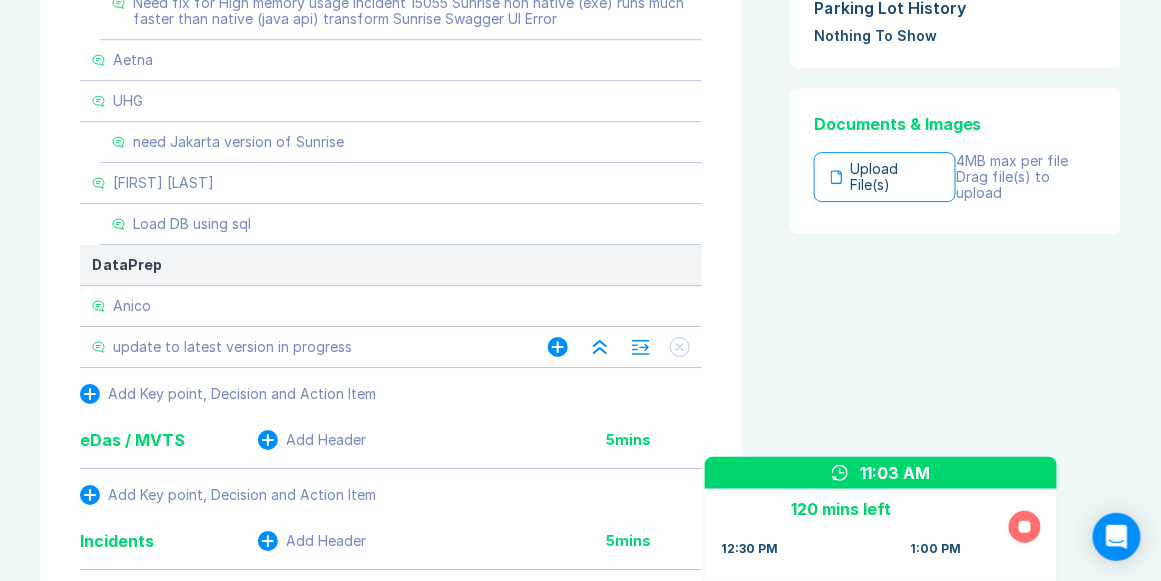 click 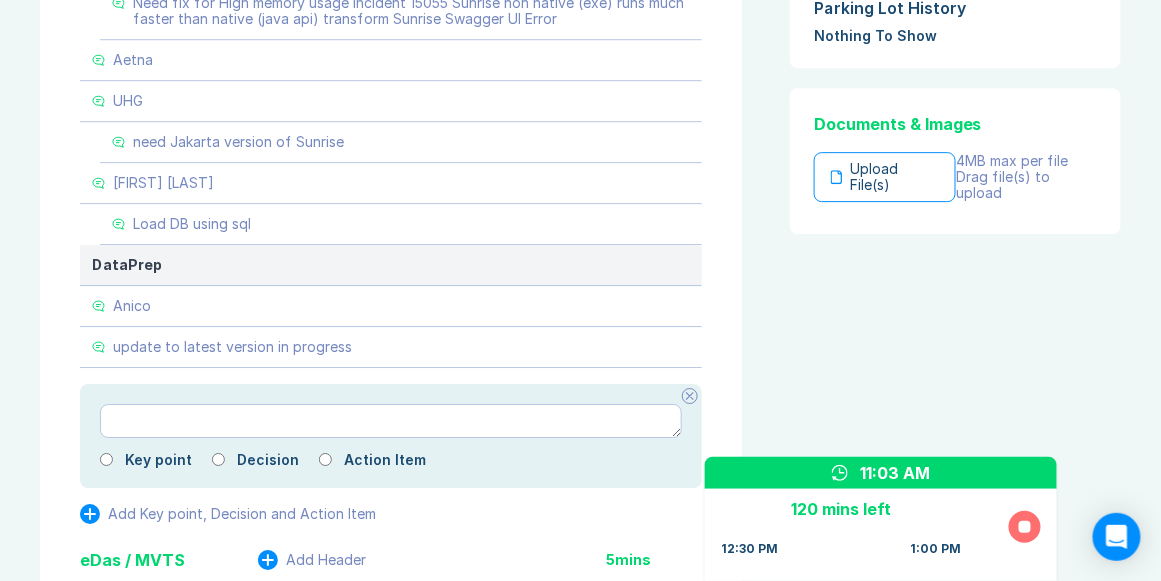 type on "*" 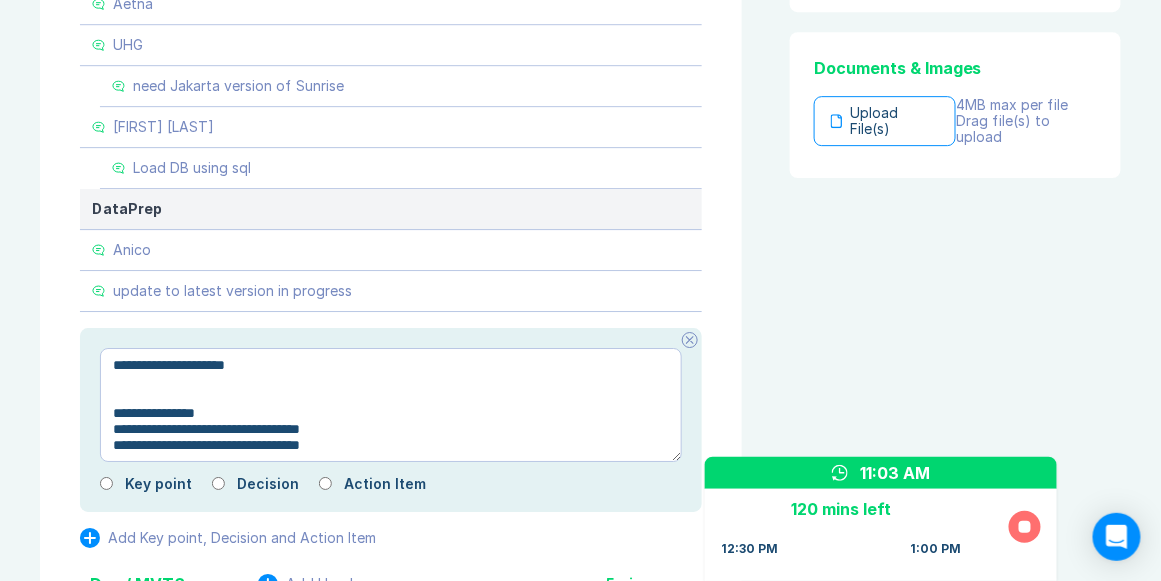 scroll, scrollTop: 1542, scrollLeft: 0, axis: vertical 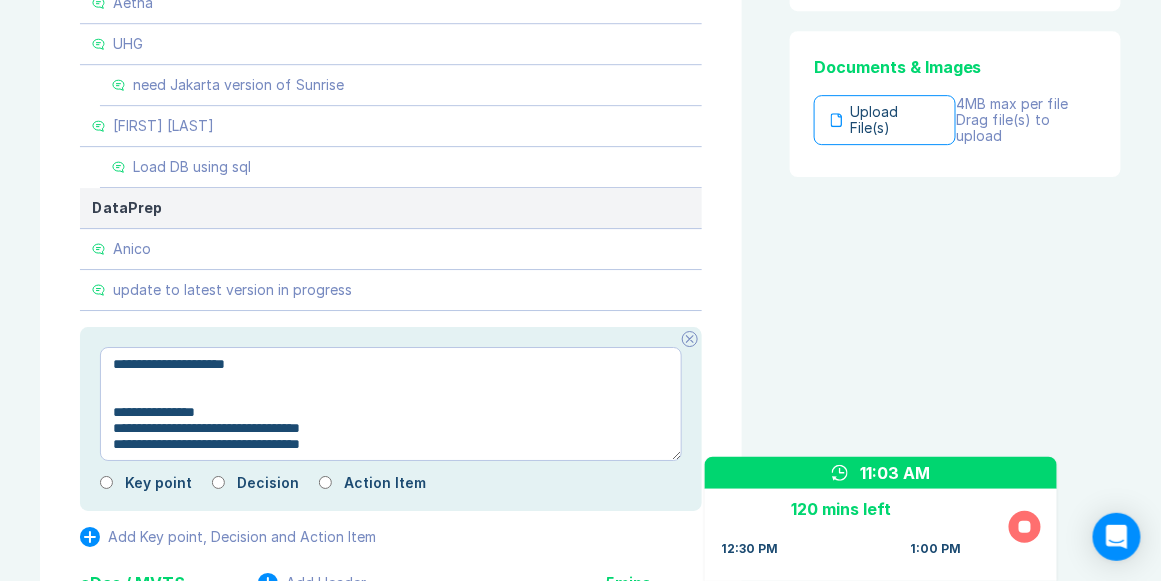 type on "**********" 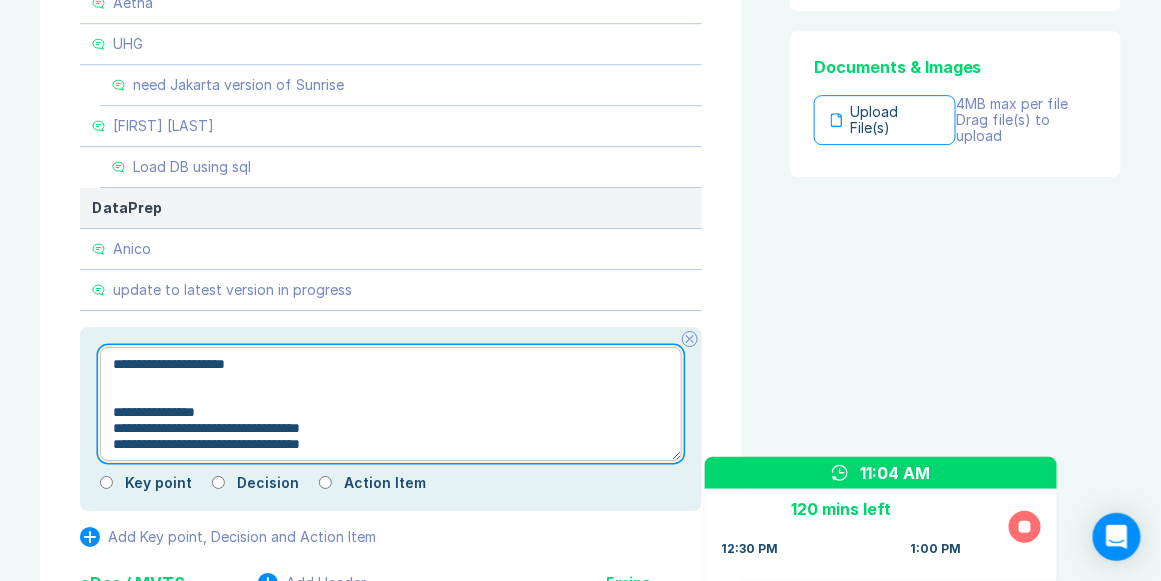 click on "**********" at bounding box center [391, 404] 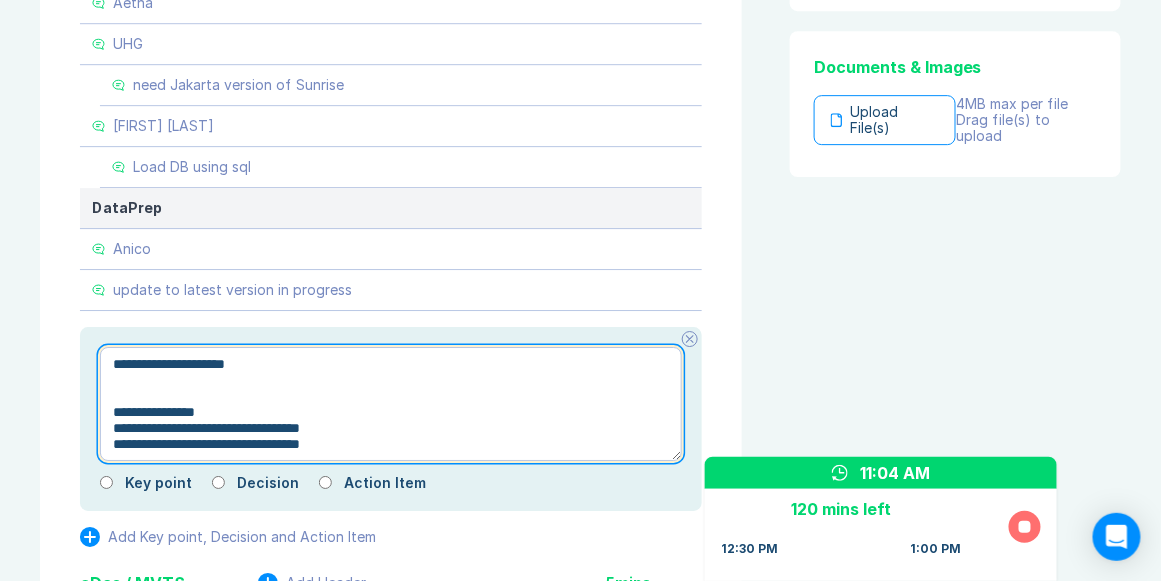 type on "**********" 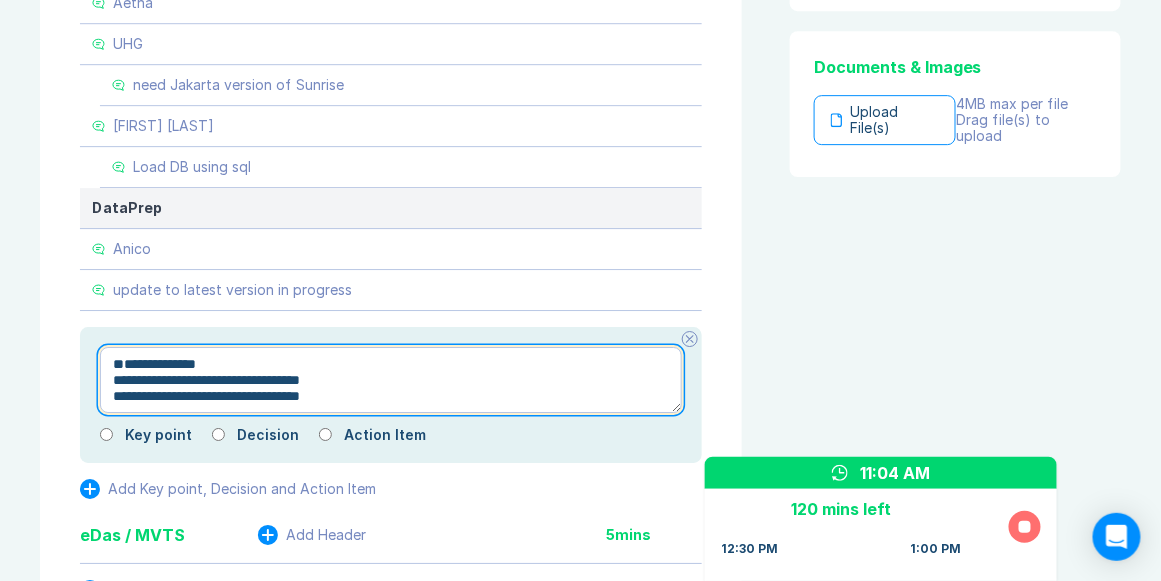 type on "*" 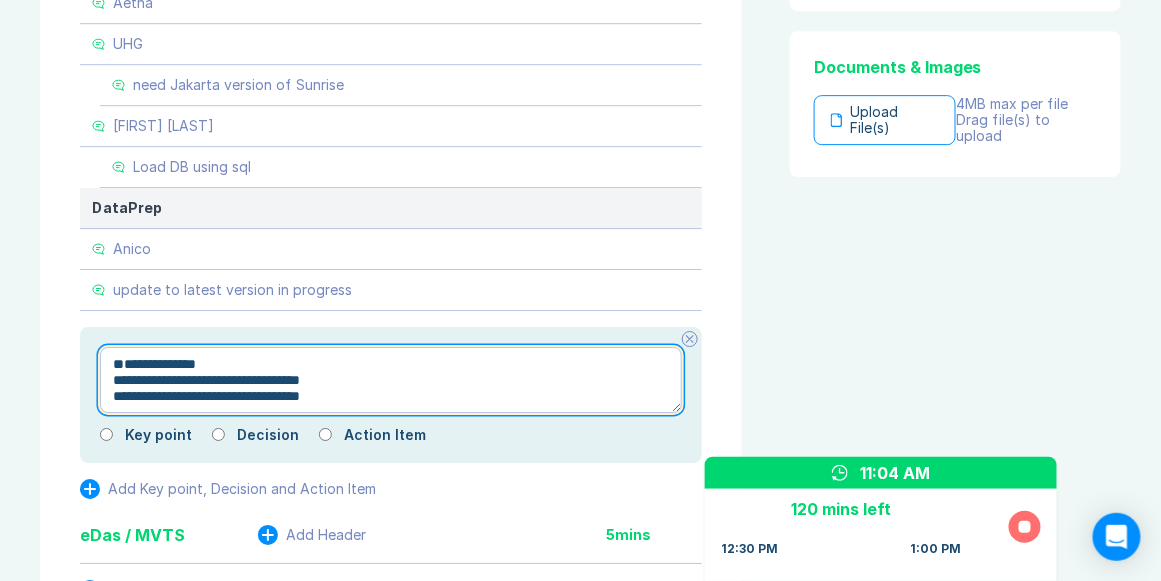 type on "**********" 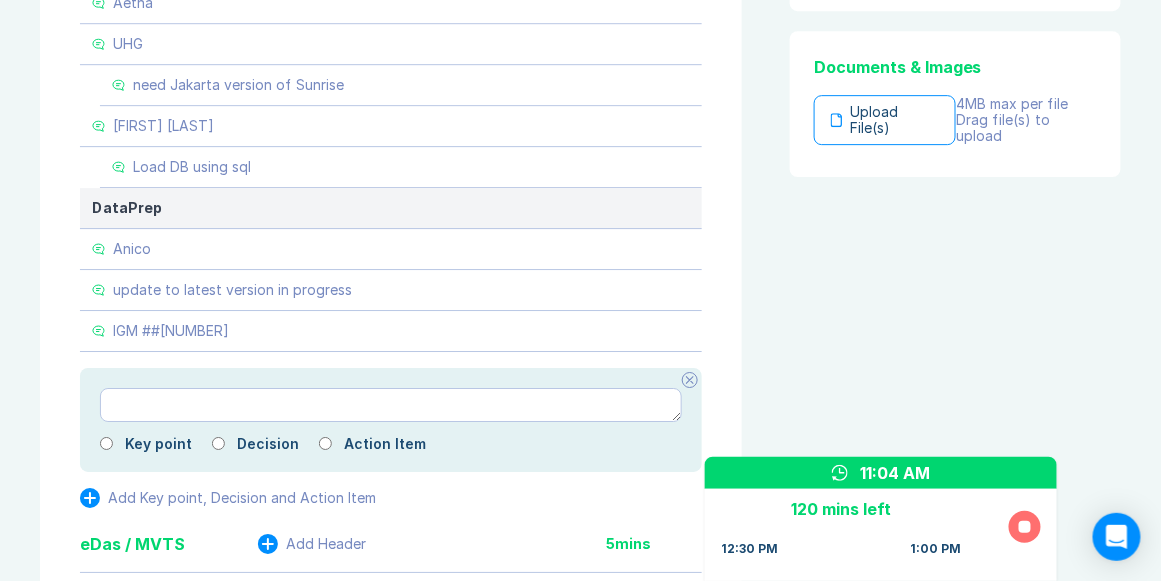 type on "*" 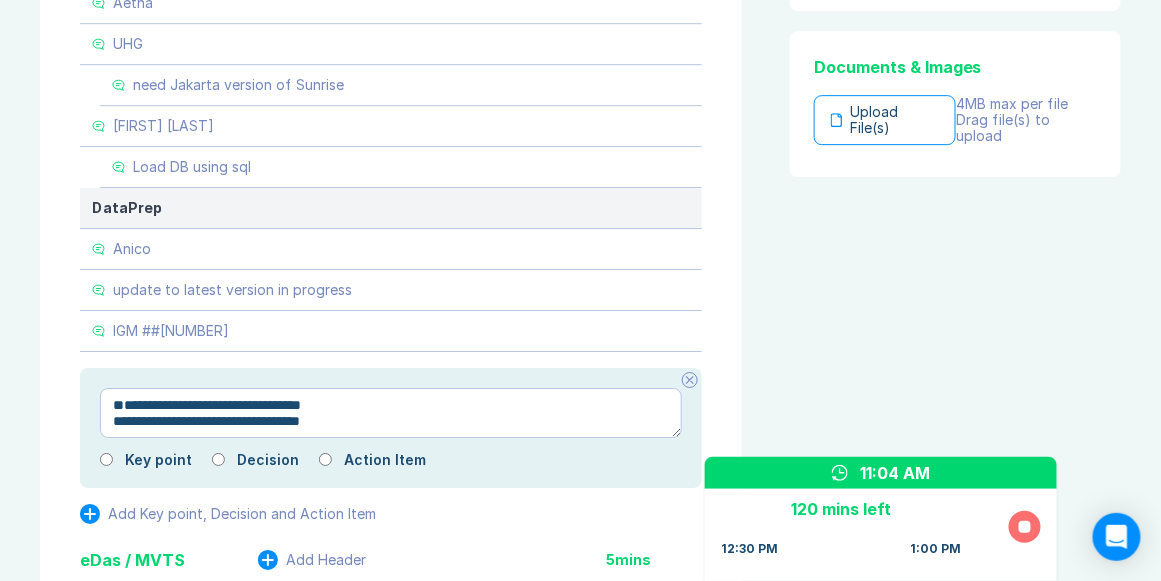 drag, startPoint x: 113, startPoint y: 394, endPoint x: 111, endPoint y: 409, distance: 15.132746 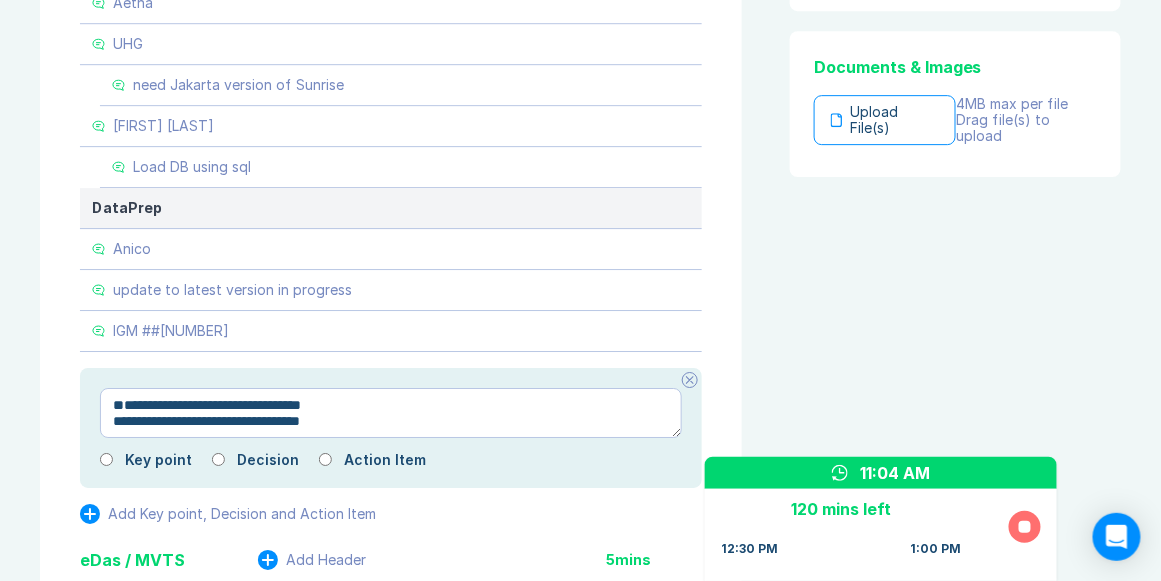 click on "**********" at bounding box center (391, 413) 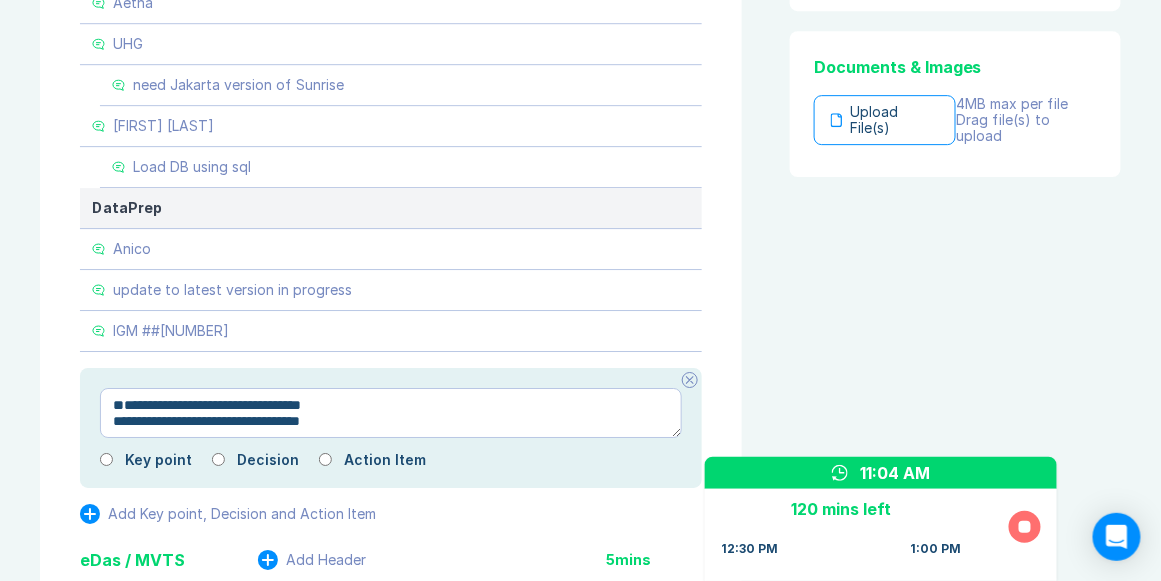 type on "*" 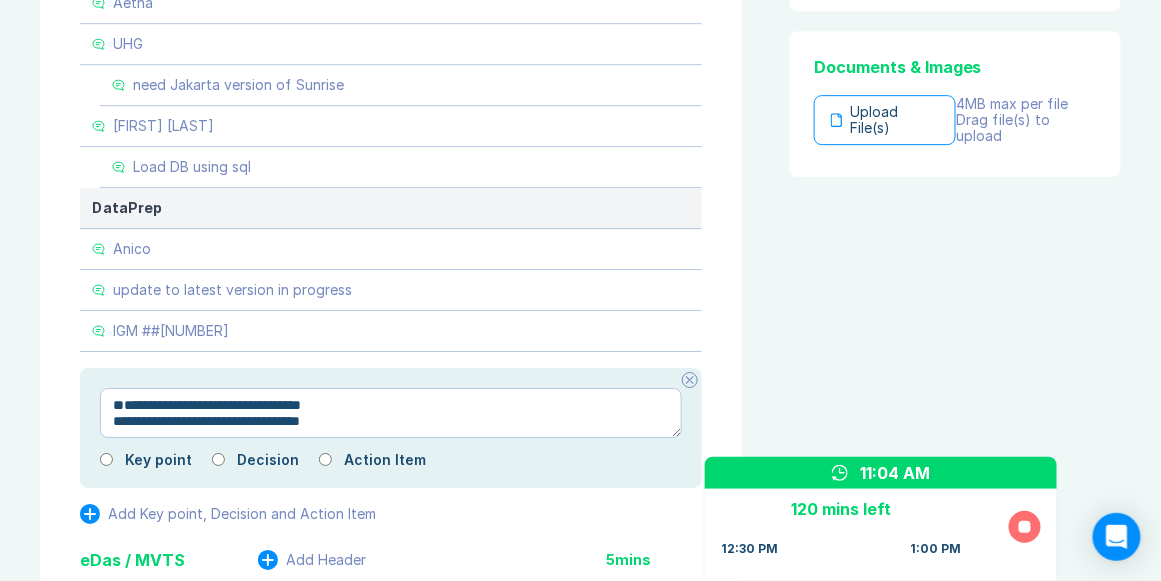 type on "**********" 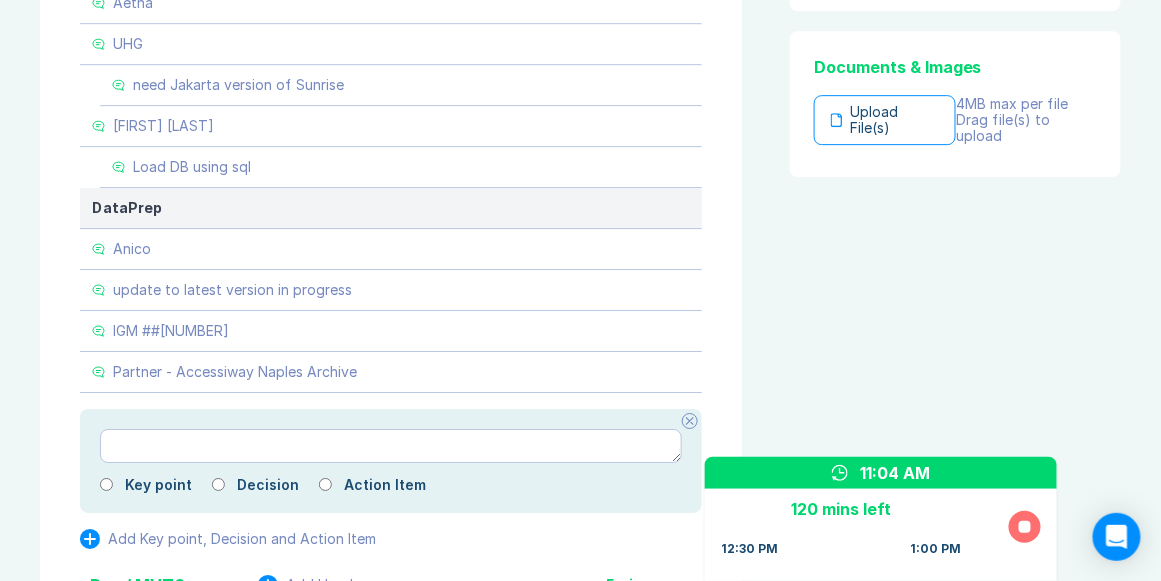 type on "*" 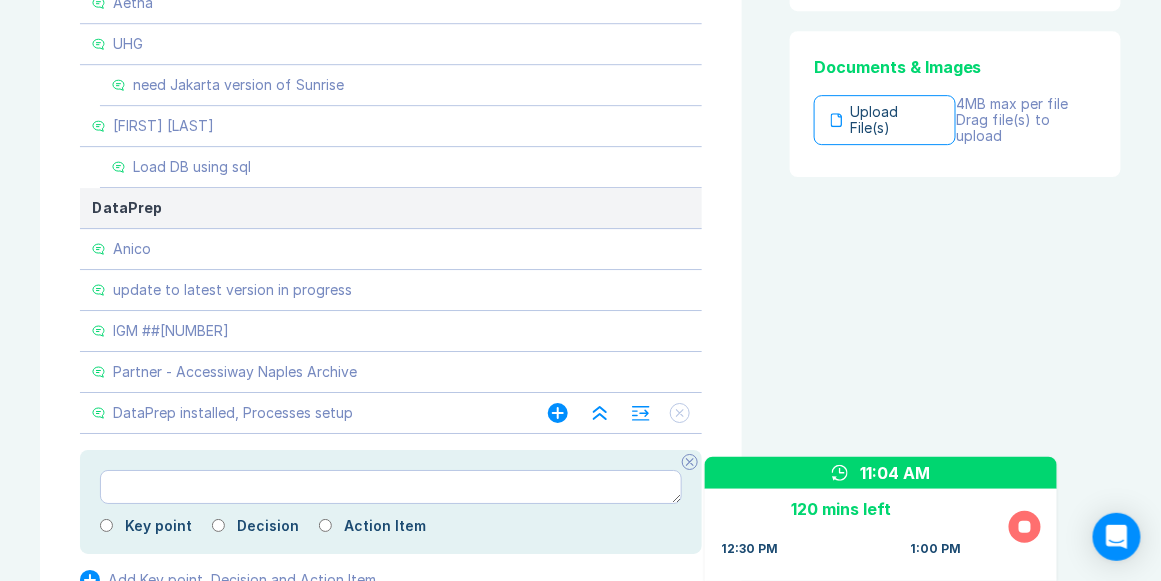 click 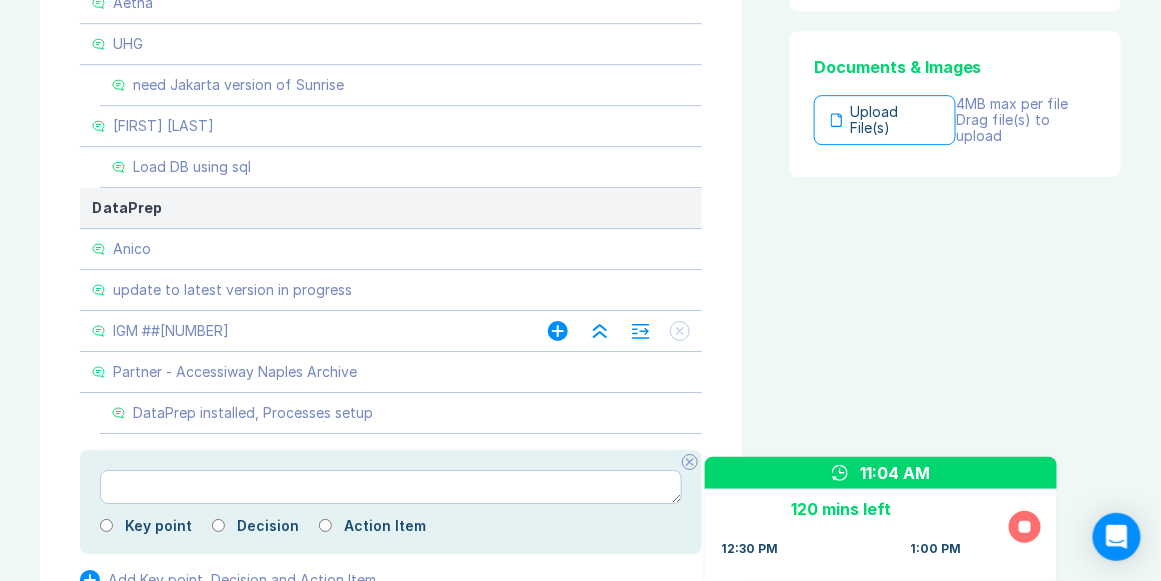 click 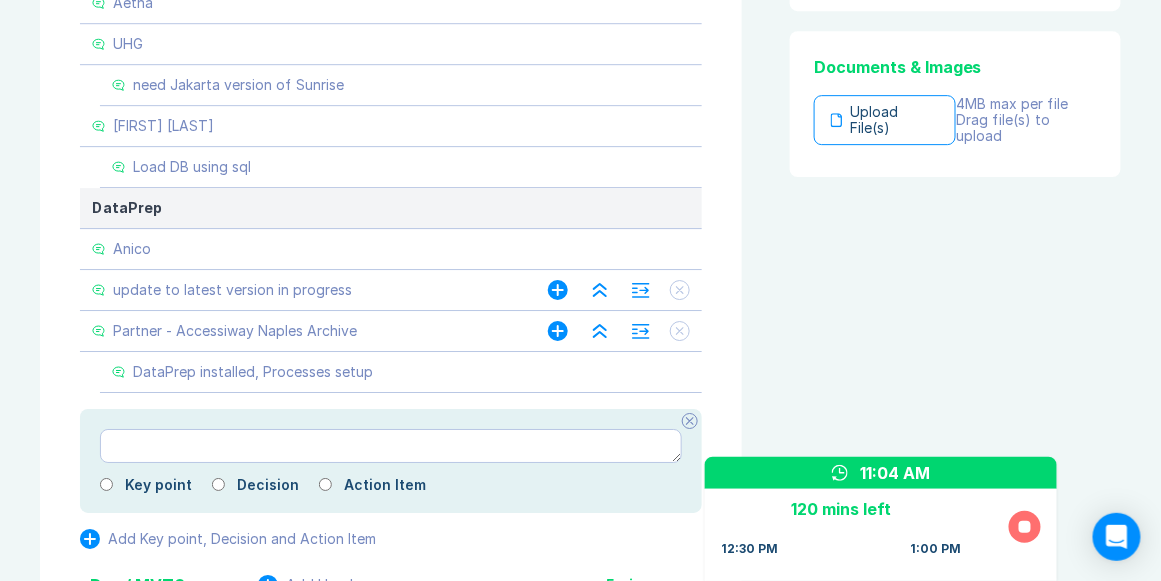 click 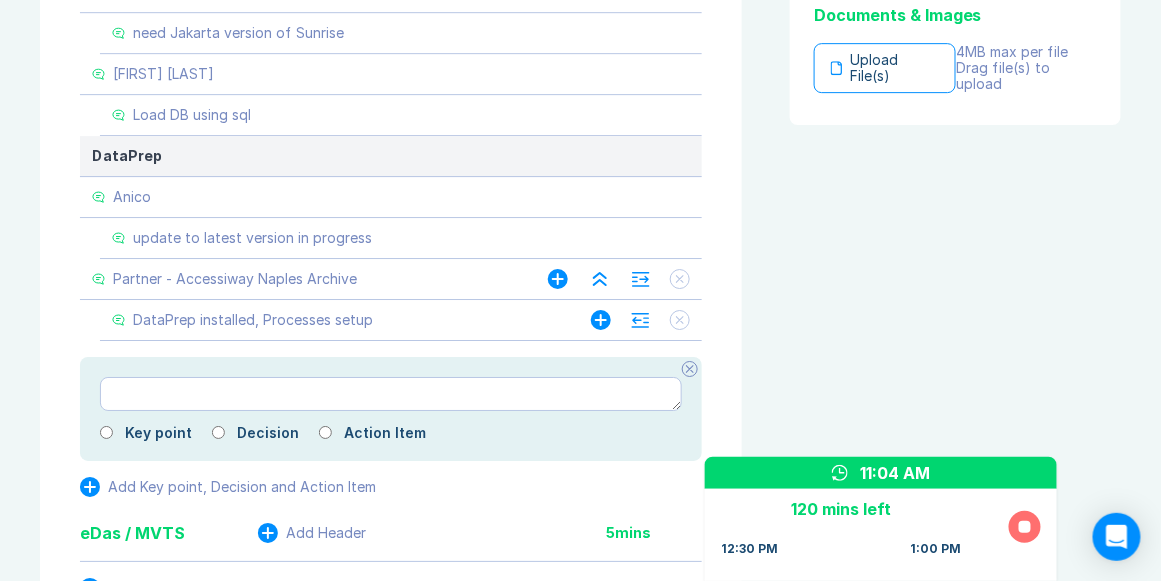 scroll, scrollTop: 1600, scrollLeft: 0, axis: vertical 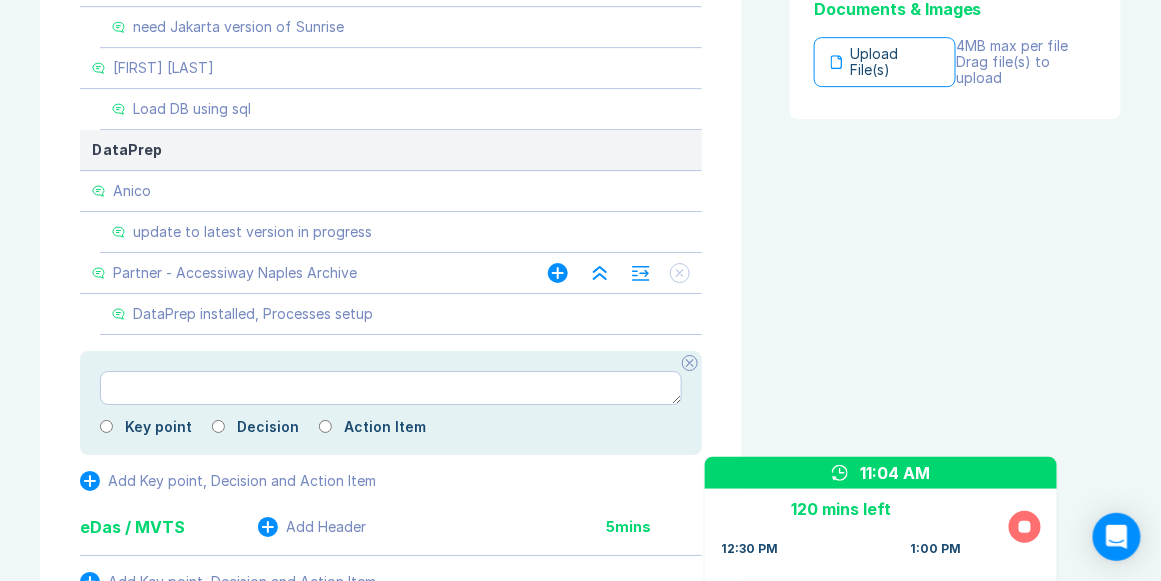 click 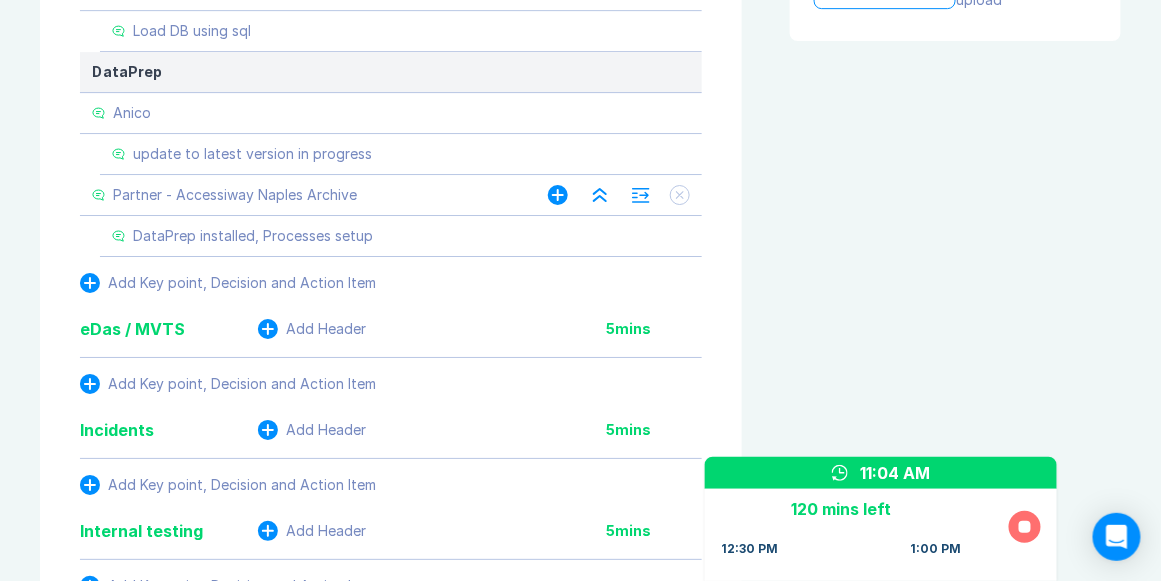 scroll, scrollTop: 1714, scrollLeft: 0, axis: vertical 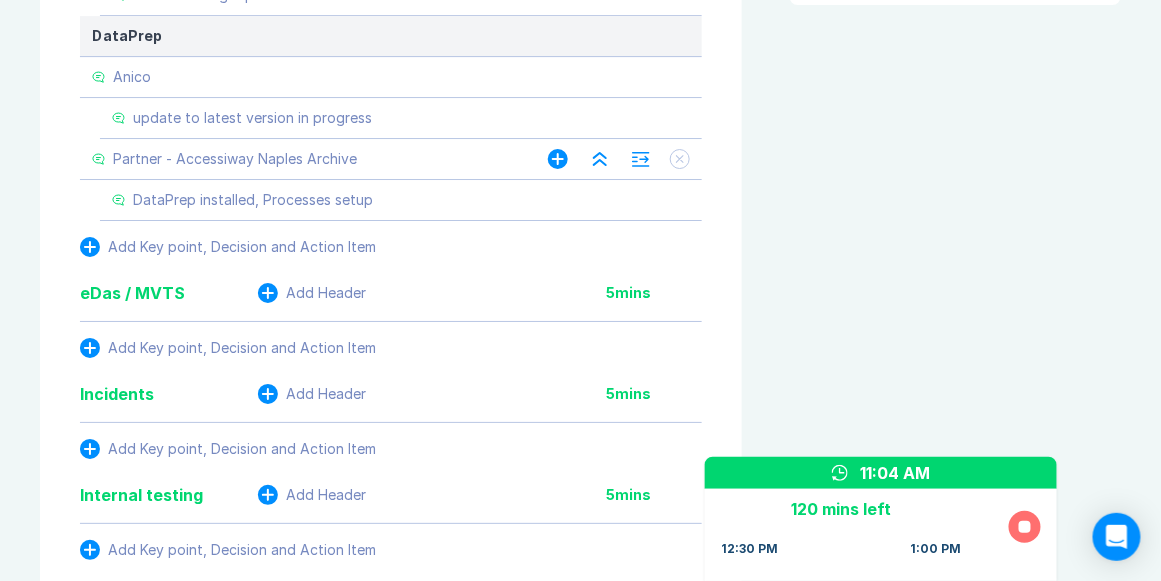 click on "Add Header" at bounding box center (326, 293) 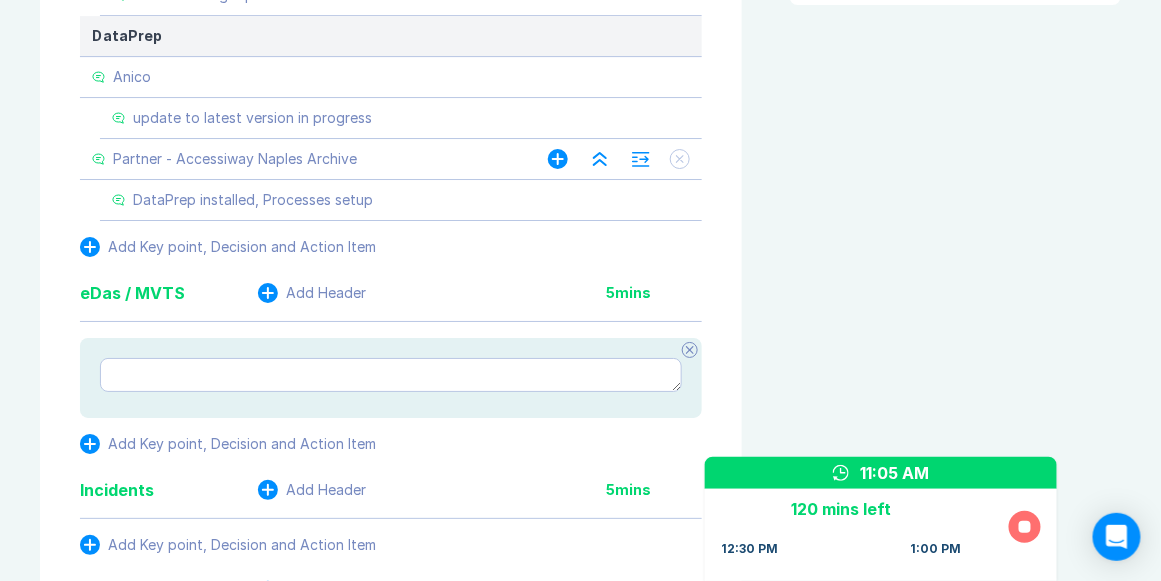type on "*" 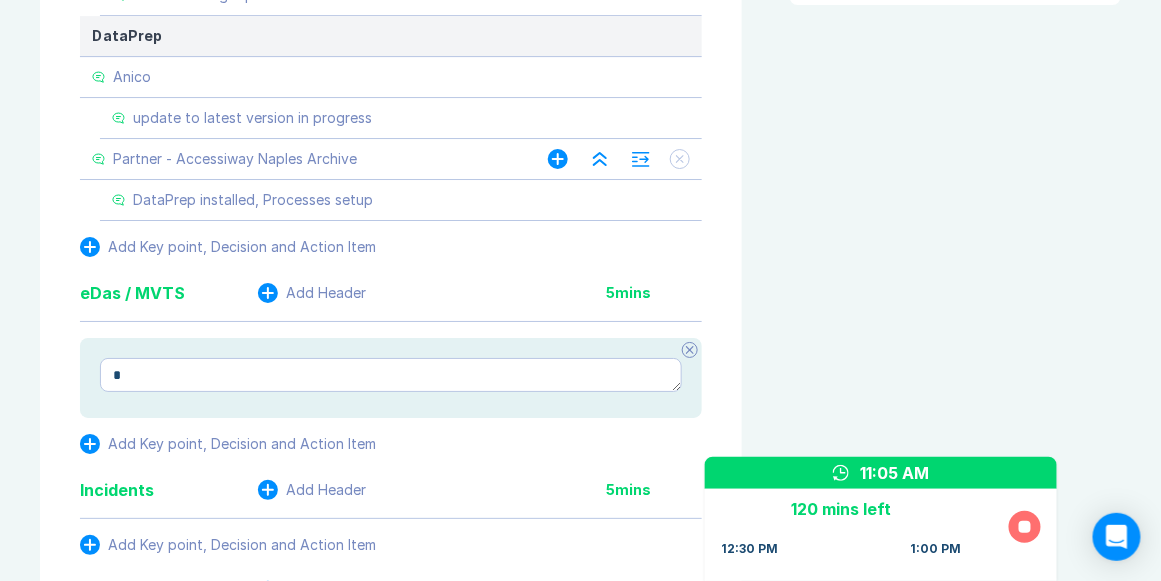 type on "*" 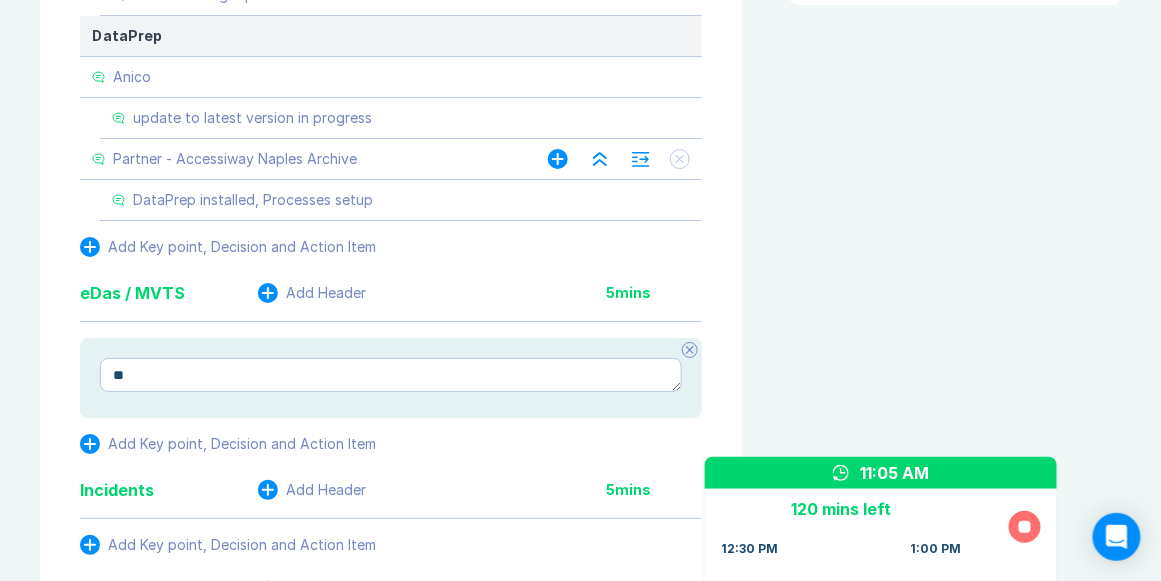 type on "*" 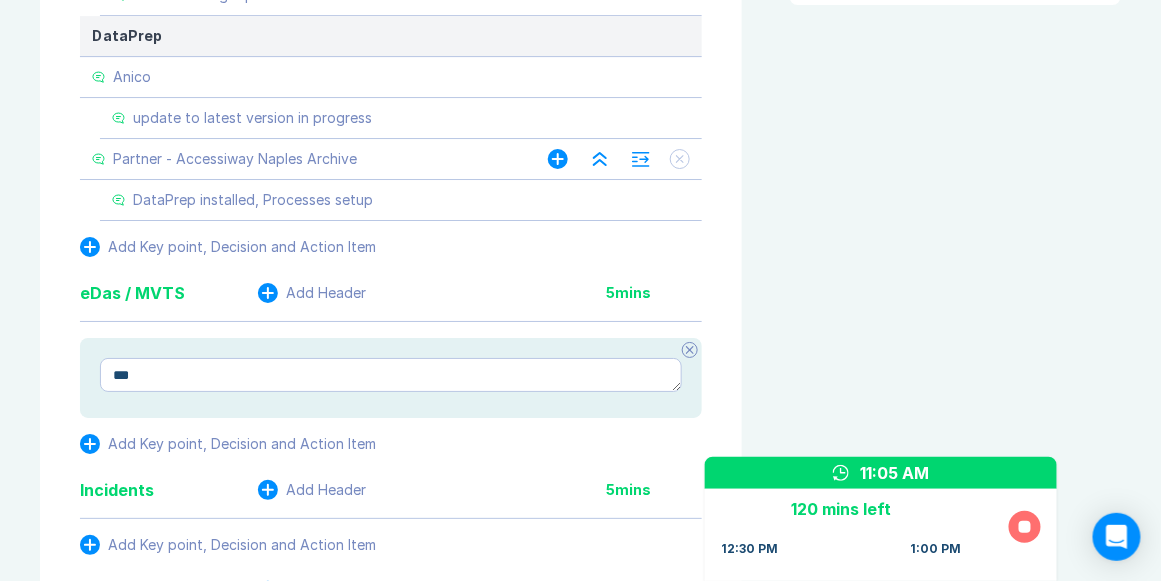 type on "*" 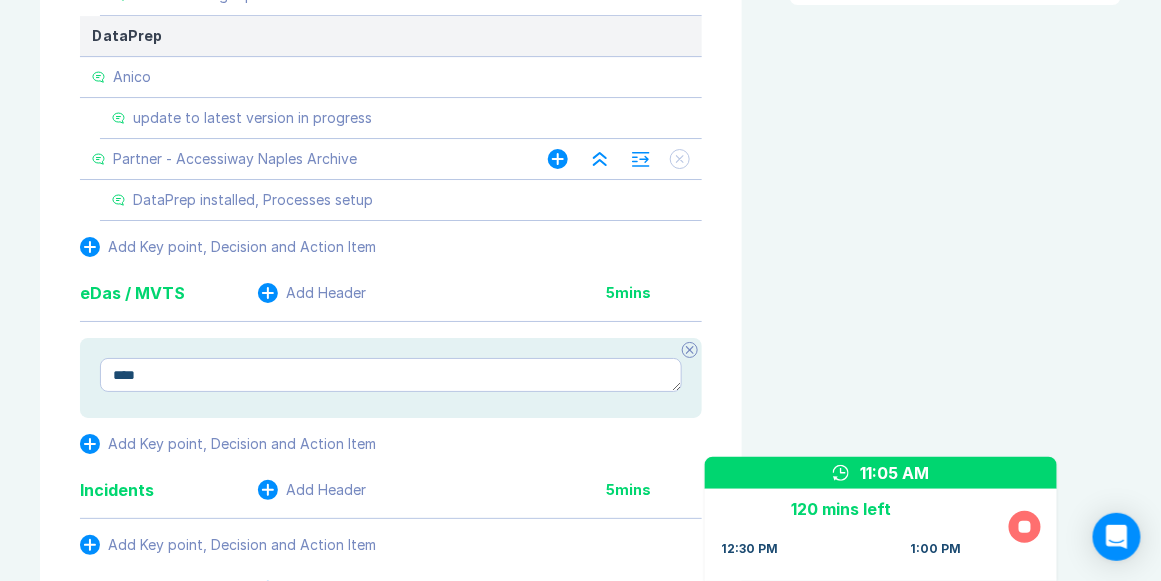 type on "*" 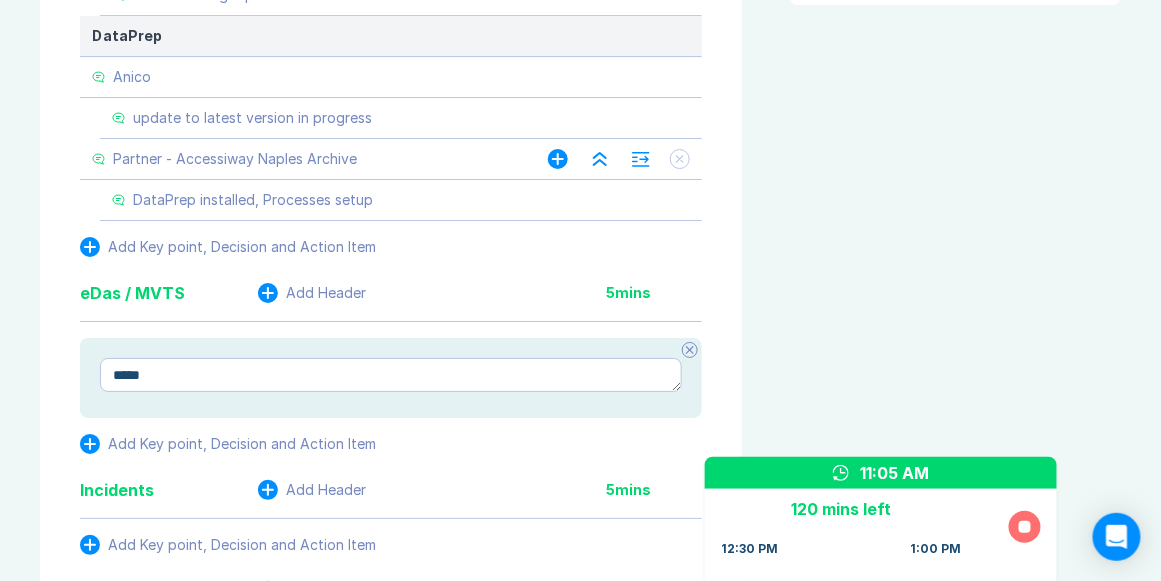 type on "*" 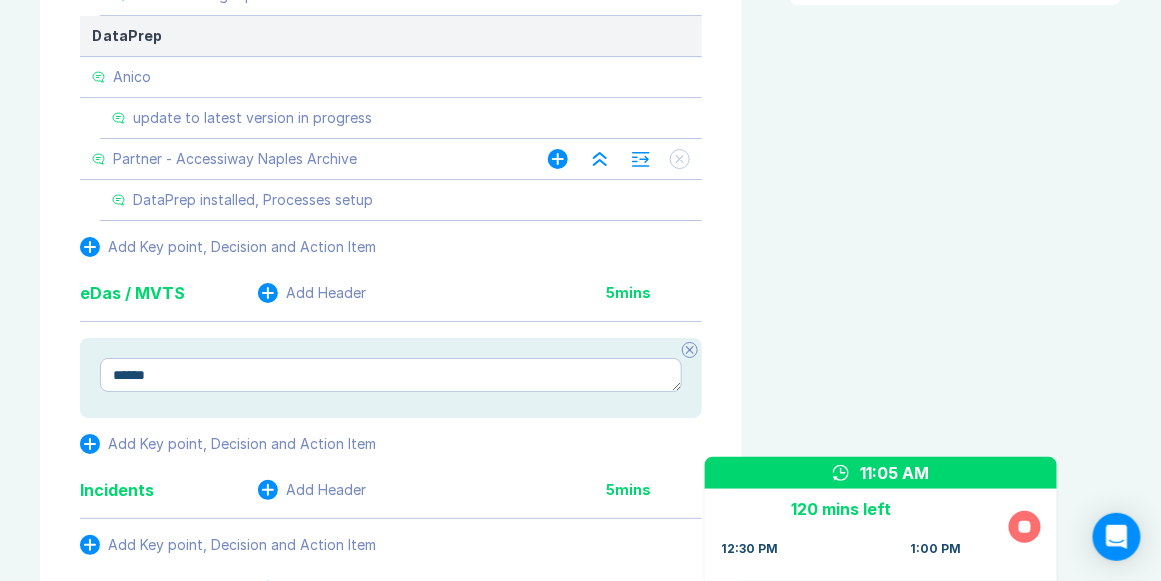 type on "*" 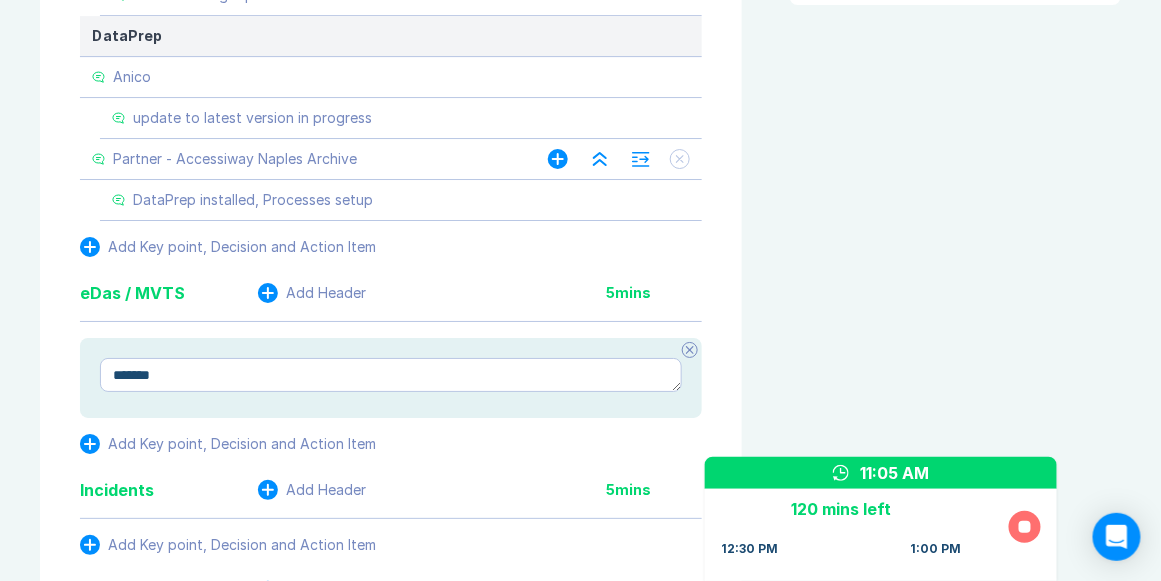 type on "*" 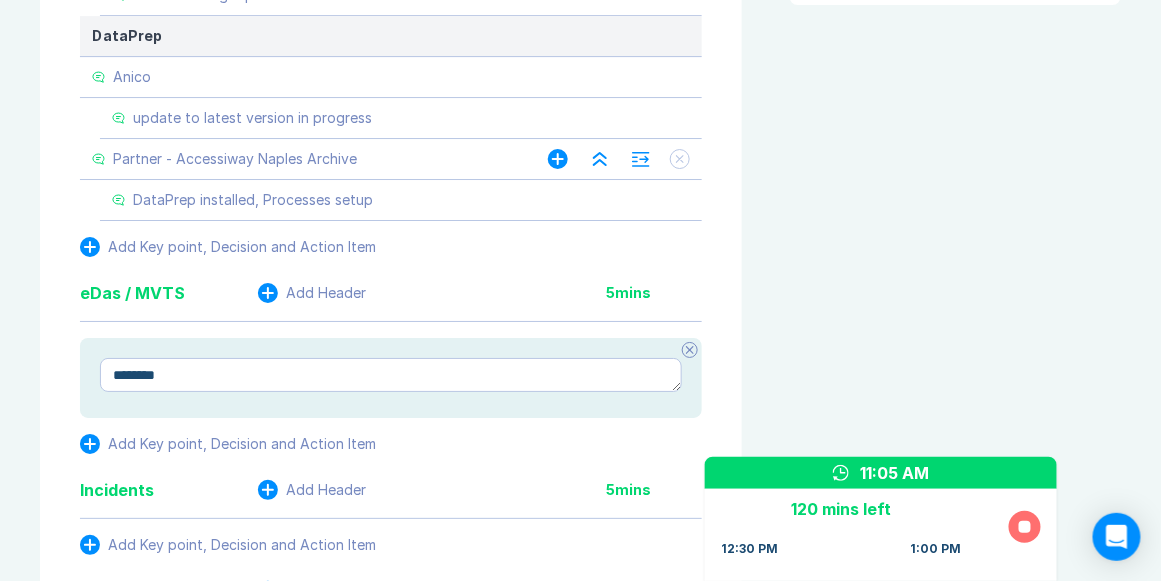 type on "*" 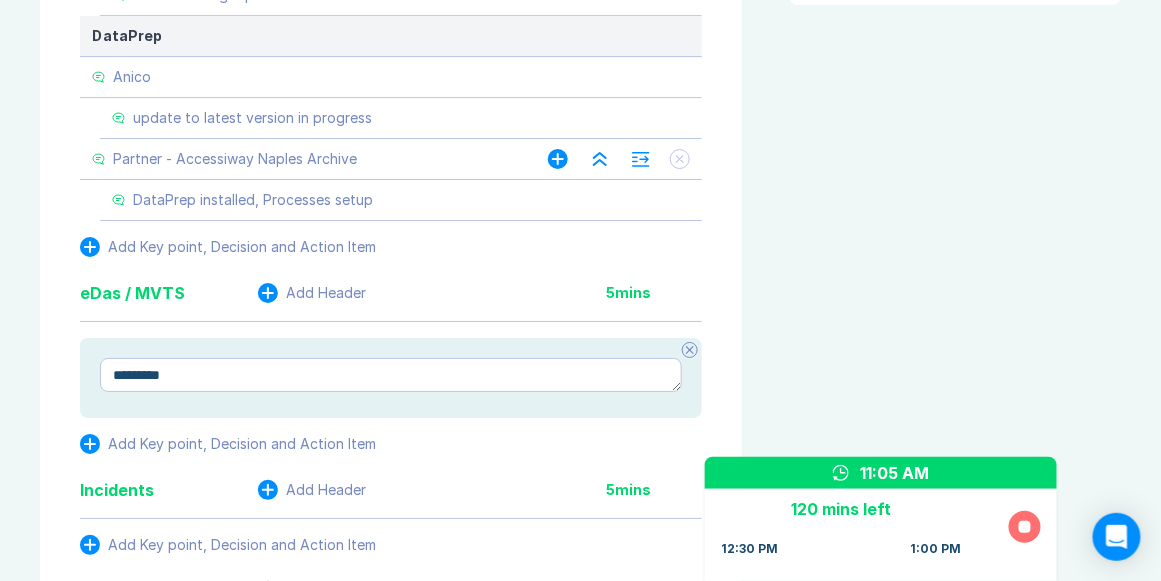type on "*" 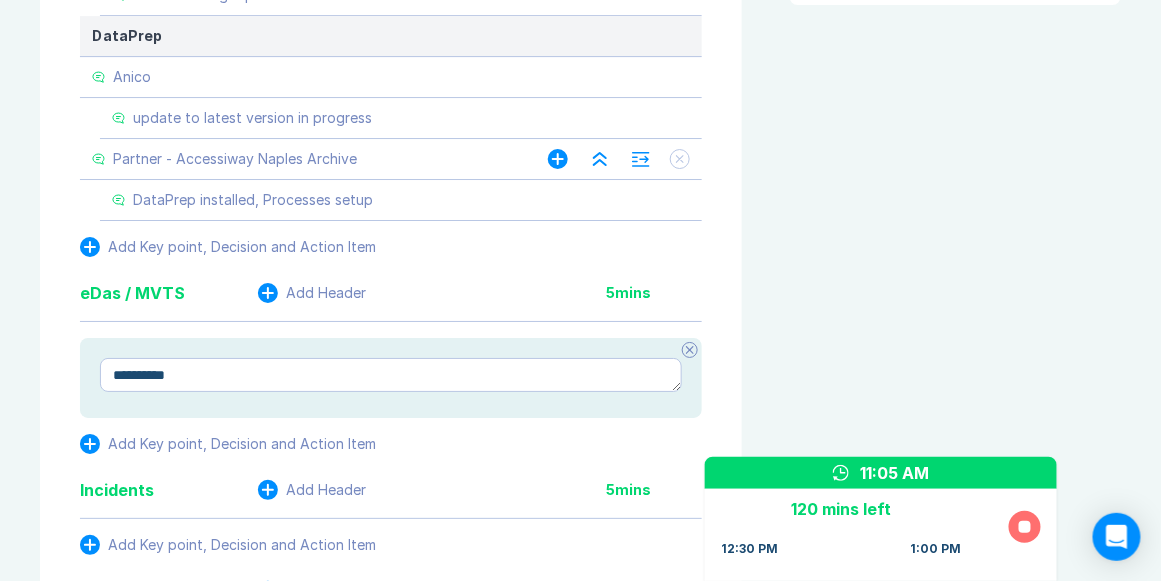 type on "*" 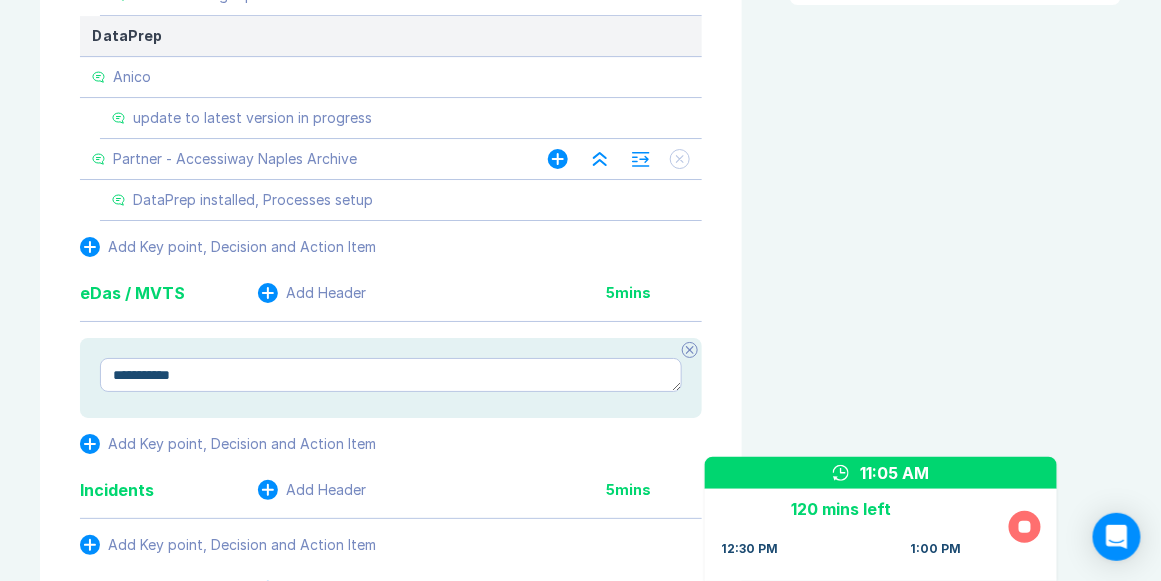 type on "*" 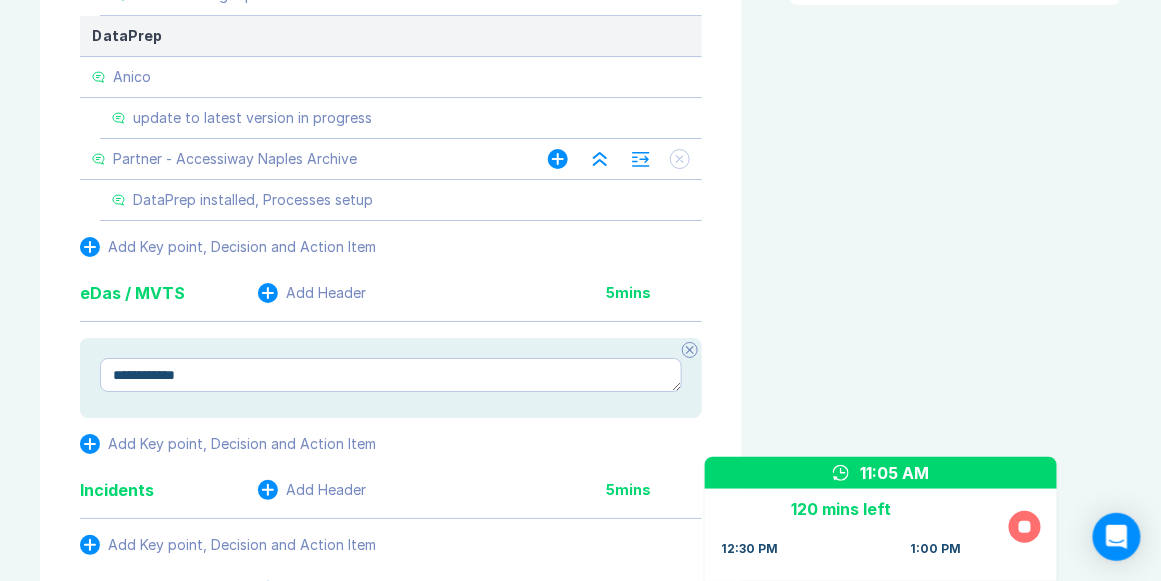 type on "*" 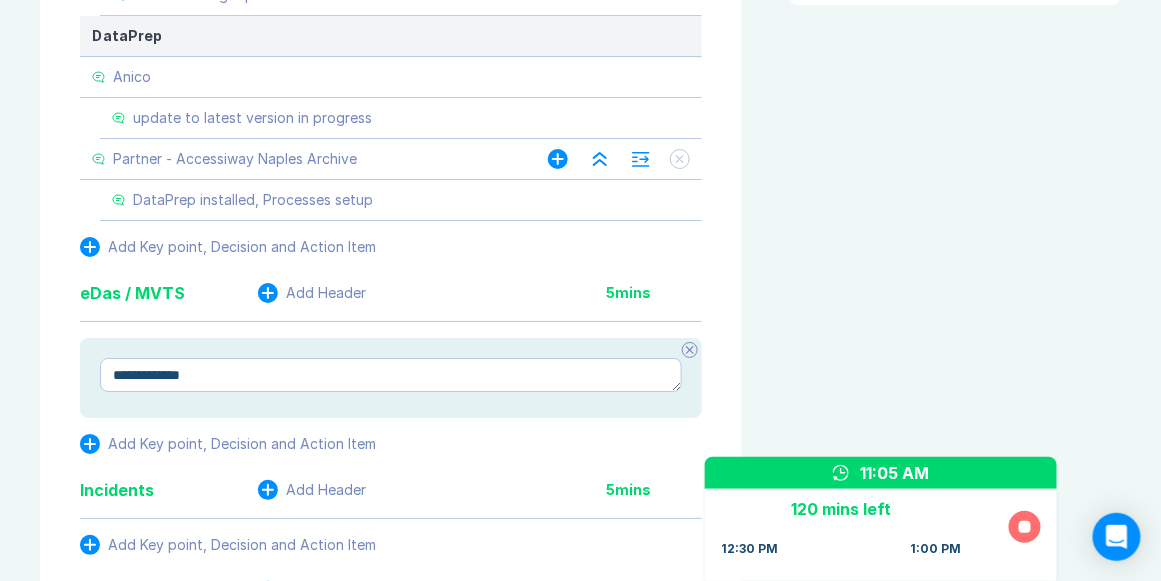 type on "*" 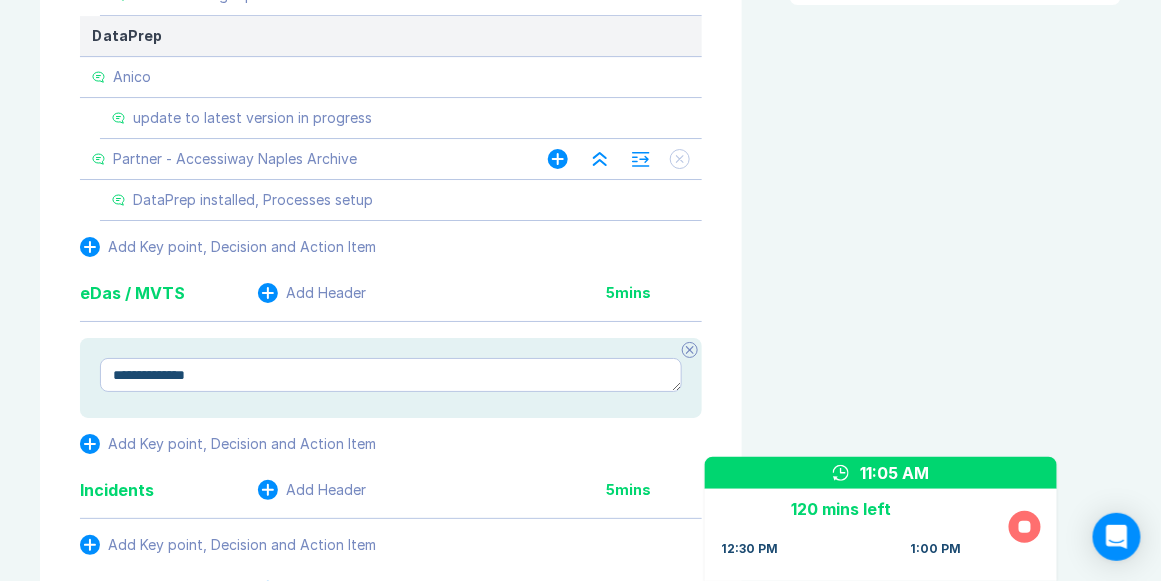 type on "*" 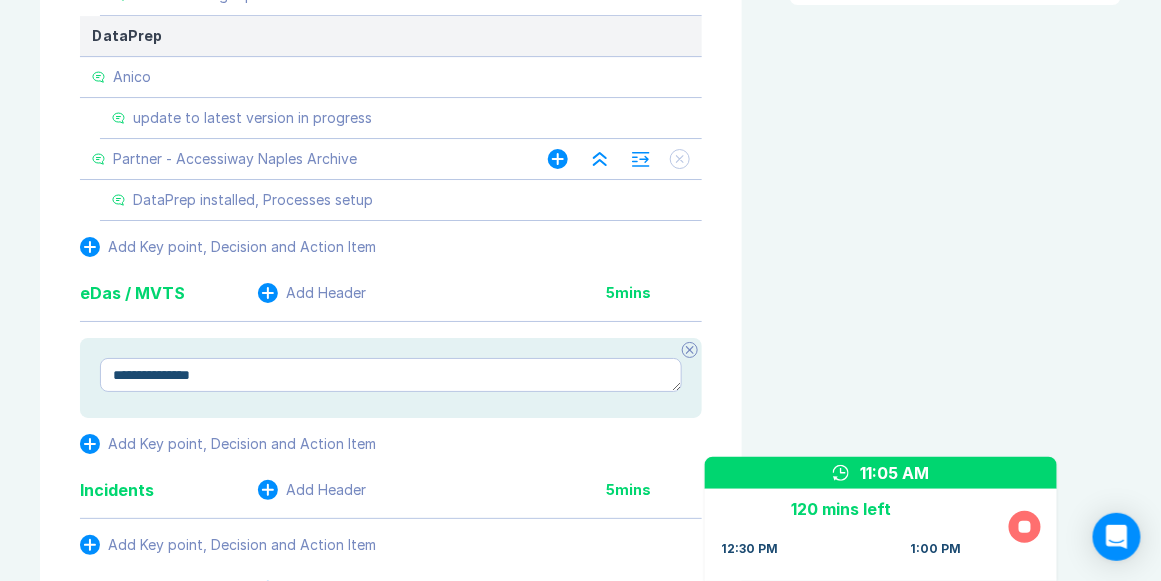 type on "*" 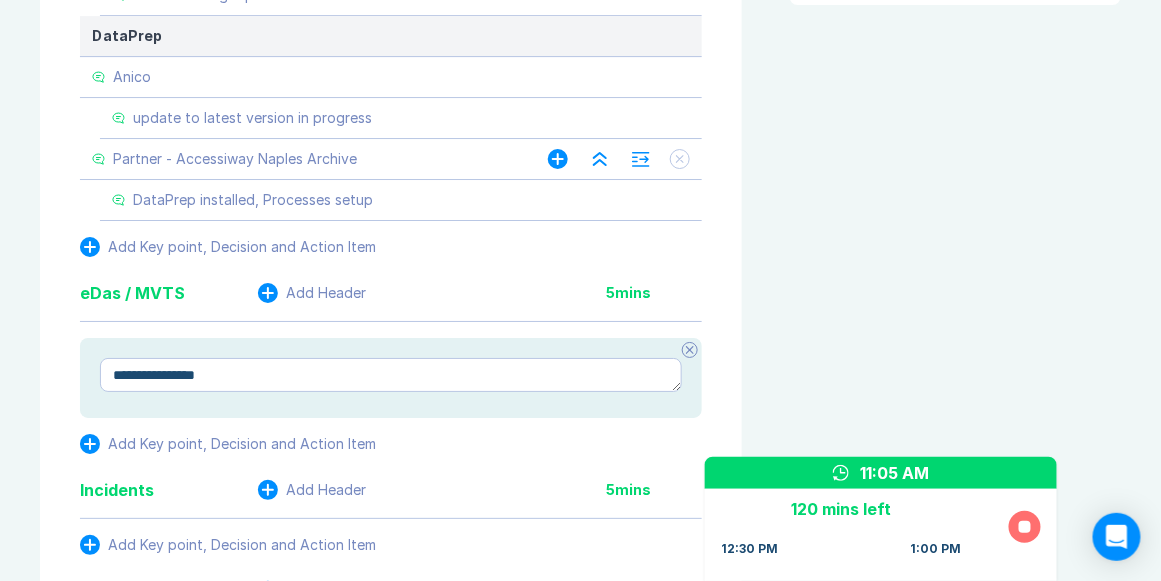 type on "*" 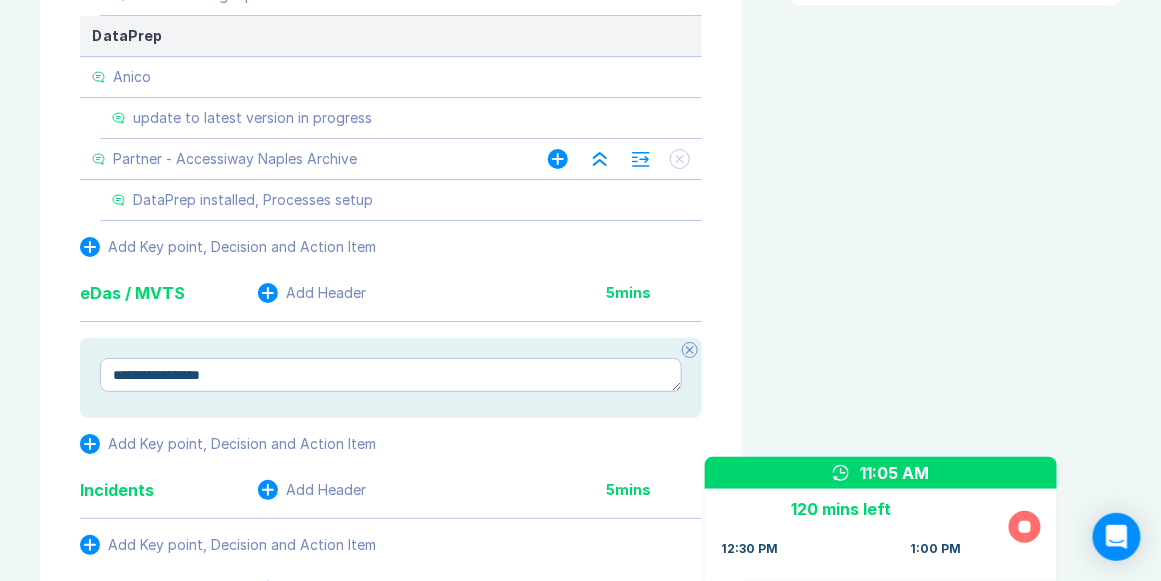 type on "*" 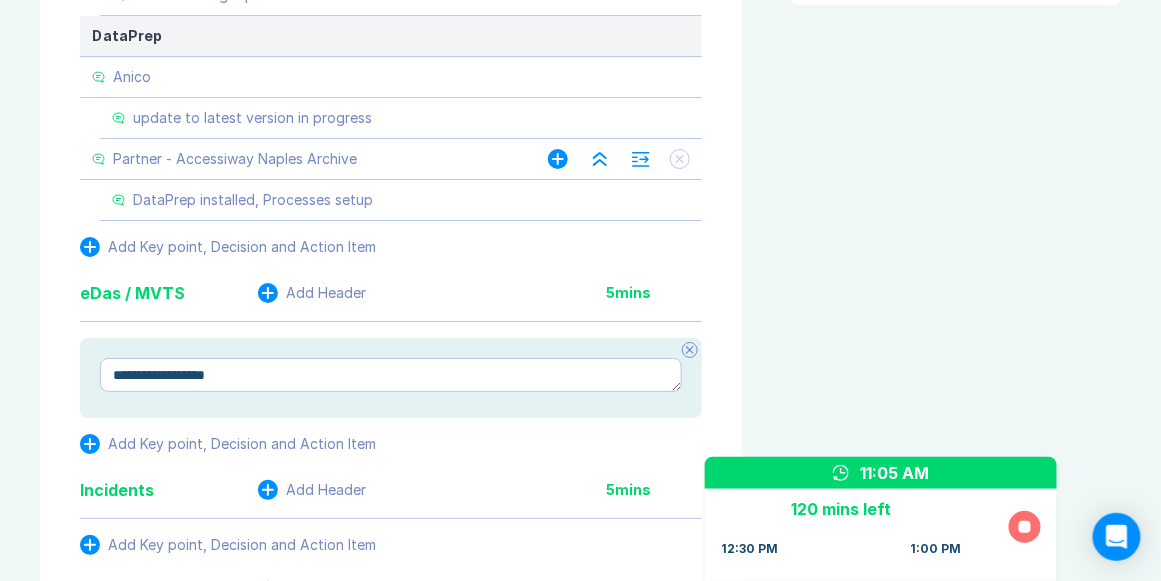 type on "*" 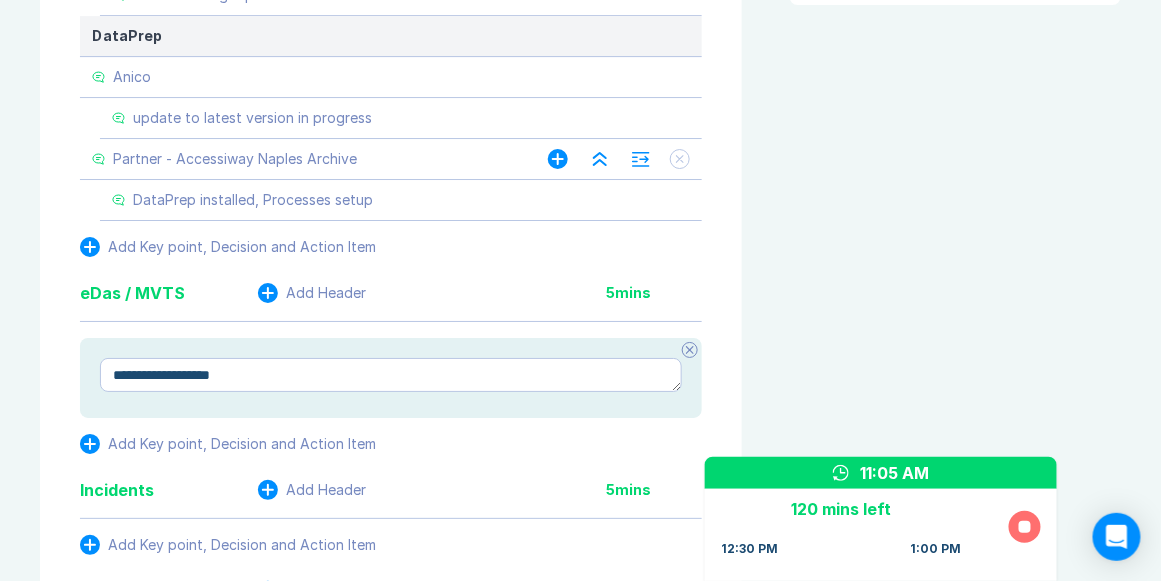 type on "*" 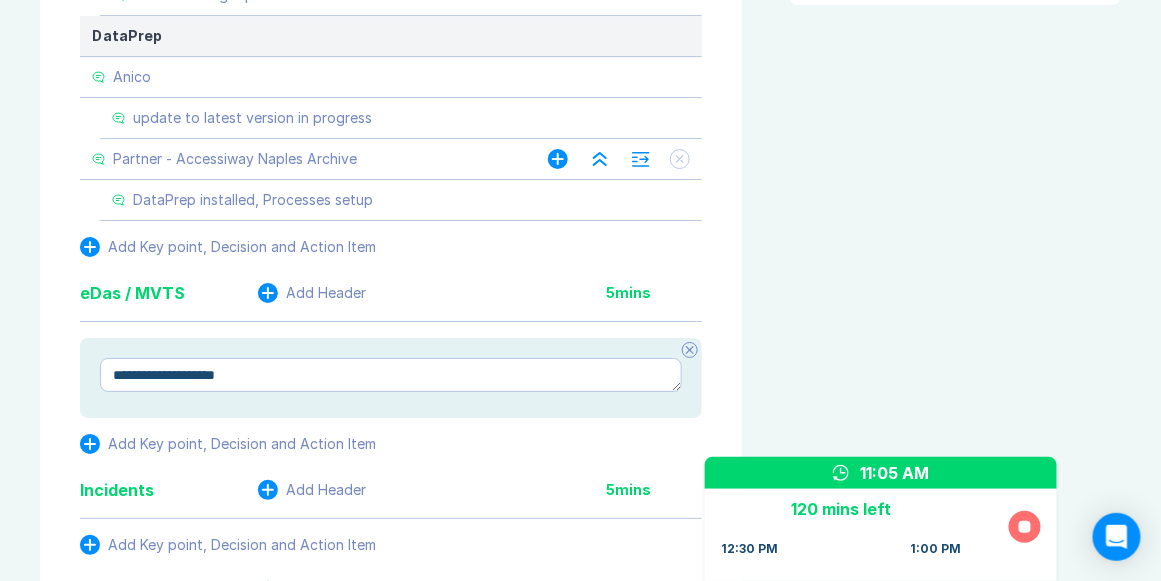 type on "*" 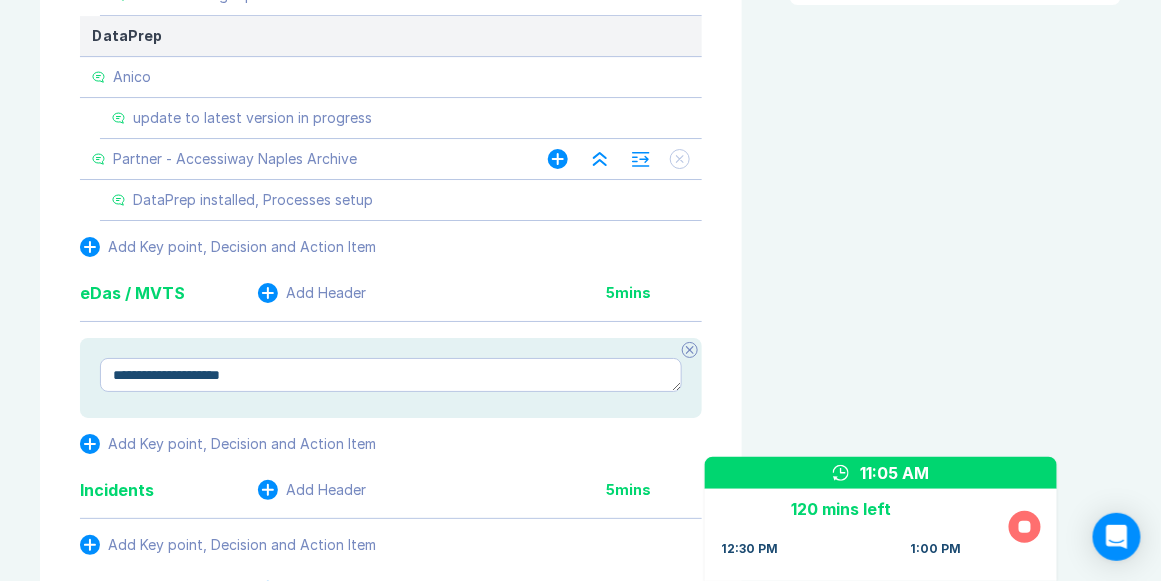 type on "*" 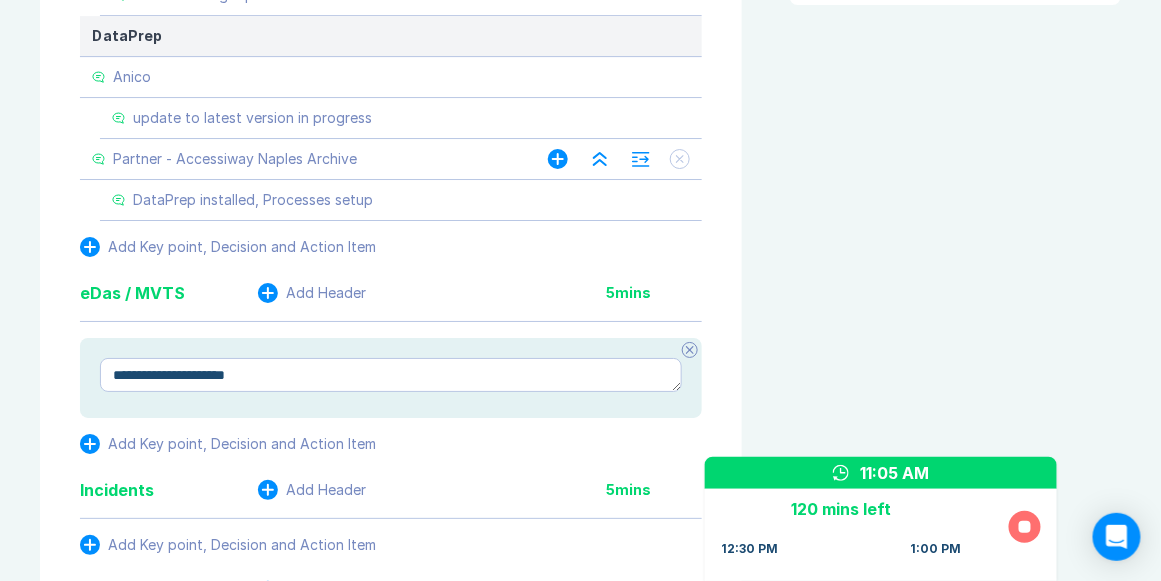 type on "*" 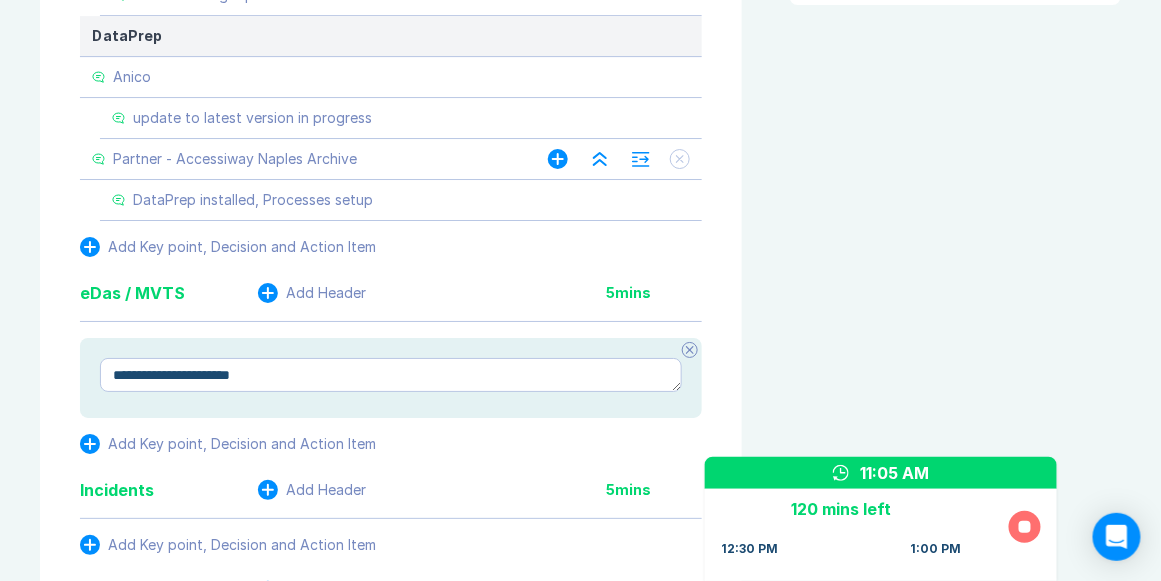 type on "*" 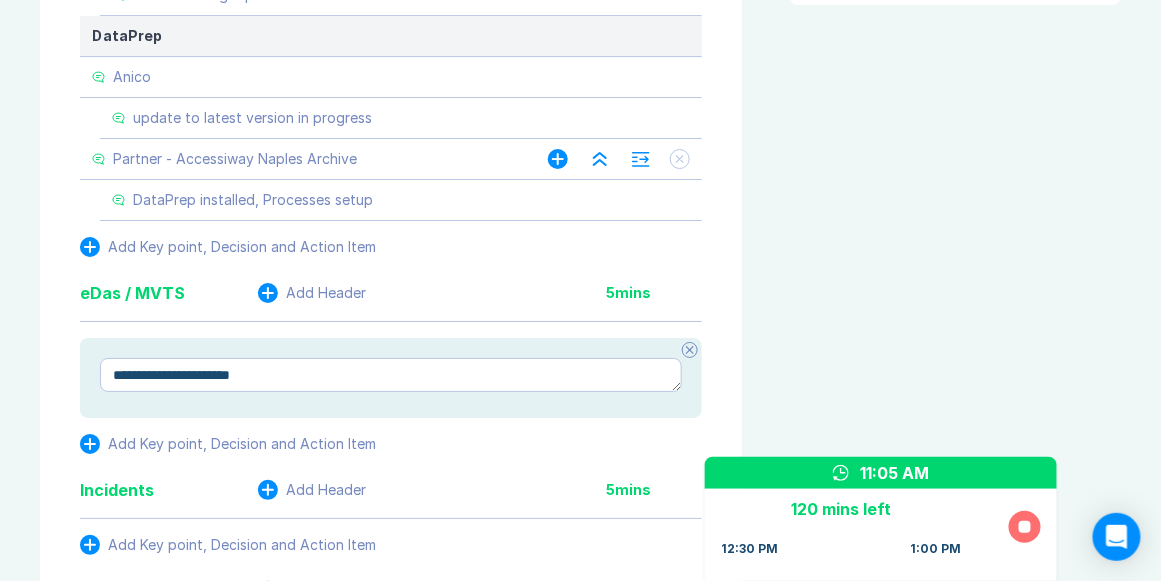 type on "**********" 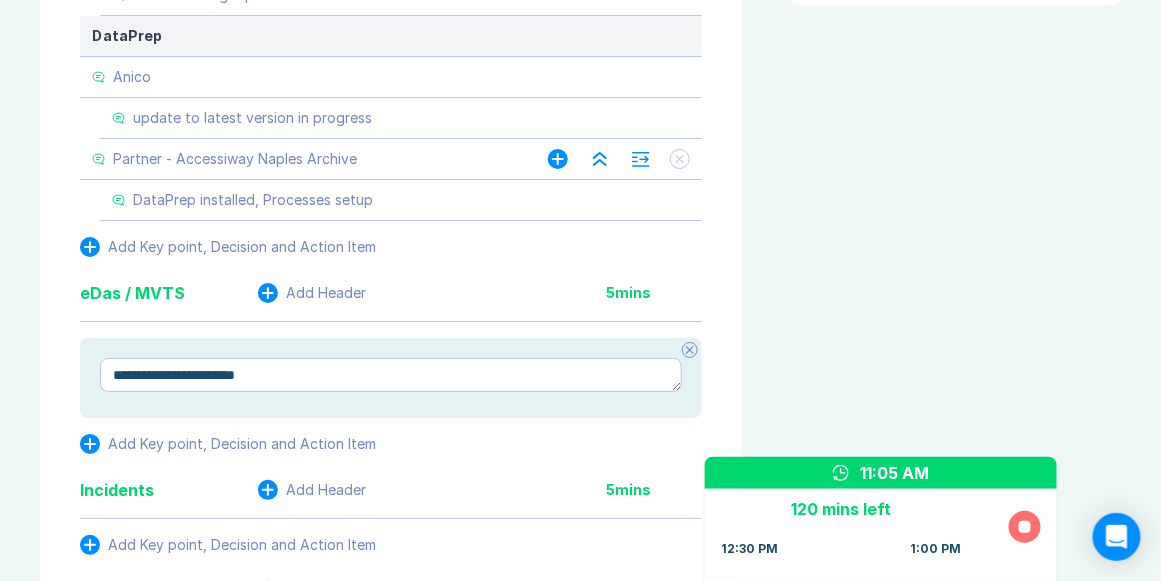 type on "*" 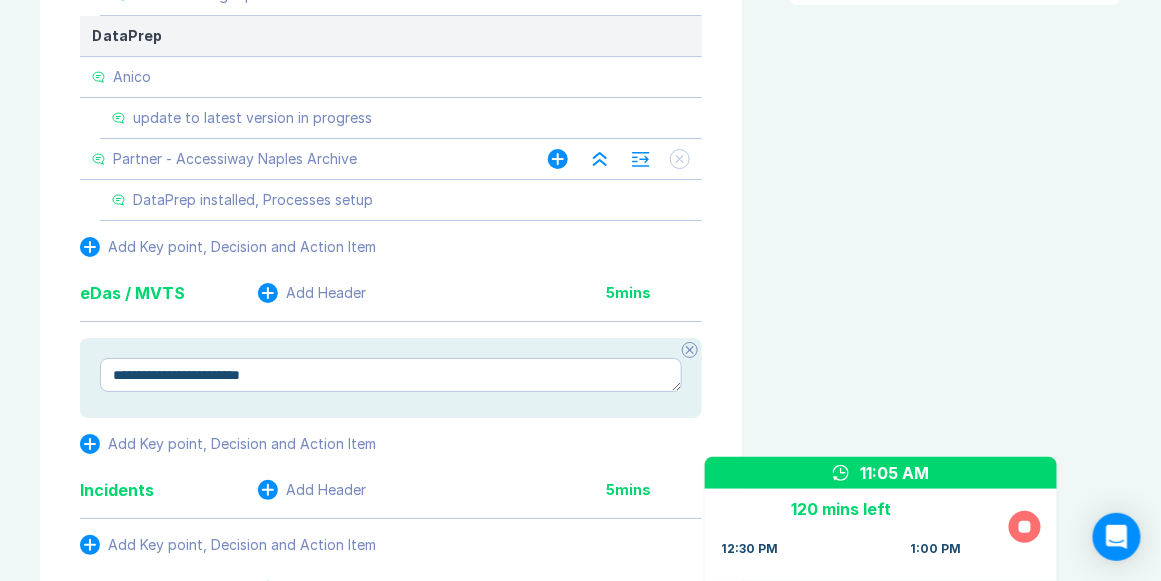 type on "*" 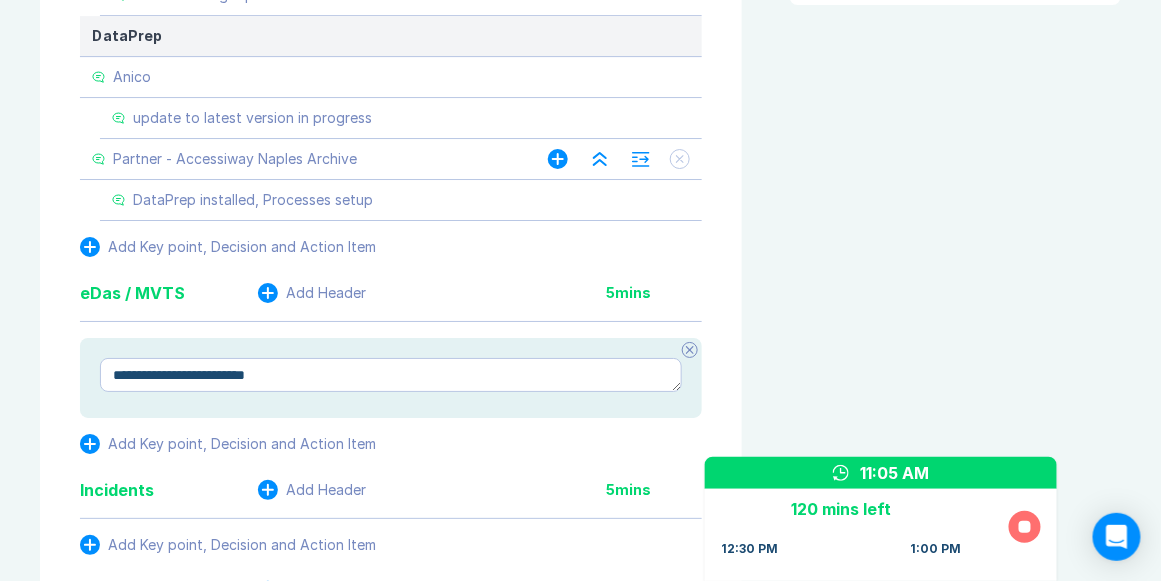 type on "*" 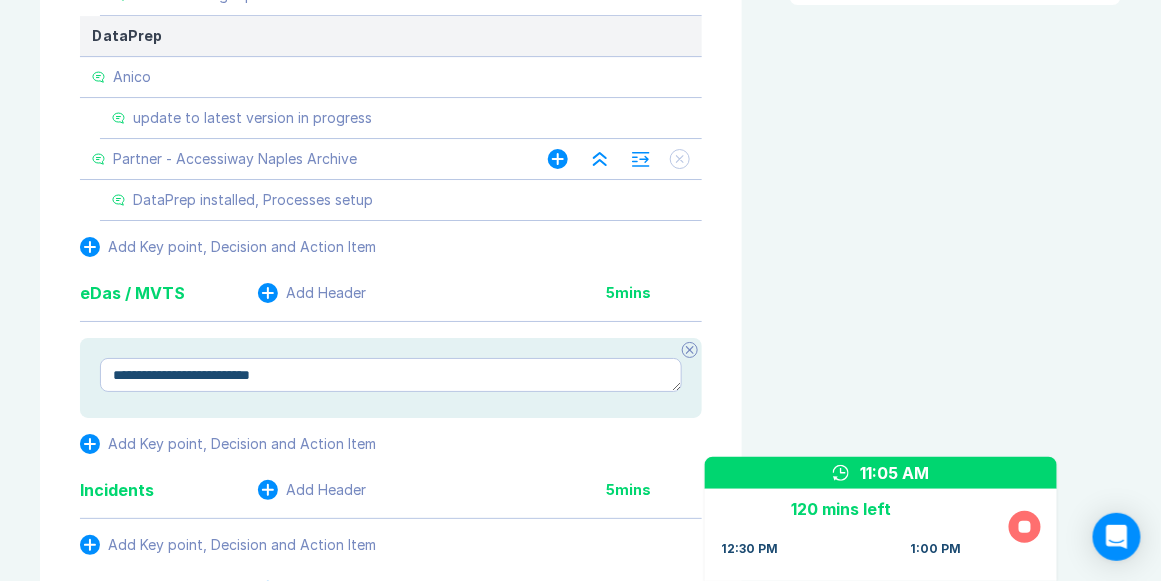 type on "*" 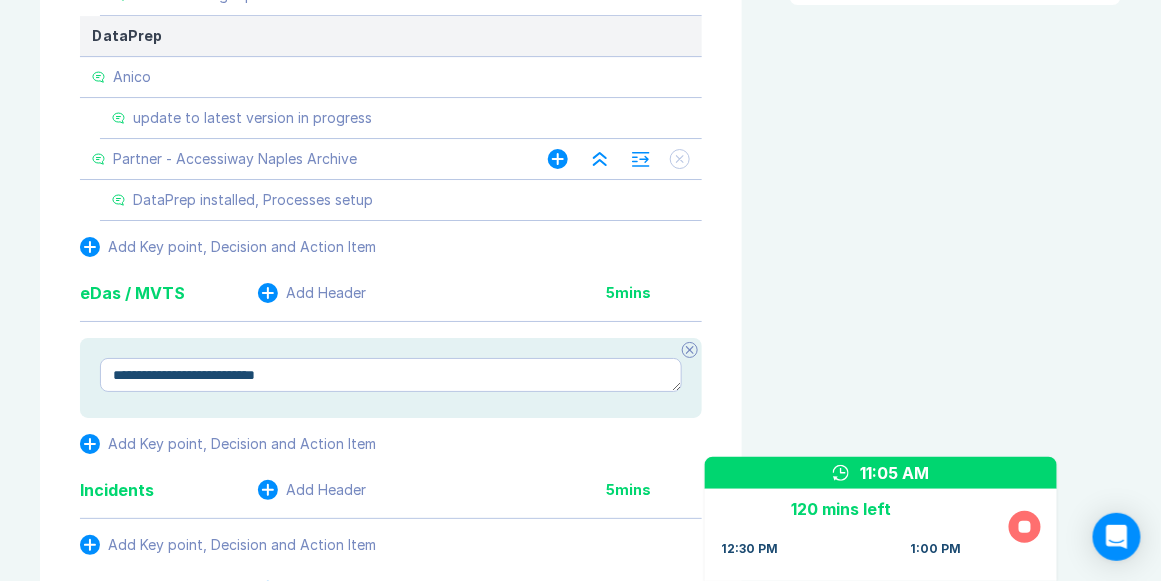 type on "*" 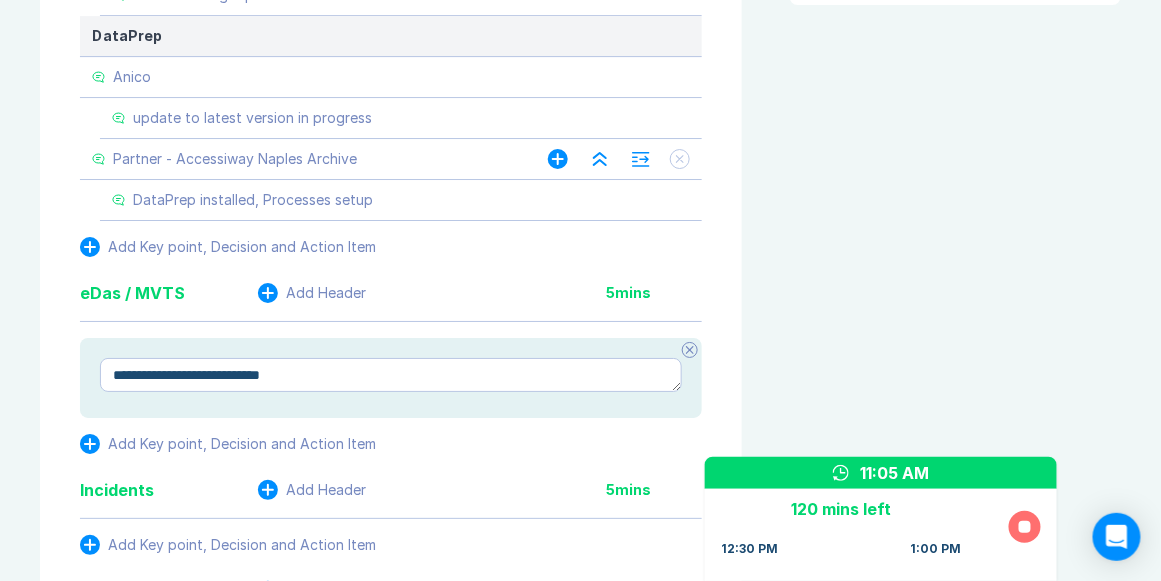 type on "*" 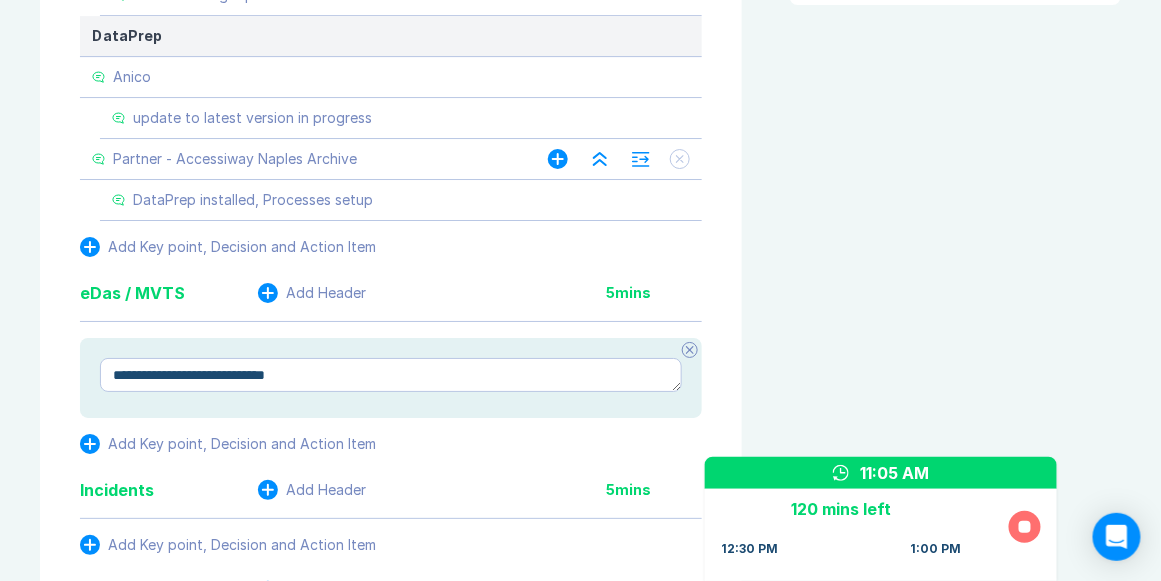 type on "*" 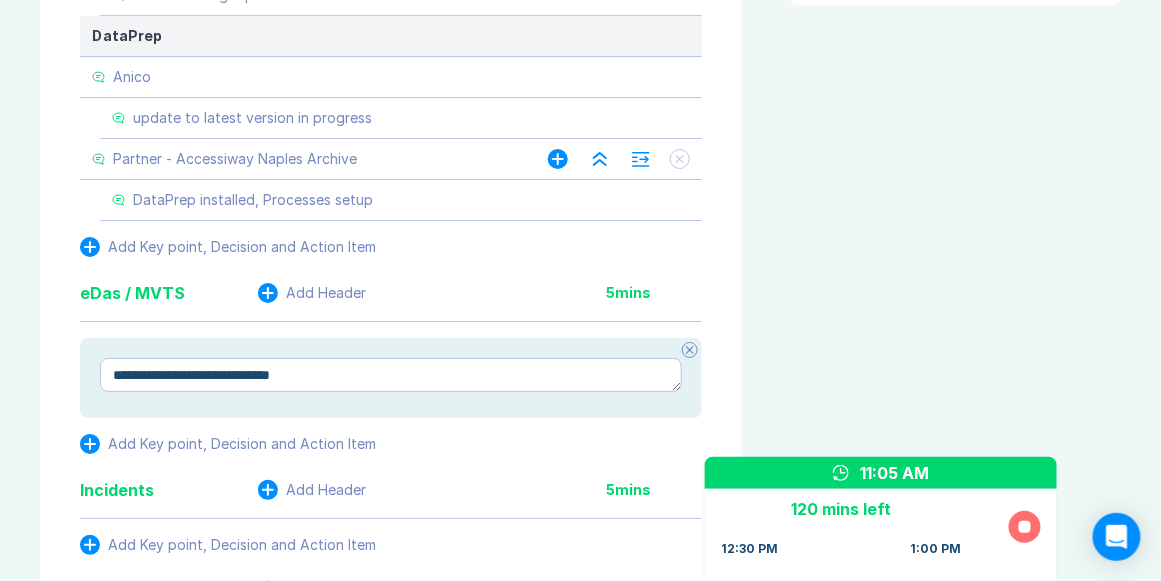 type on "*" 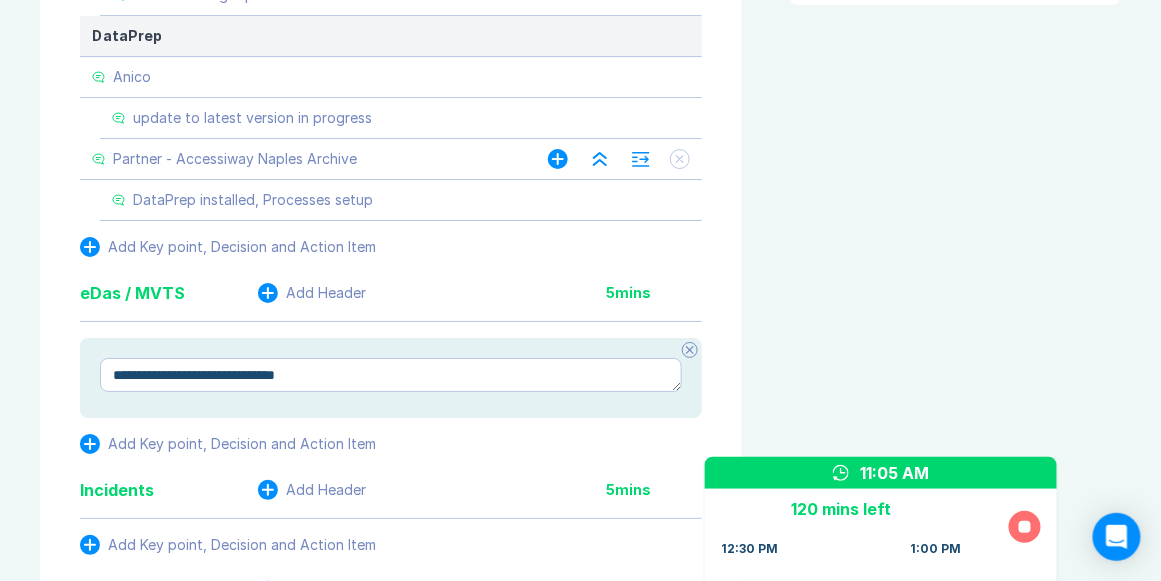 type on "*" 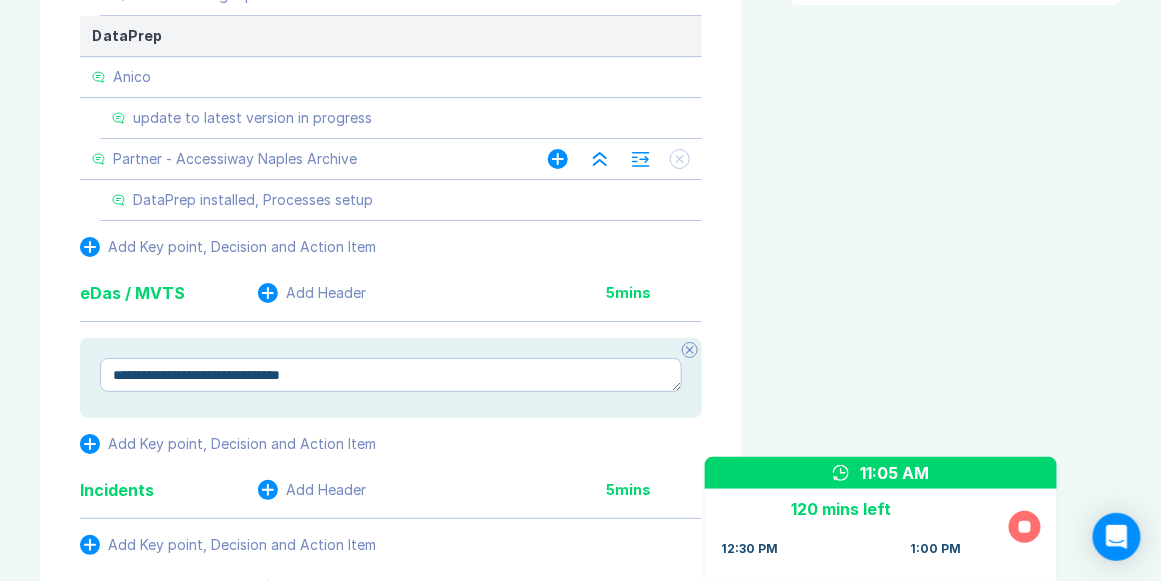 type on "*" 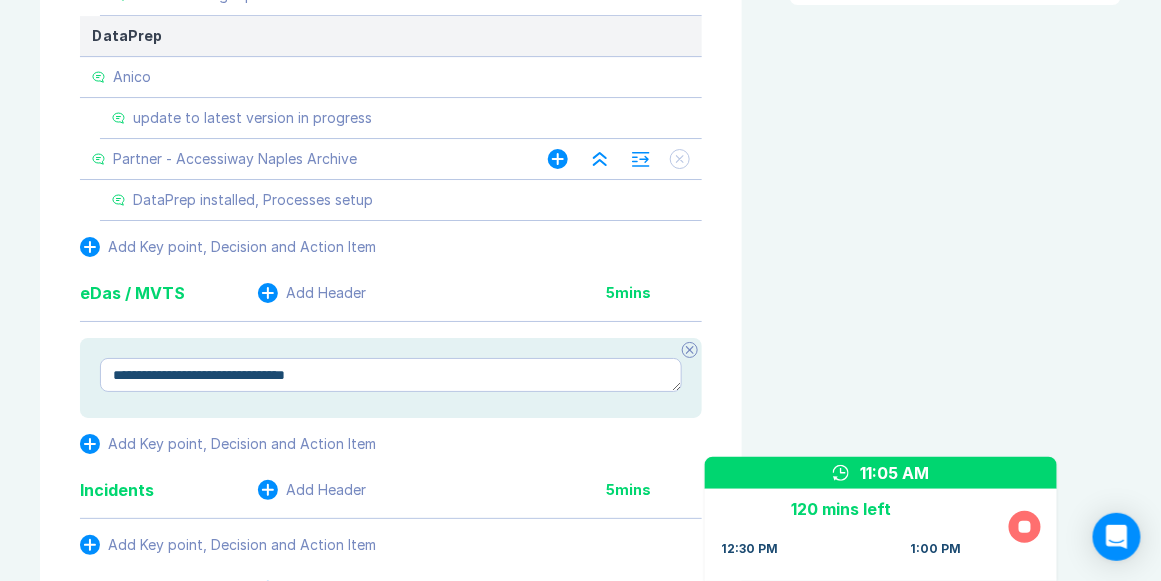 type on "*" 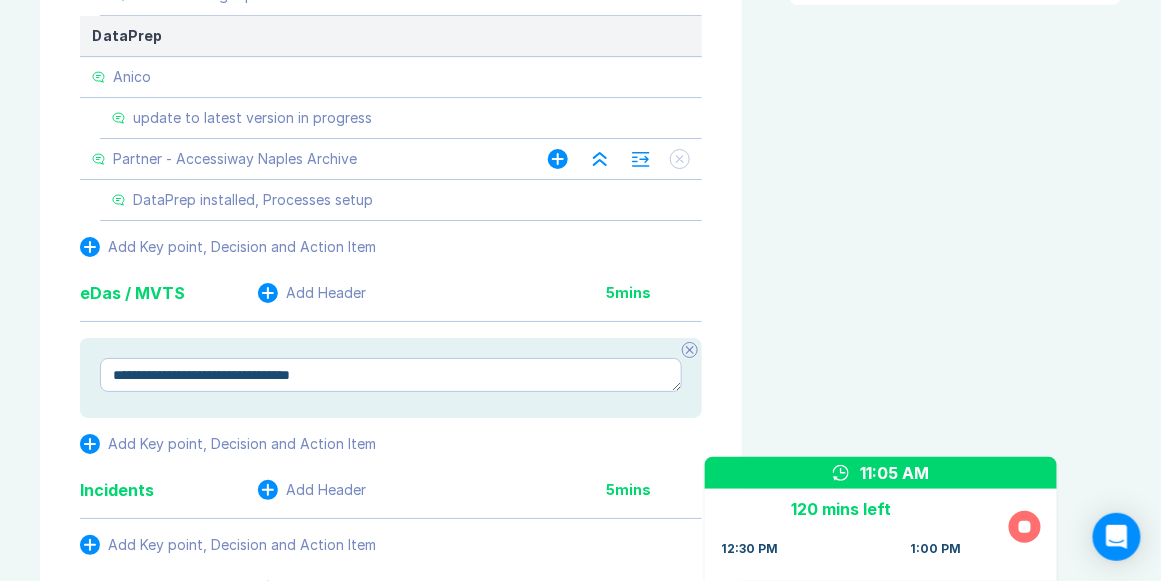 type on "*" 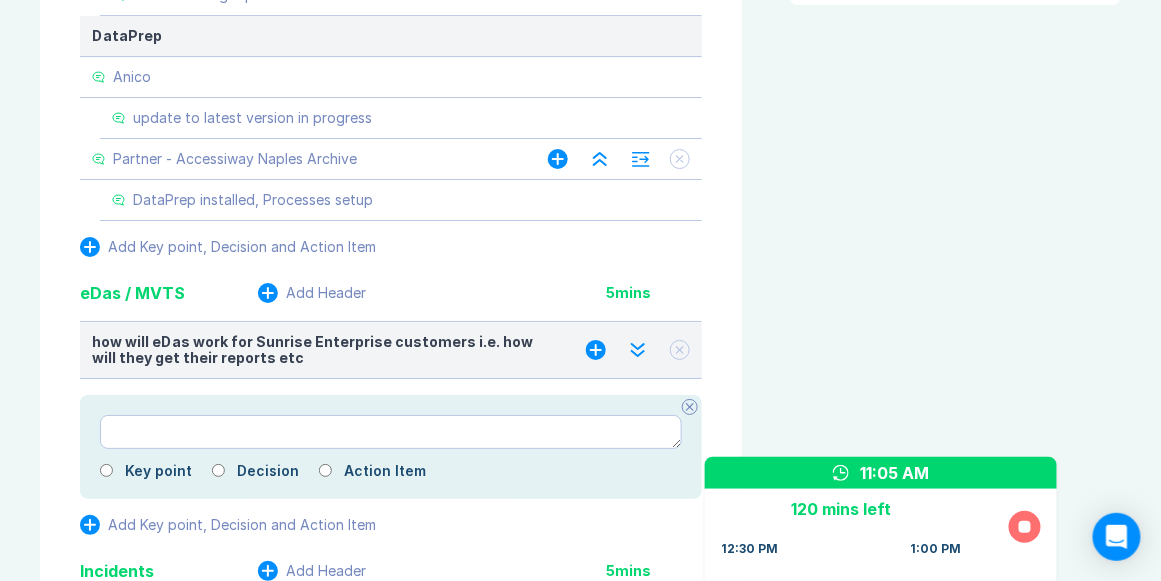 click 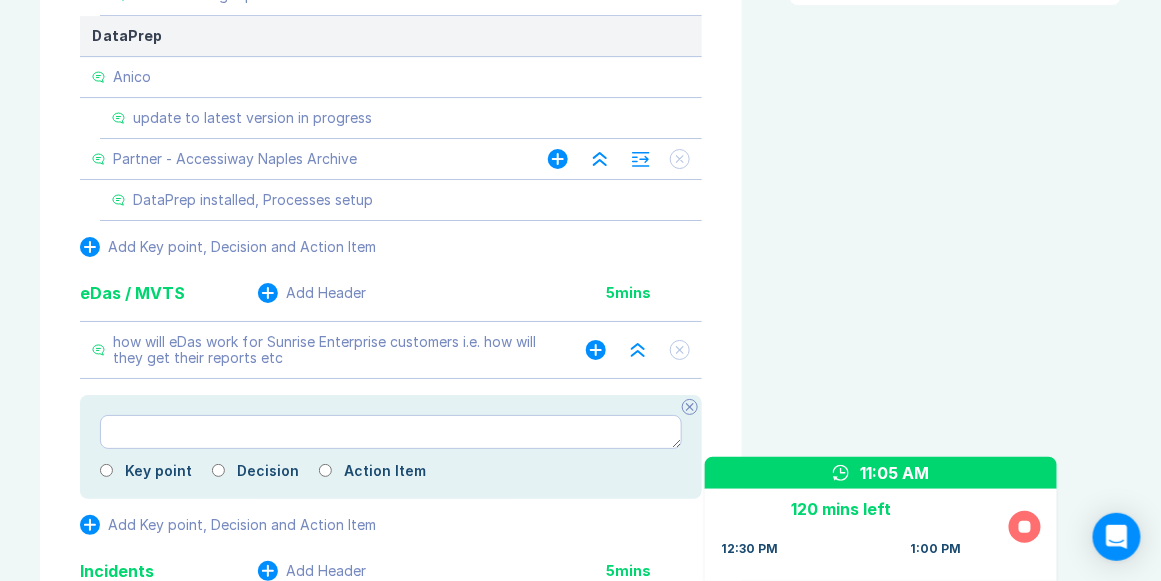 click on "how will eDas work for Sunrise Enterprise customers i.e. how will they get their reports etc" at bounding box center [329, 350] 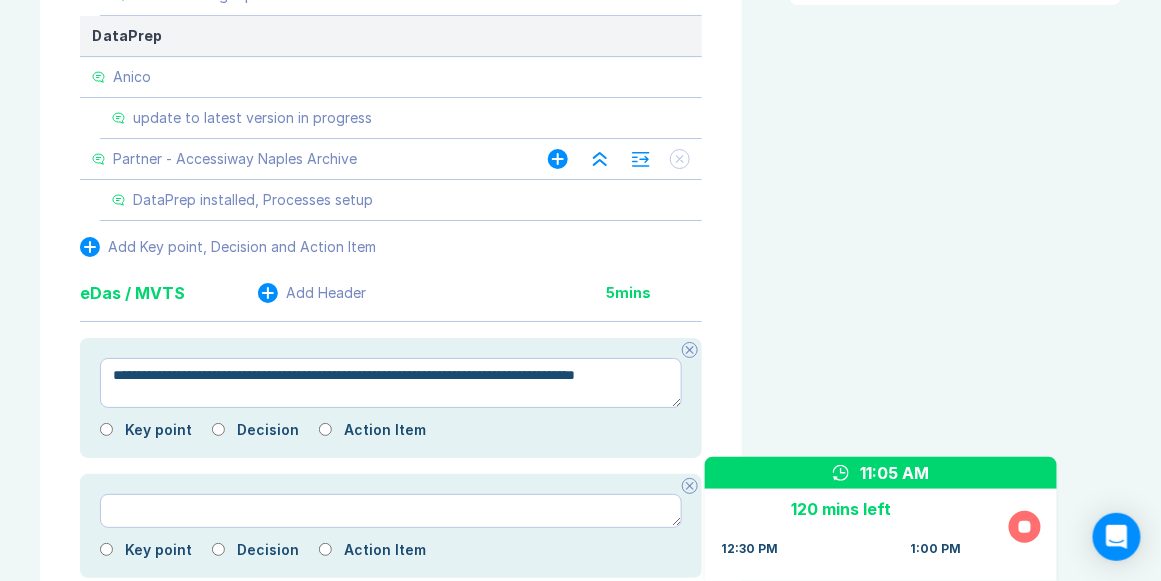 click on "**********" at bounding box center [391, 383] 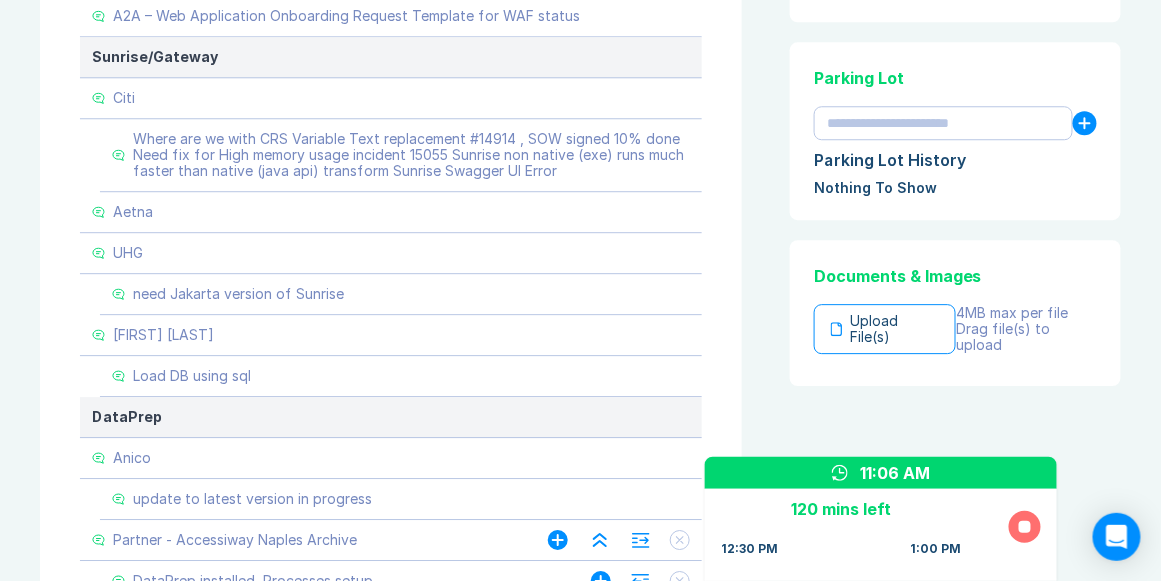 scroll, scrollTop: 1314, scrollLeft: 0, axis: vertical 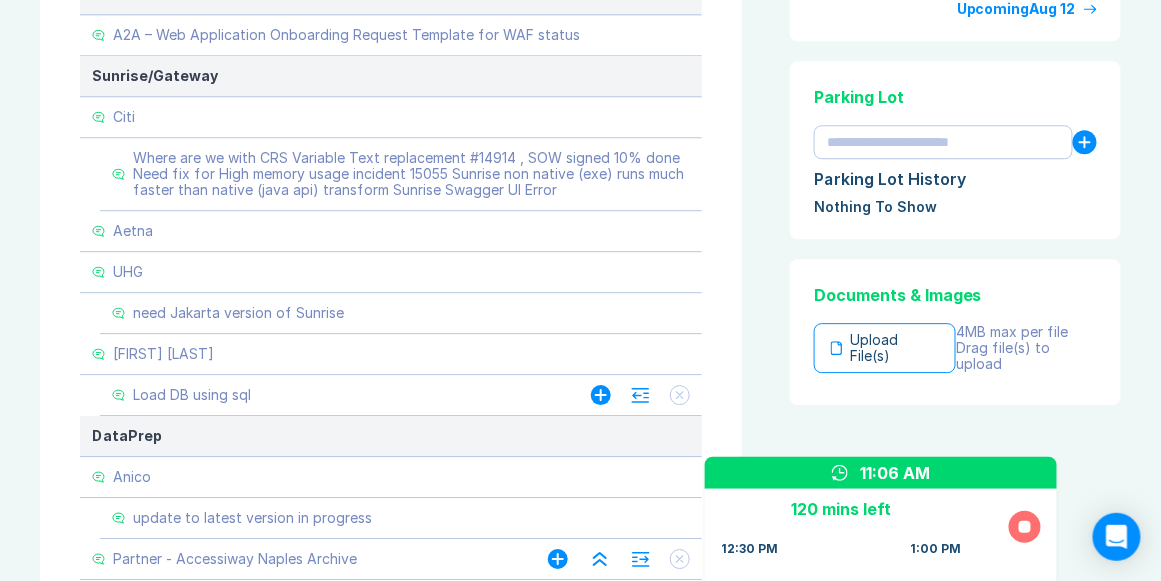click 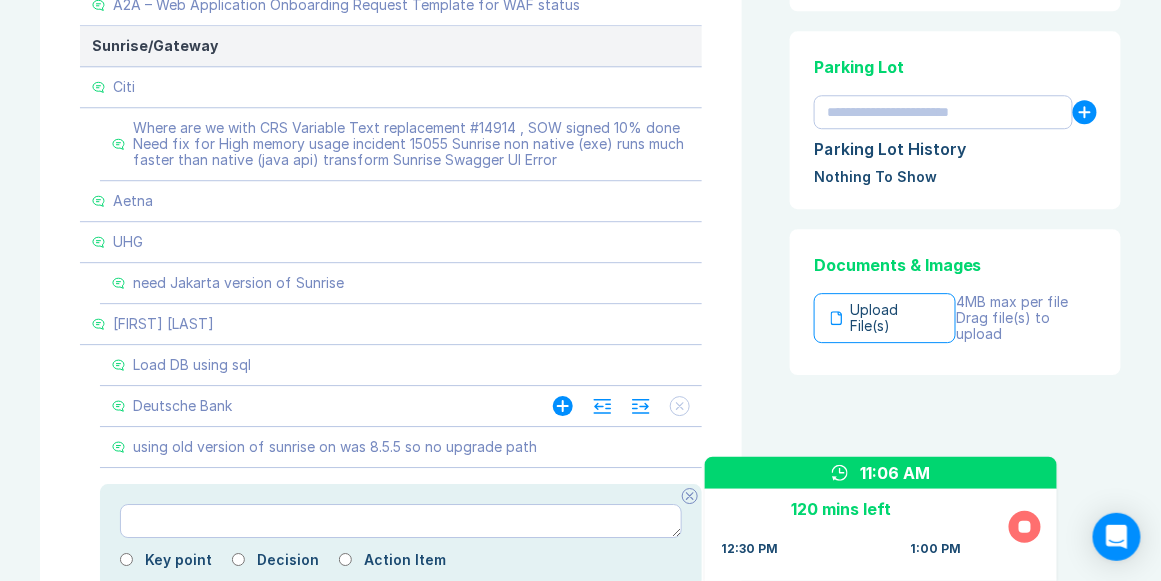 scroll, scrollTop: 1428, scrollLeft: 0, axis: vertical 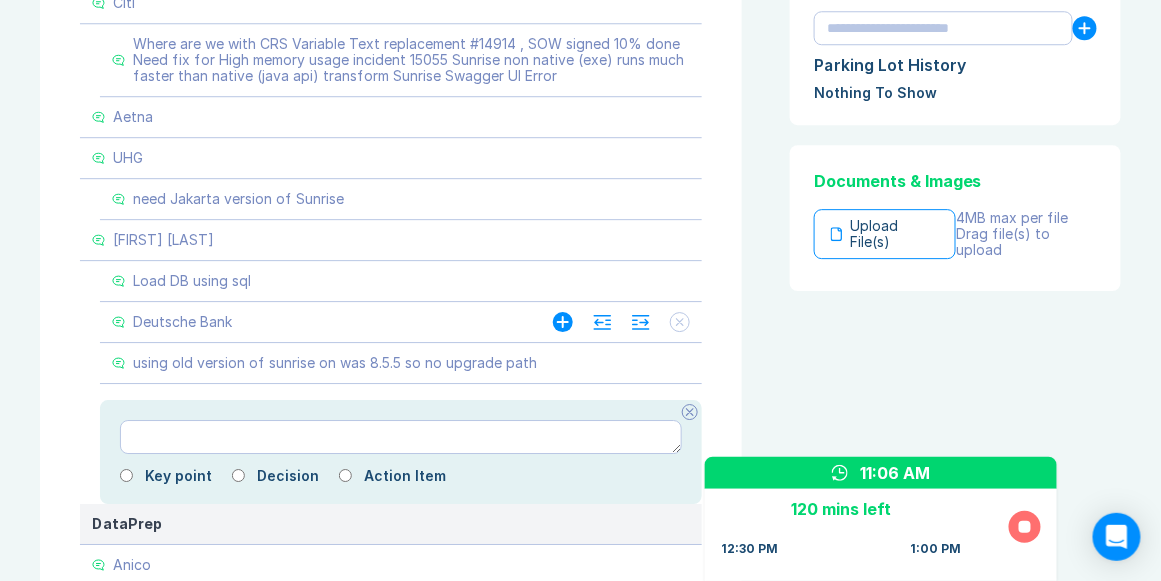 click 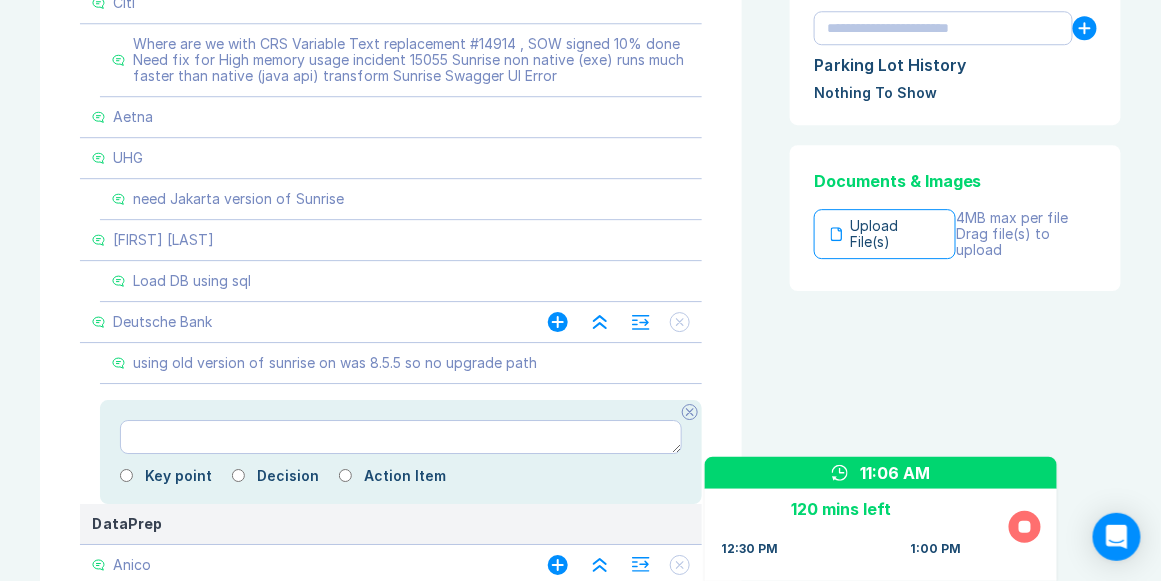 click 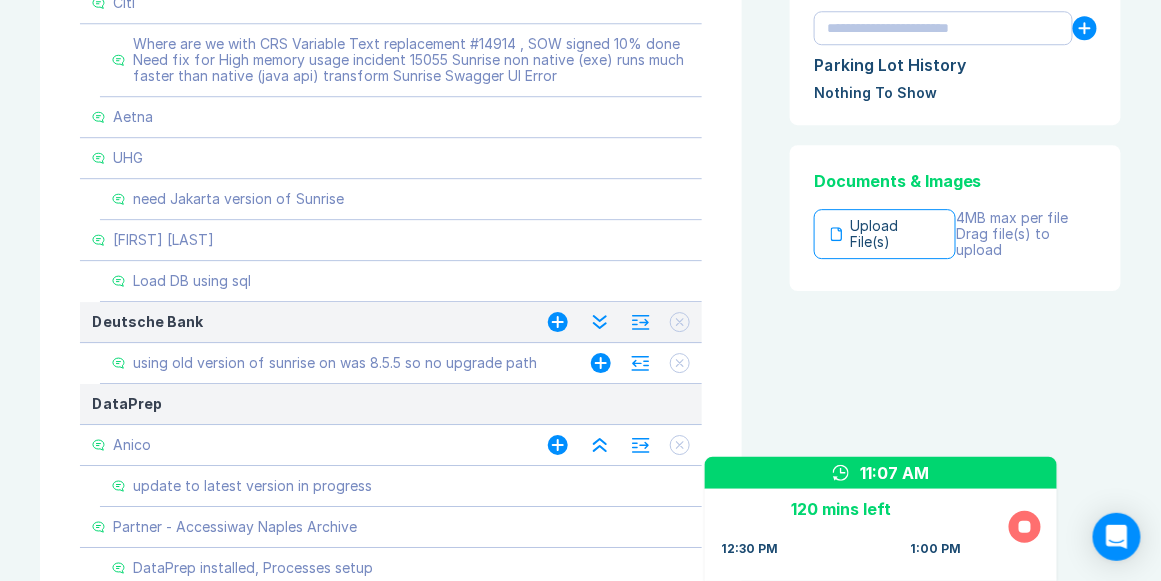 click on "using old version of sunrise on was 8.5.5 so no upgrade path" at bounding box center [335, 363] 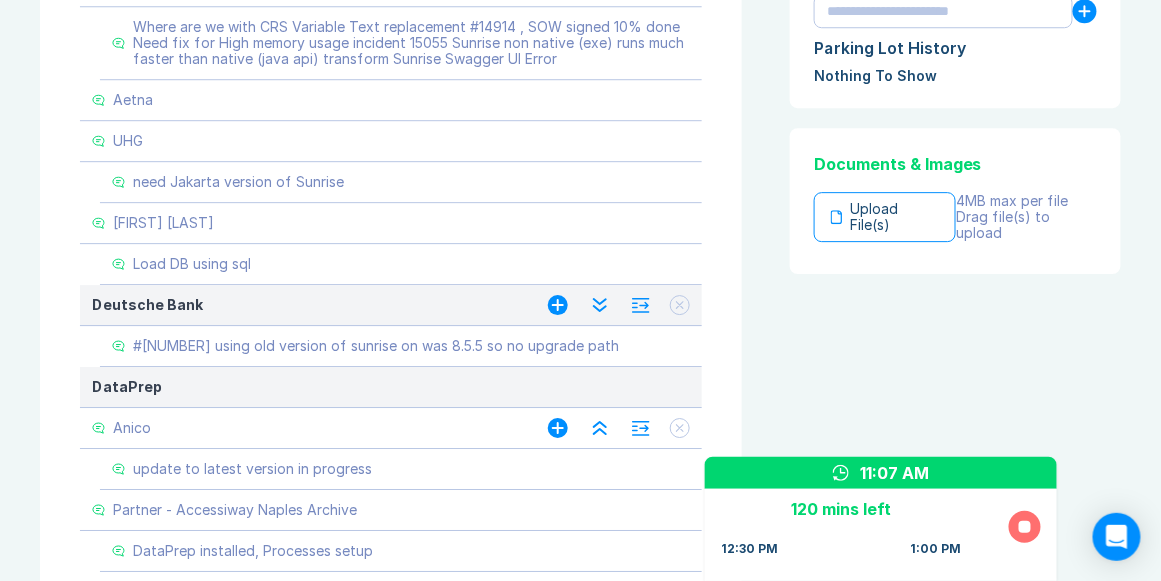 scroll, scrollTop: 1485, scrollLeft: 0, axis: vertical 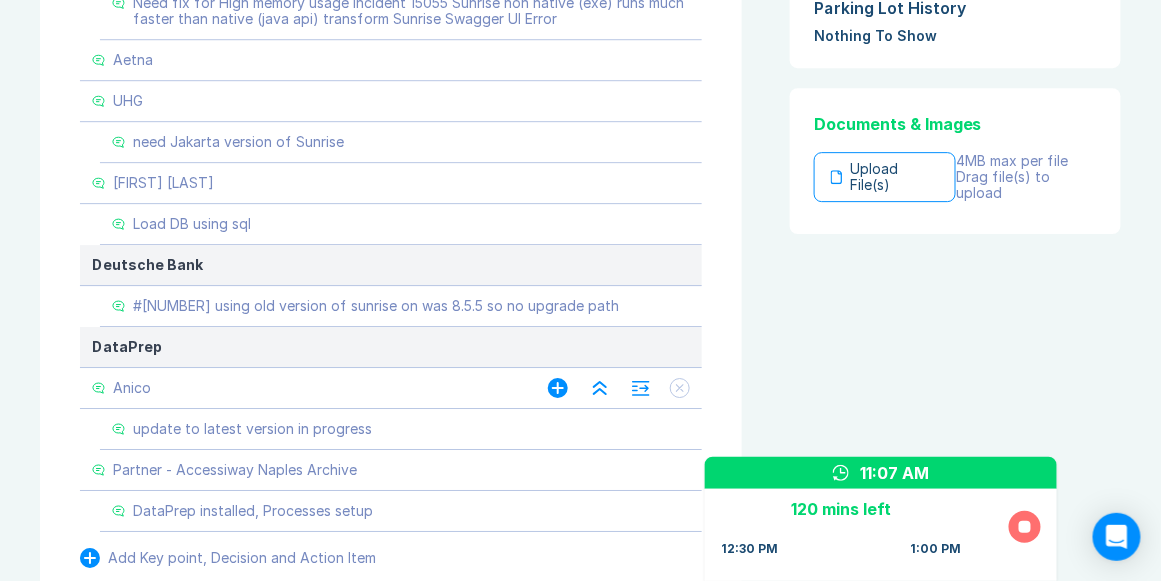 click 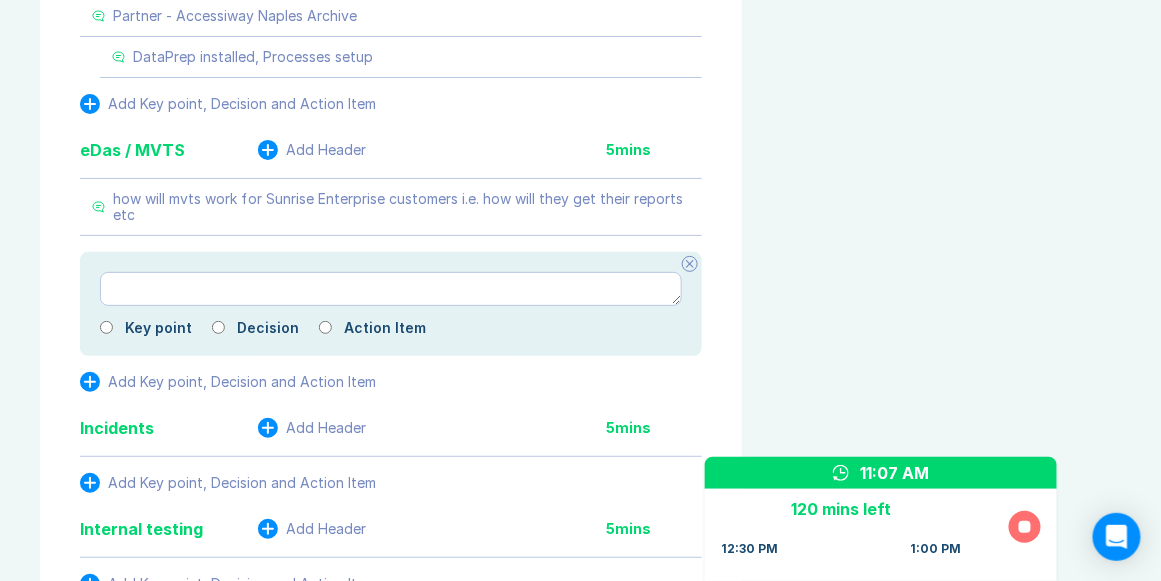 scroll, scrollTop: 1942, scrollLeft: 0, axis: vertical 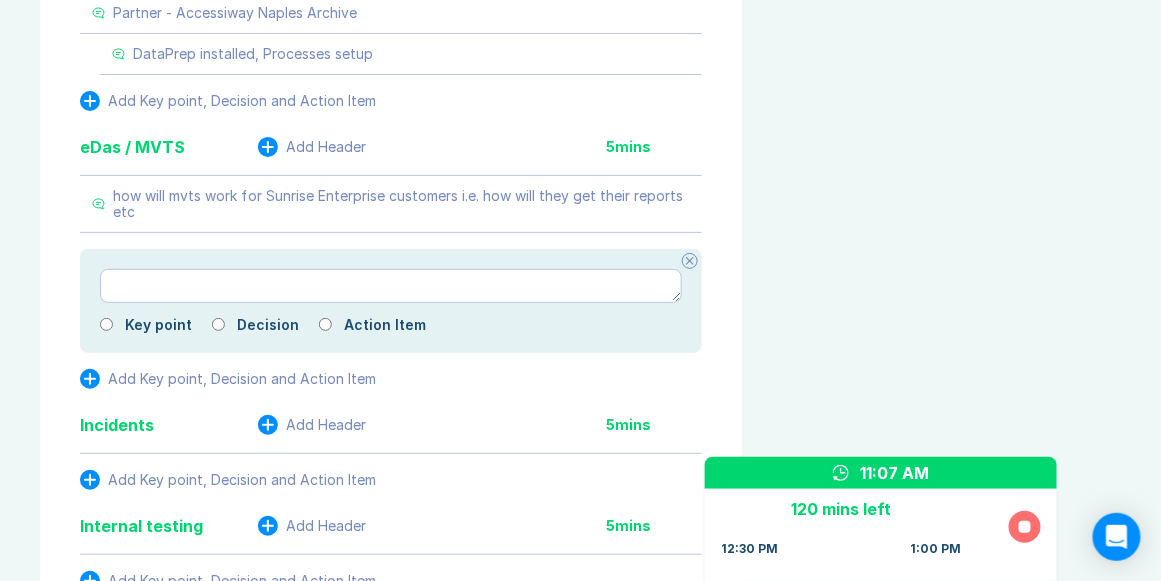 click 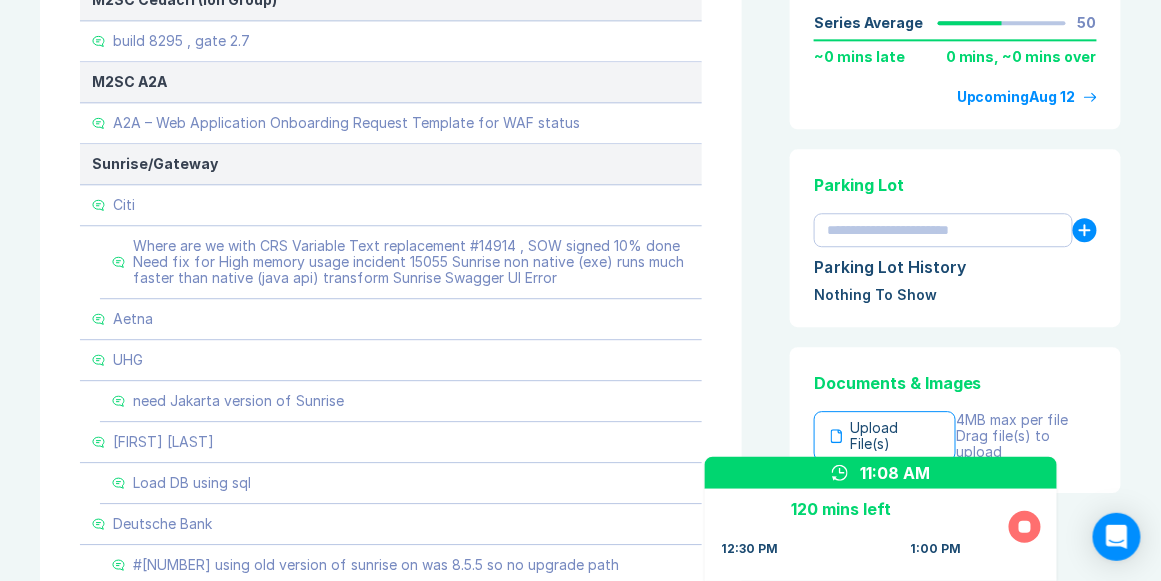 scroll, scrollTop: 1200, scrollLeft: 0, axis: vertical 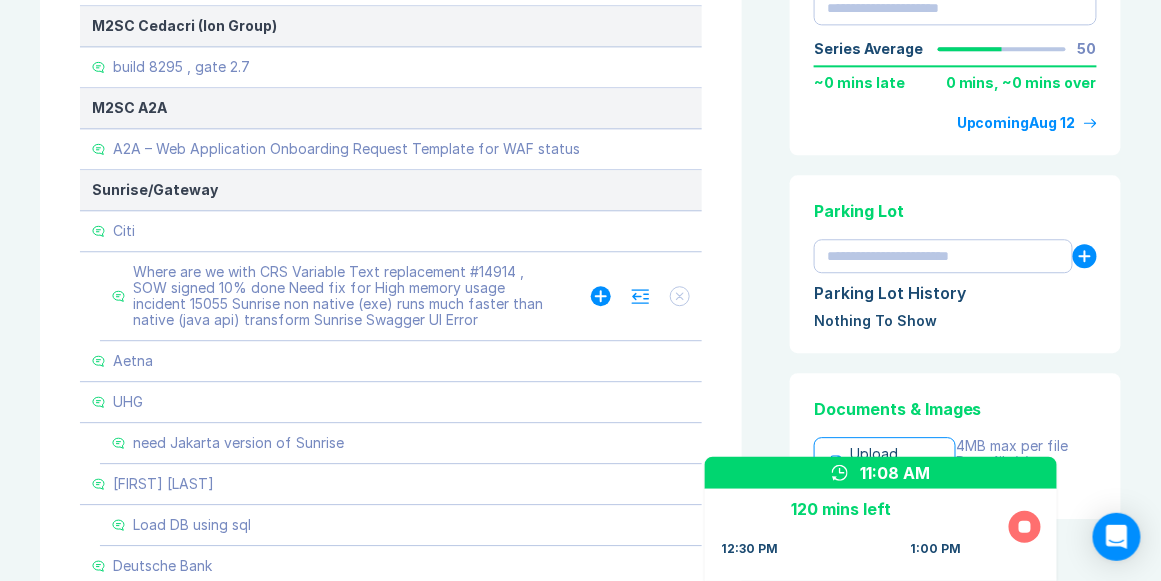 click on "Where are we with CRS Variable Text replacement #14914 , SOW signed 10% done
Need fix for High memory usage
incident 15055 Sunrise non native (exe) runs much faster than native (java api) transform
Sunrise Swagger UI Error" at bounding box center (342, 296) 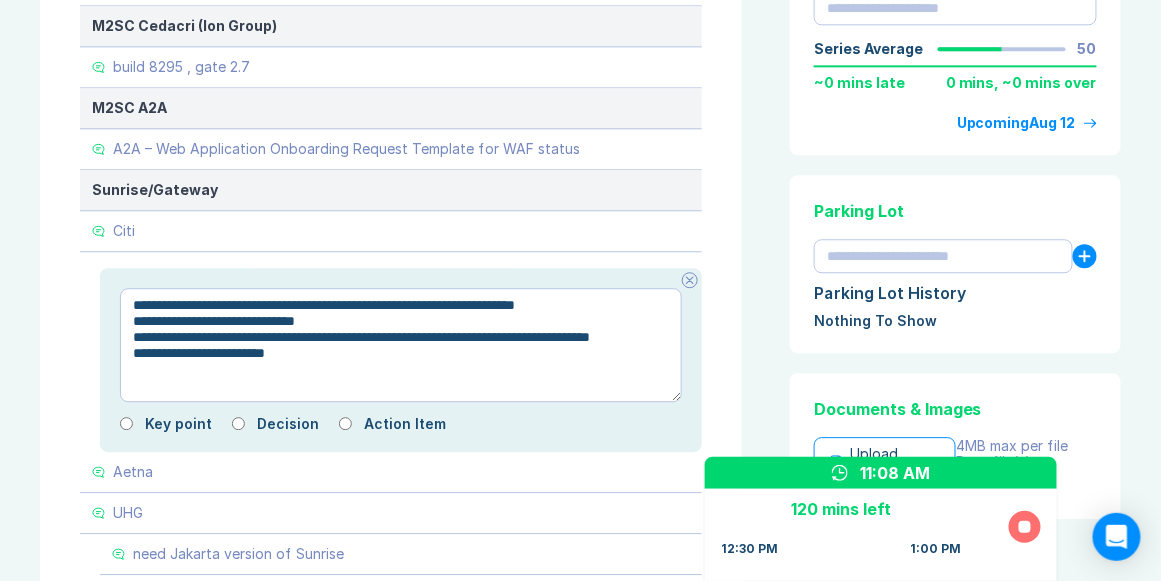 drag, startPoint x: 158, startPoint y: 313, endPoint x: 380, endPoint y: 371, distance: 229.45152 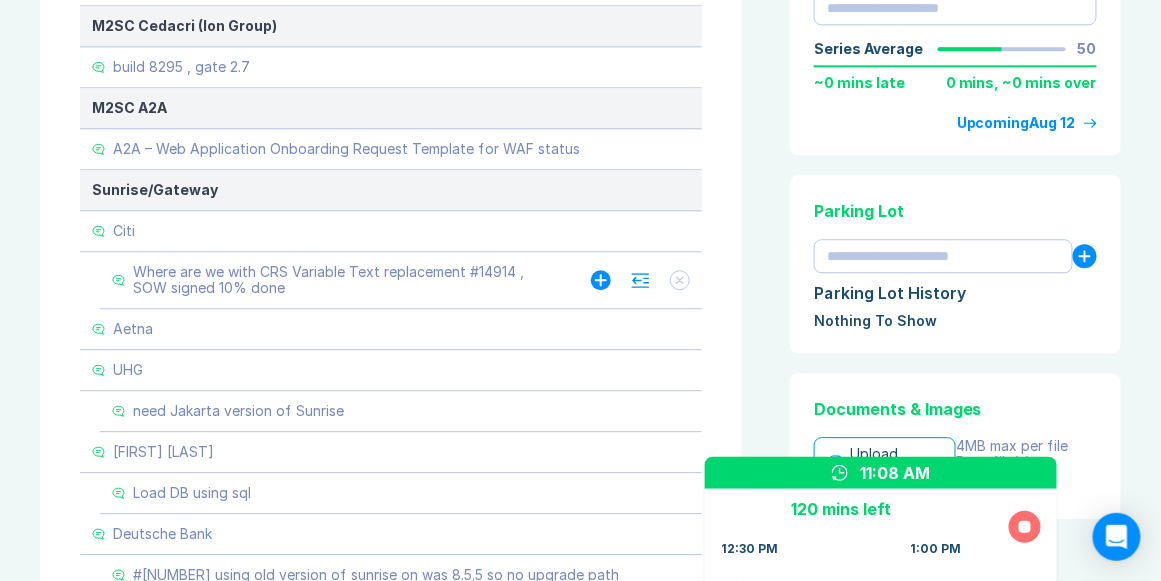 click 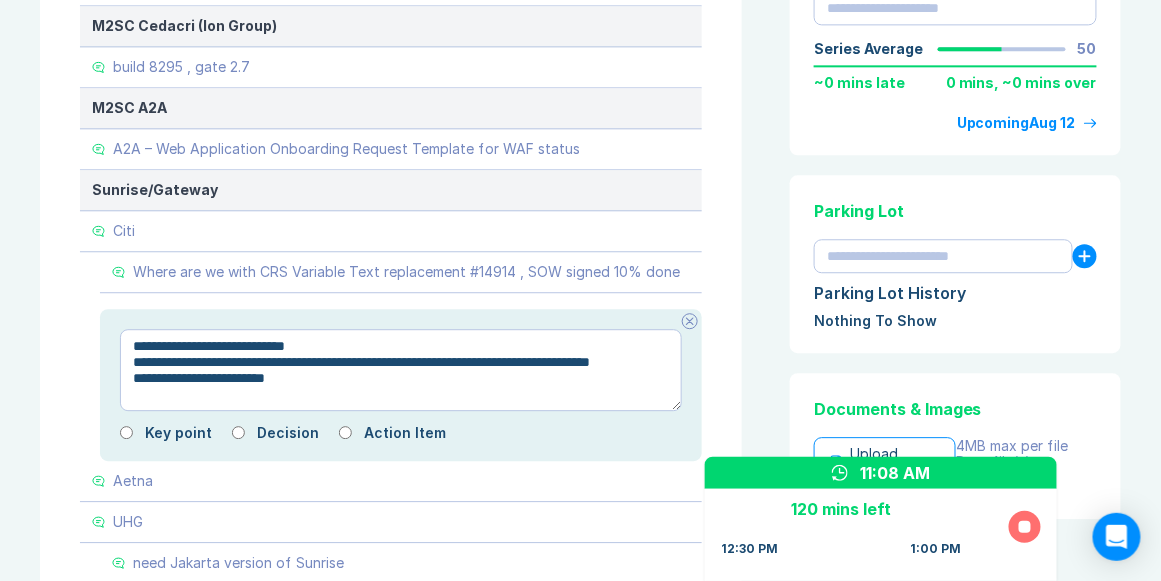 drag, startPoint x: 148, startPoint y: 346, endPoint x: 372, endPoint y: 385, distance: 227.36974 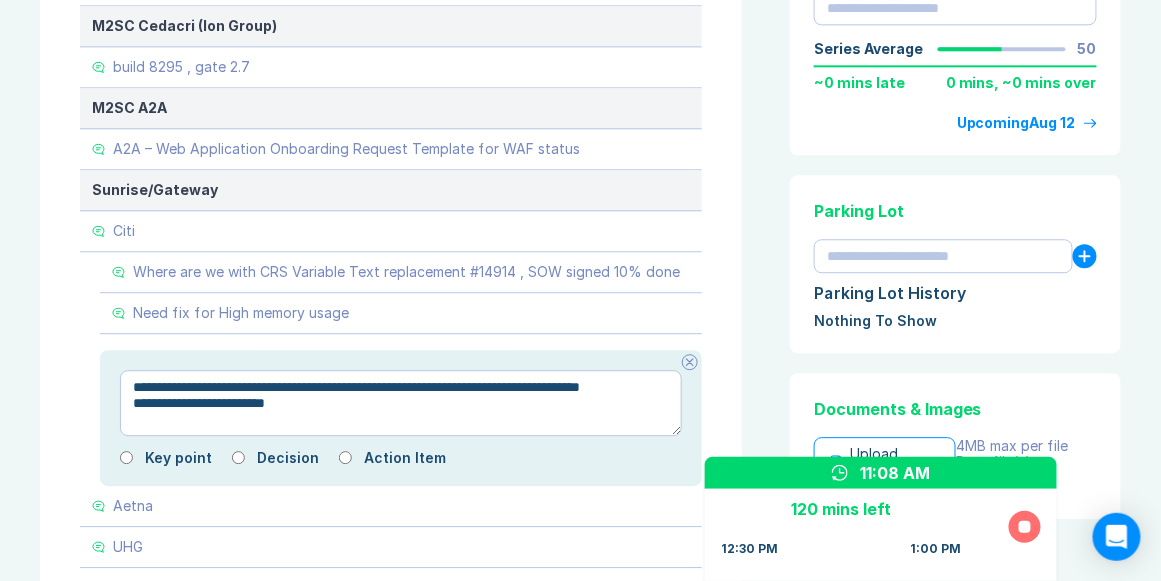 drag, startPoint x: 147, startPoint y: 403, endPoint x: 349, endPoint y: 411, distance: 202.15836 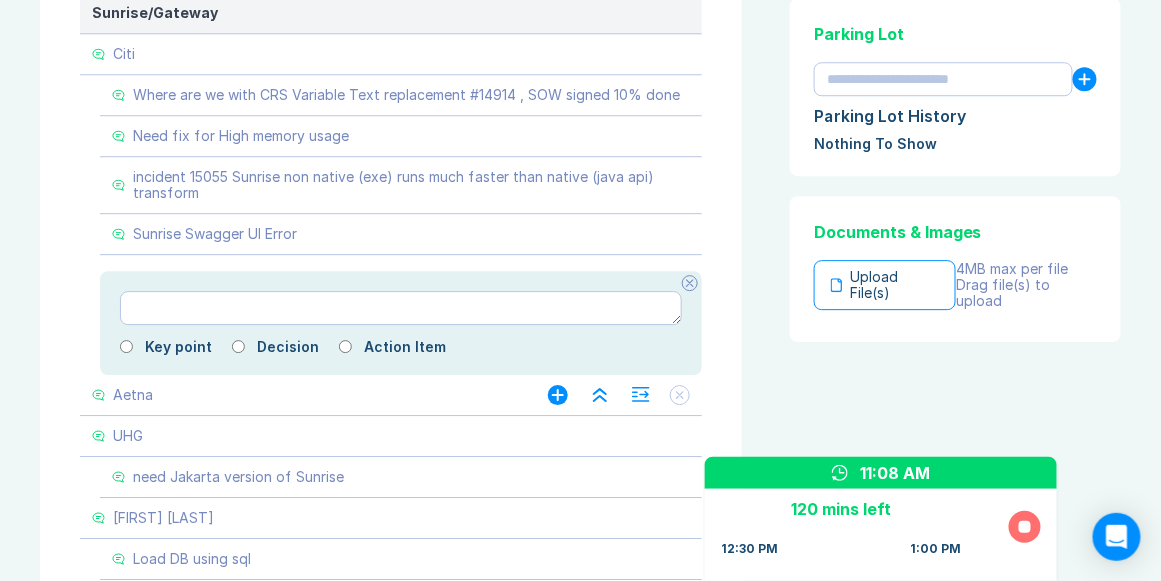 scroll, scrollTop: 1428, scrollLeft: 0, axis: vertical 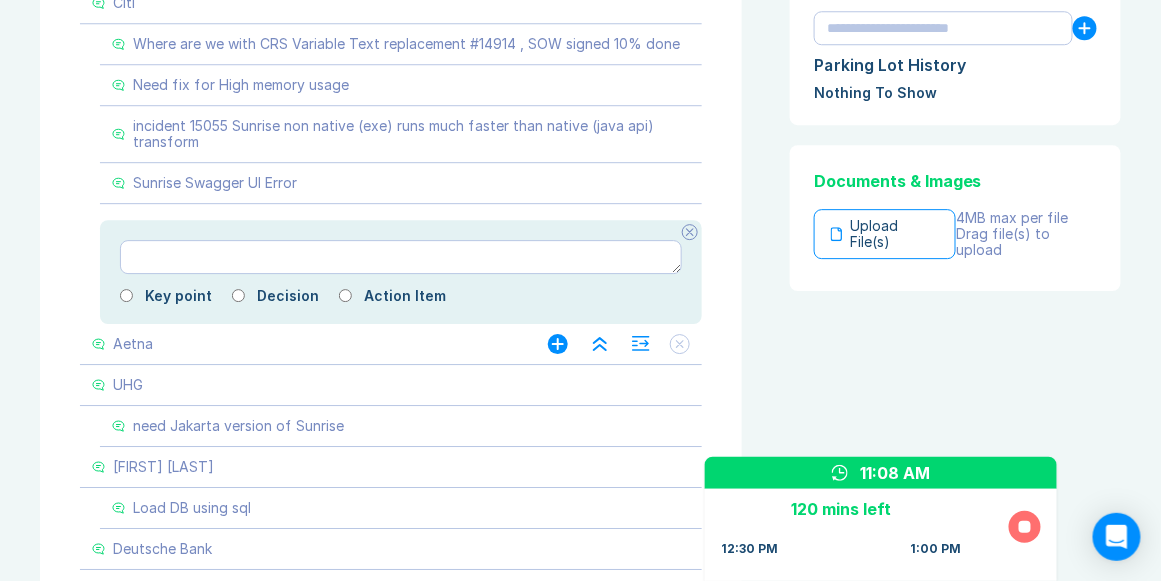 click 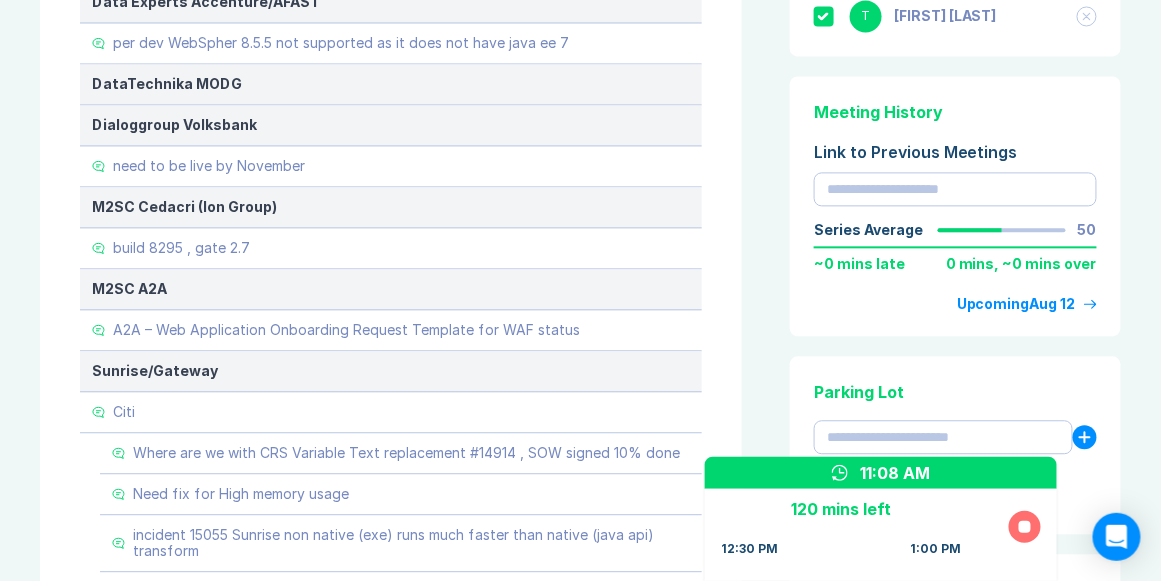 scroll, scrollTop: 1028, scrollLeft: 0, axis: vertical 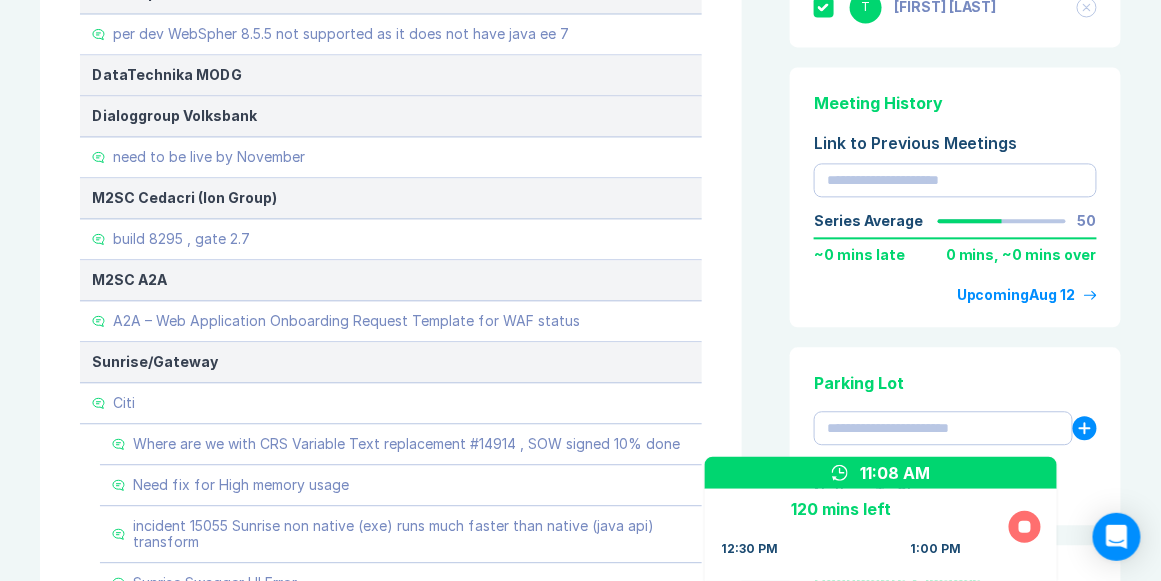 click at bounding box center [1025, 527] 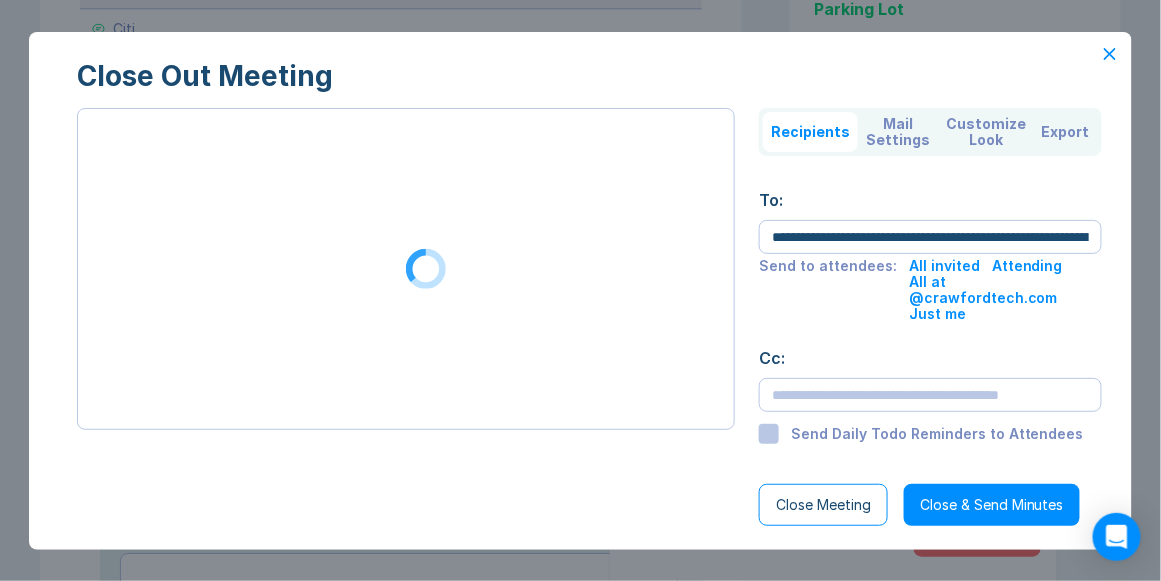 scroll, scrollTop: 1376, scrollLeft: 0, axis: vertical 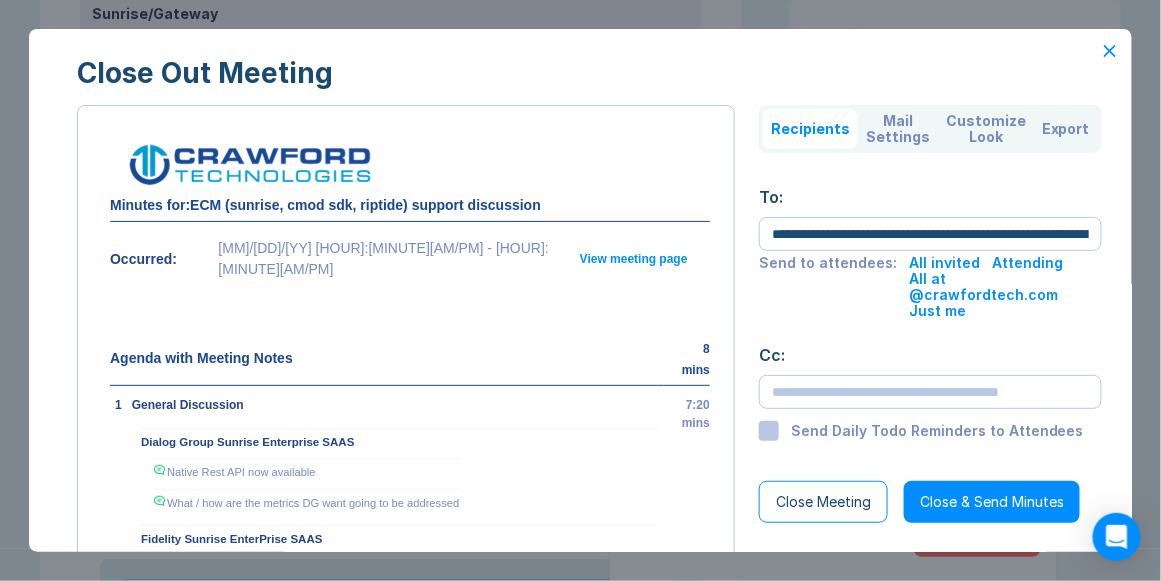 click 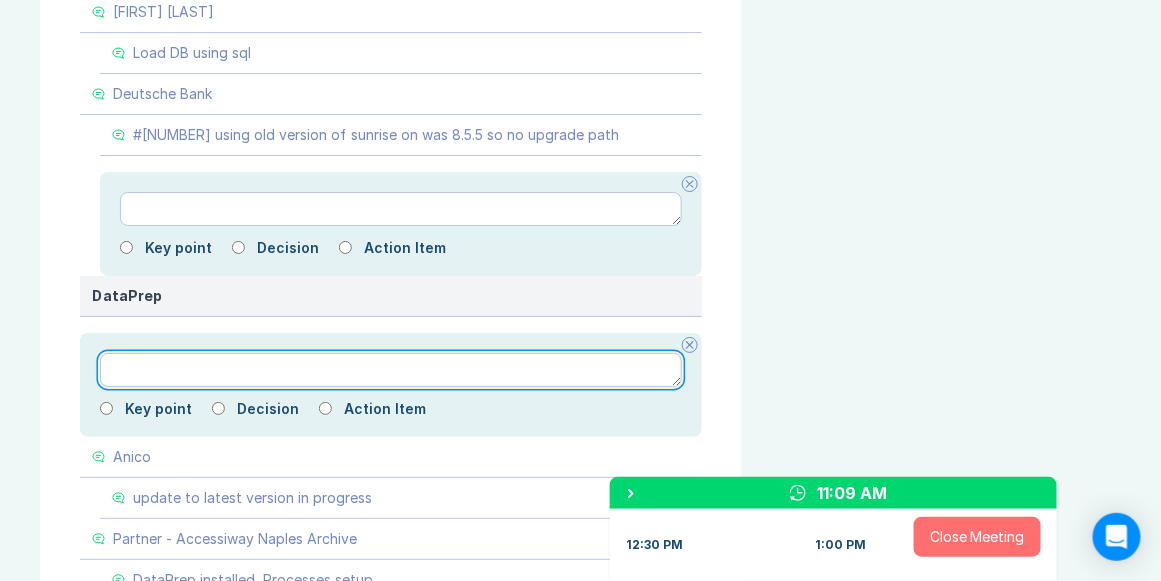scroll, scrollTop: 1765, scrollLeft: 0, axis: vertical 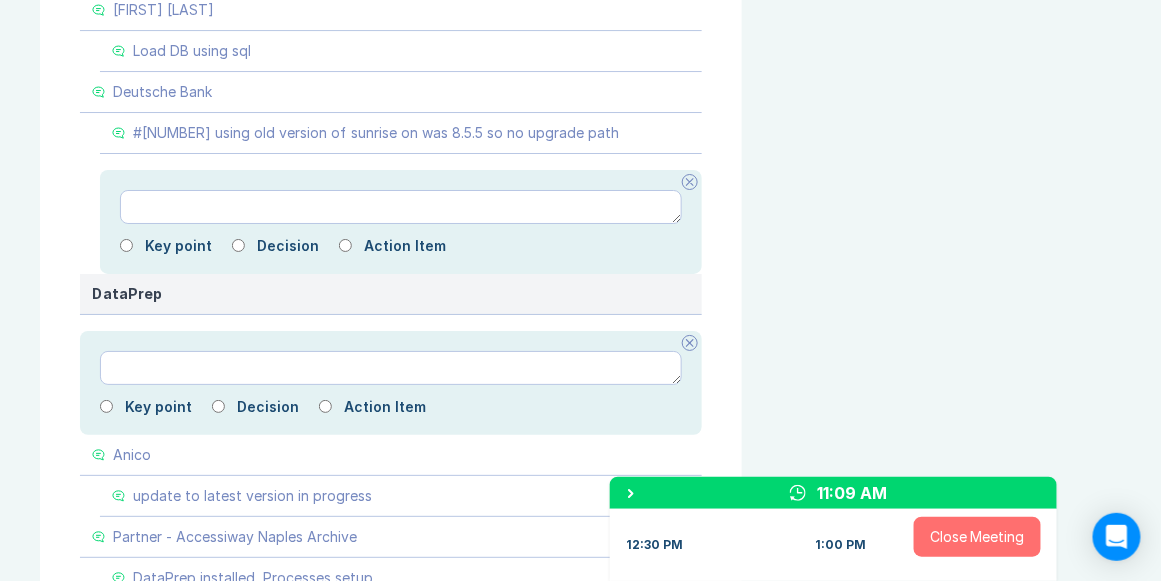 click at bounding box center (690, 343) 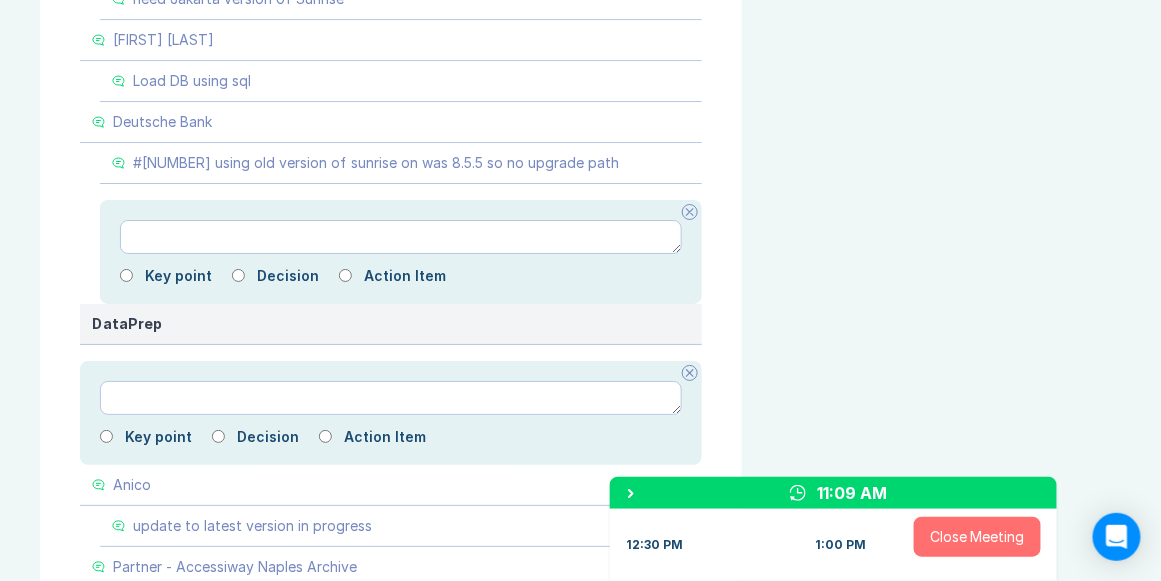 scroll, scrollTop: 1822, scrollLeft: 0, axis: vertical 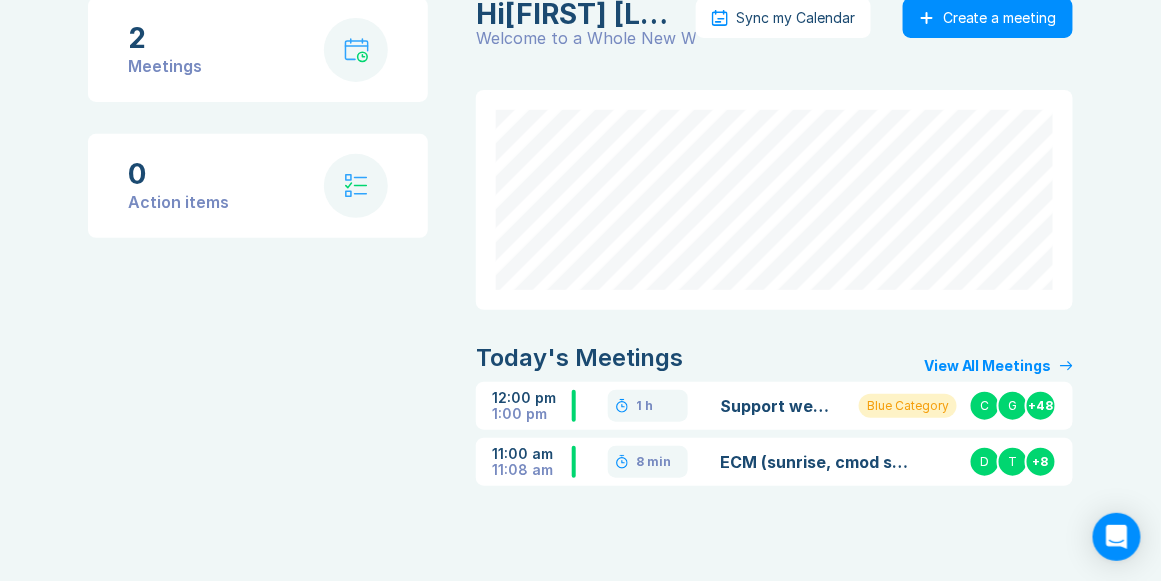 click on "ECM (sunrise, cmod sdk, riptide) support discussion" at bounding box center (814, 462) 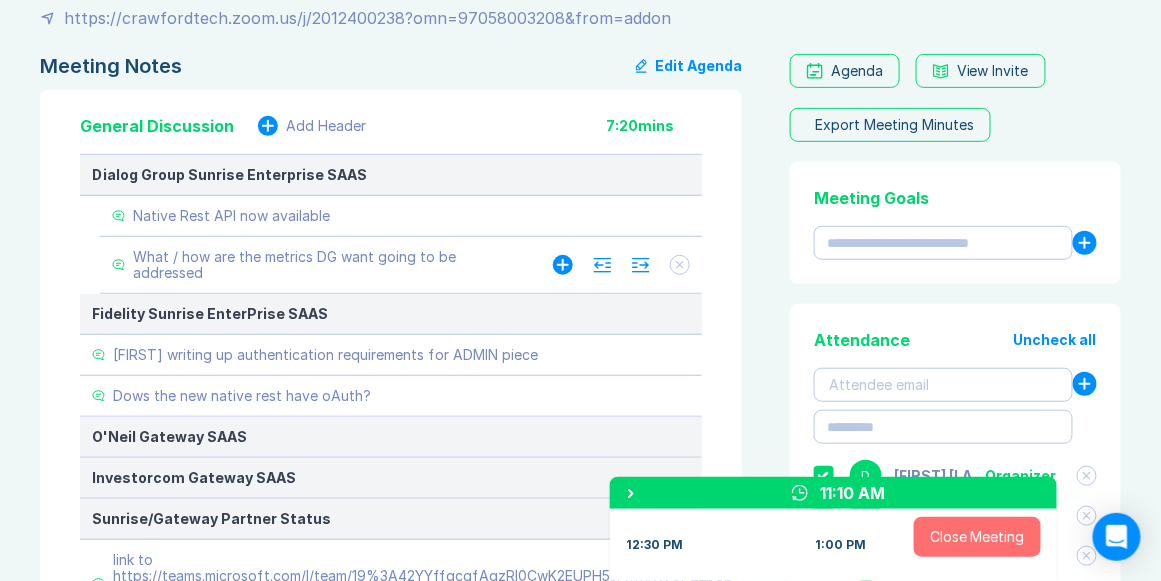 scroll, scrollTop: 171, scrollLeft: 0, axis: vertical 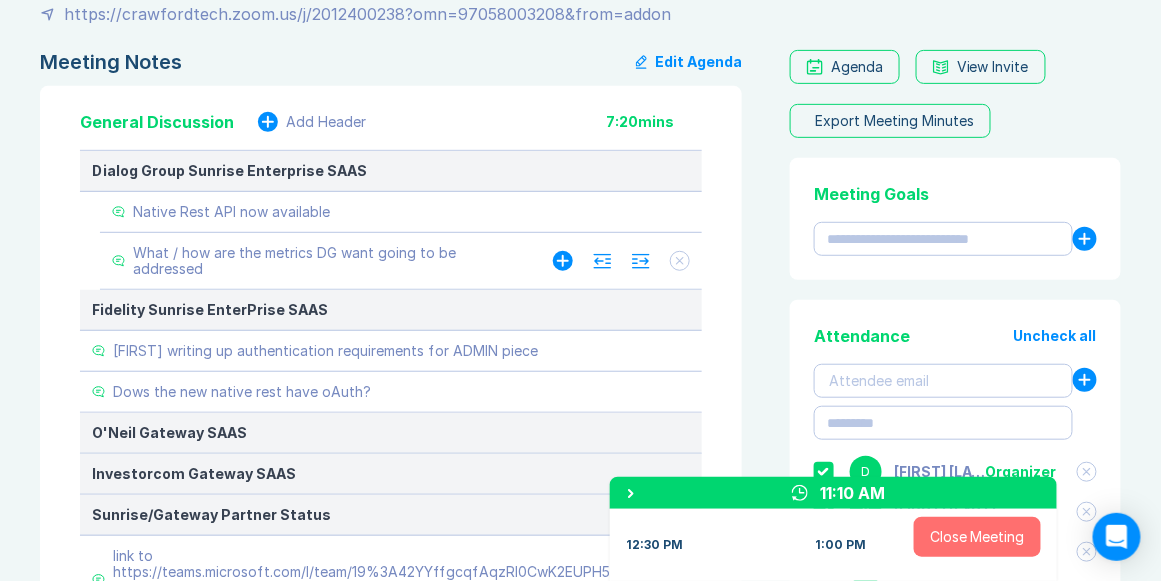 click 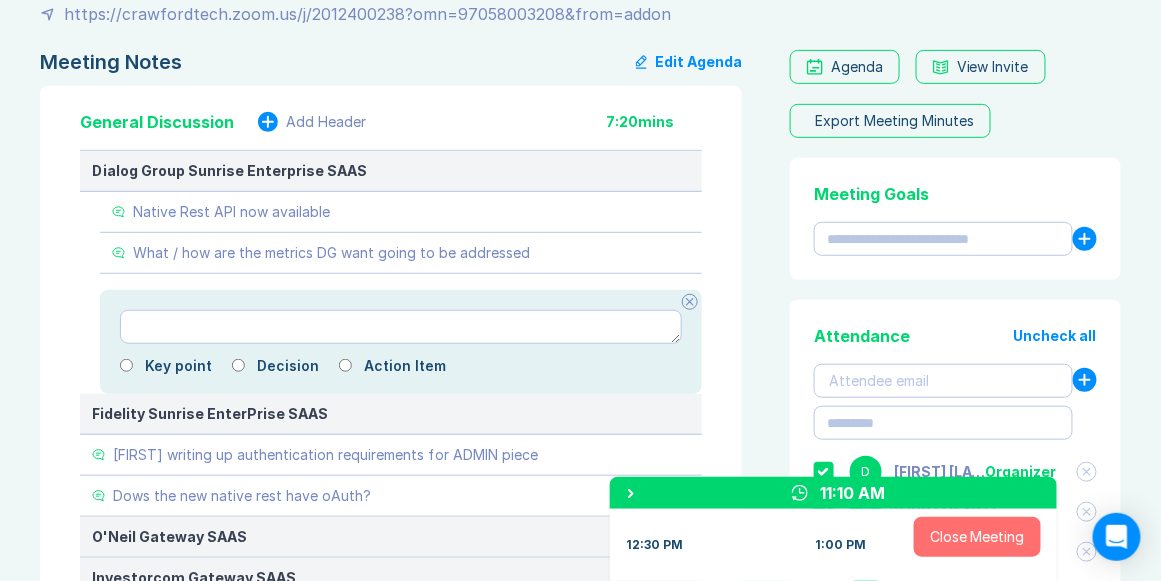type on "*" 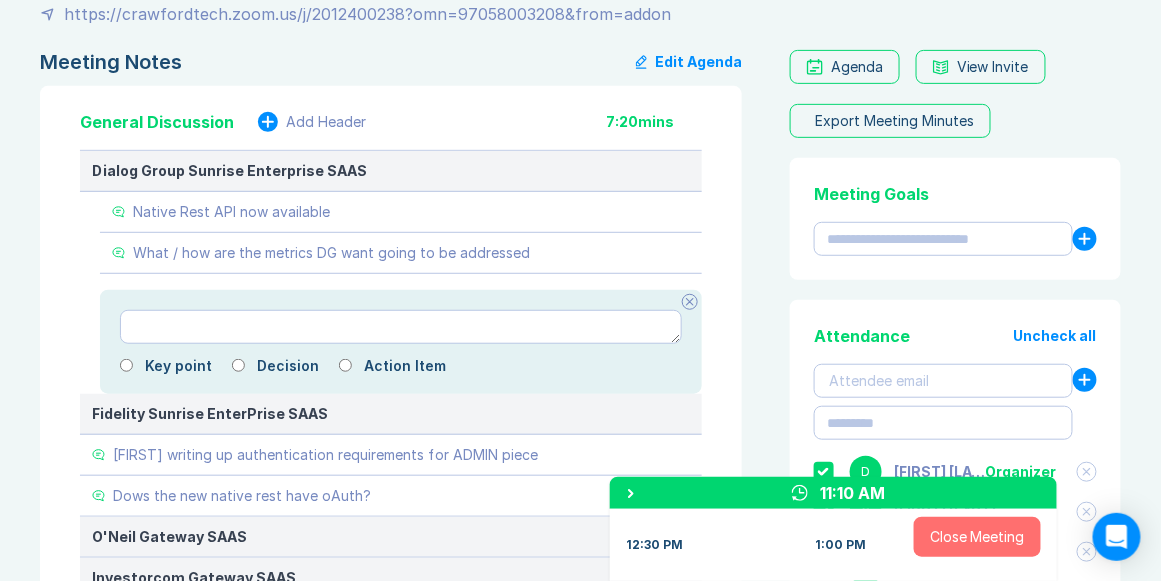 type on "*" 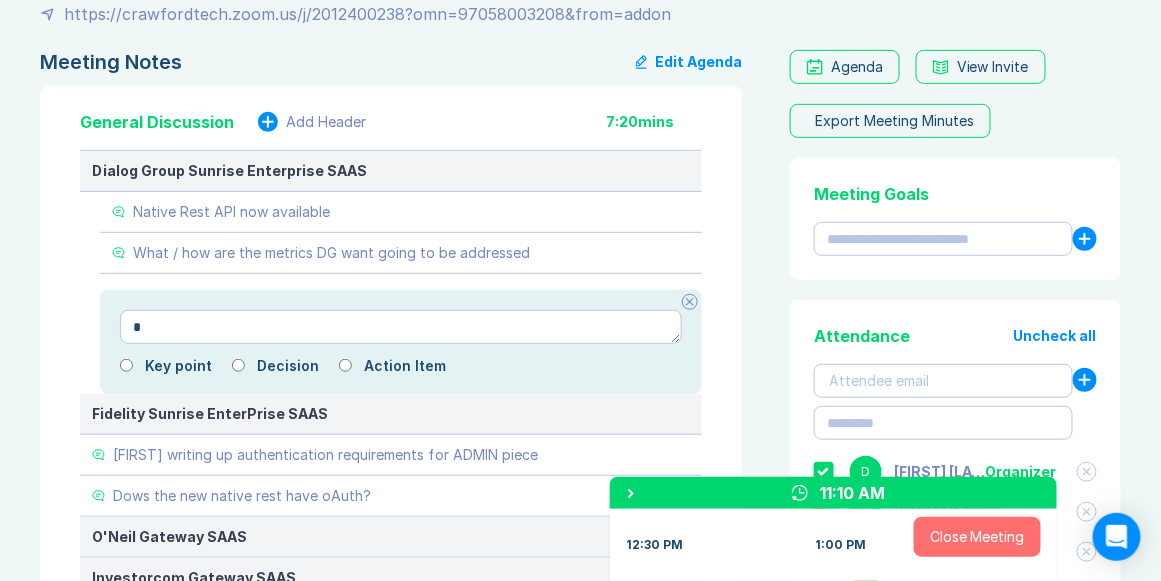 type on "*" 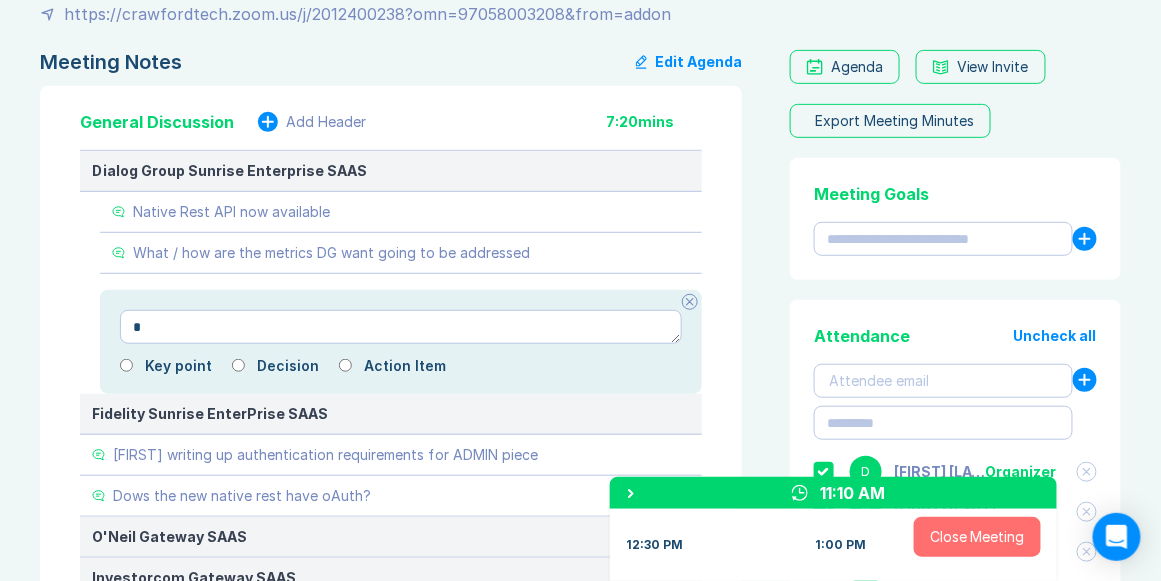 type on "**" 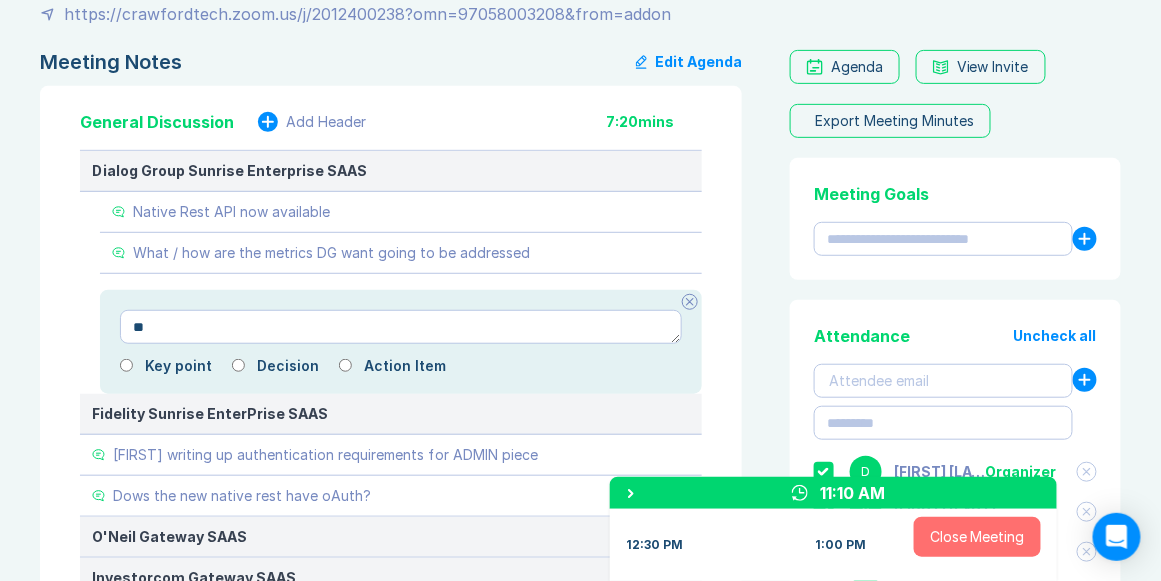 type on "*" 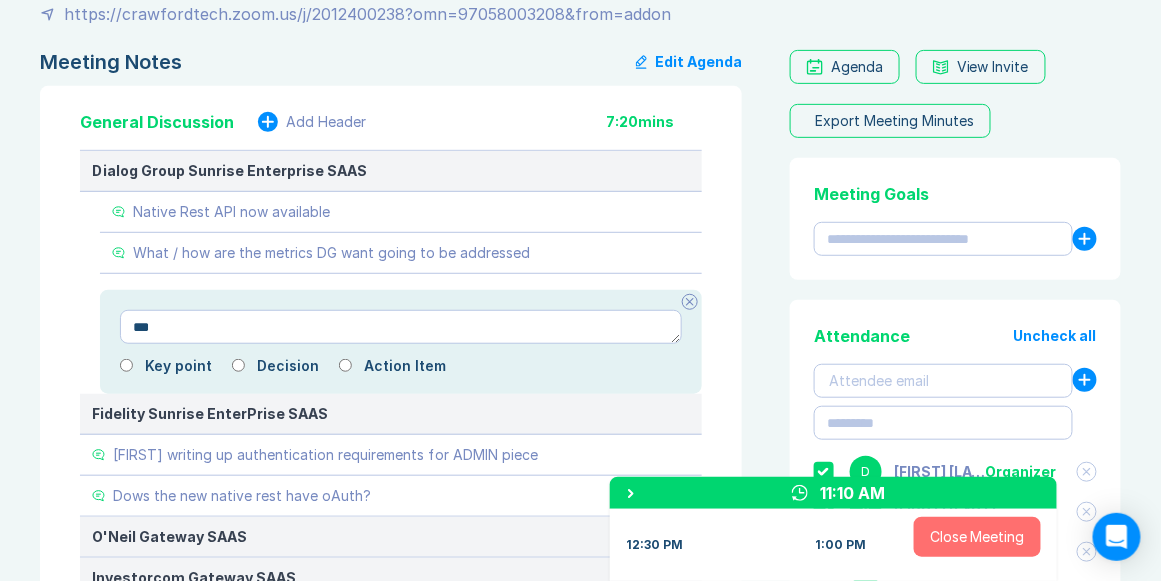 type on "*" 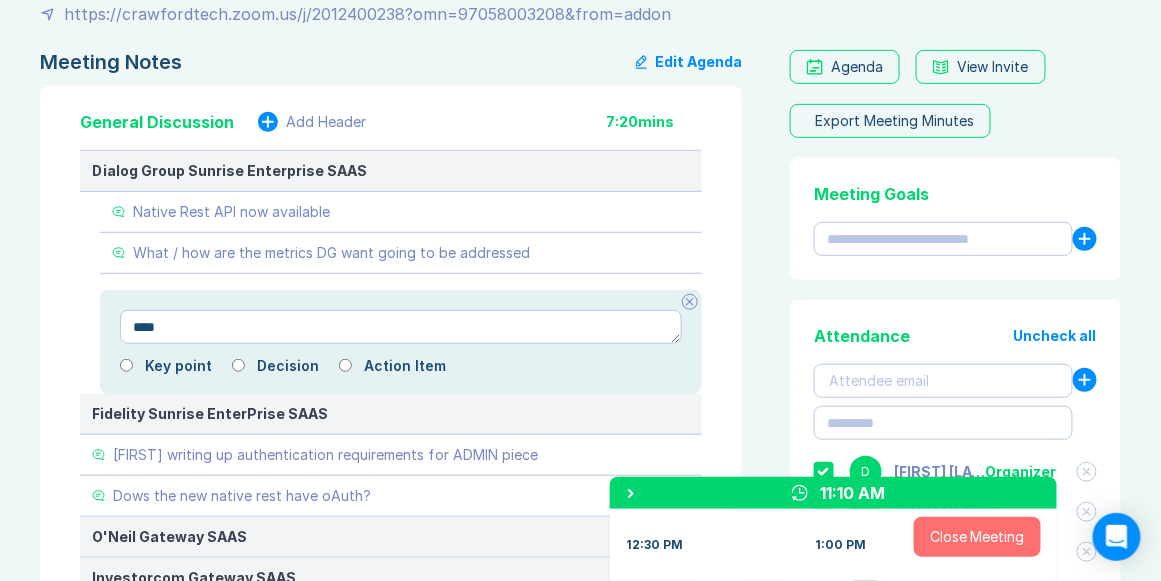 type on "*" 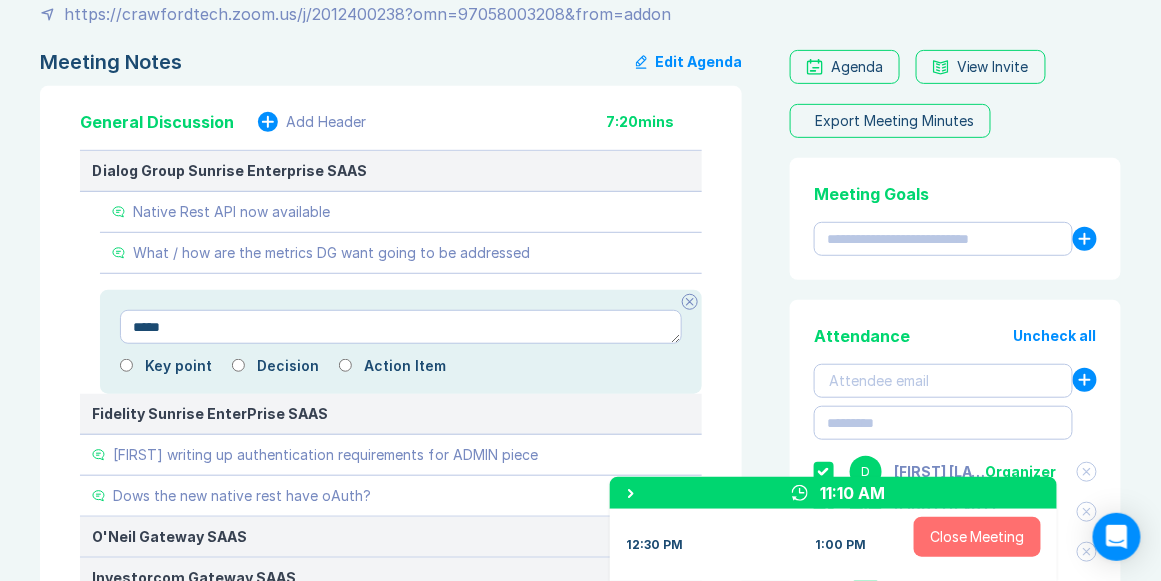type on "*" 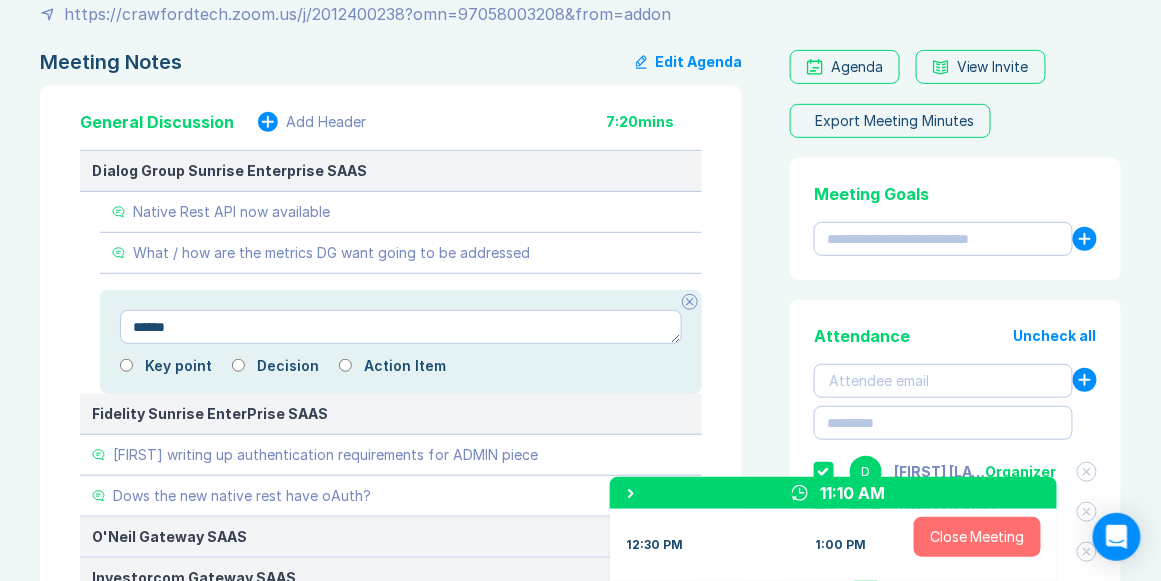 type on "*" 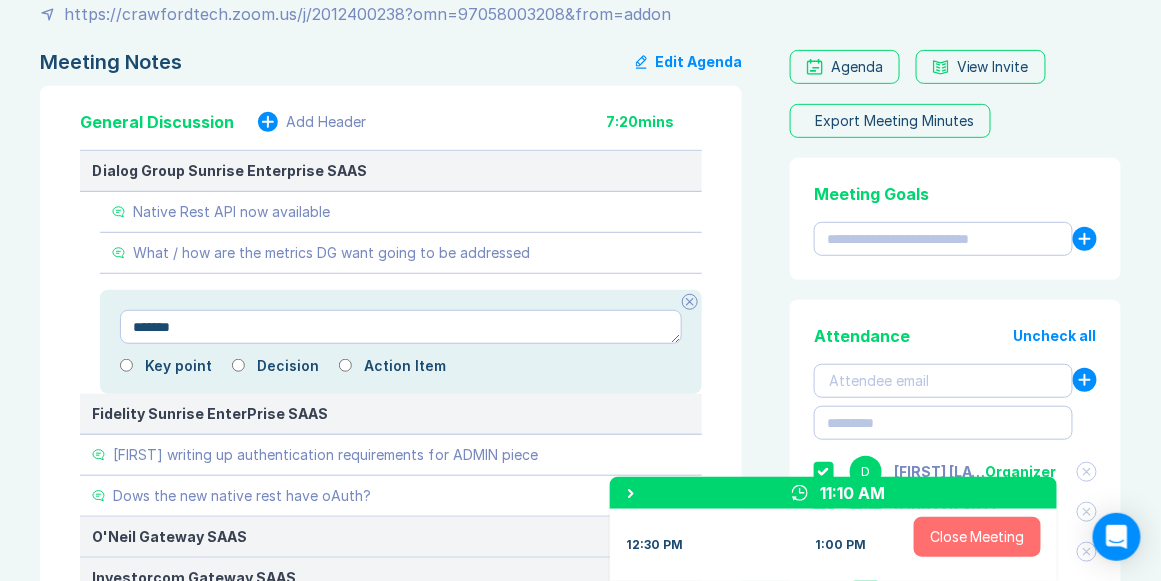 type on "*" 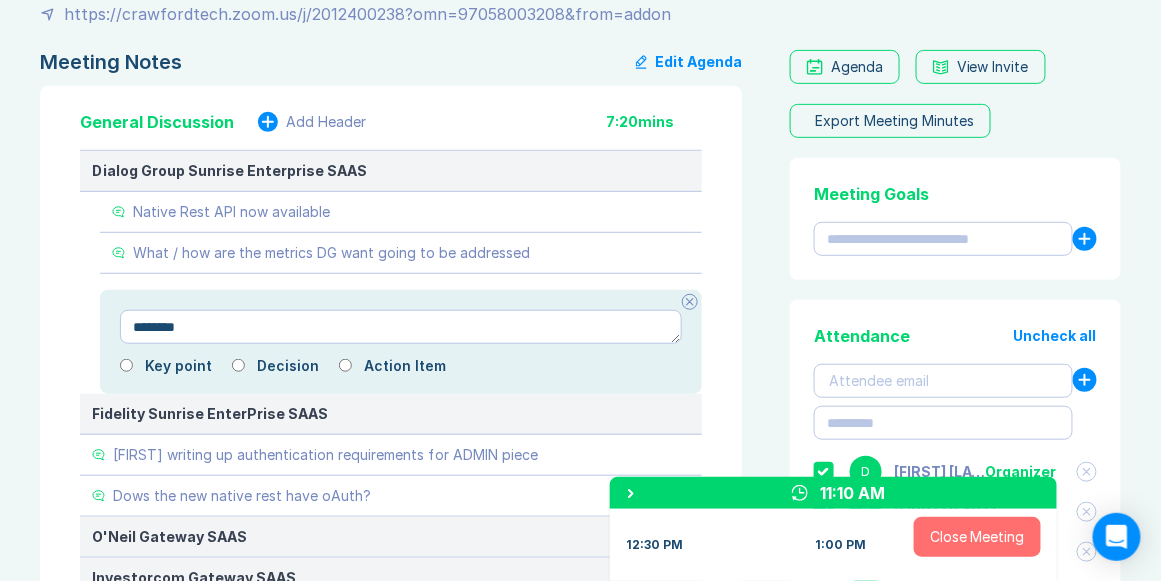 type on "*" 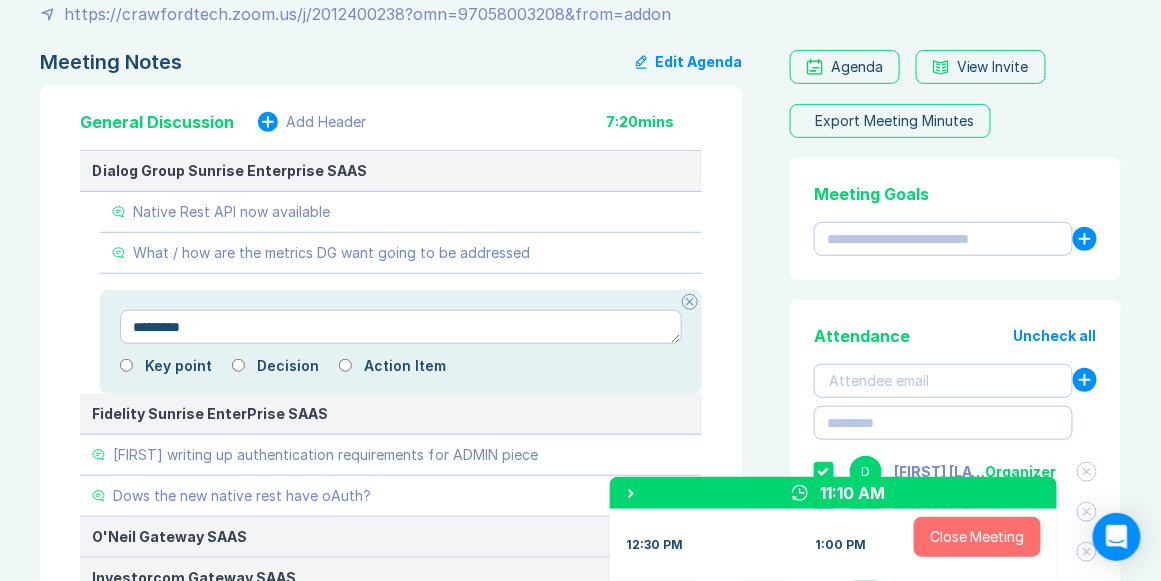 type on "*" 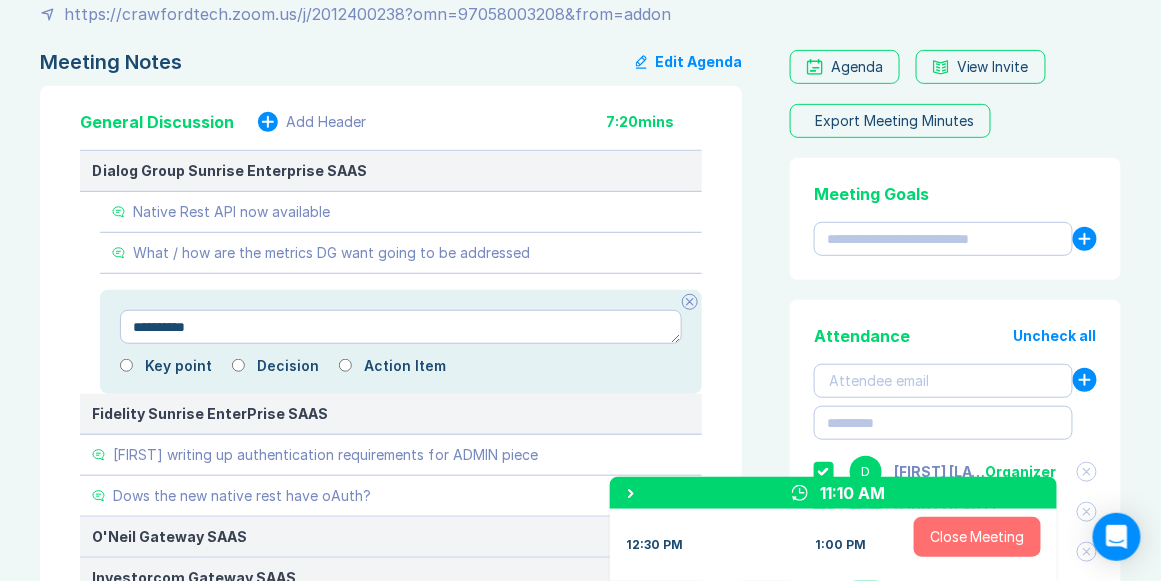 type on "*" 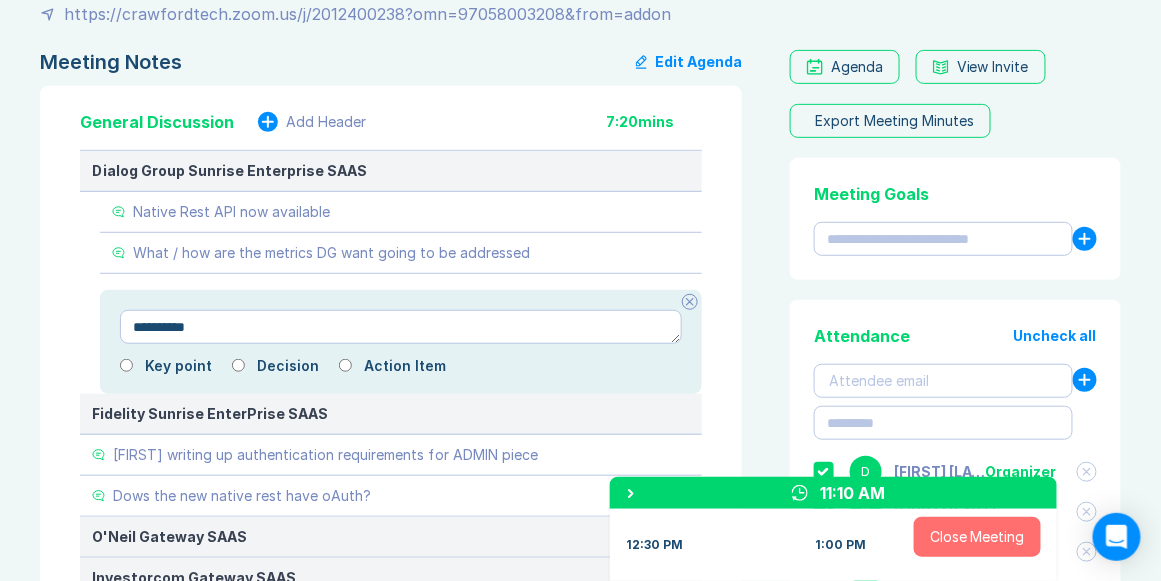 type on "**********" 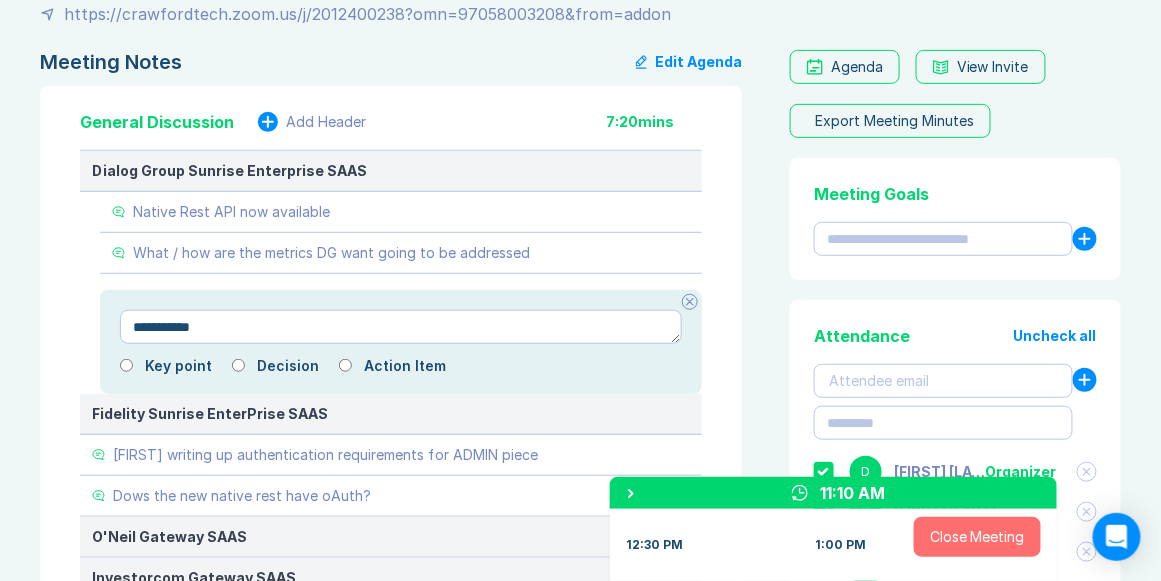 type on "*" 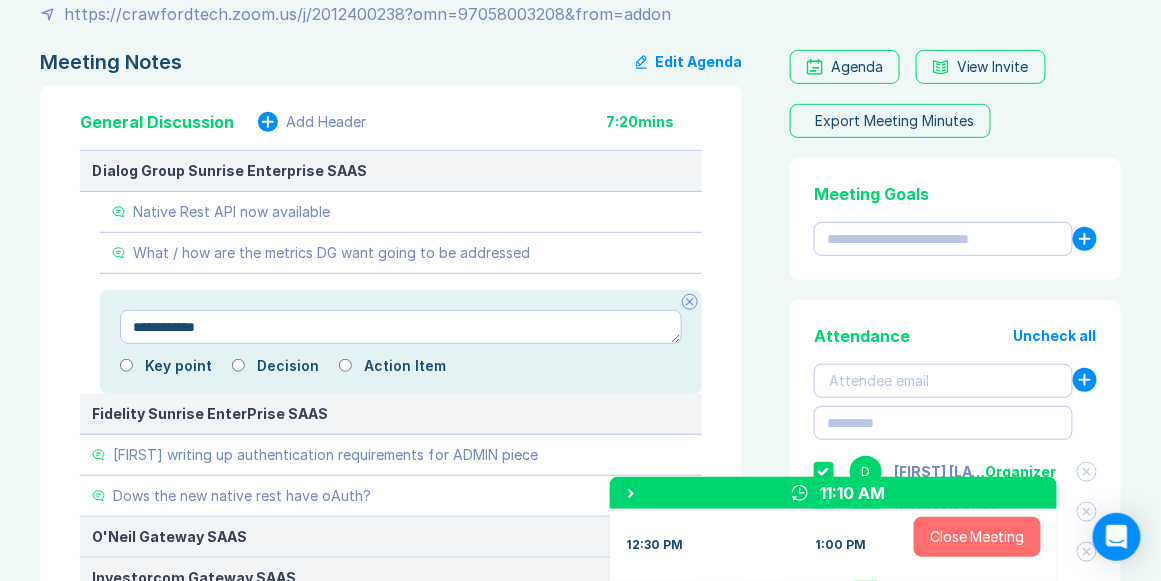 type on "*" 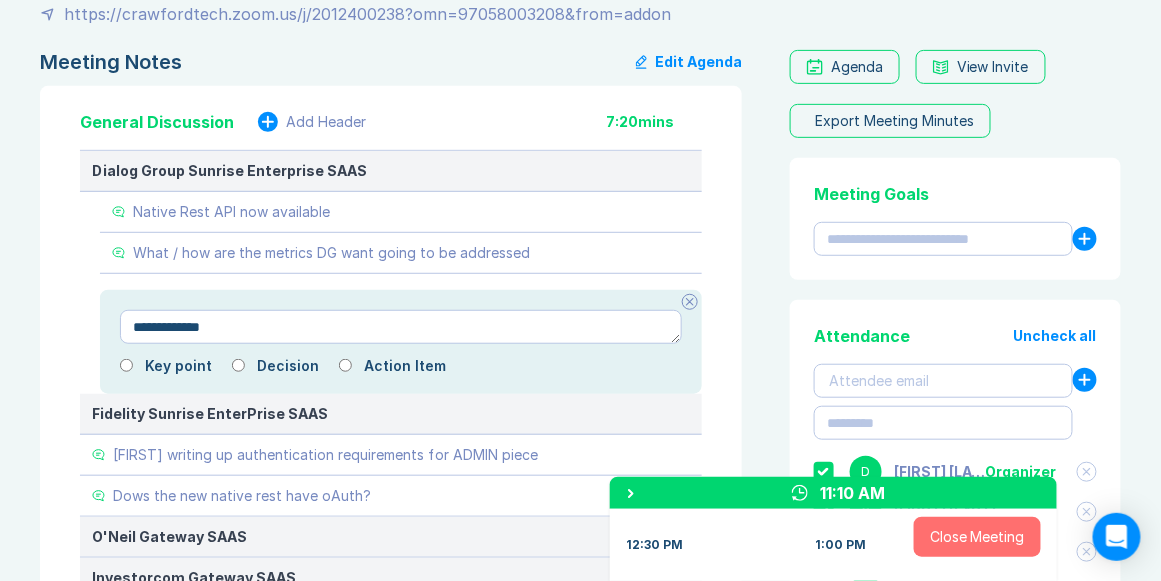 type on "*" 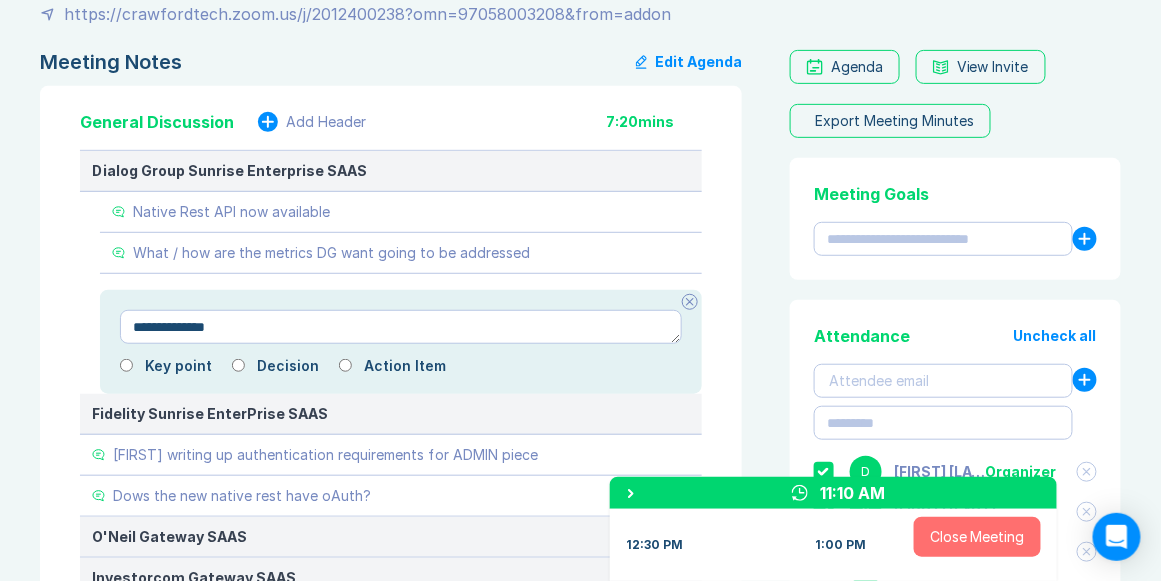 type on "*" 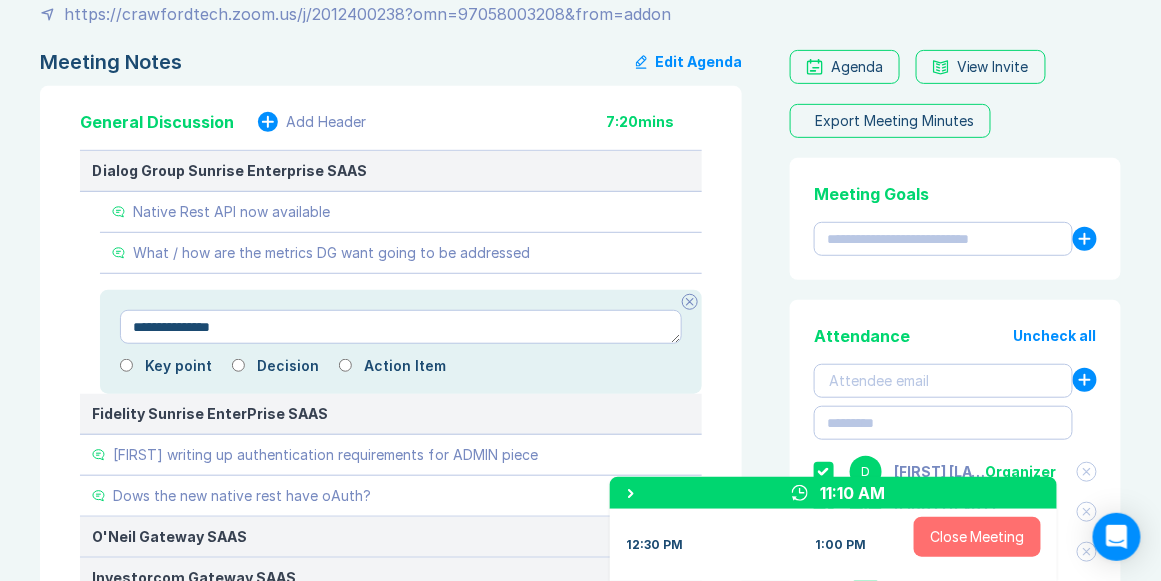 type on "*" 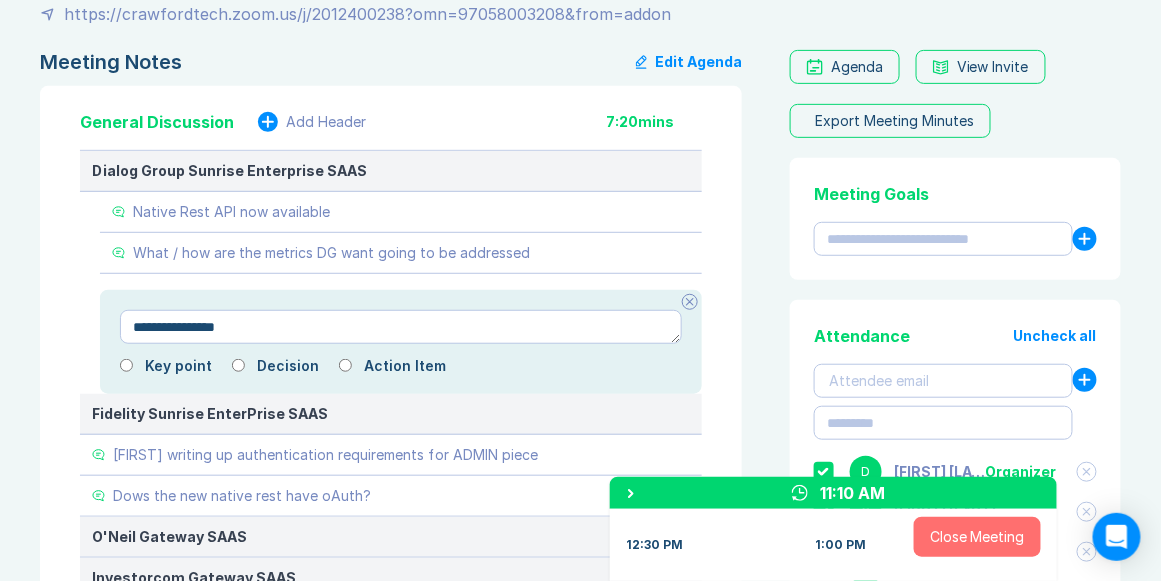 type on "*" 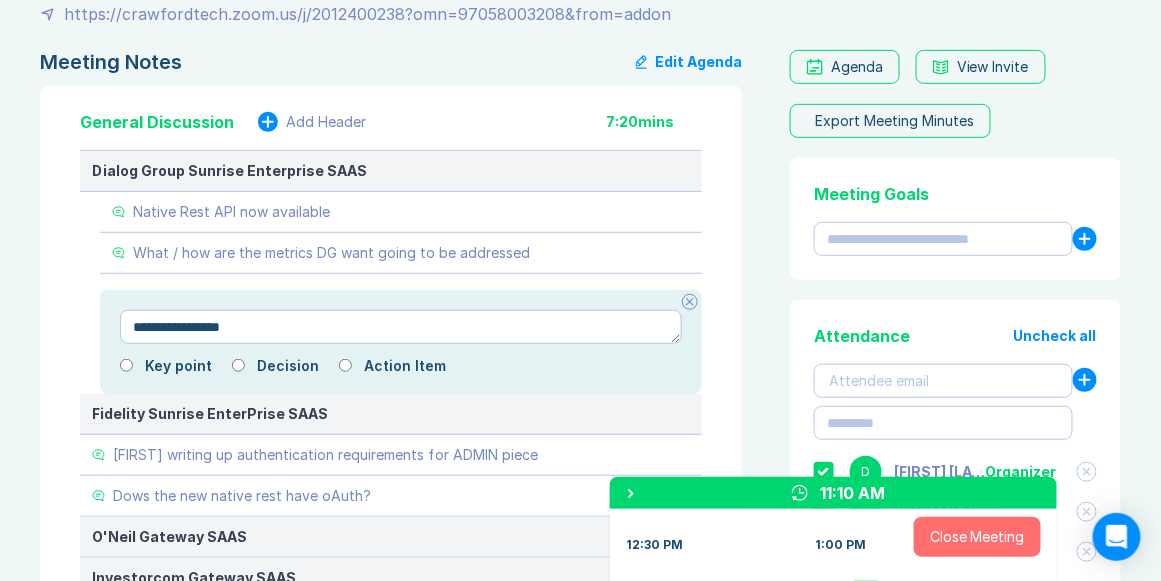 type on "*" 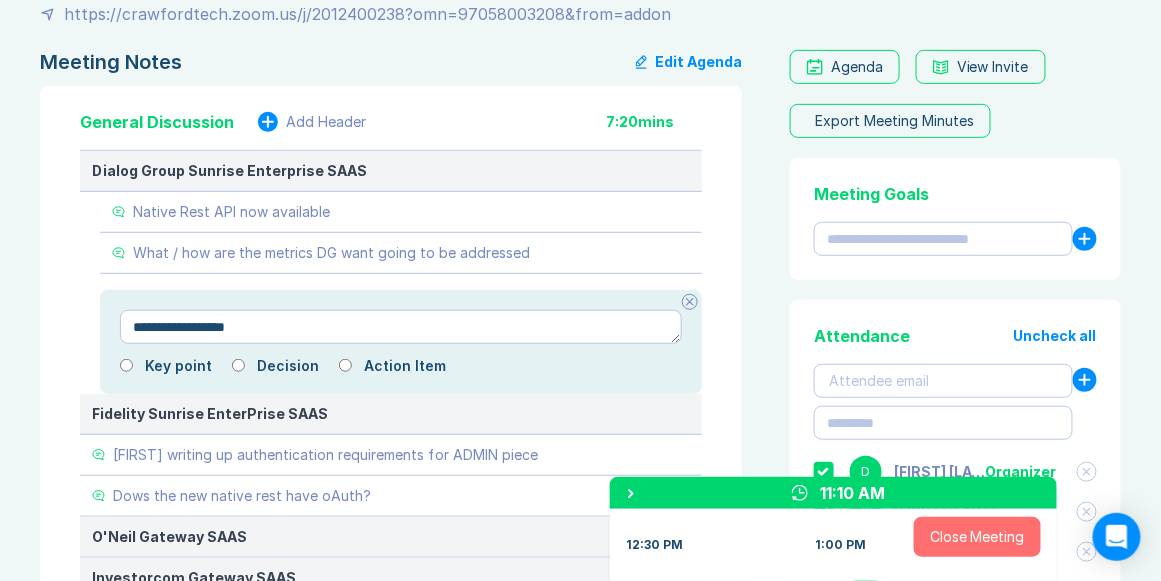 type on "*" 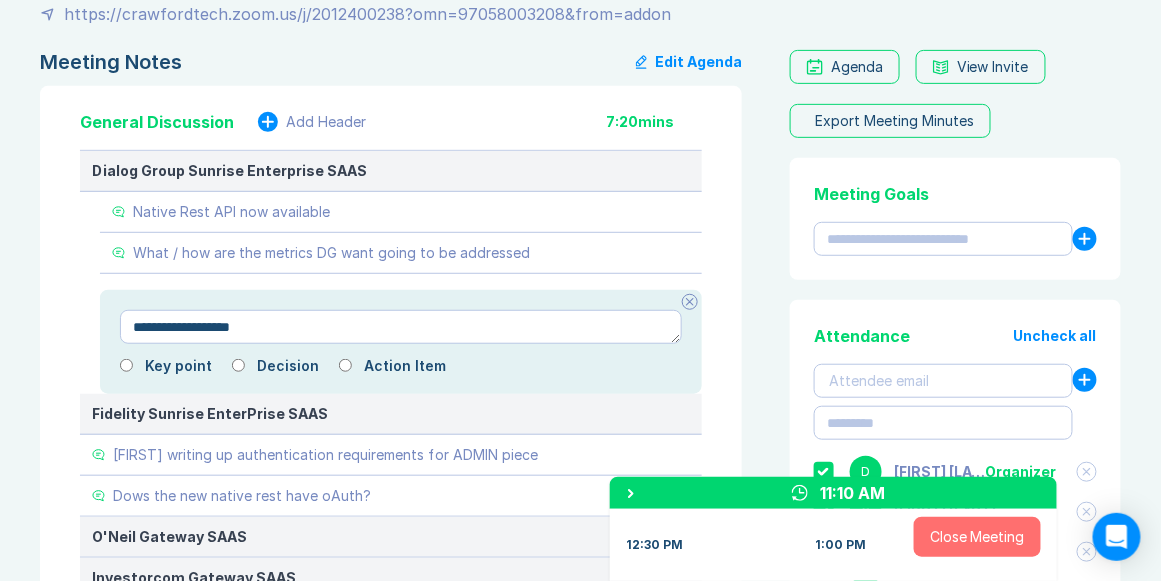 type on "*" 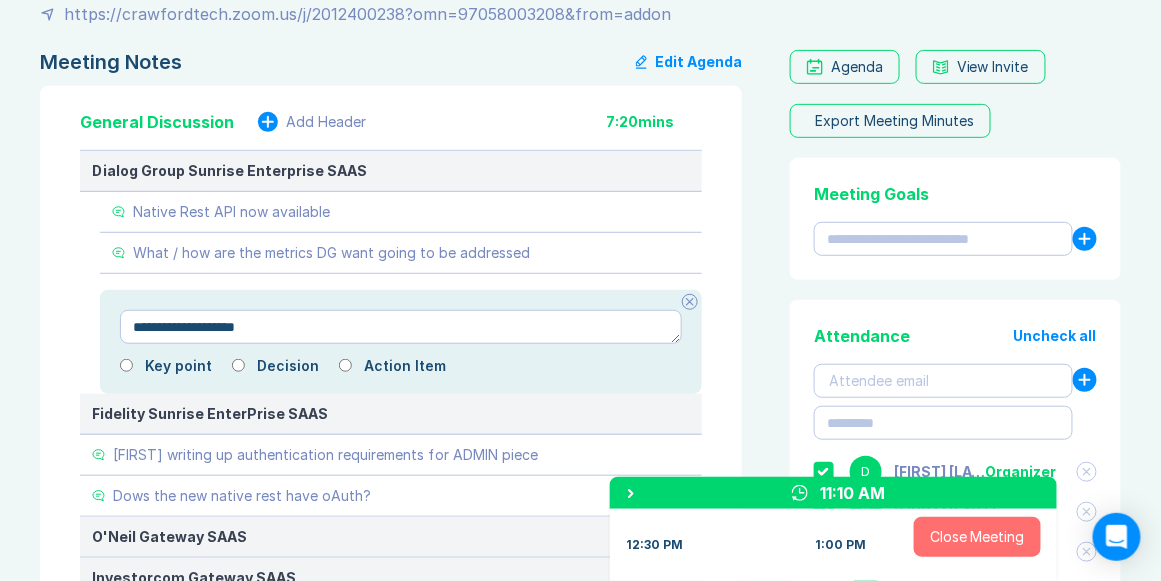 type on "*" 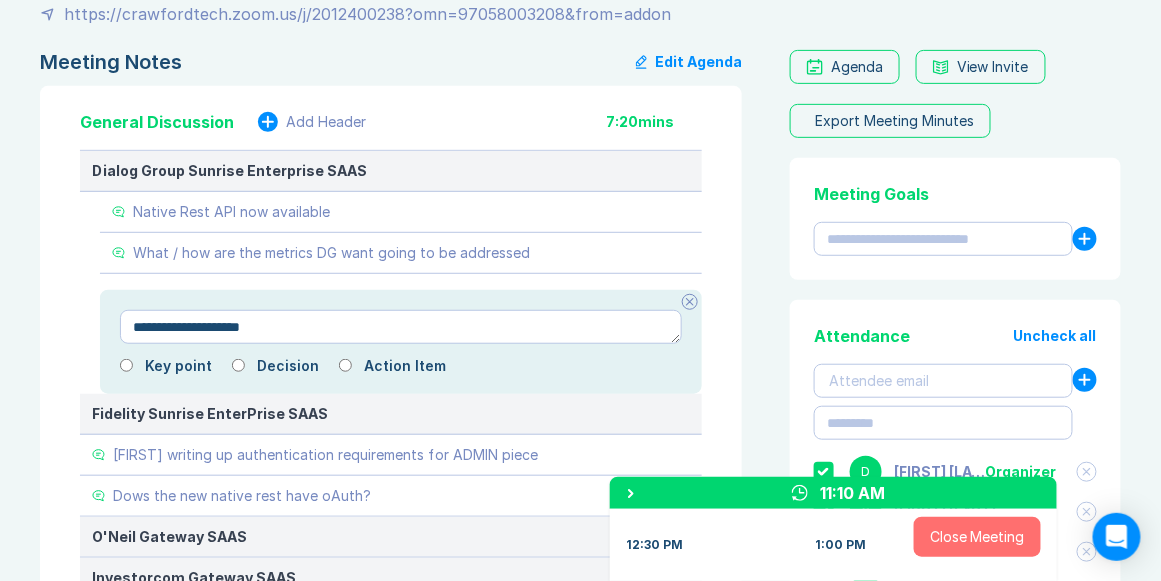type on "*" 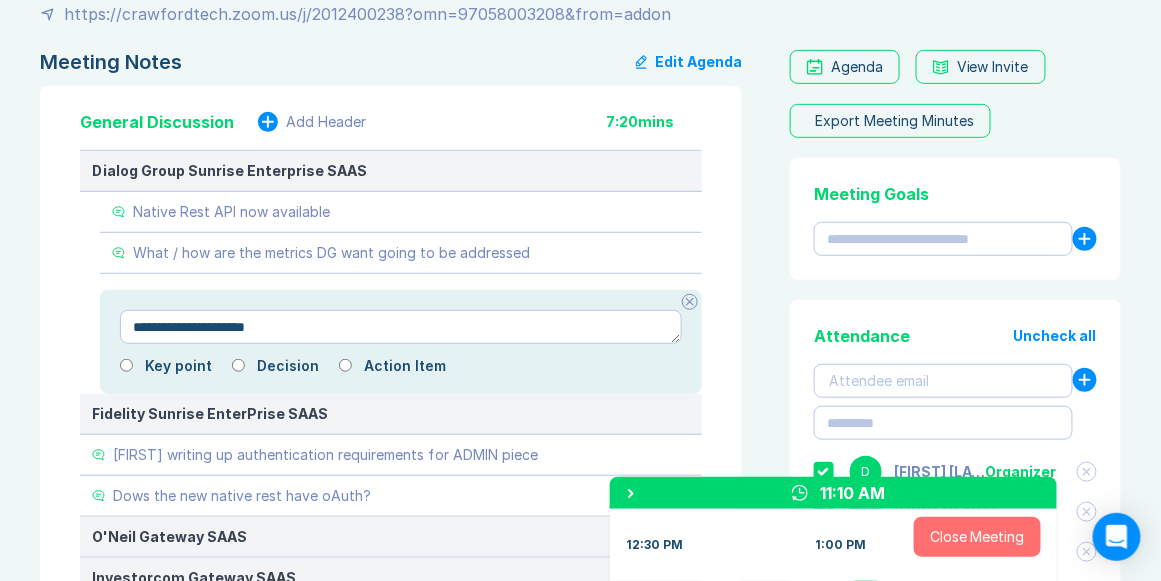type on "*" 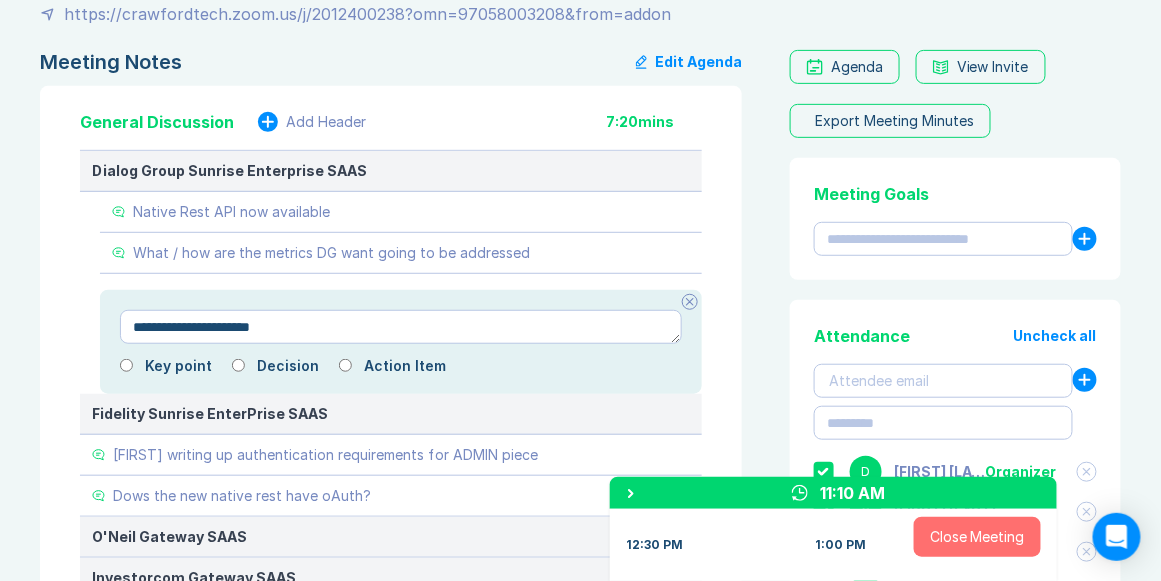 type on "*" 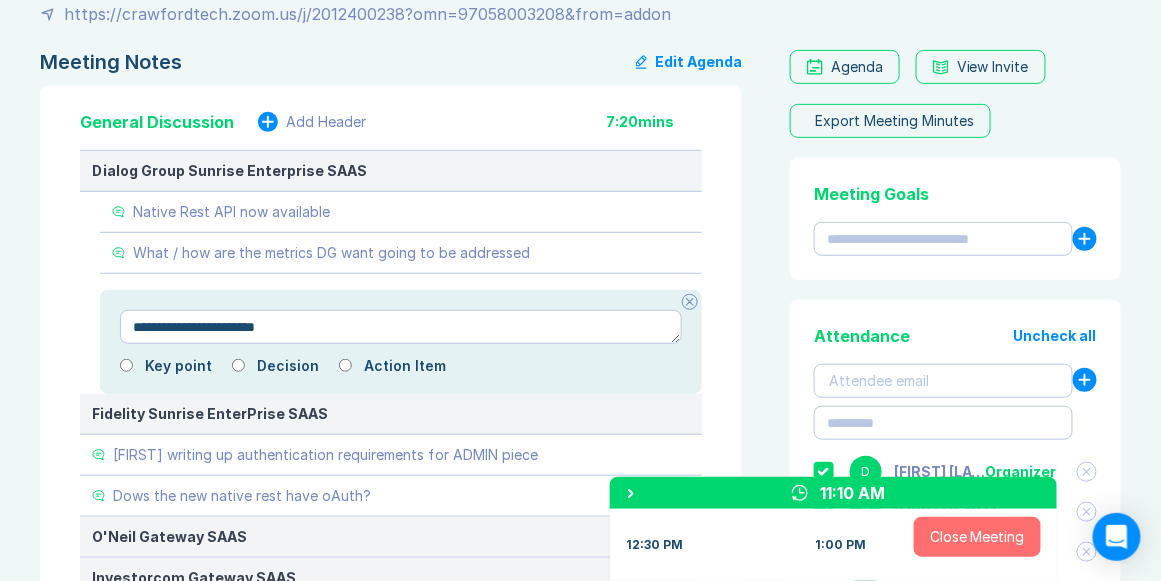 type on "*" 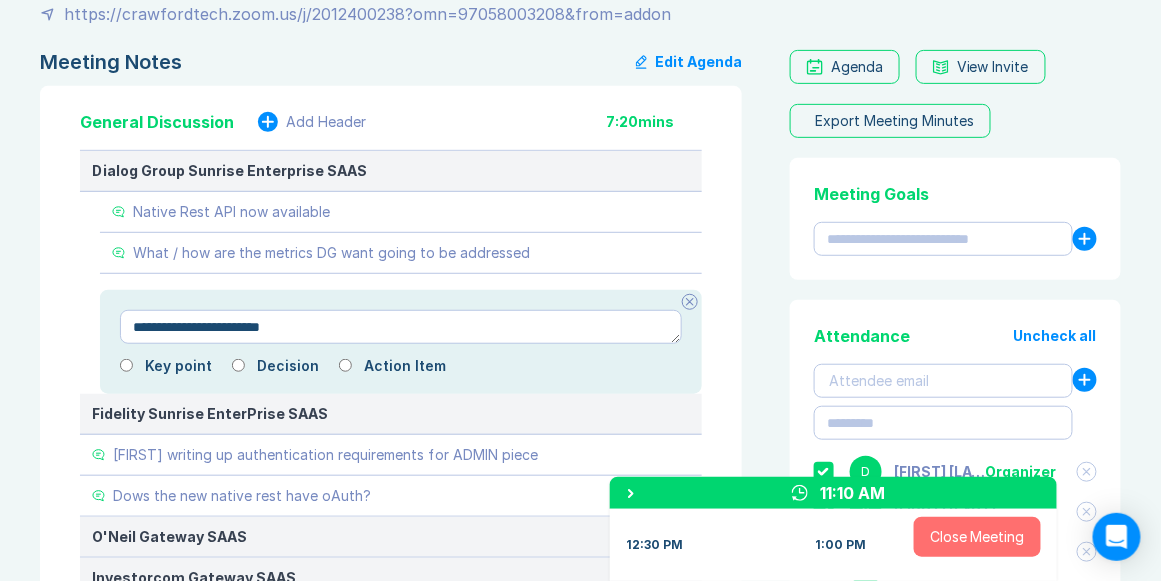 type on "*" 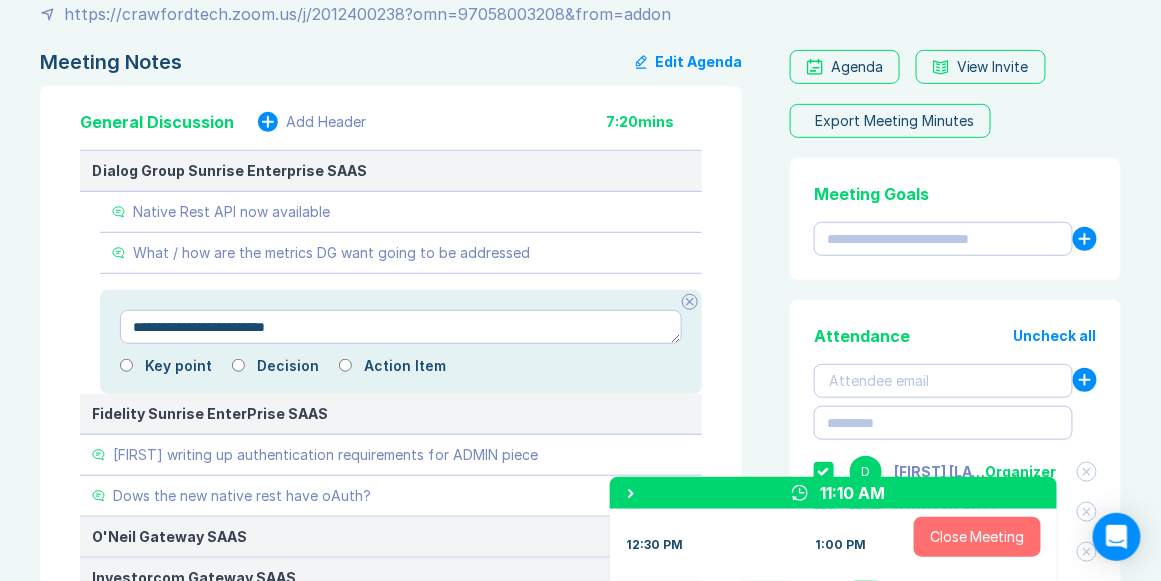 type on "*" 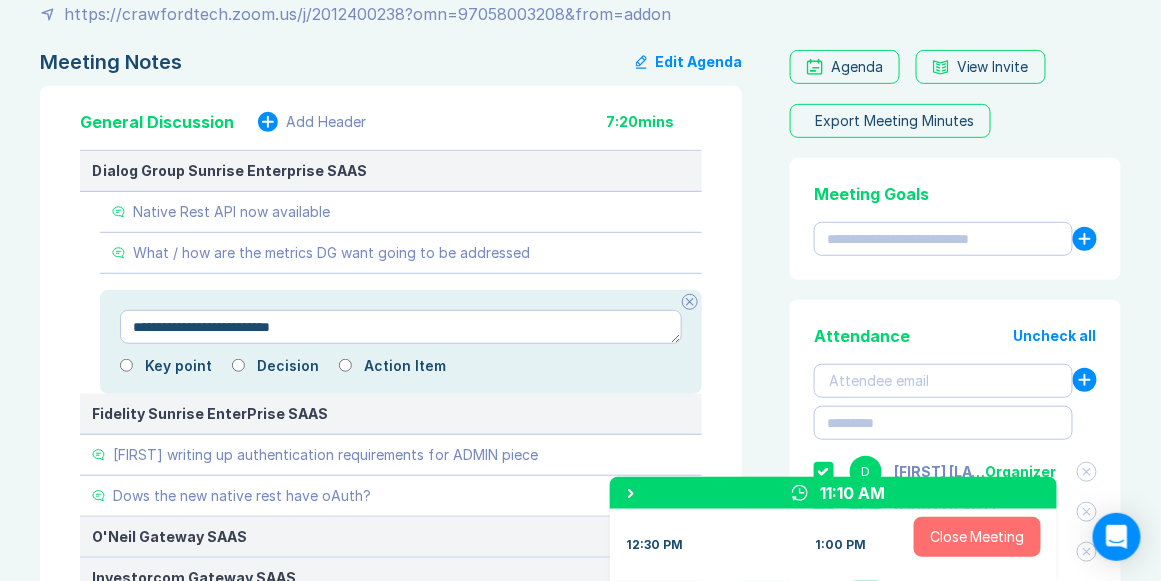 type on "*" 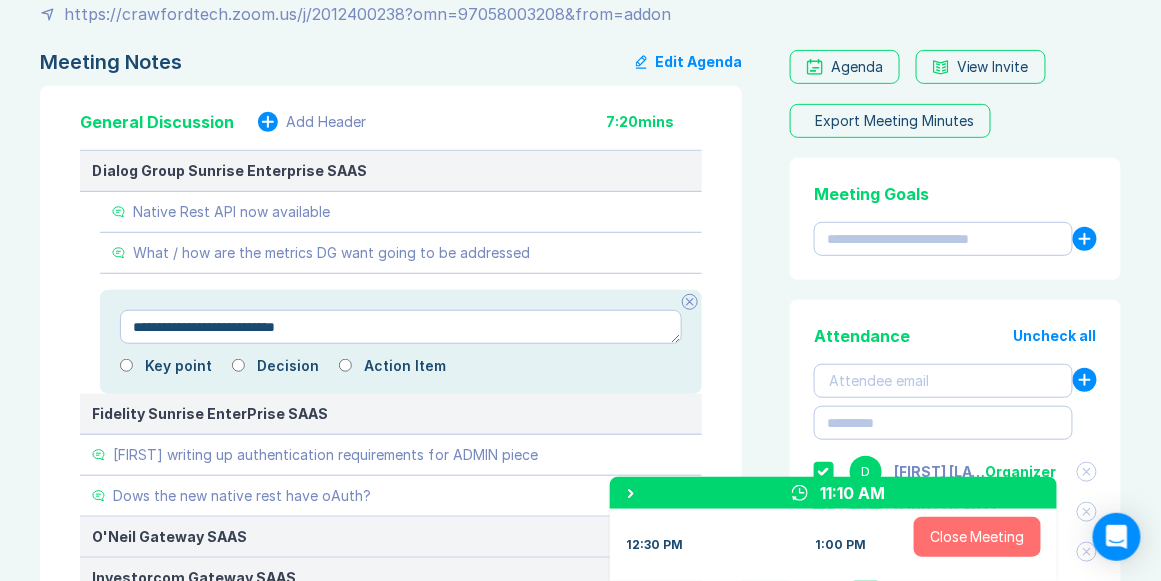 type on "*" 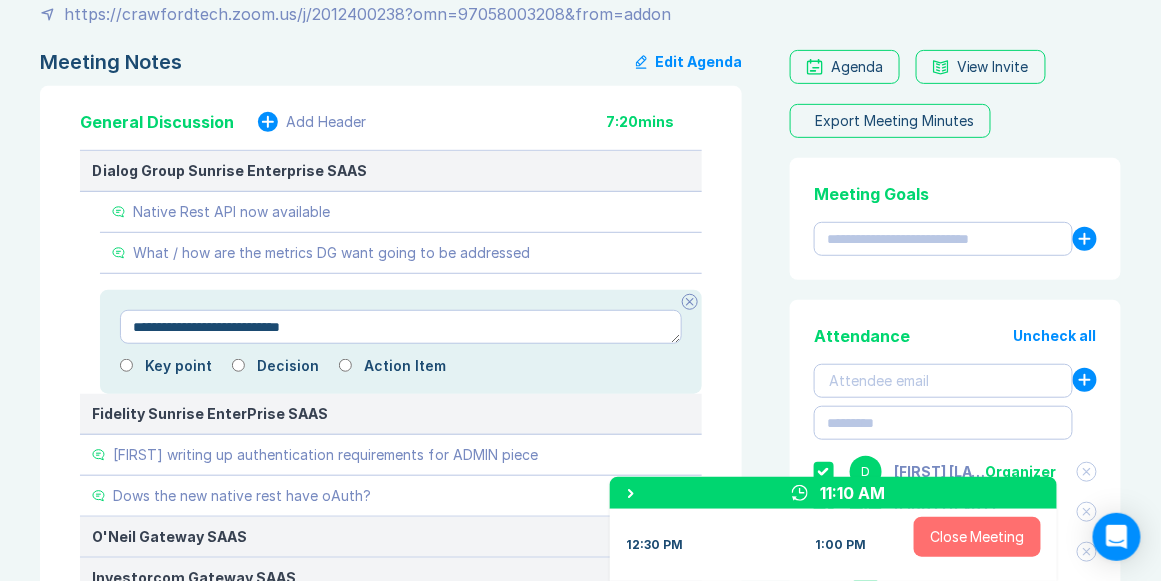 type on "*" 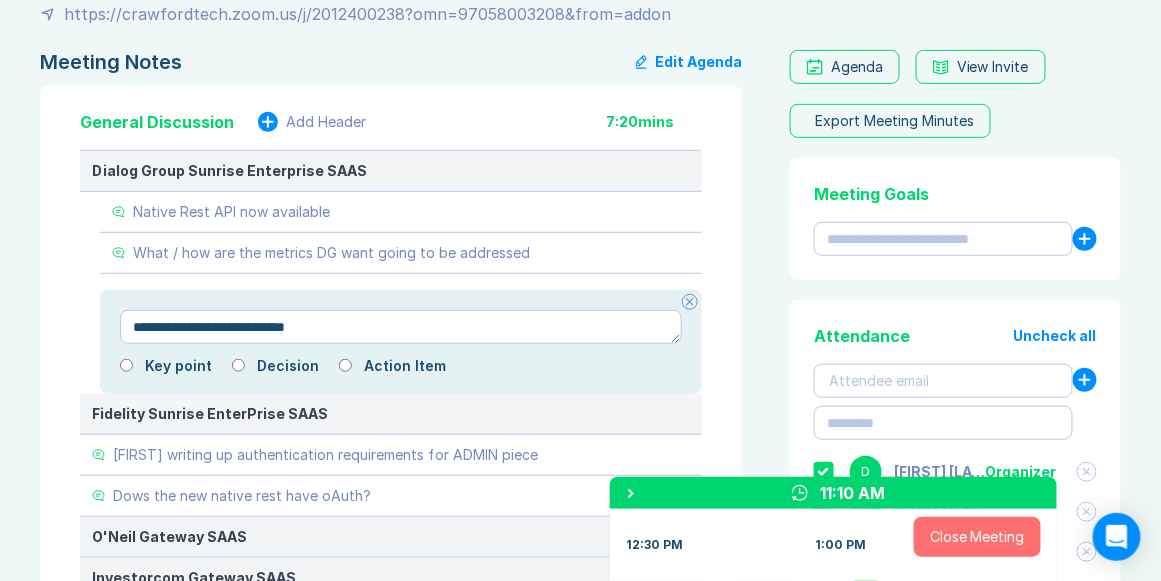 type on "*" 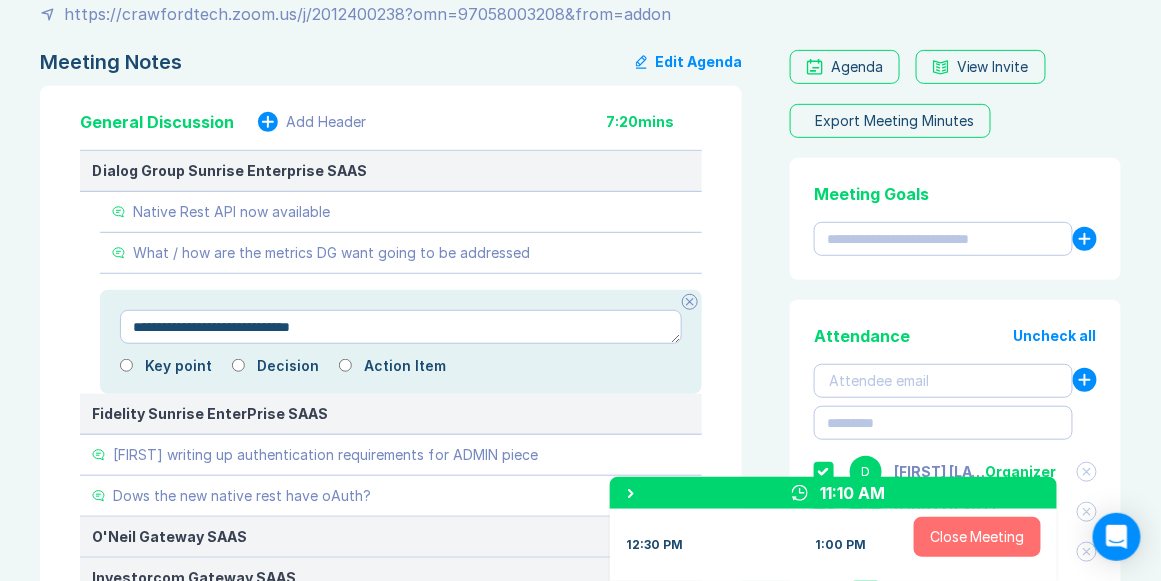 type on "*" 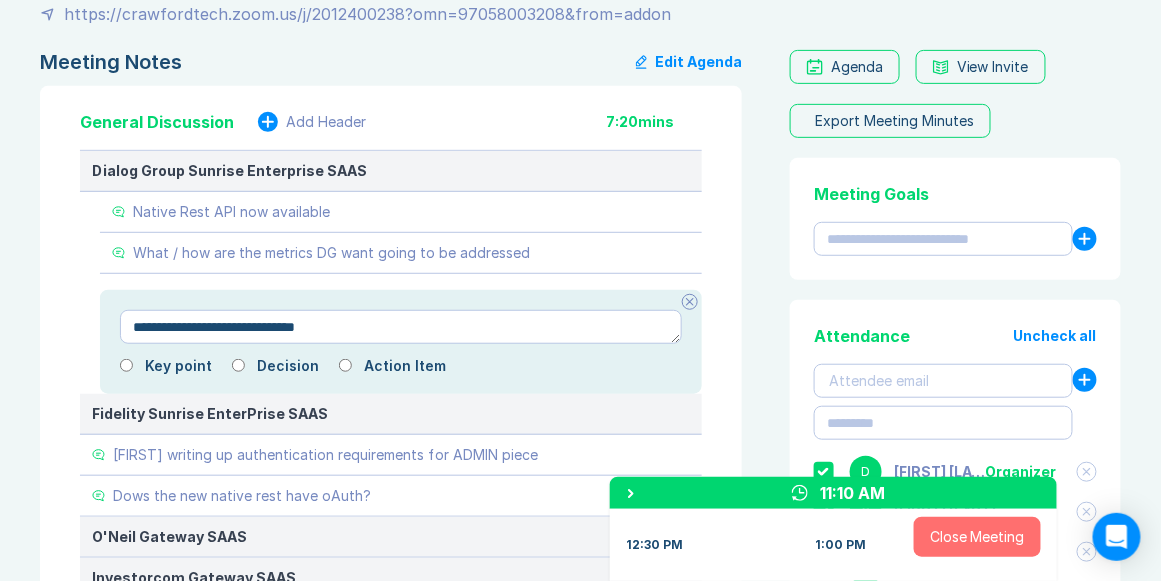 type on "*" 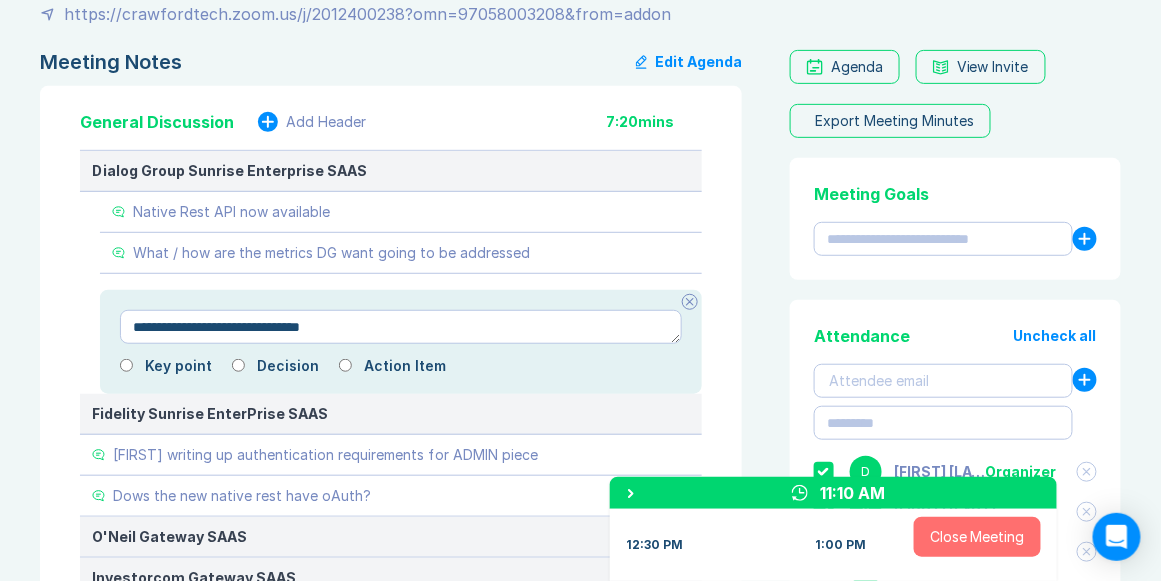 type on "*" 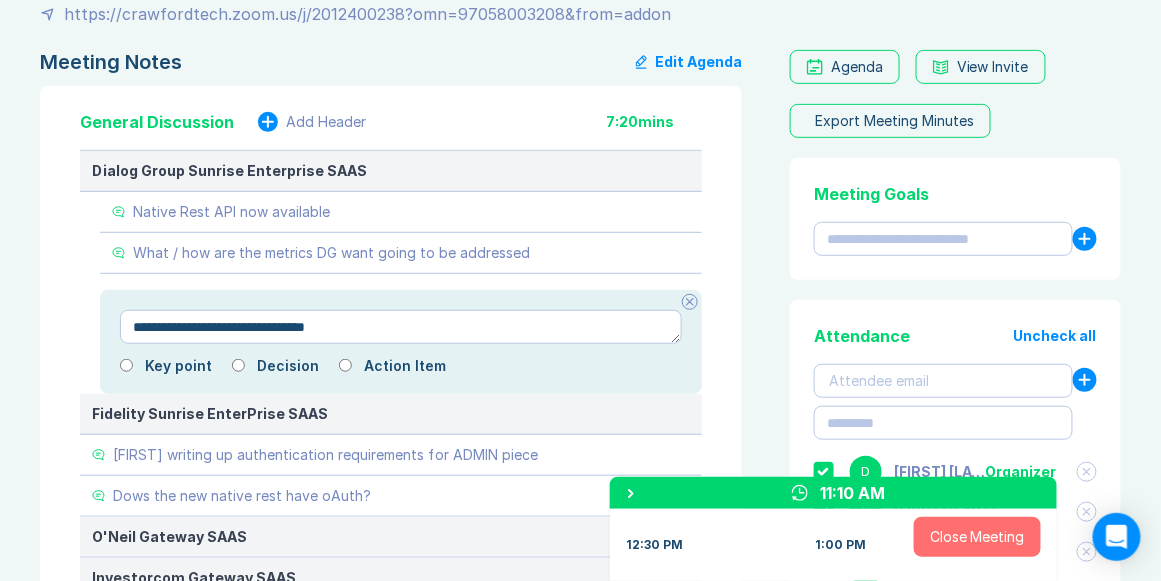 type on "*" 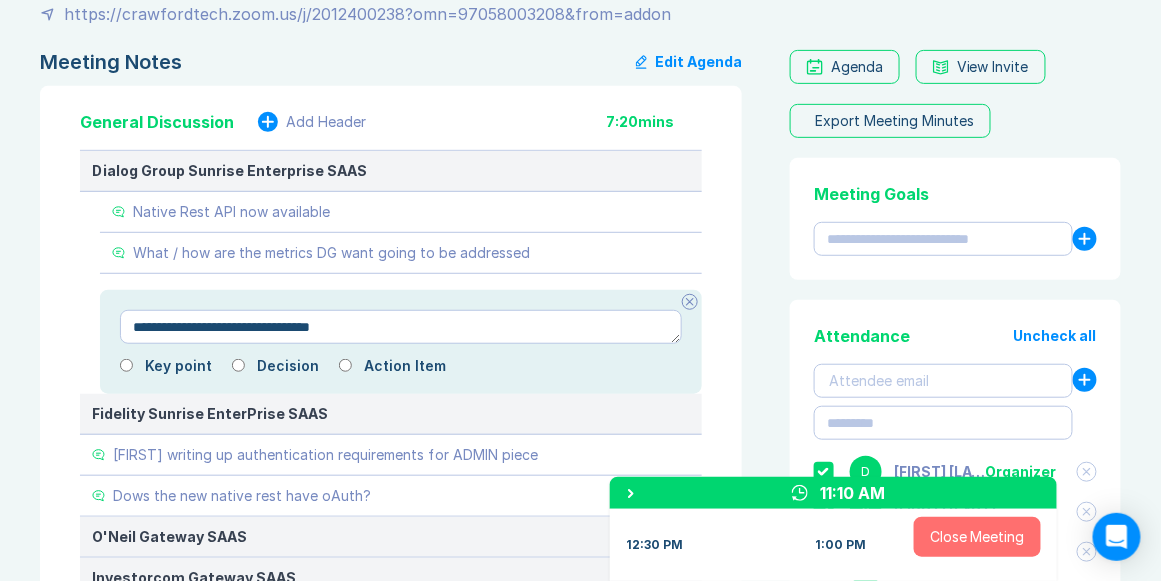 type on "*" 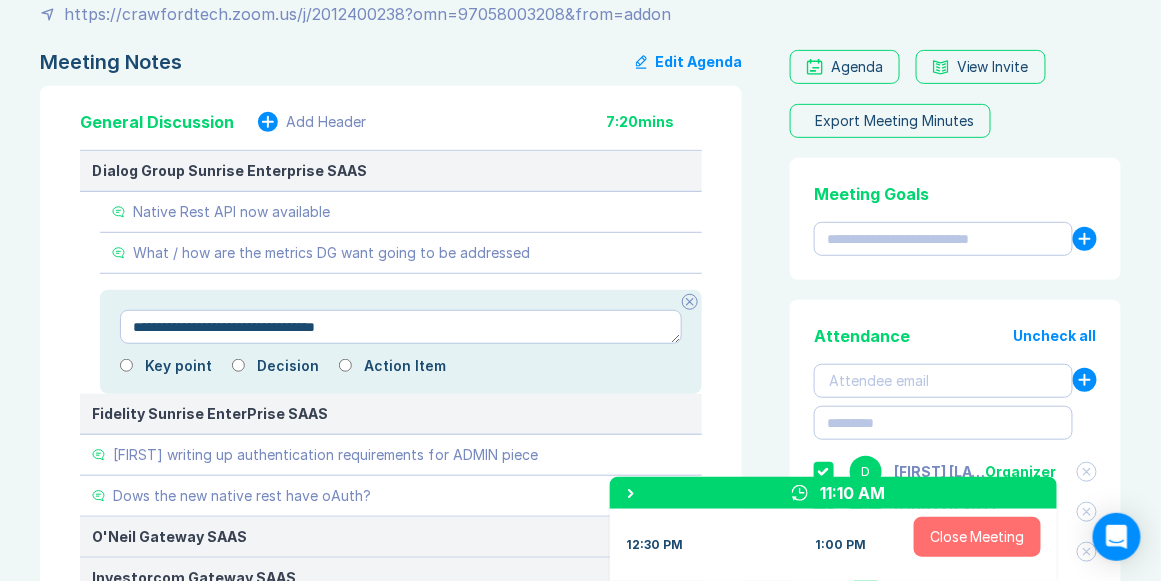 type on "*" 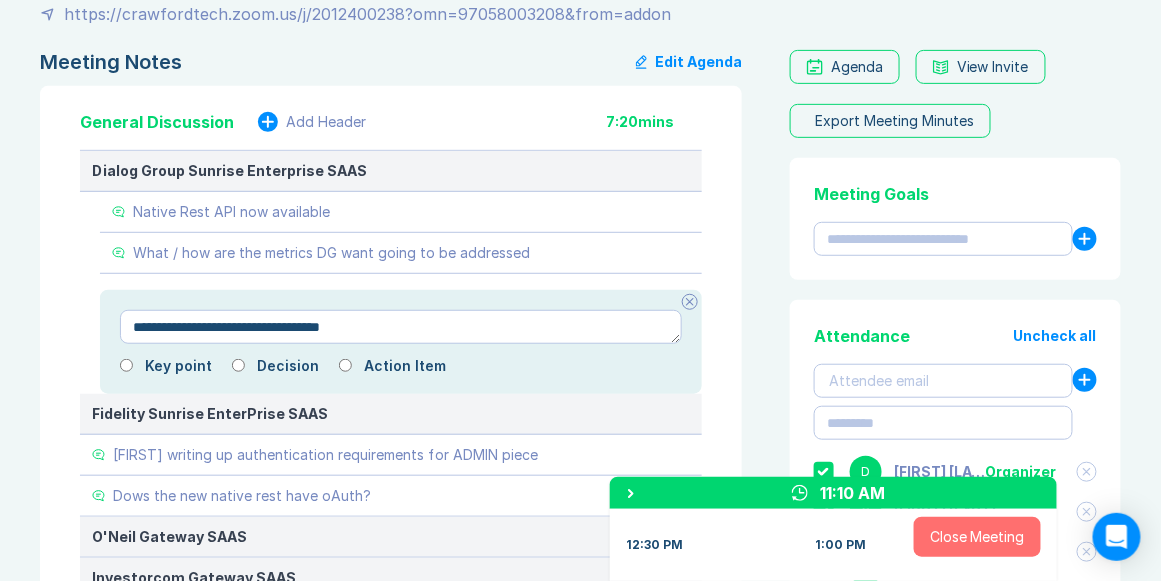 type on "*" 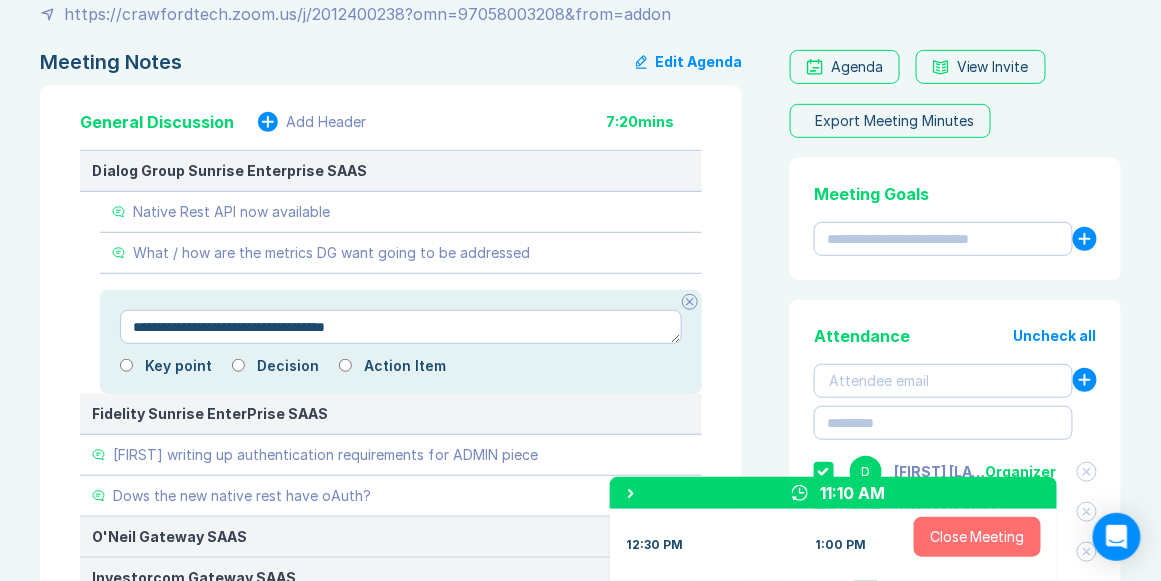 type on "*" 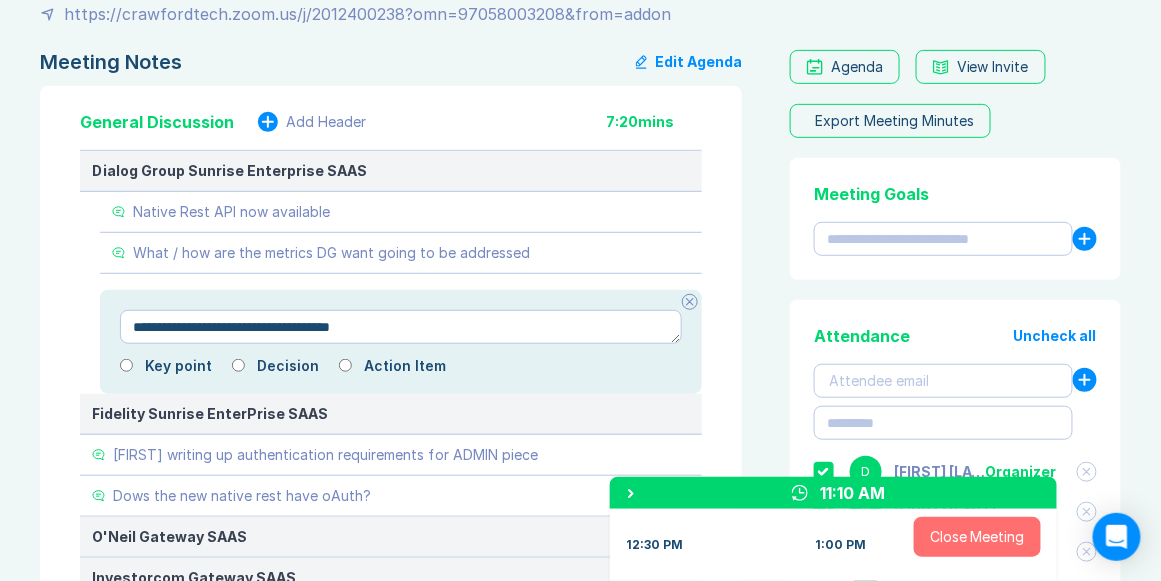 type on "*" 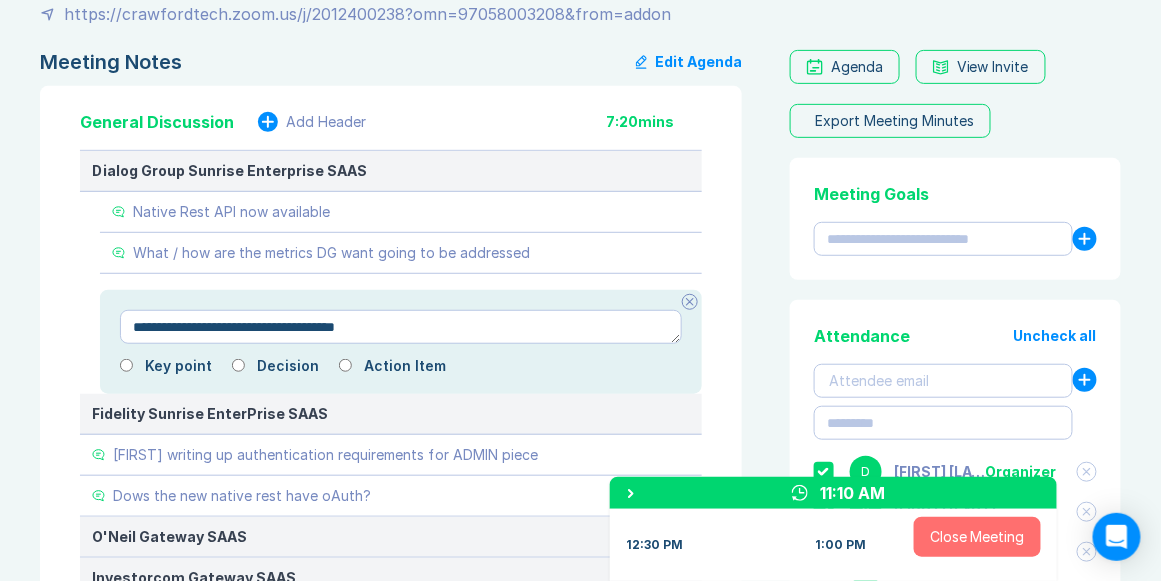 type on "*" 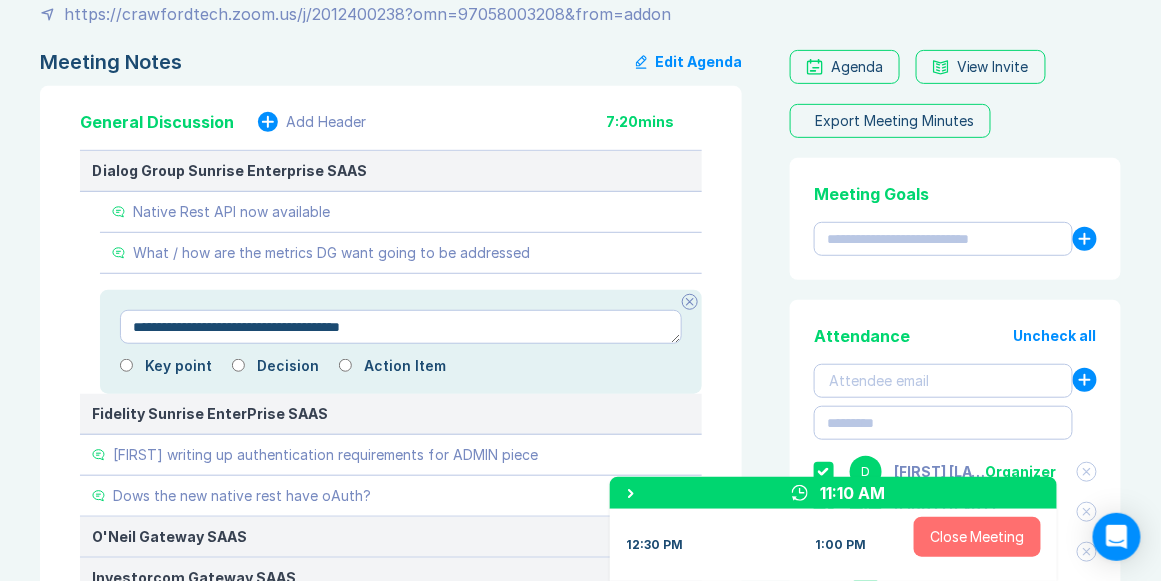 type on "*" 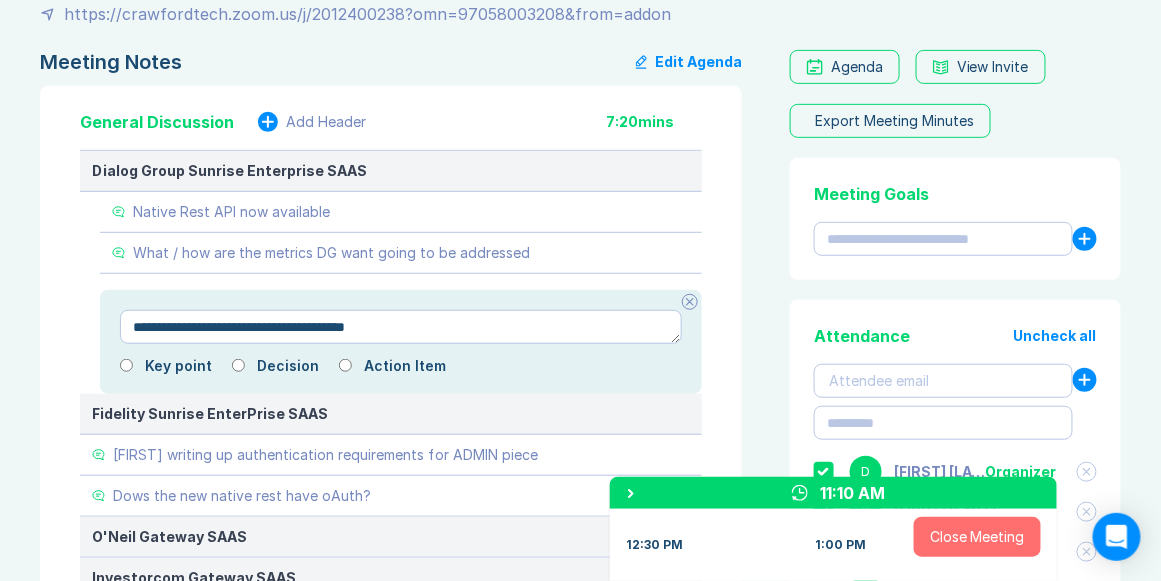 type on "*" 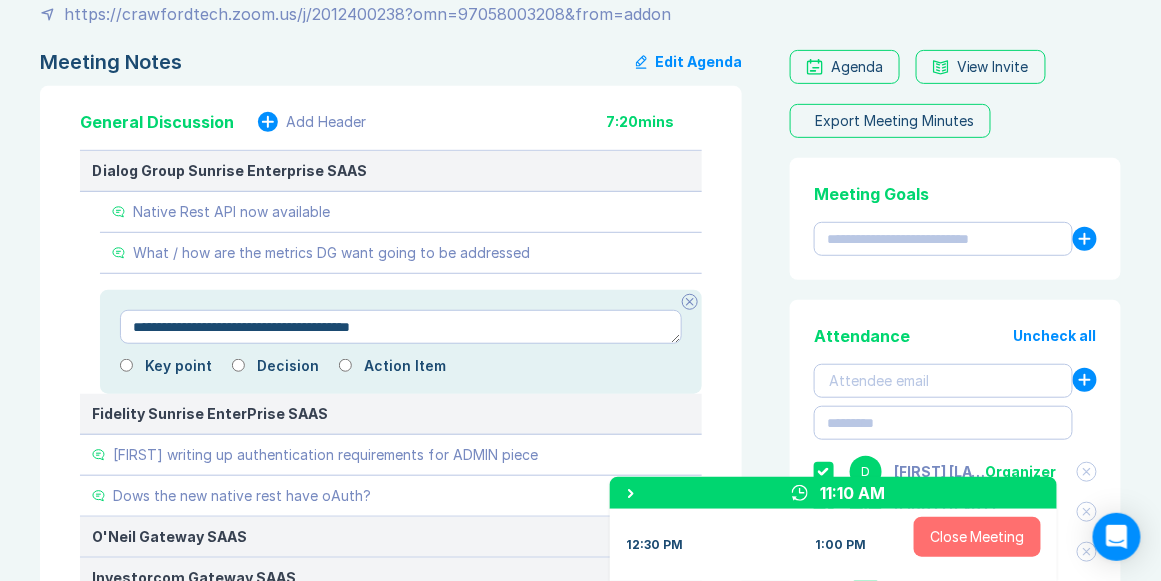 type on "*" 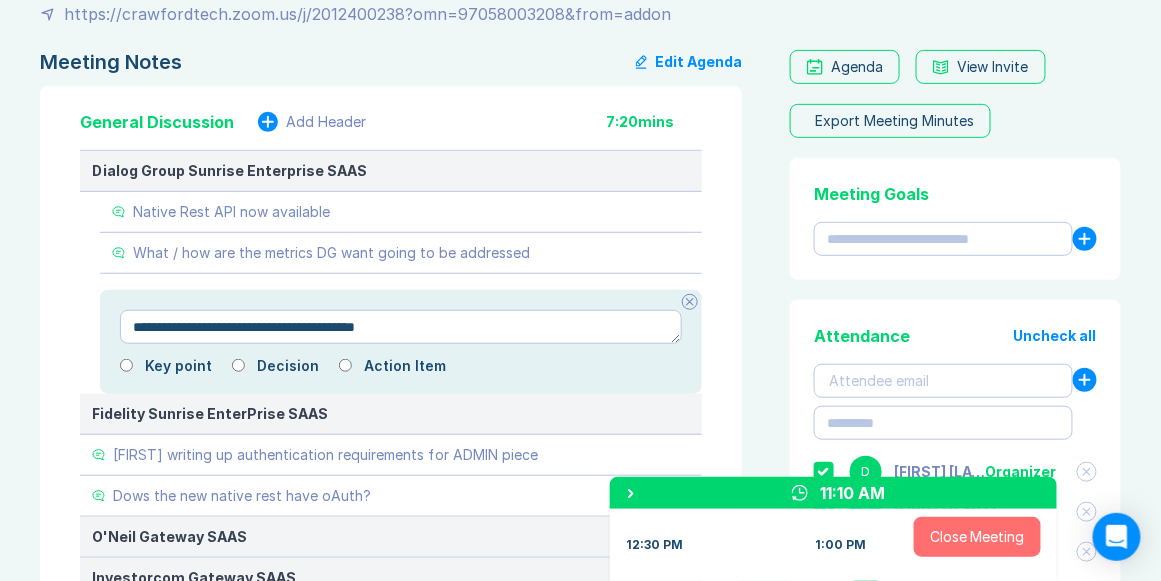 type on "*" 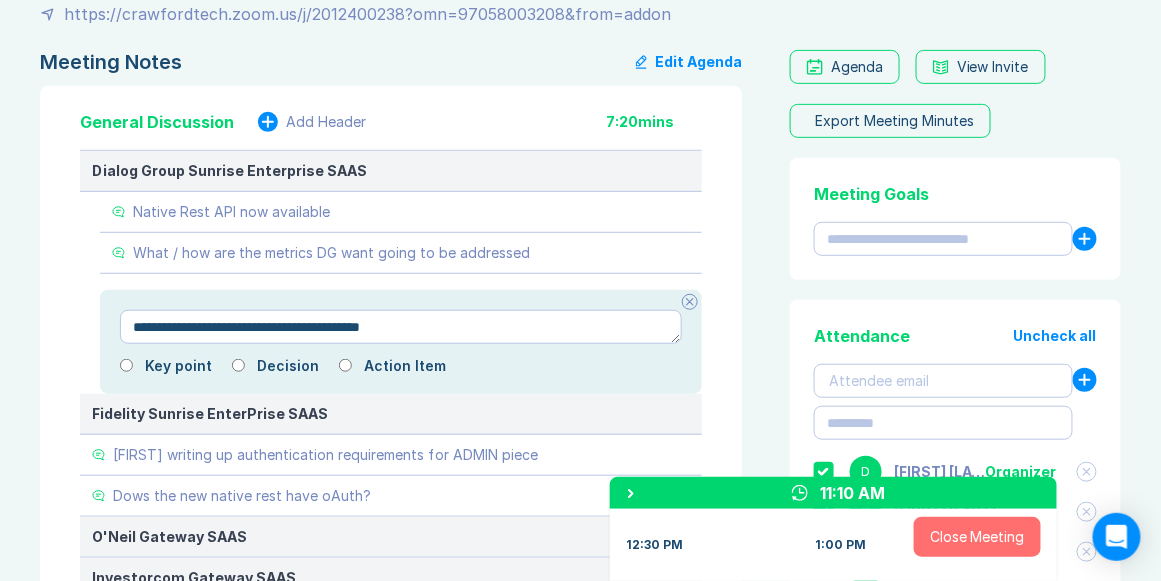 type on "*" 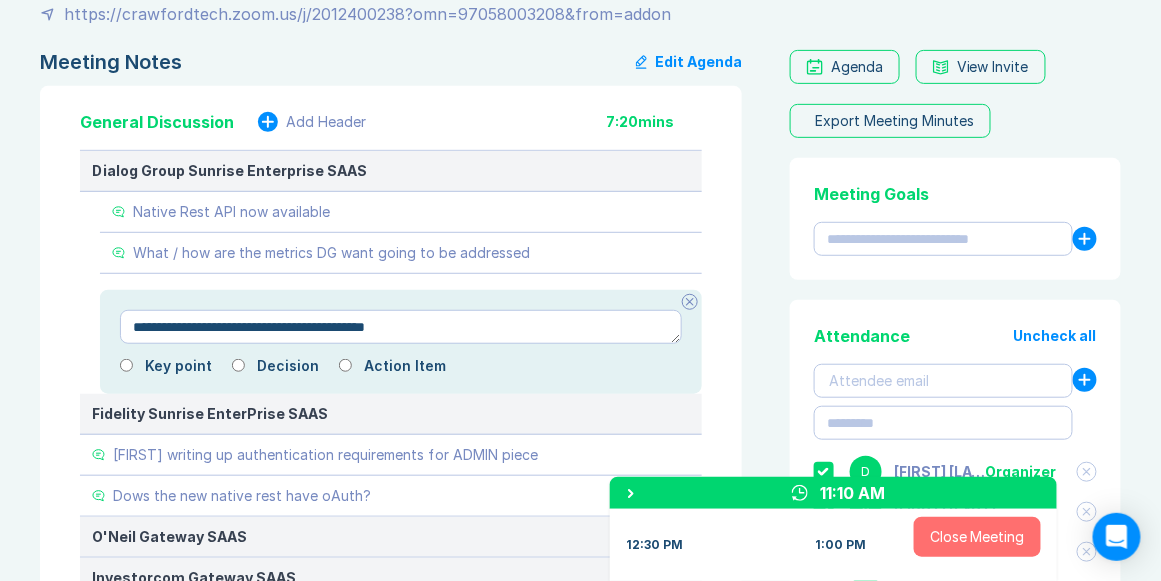 type on "*" 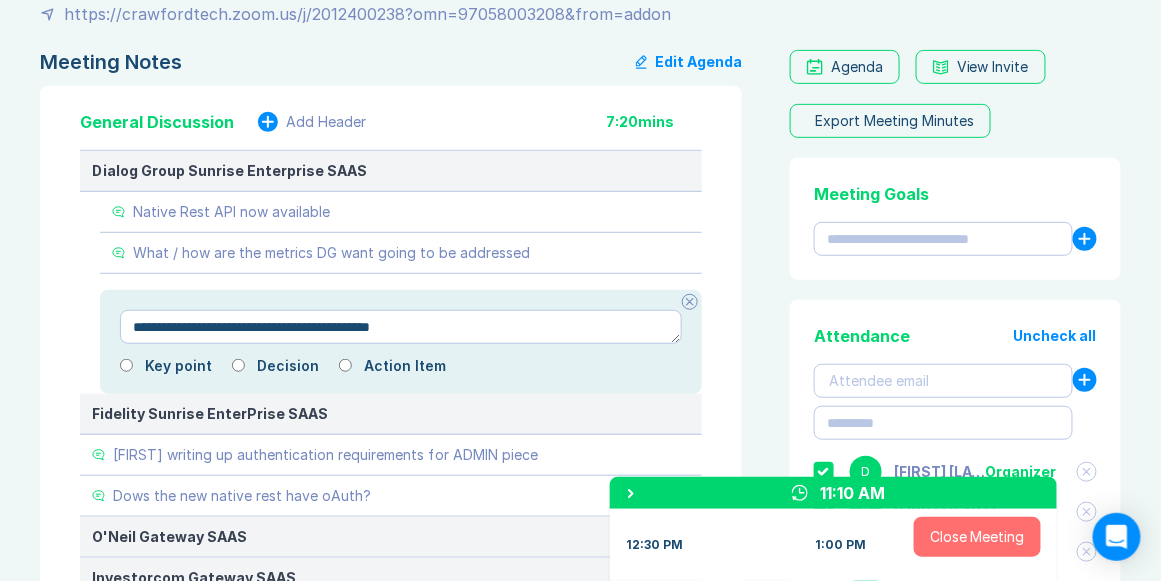 type on "*" 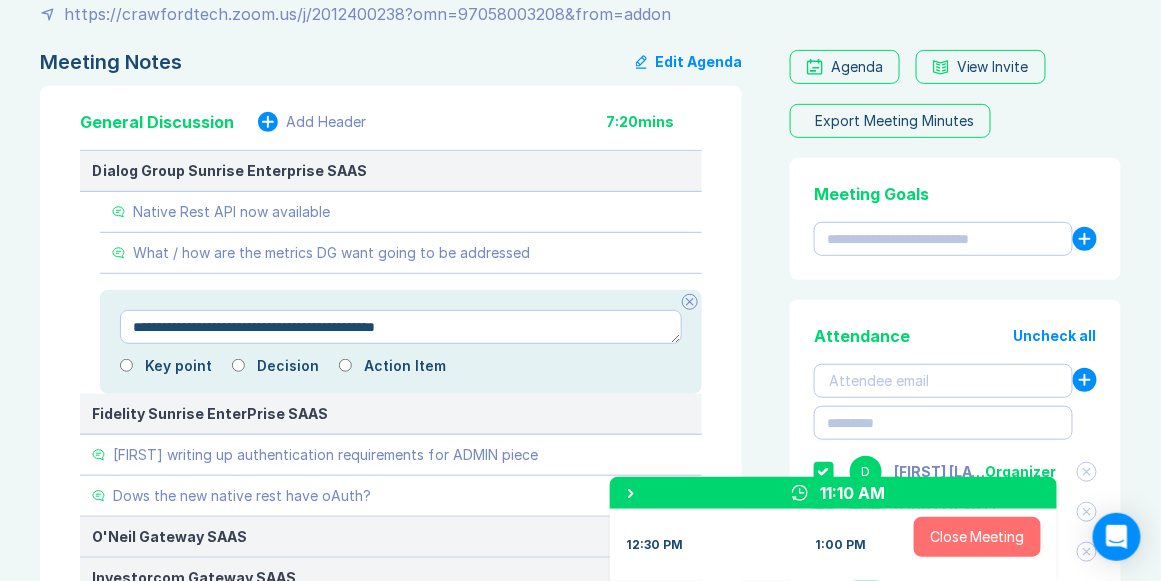 type on "*" 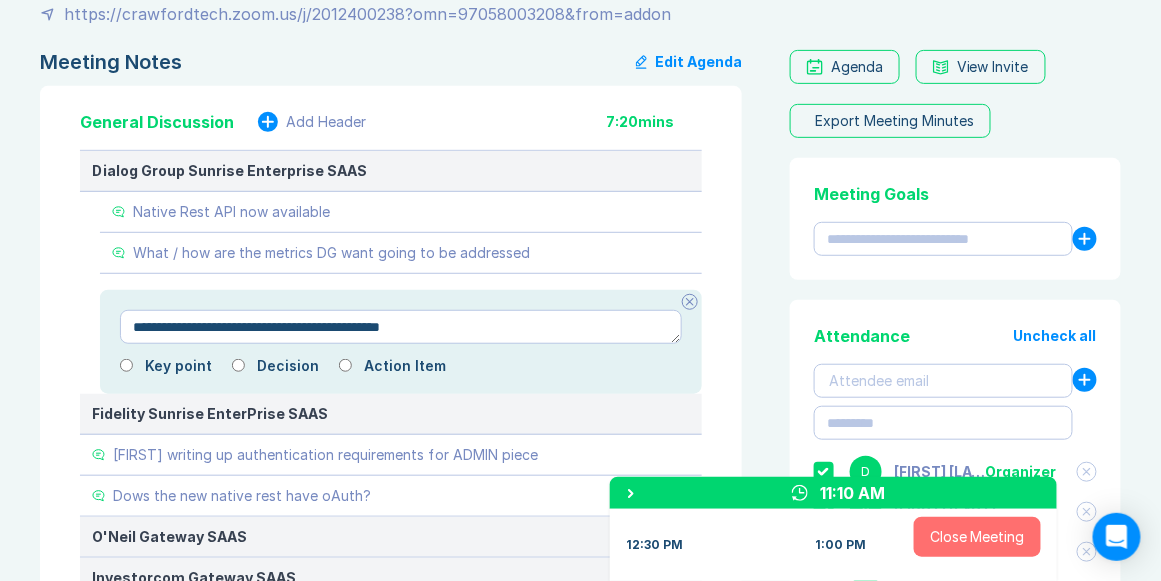 type on "*" 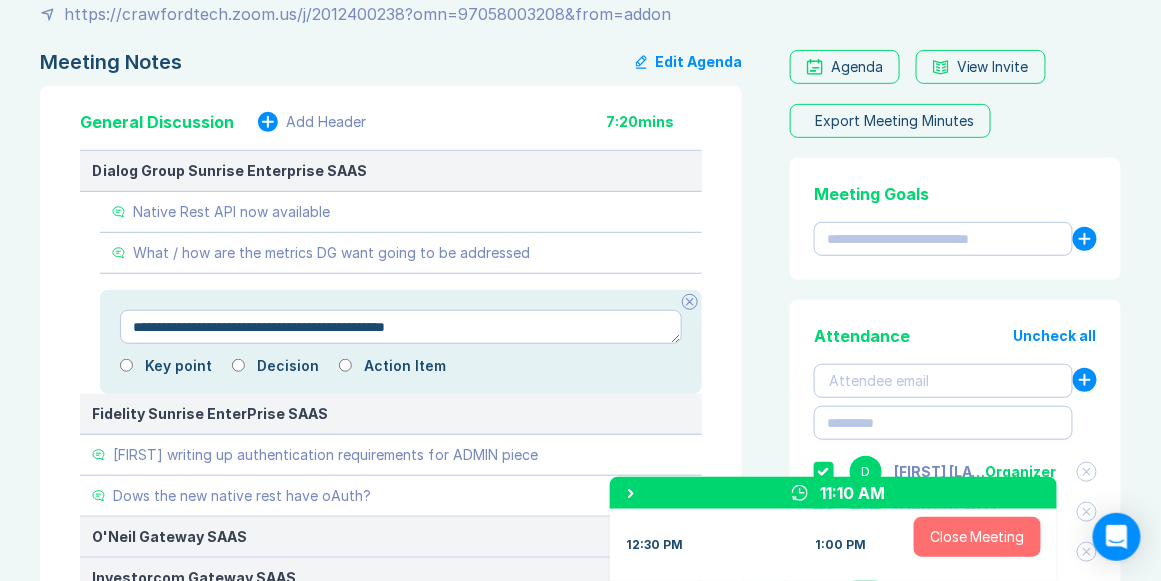 type on "*" 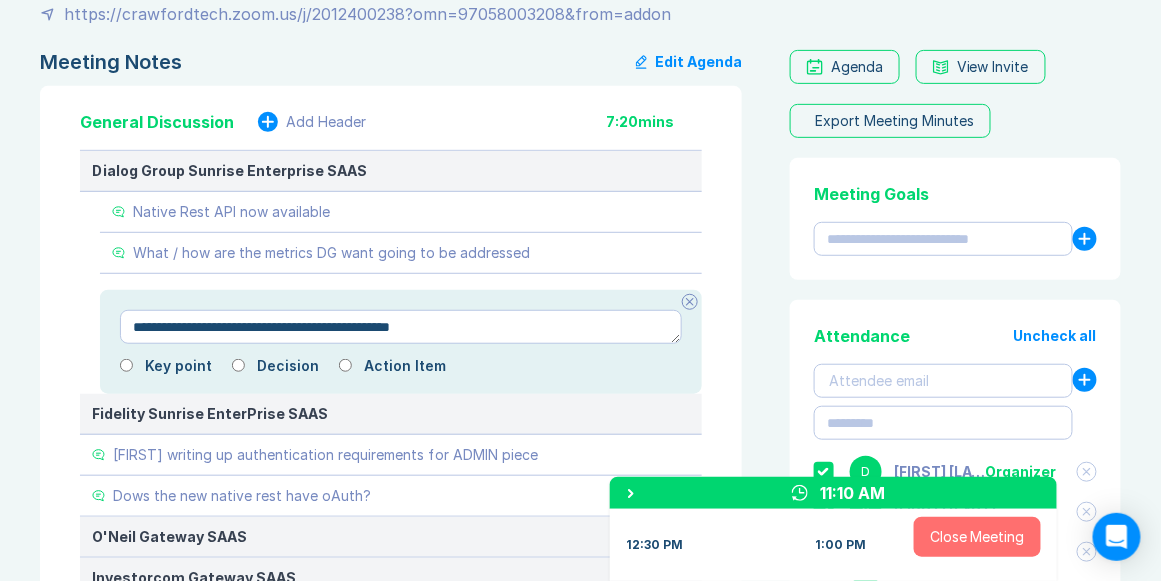 type on "*" 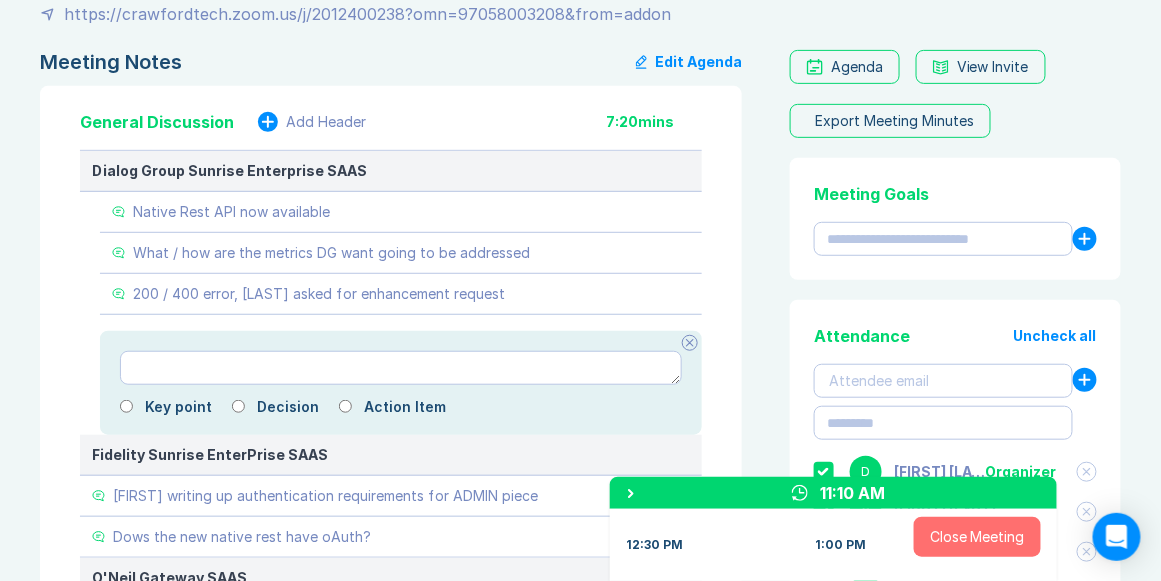 click 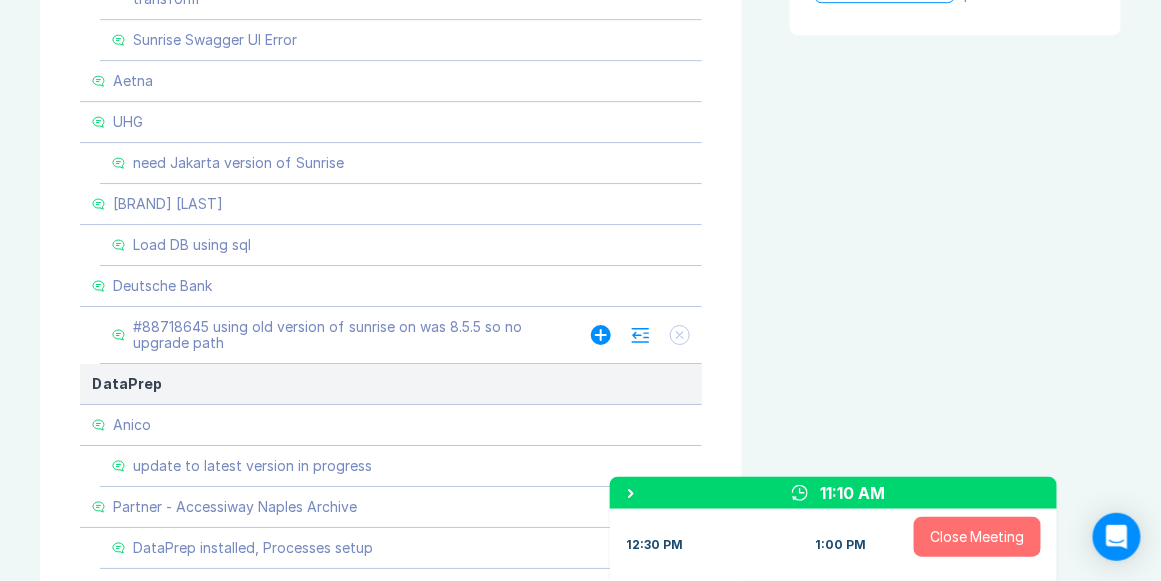 scroll, scrollTop: 1600, scrollLeft: 0, axis: vertical 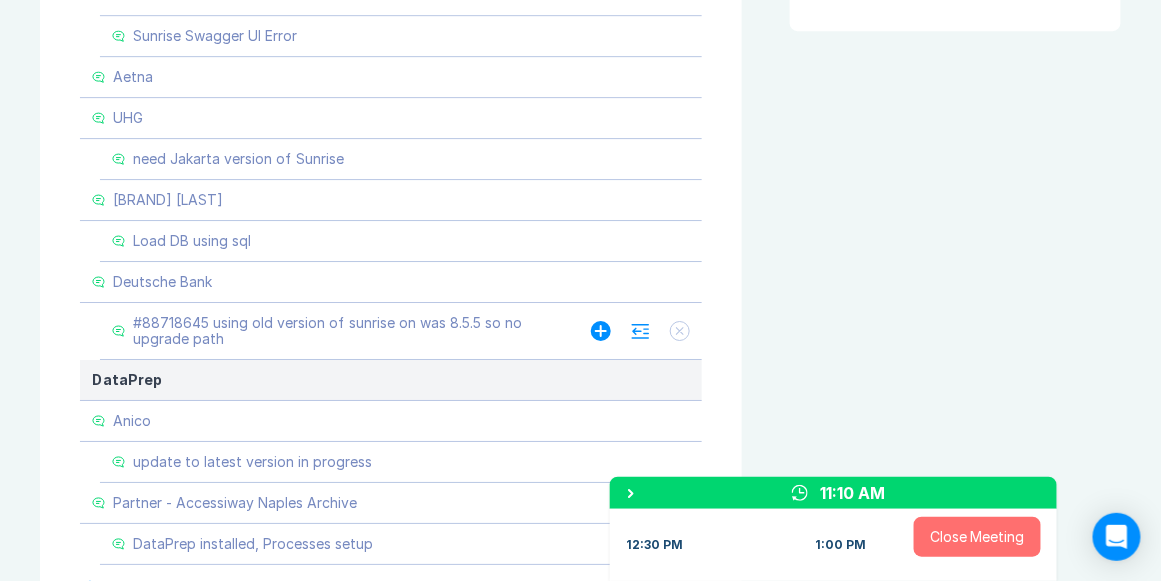 click 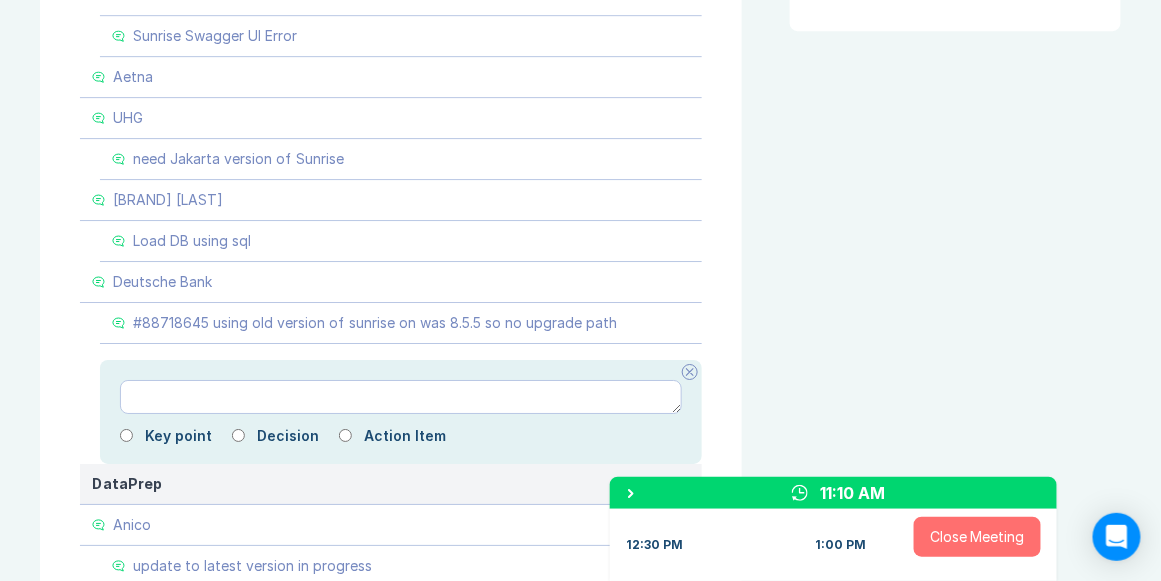 type on "*" 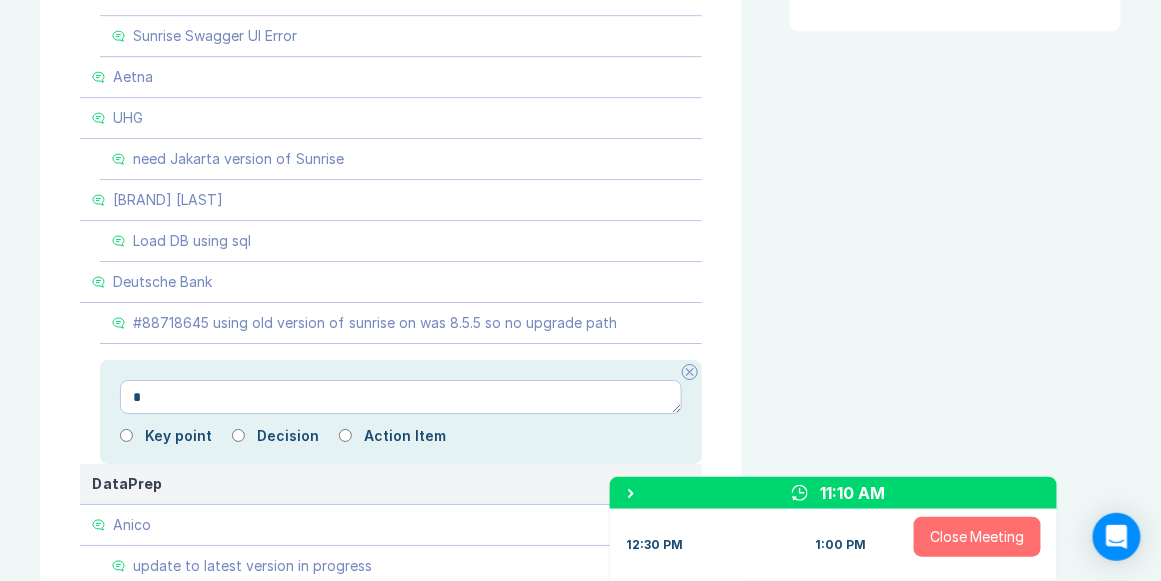 type on "*" 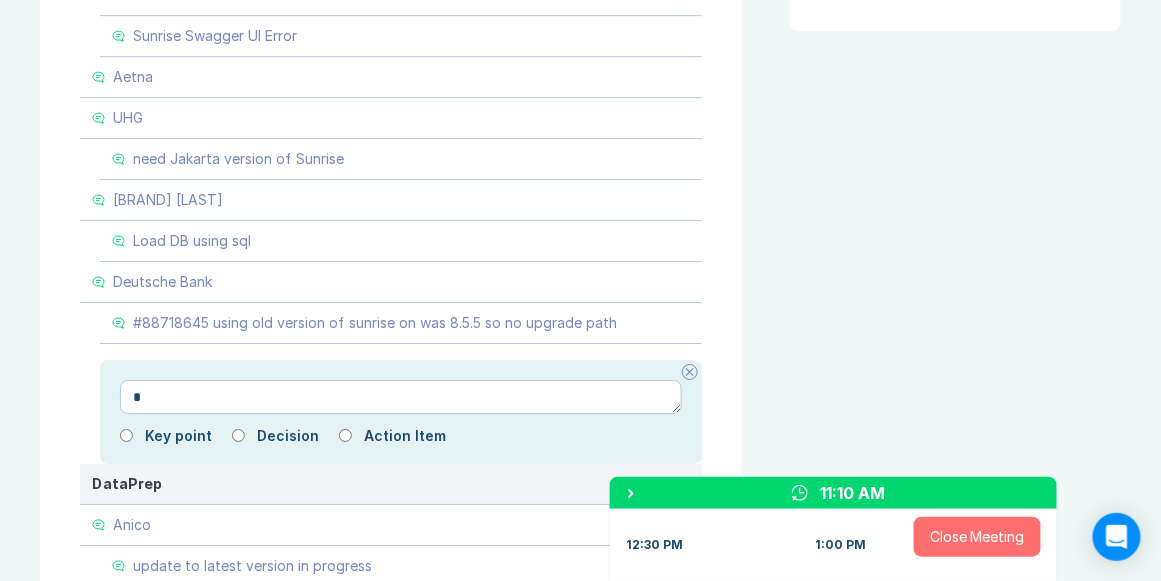 type on "**" 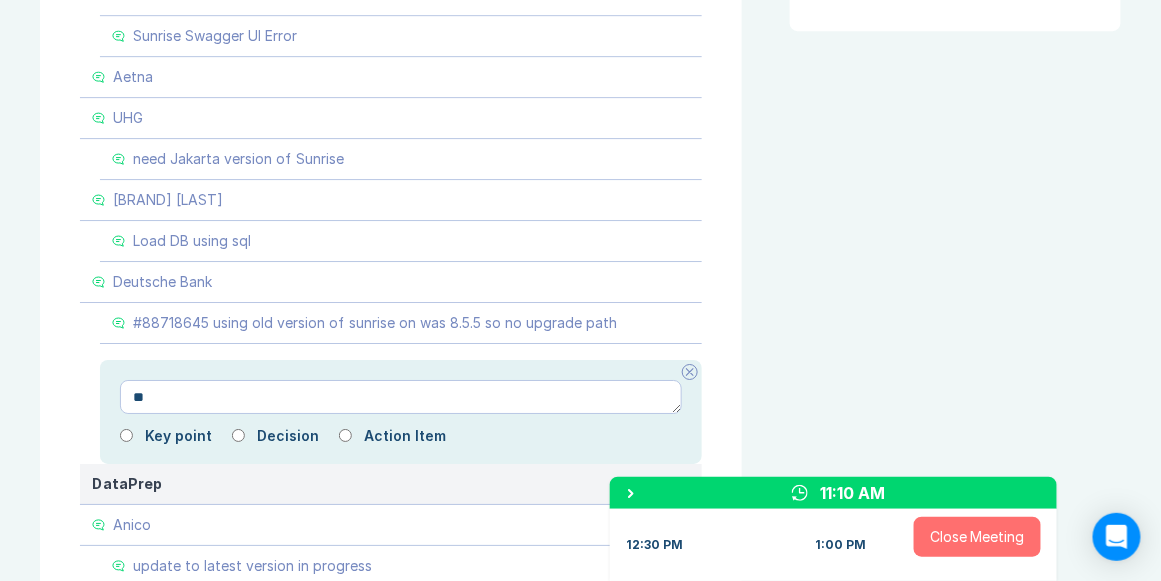 type on "*" 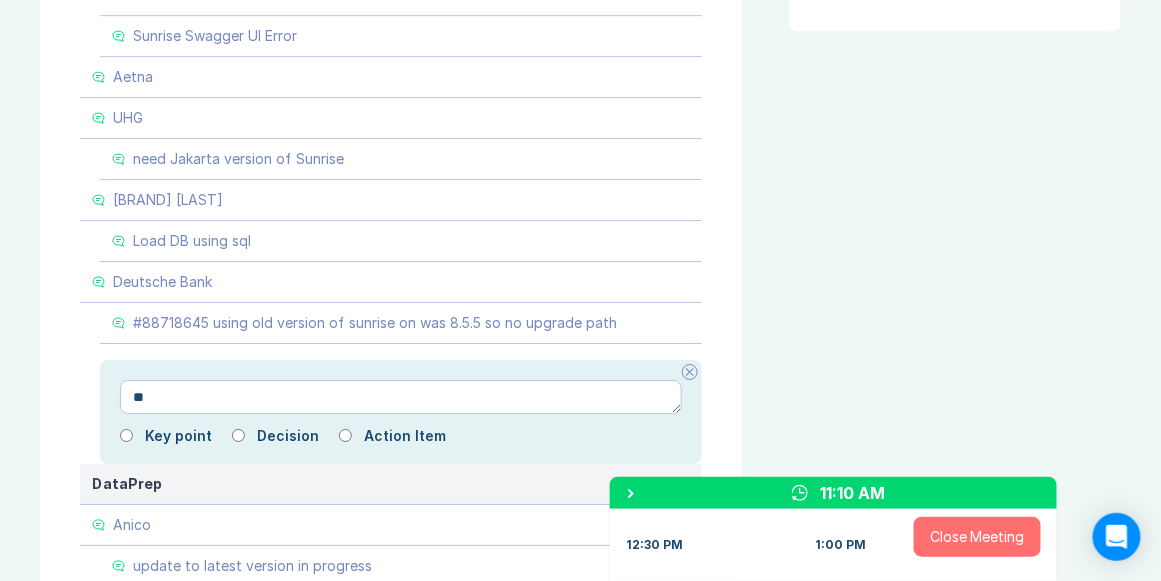 type on "***" 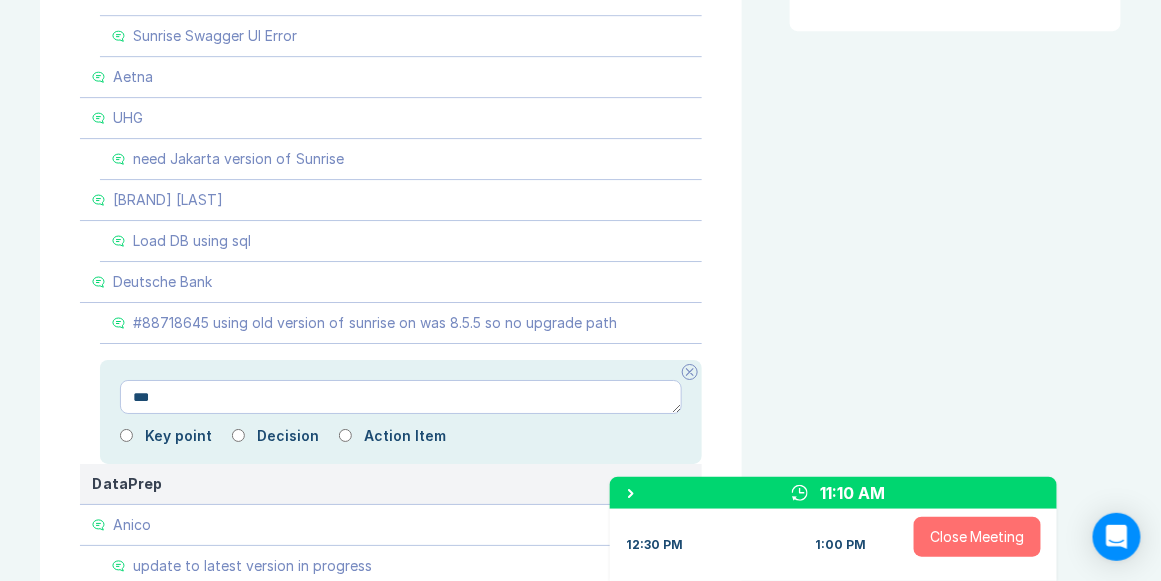 type on "*" 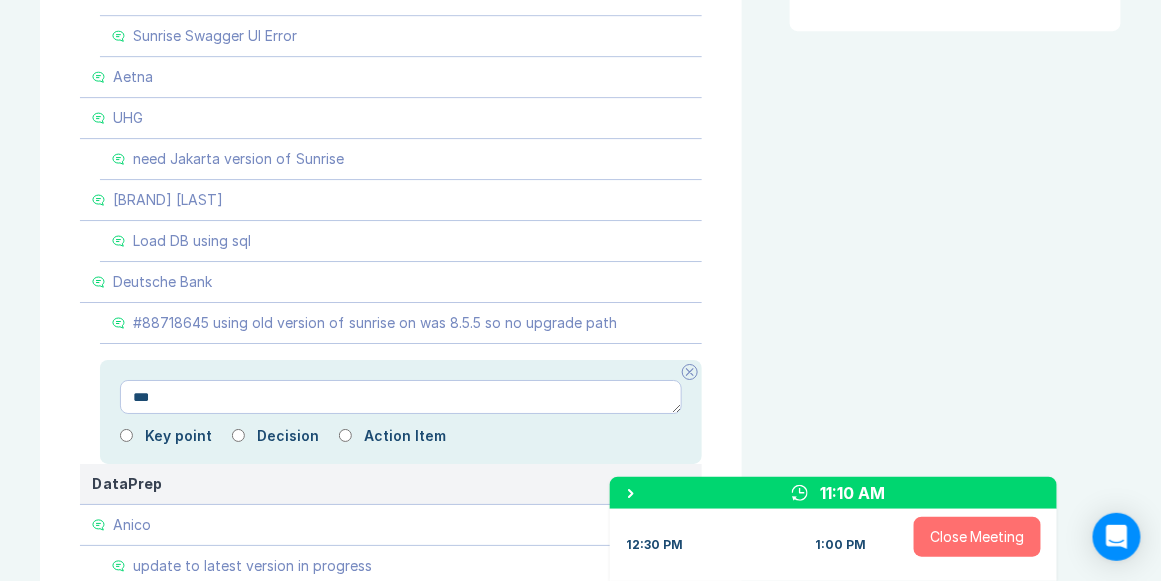 type on "****" 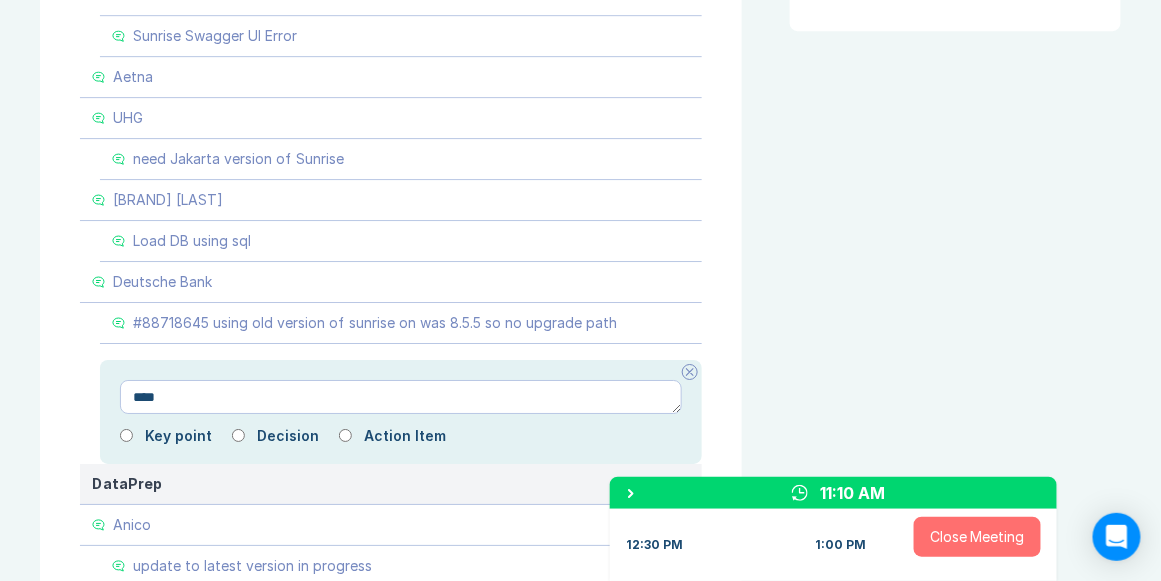 type on "*" 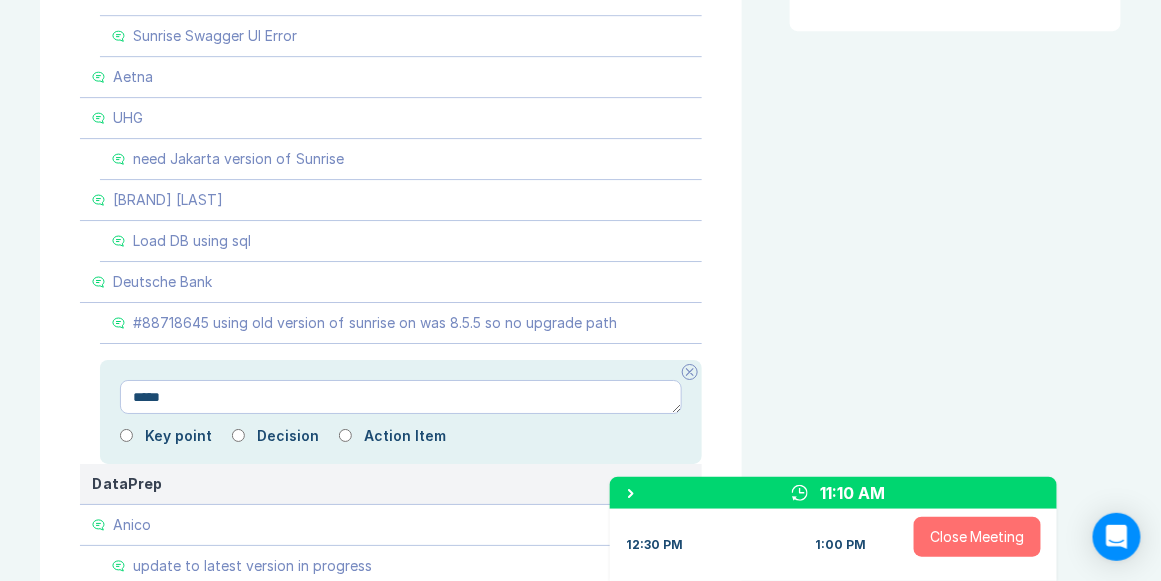 type on "*" 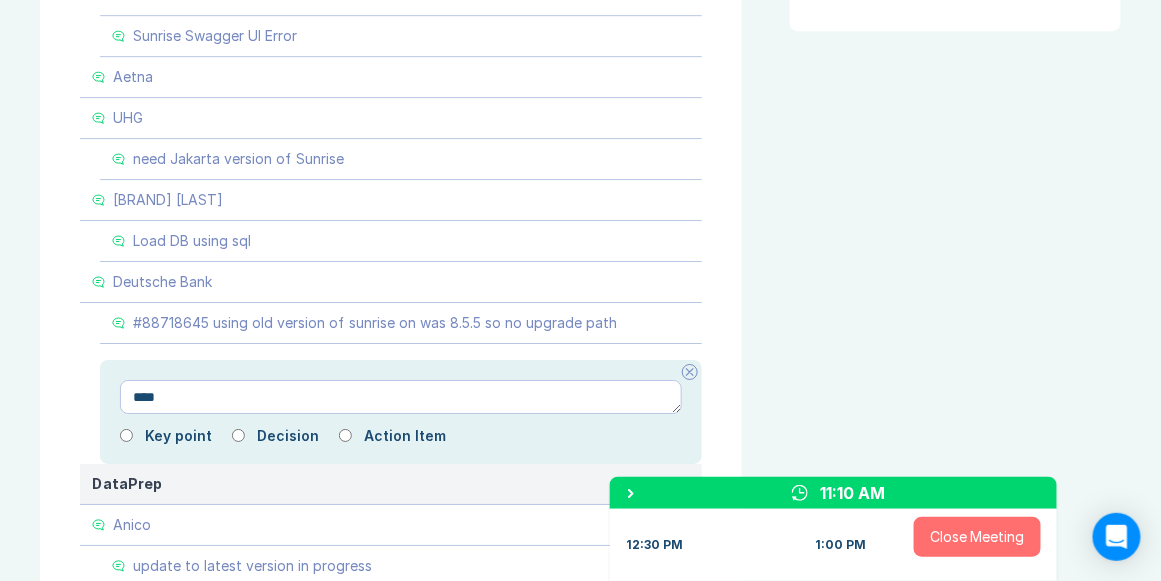 type on "*" 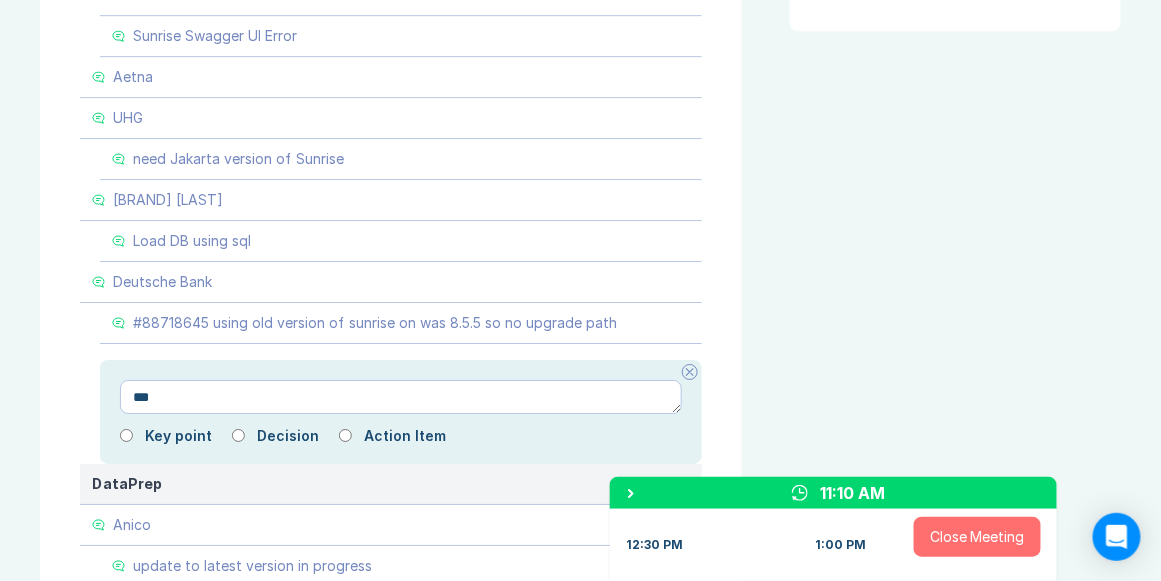 type on "*" 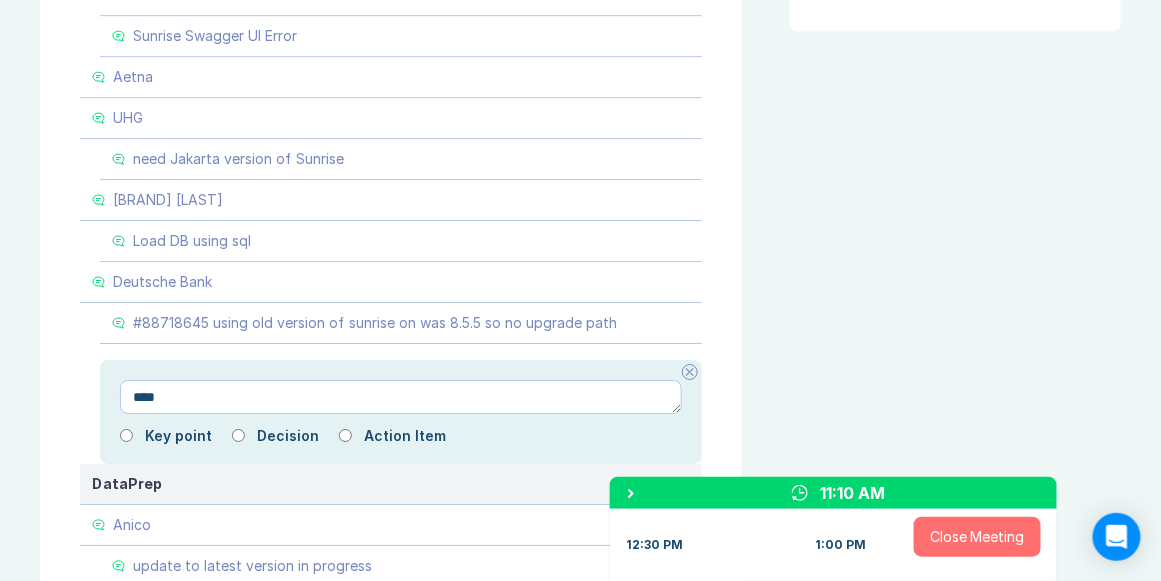 type on "*" 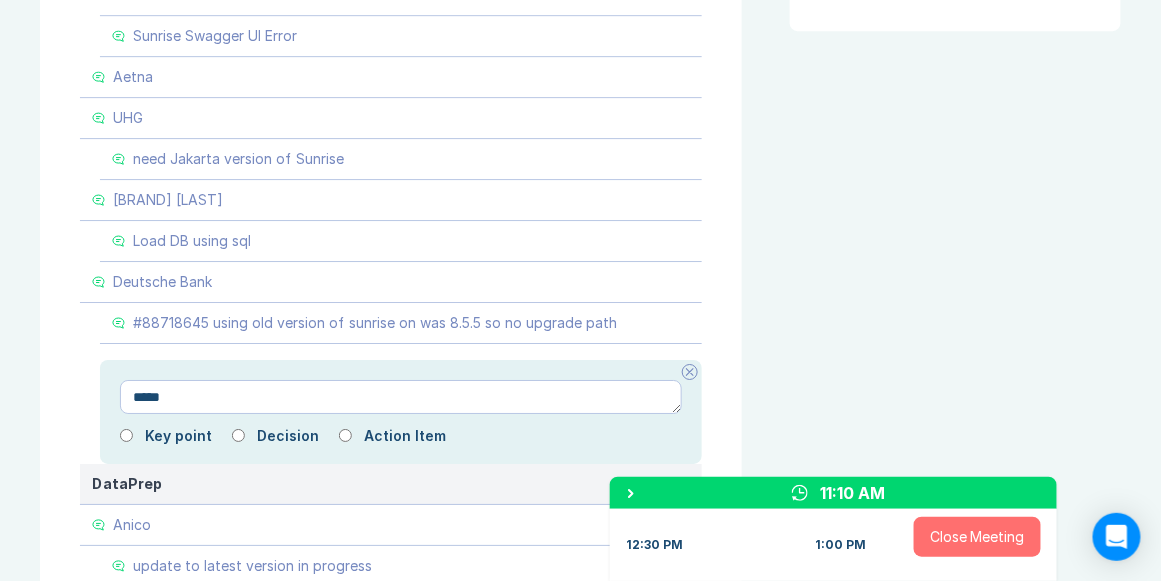 type on "*" 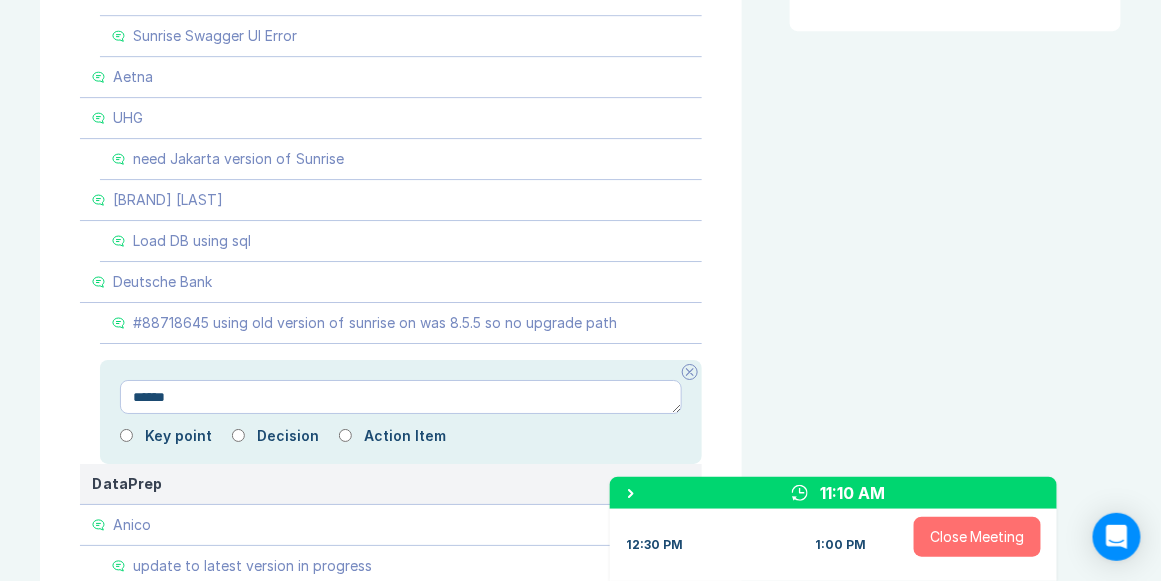 type on "*" 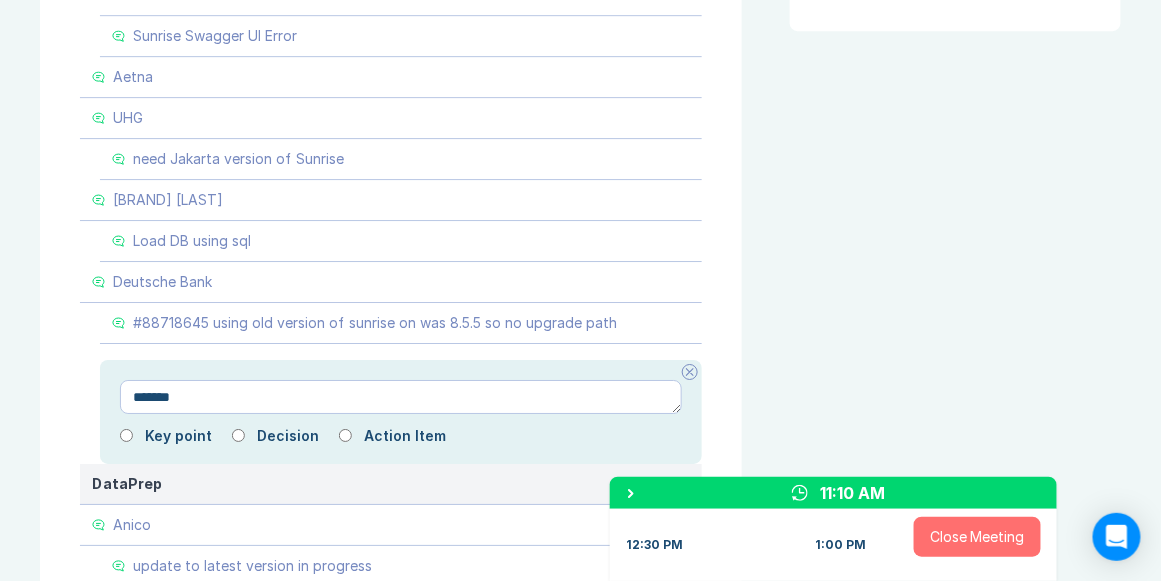 type on "*" 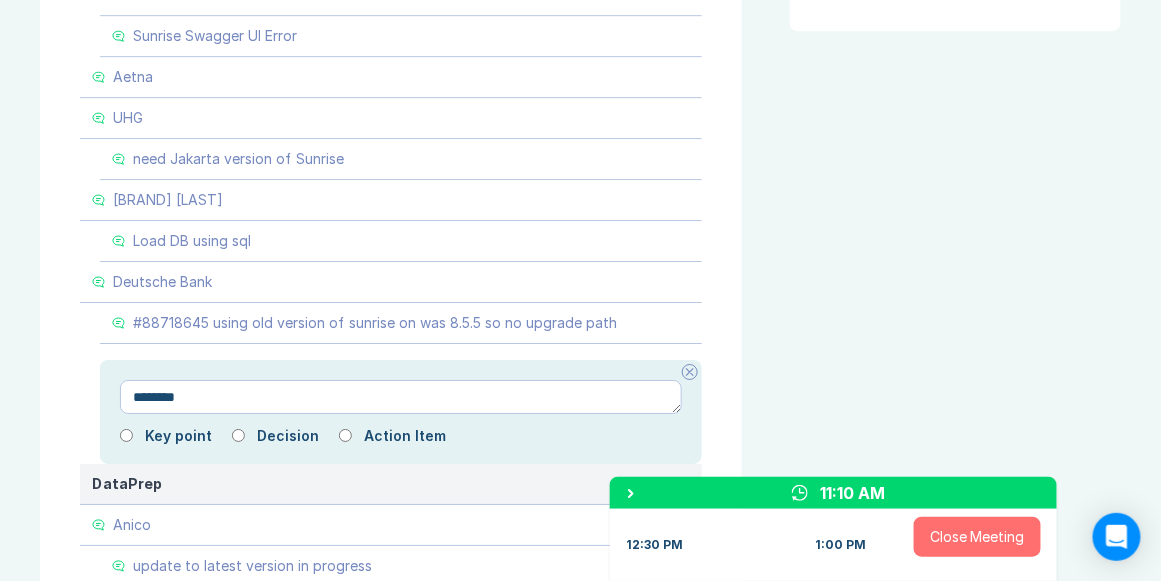 type on "*" 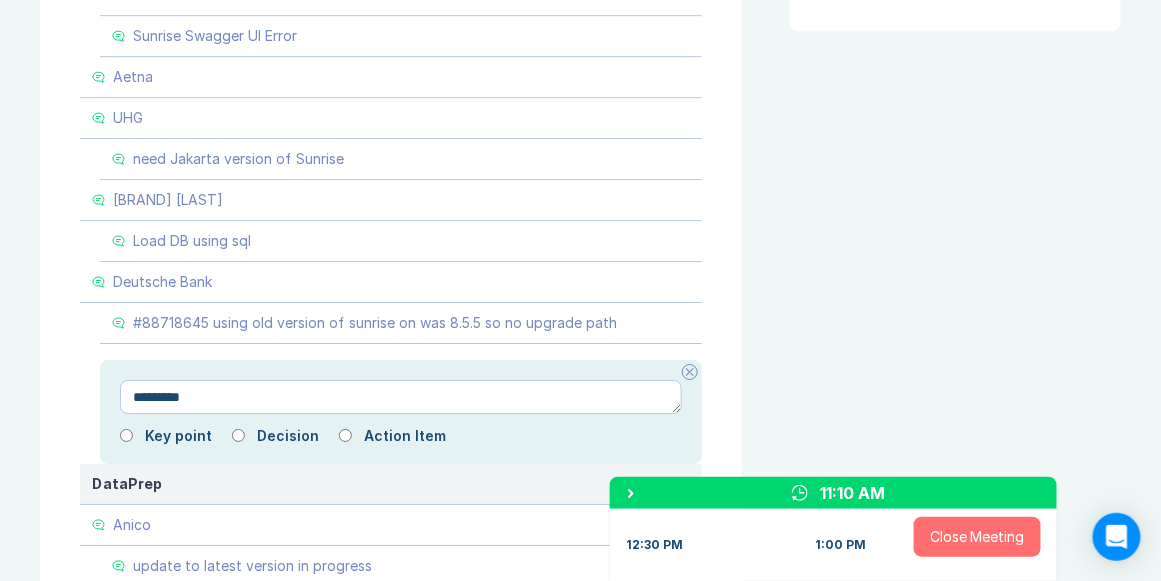 type on "*" 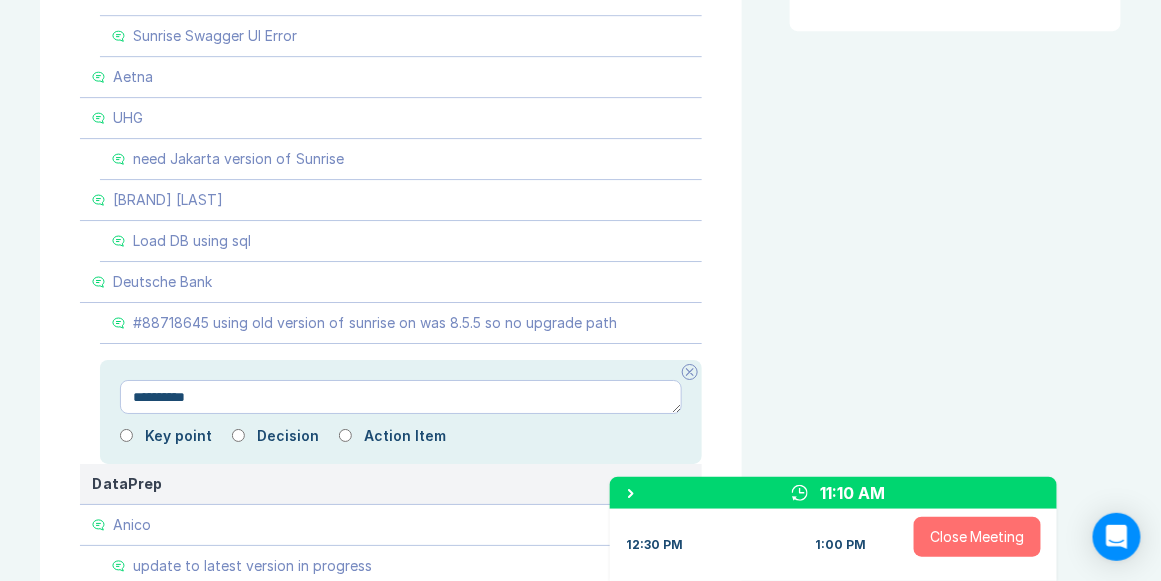 type on "*" 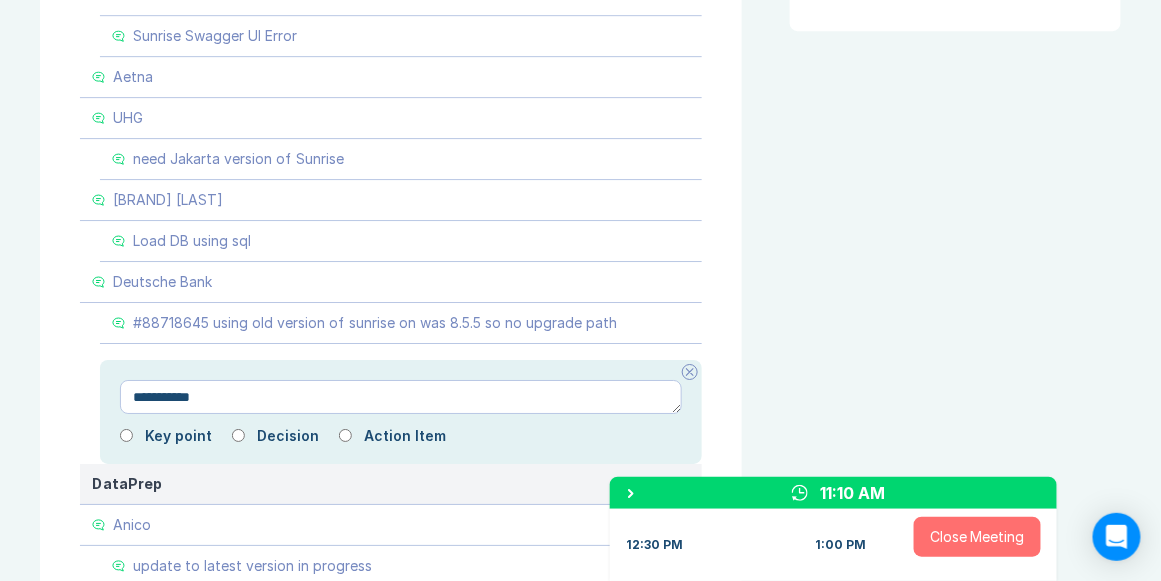 type on "*" 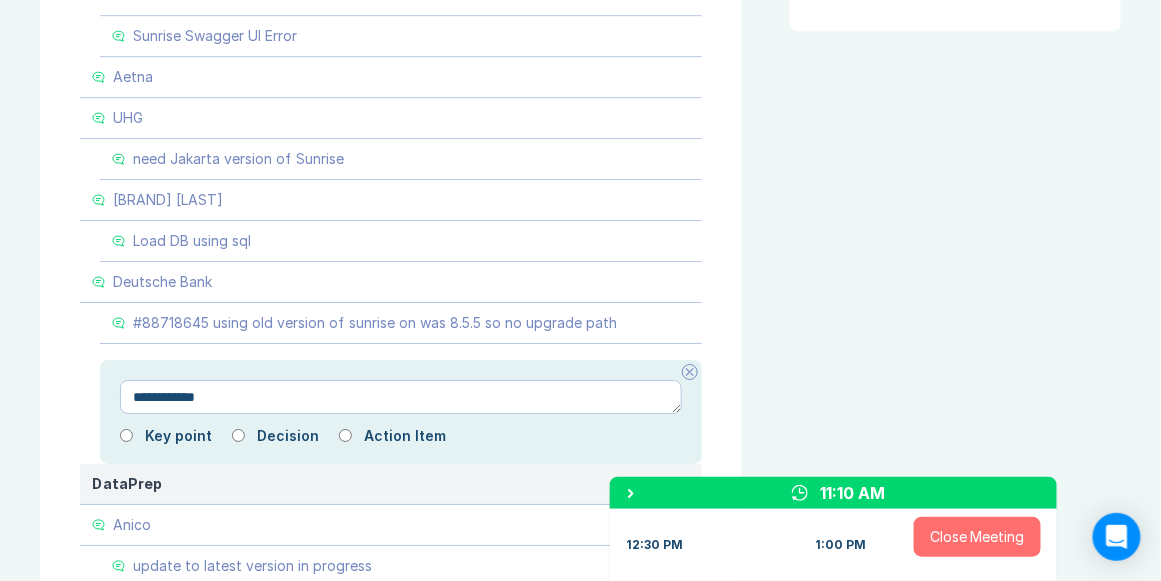 type on "*" 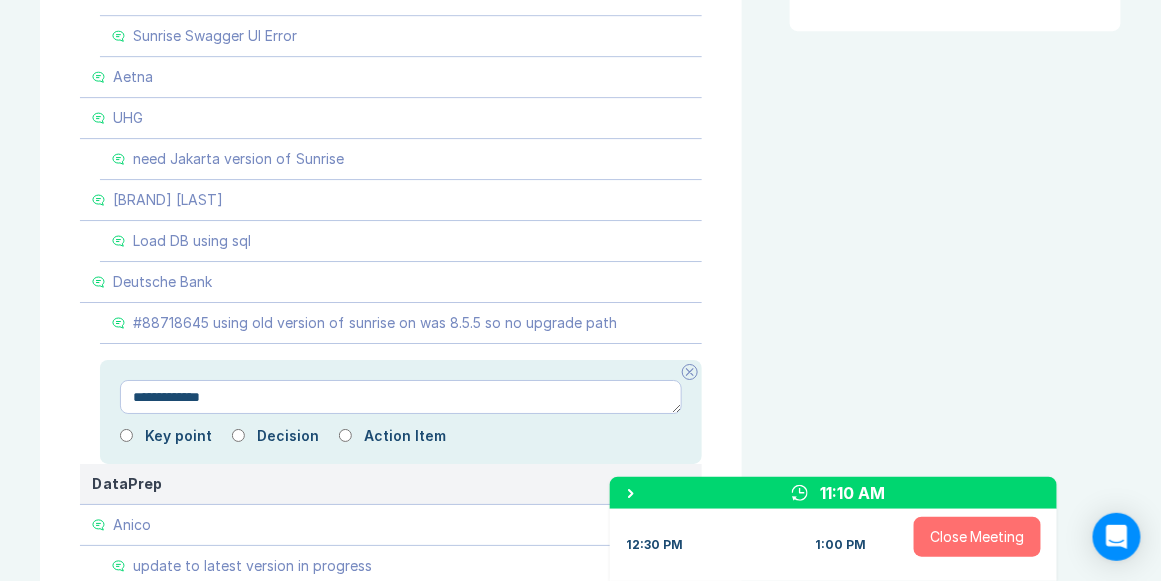 type on "*" 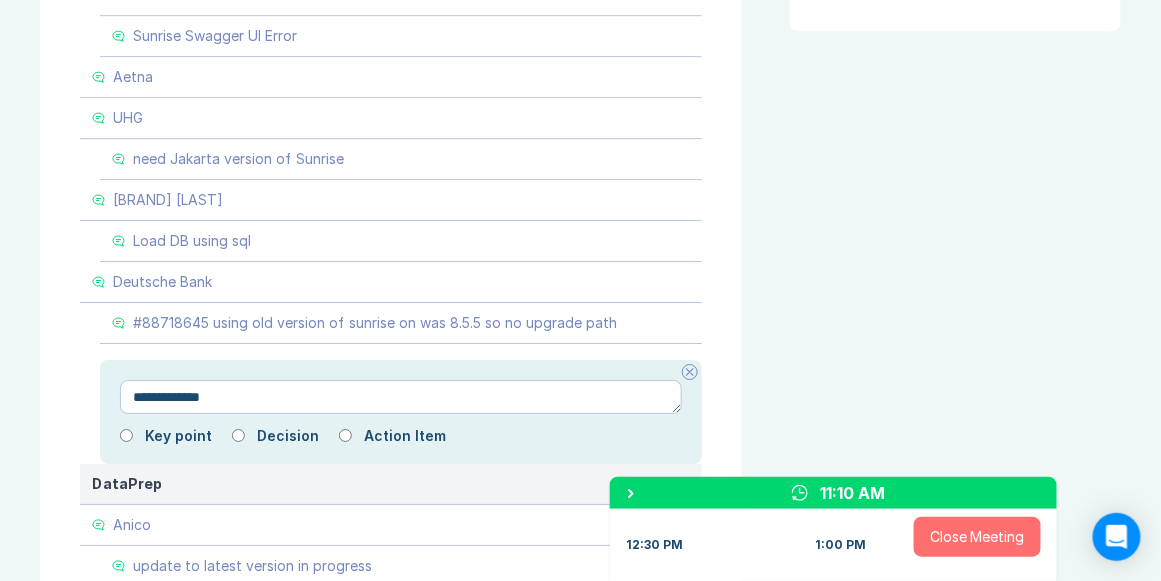 type on "**********" 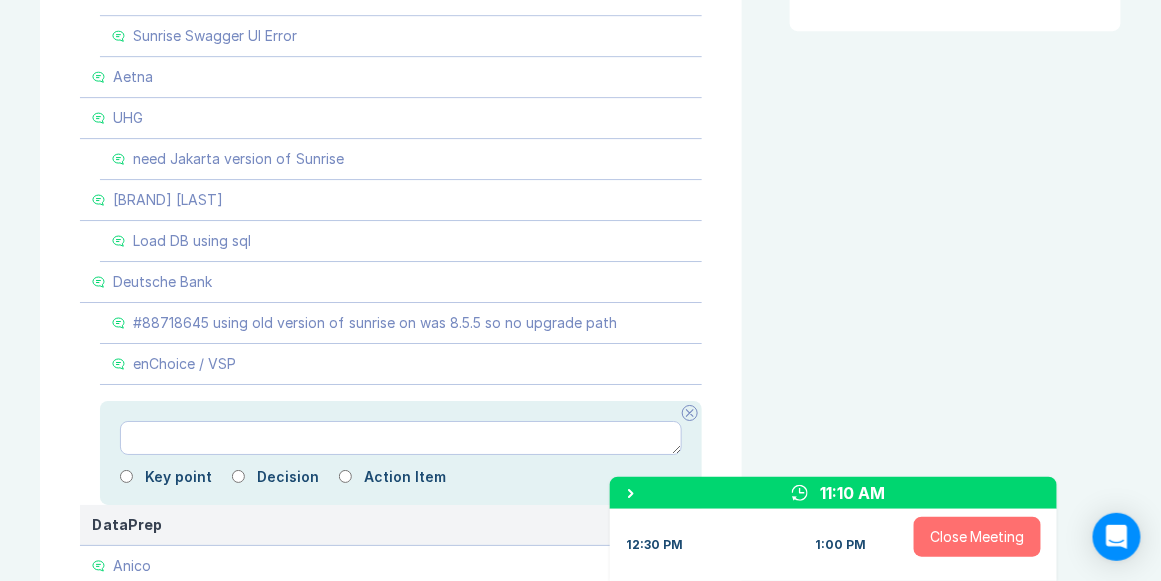 type on "*" 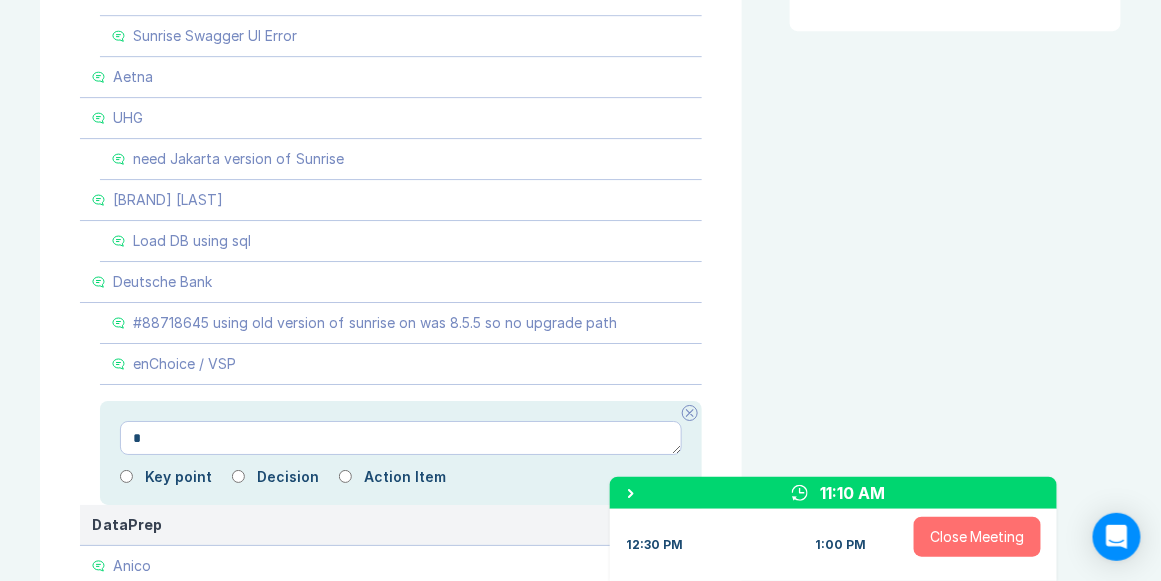 type on "*" 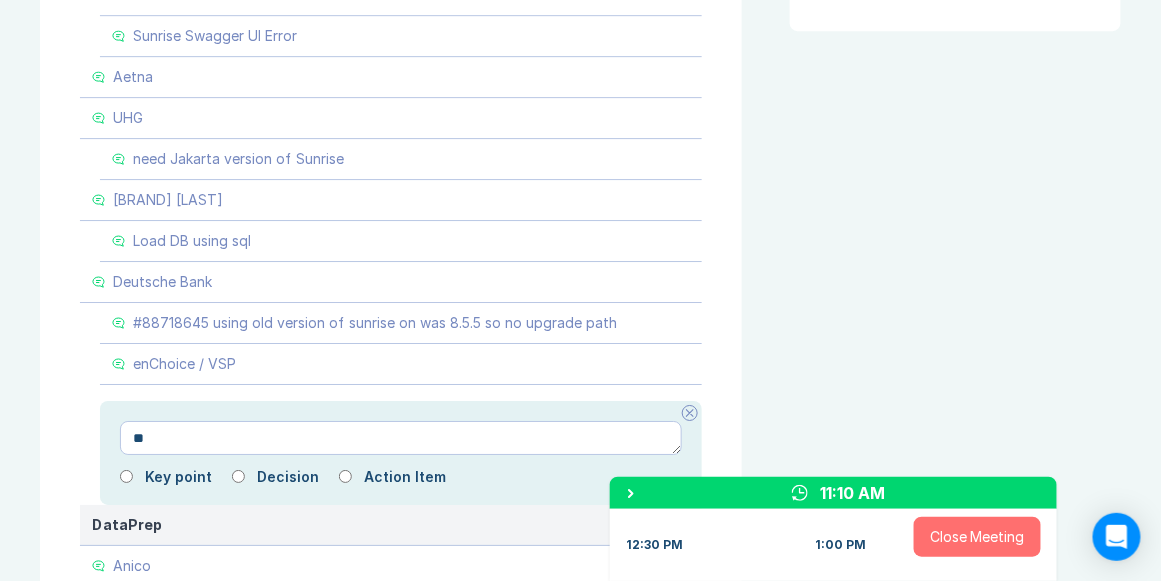 type on "*" 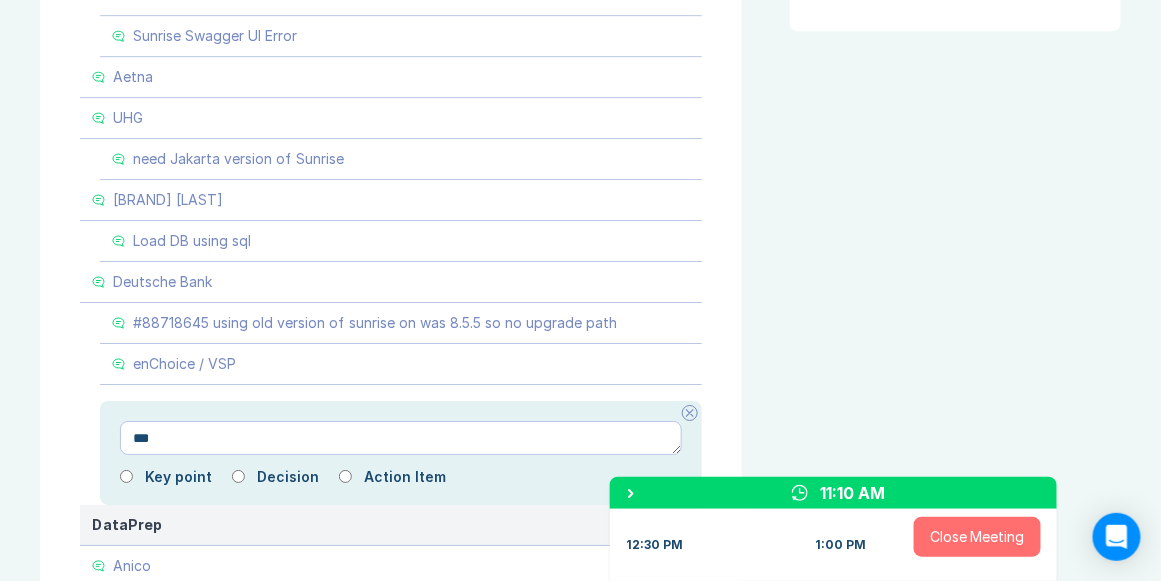 type on "*" 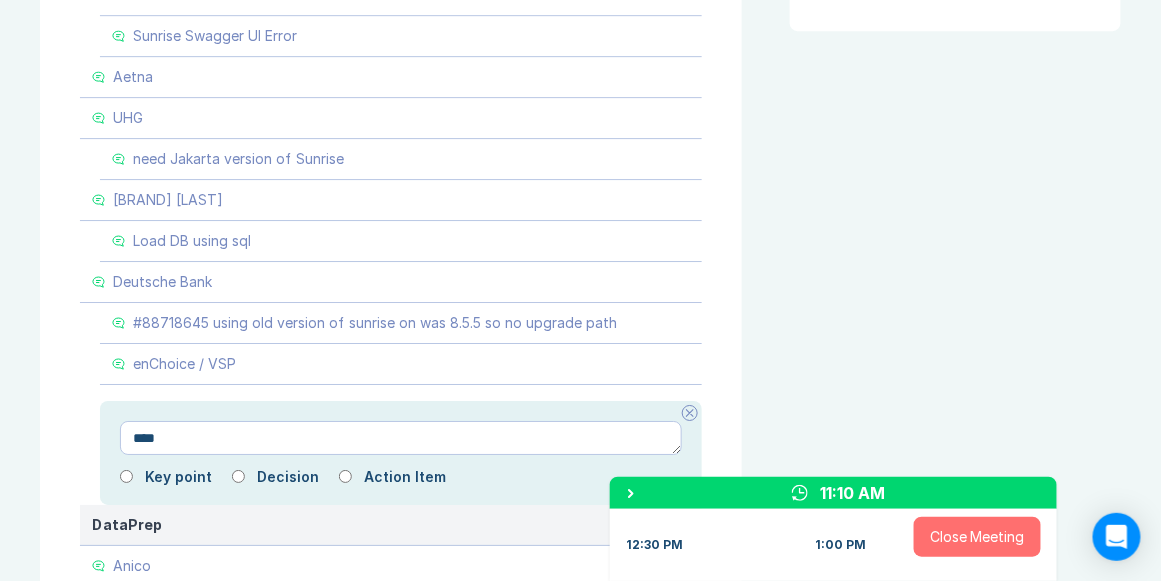 type on "*" 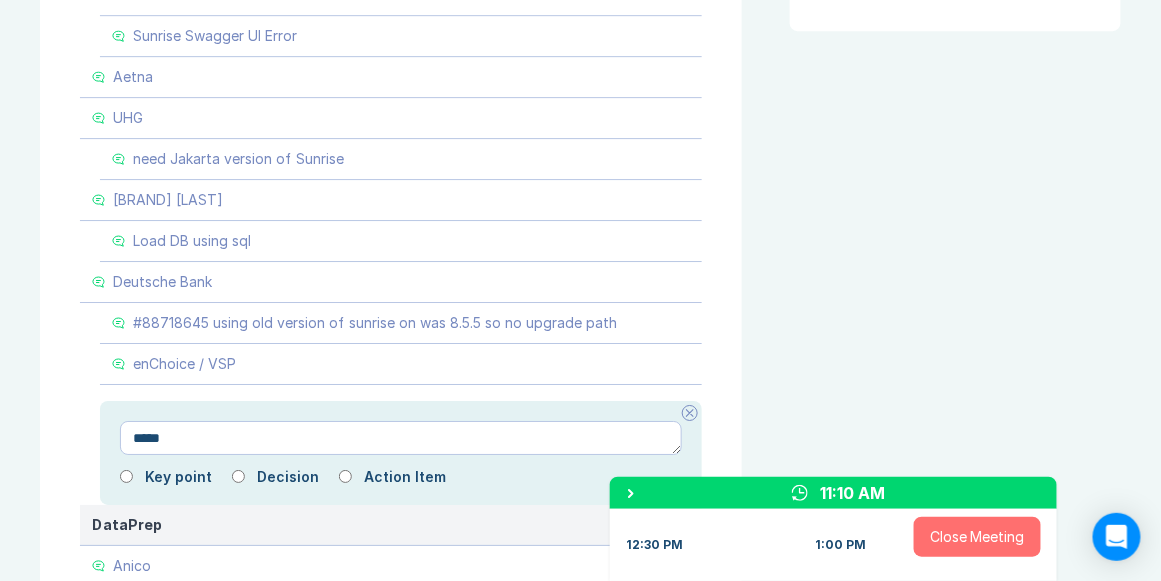 type on "*" 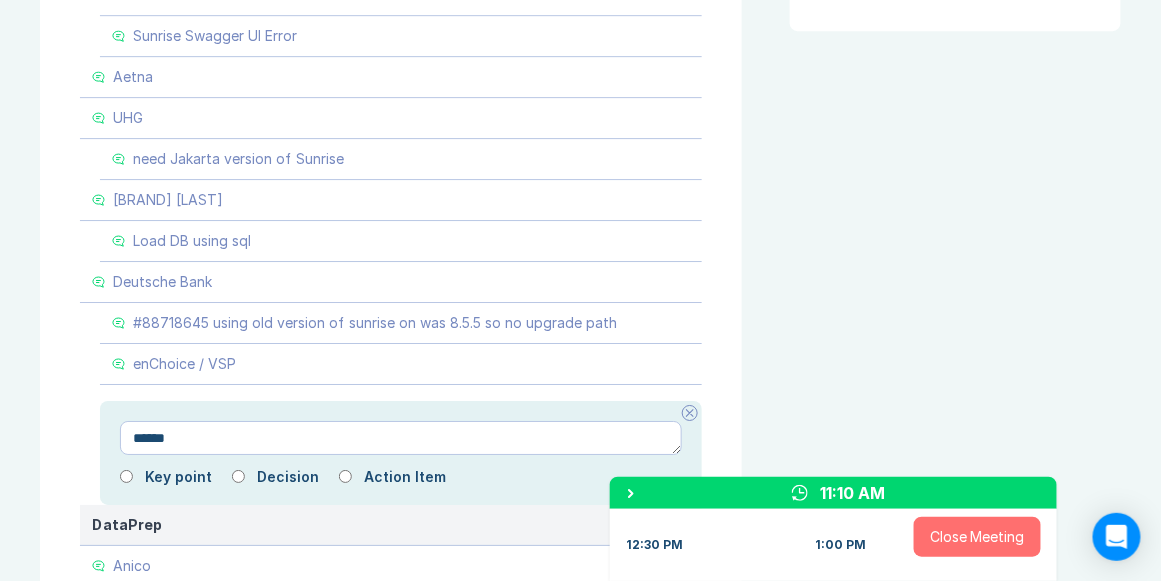 type on "*" 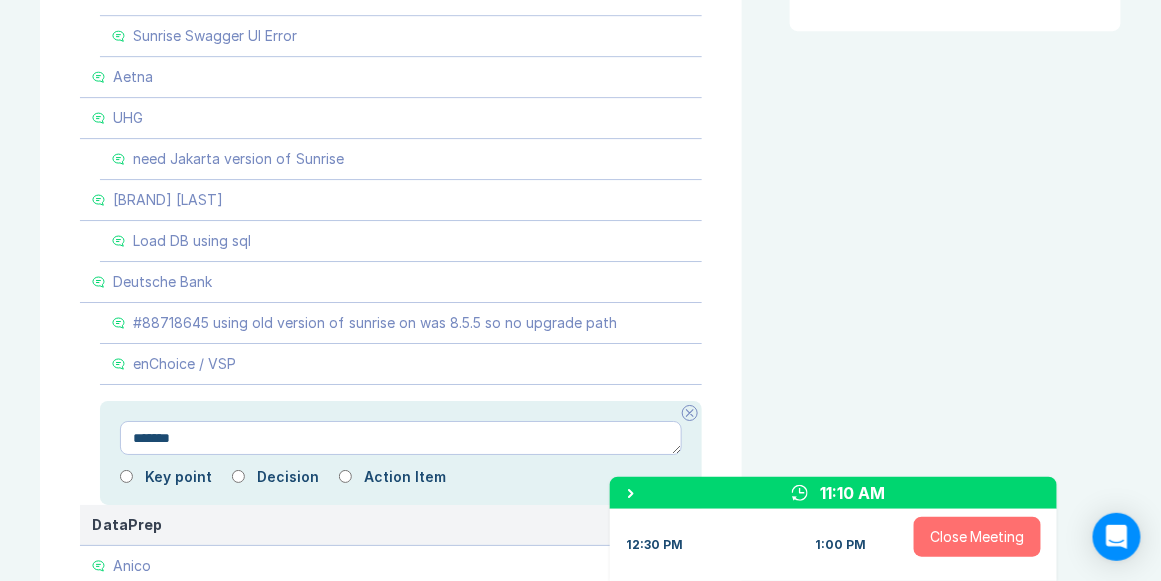 type on "*" 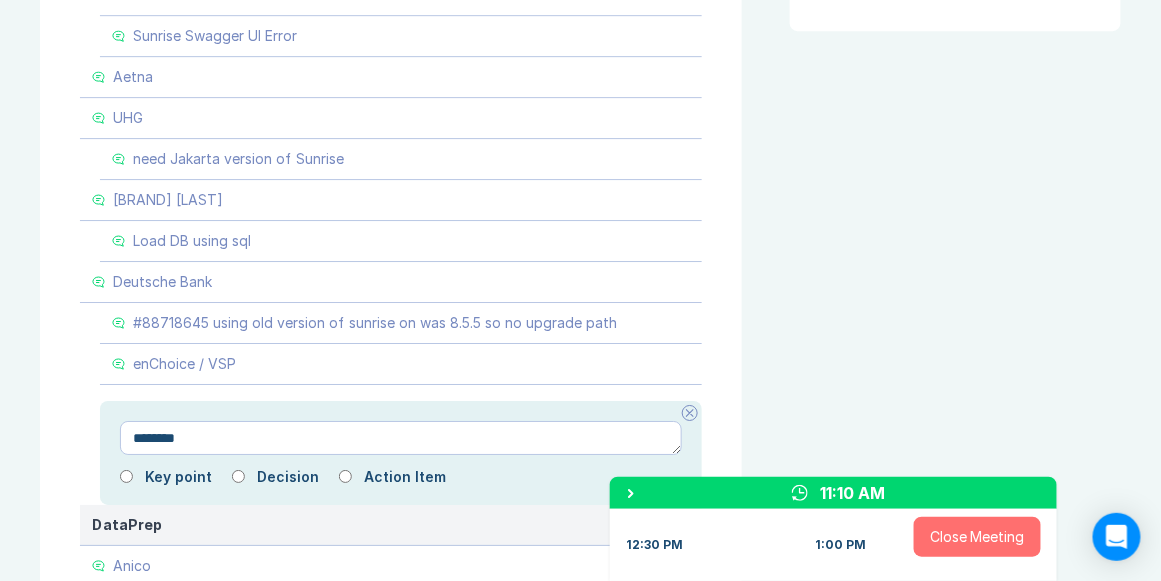 type on "*" 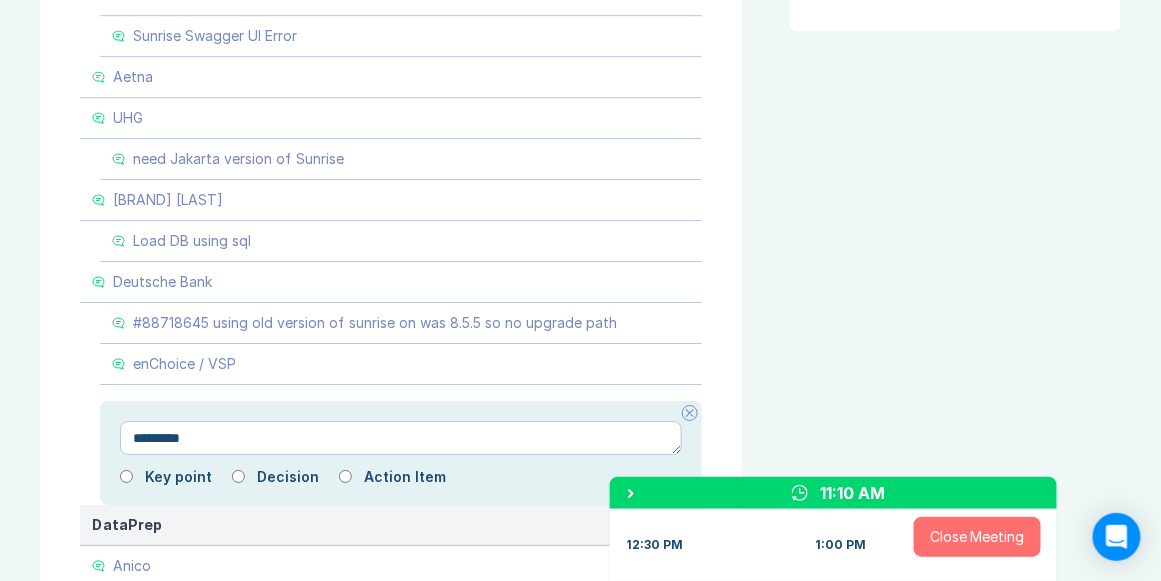 type on "*" 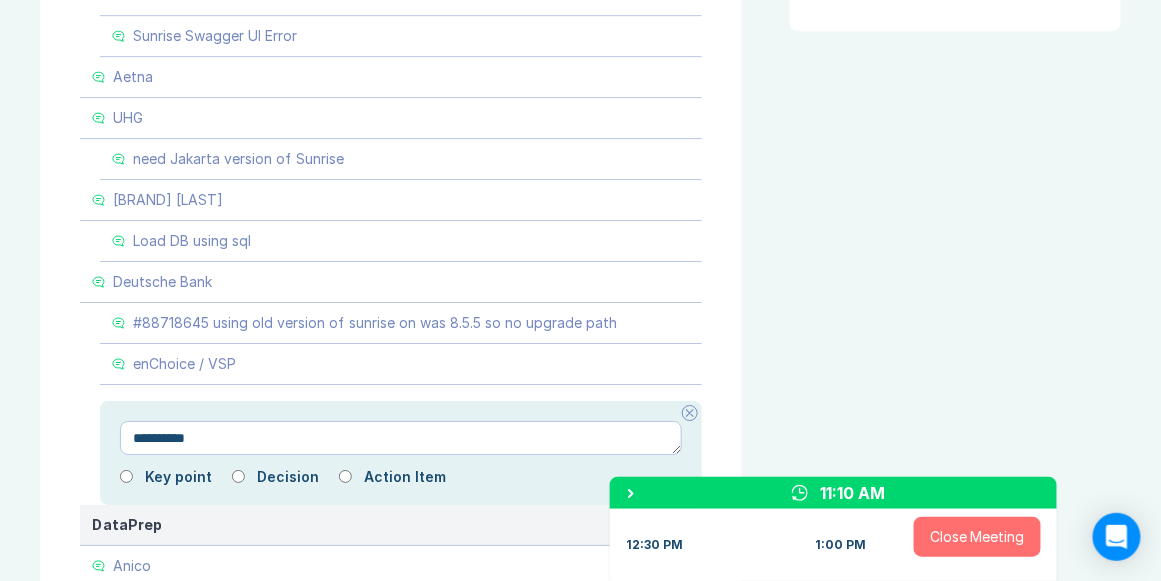 type on "*" 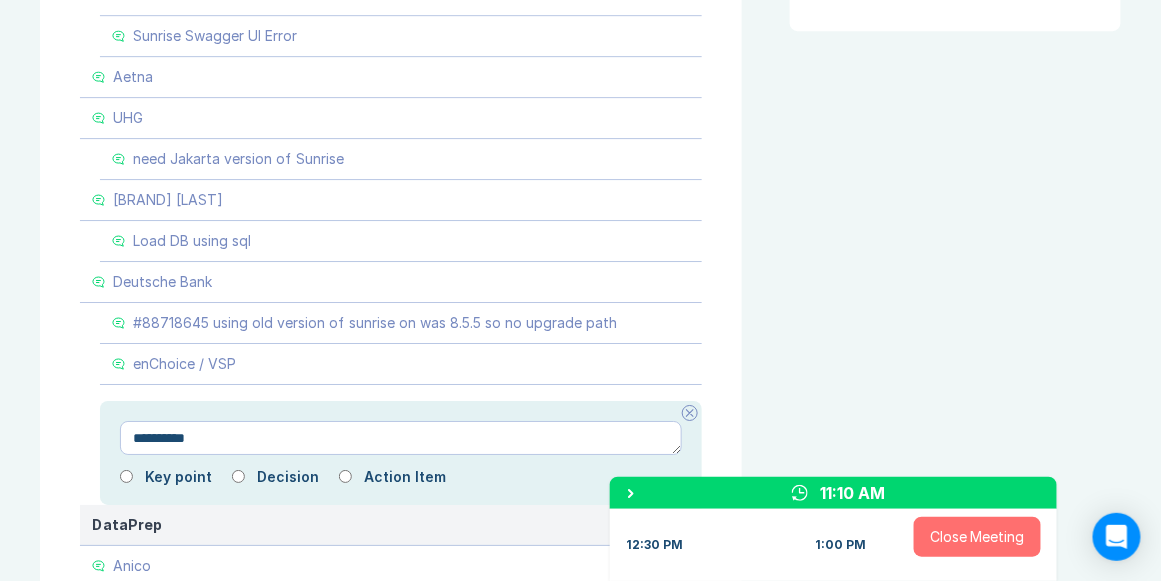 type on "**********" 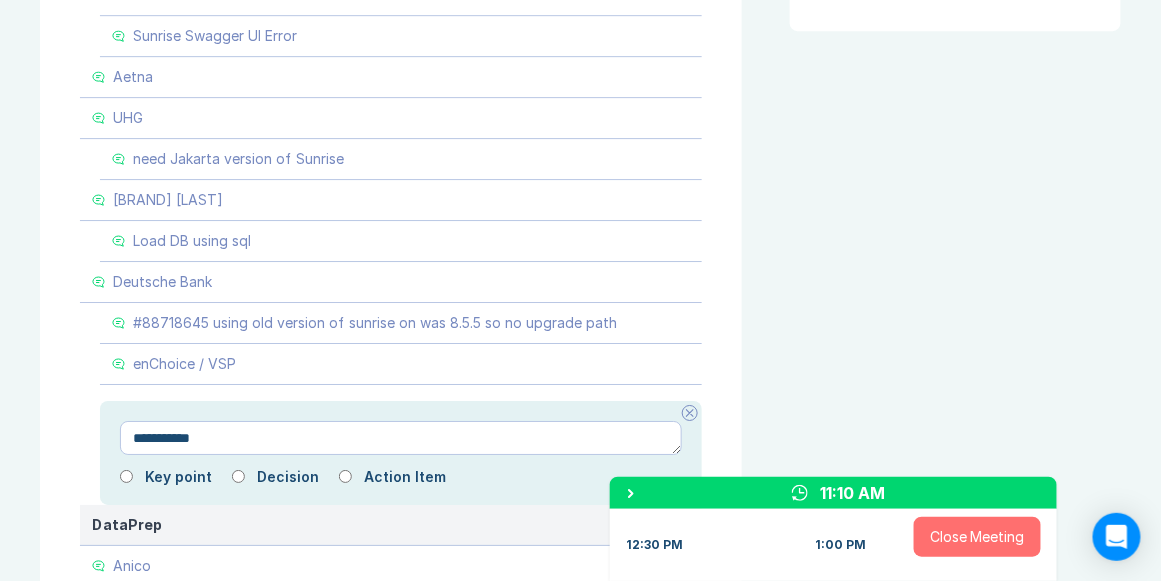 type on "*" 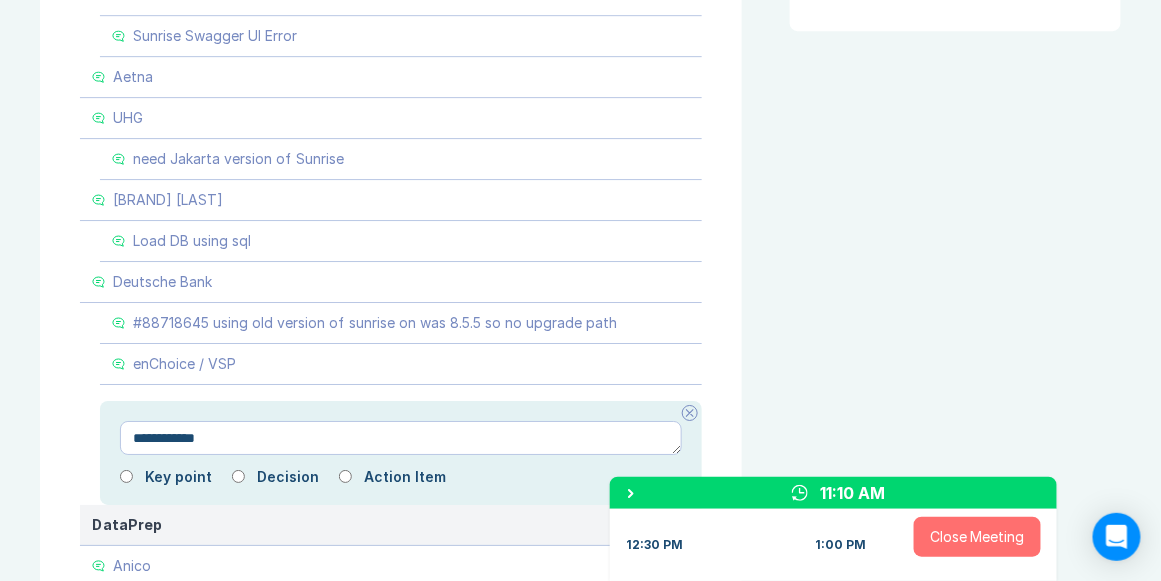 type on "*" 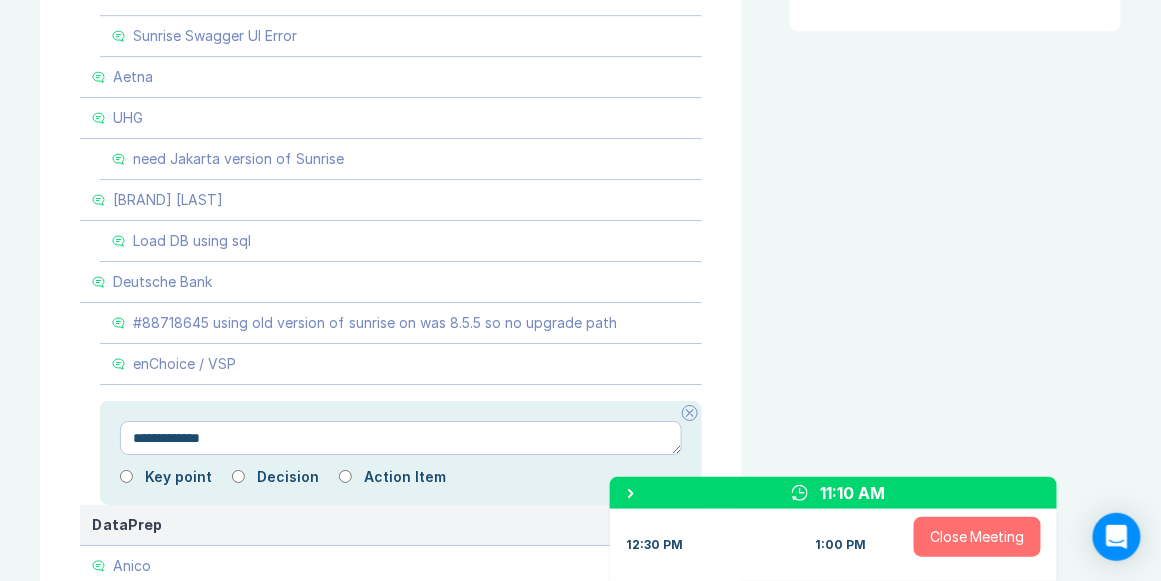 type on "*" 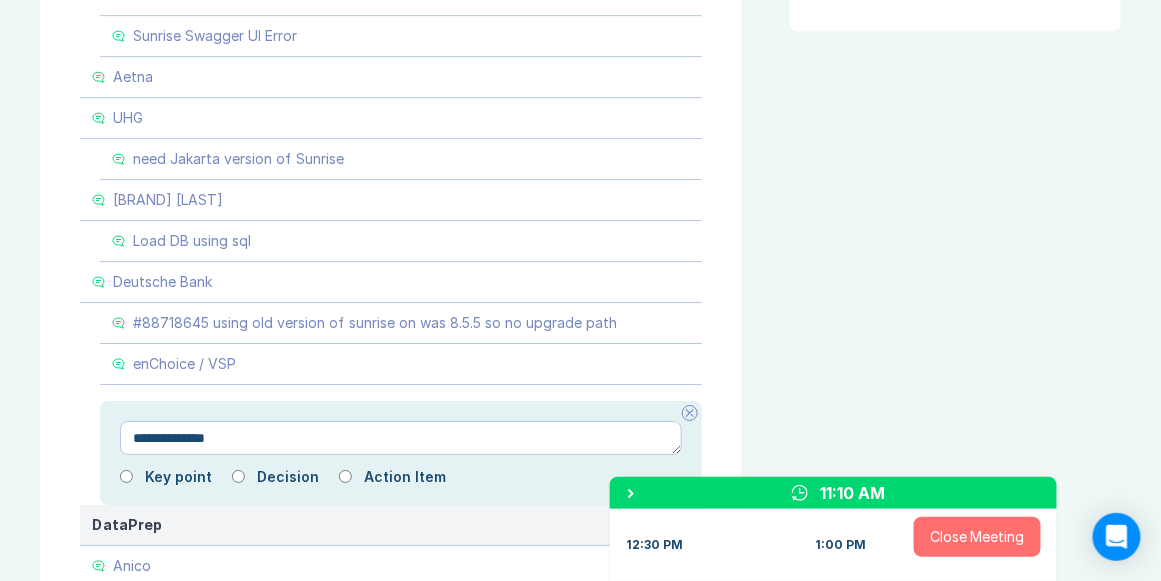 type on "*" 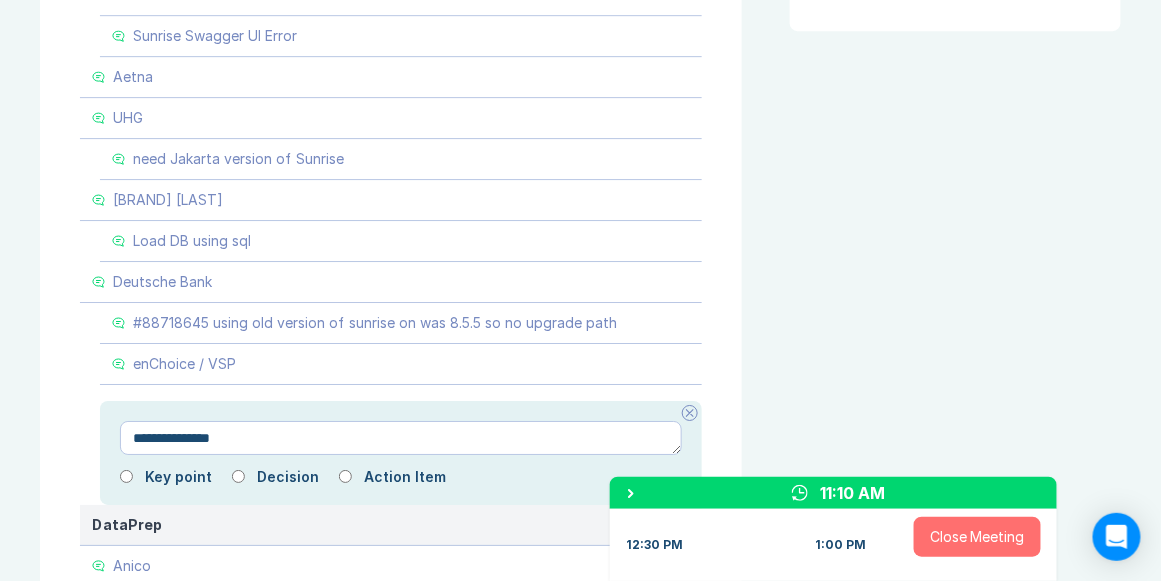 type on "*" 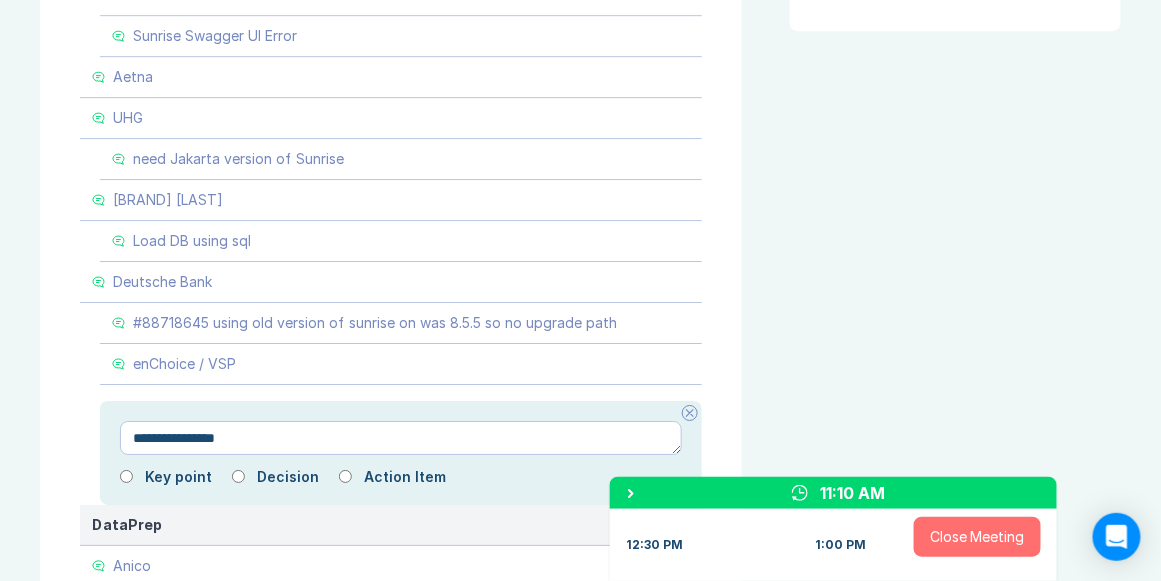 type on "*" 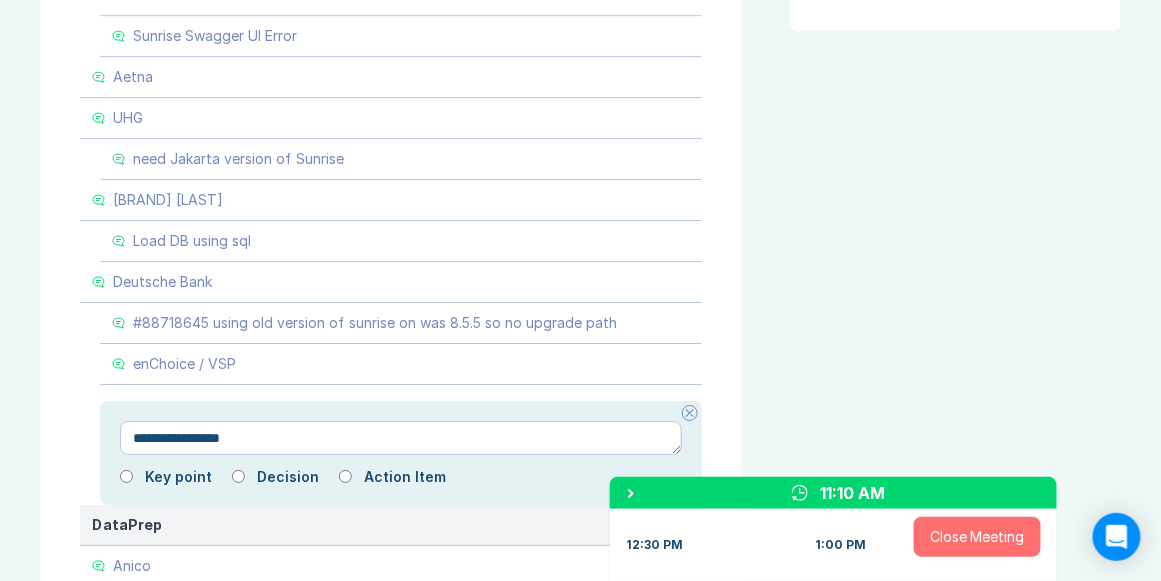 type on "*" 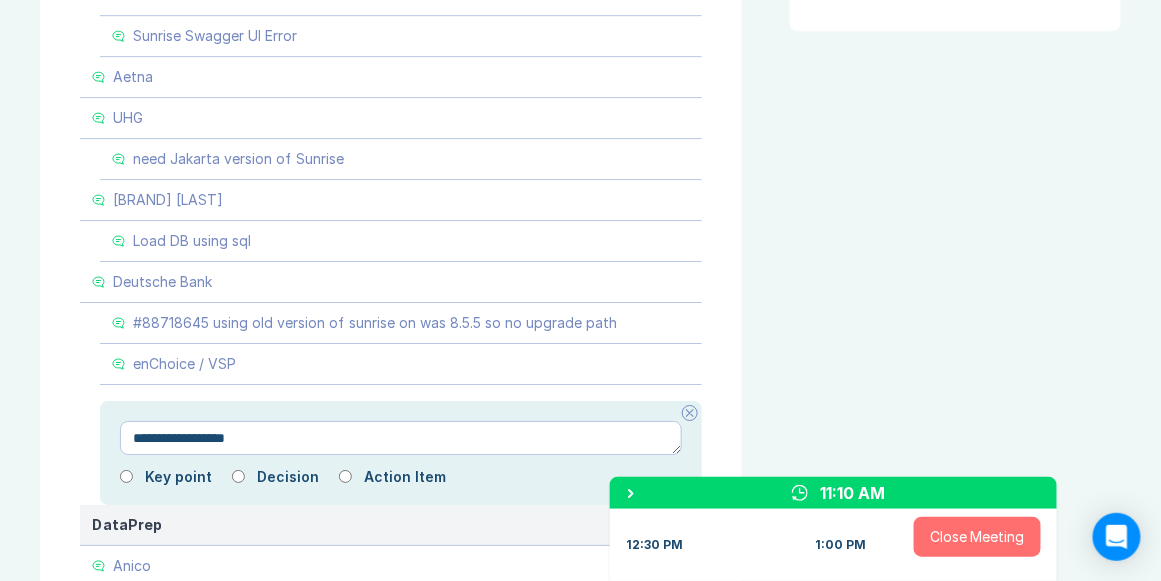 type on "*" 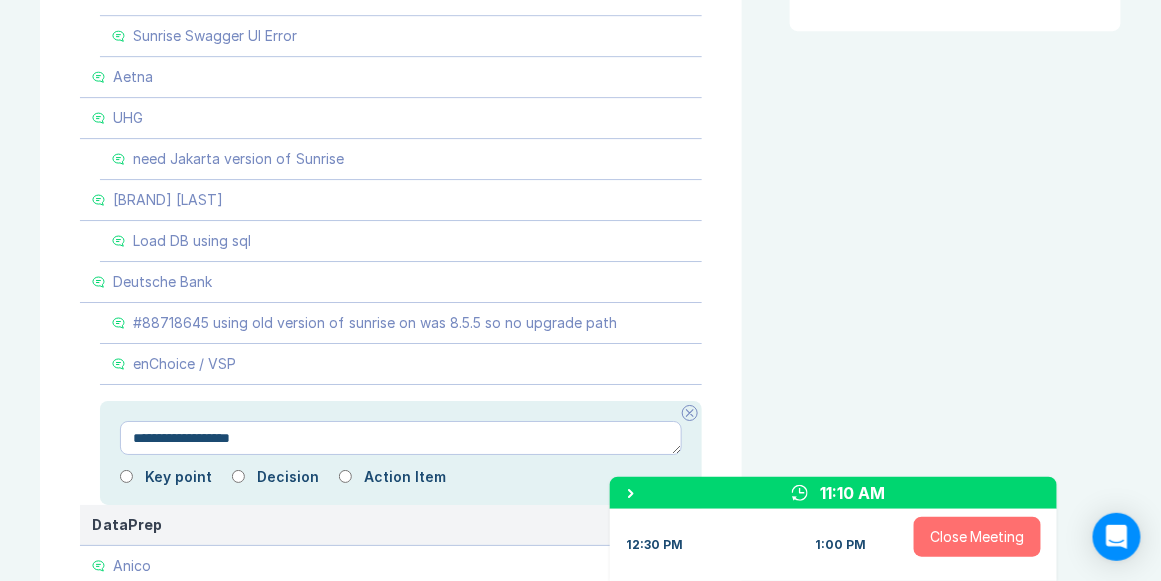 type on "*" 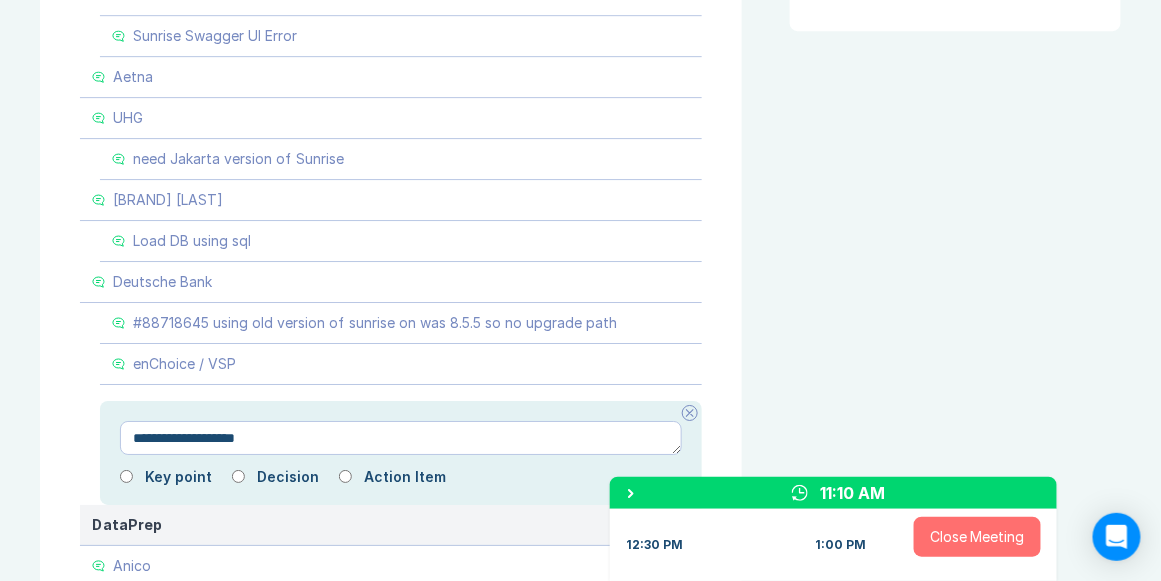 type on "*" 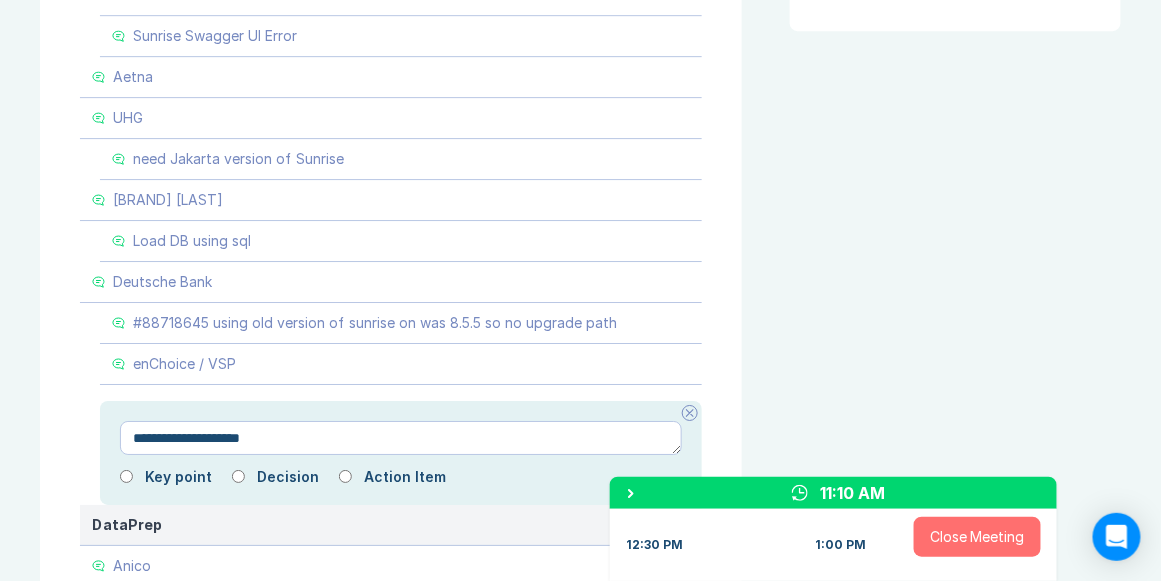 type on "*" 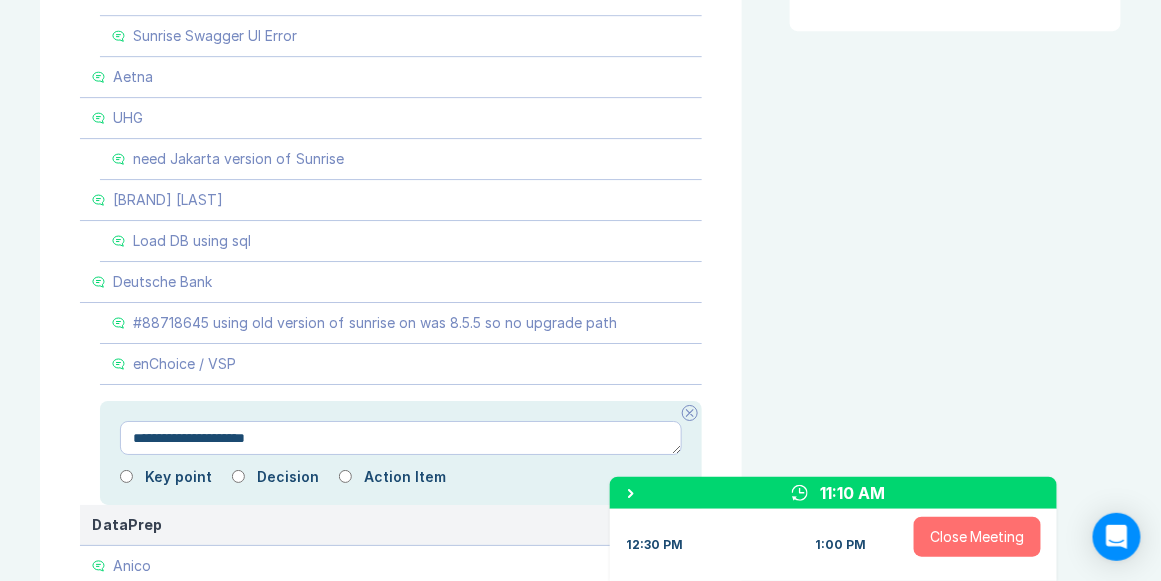 type on "*" 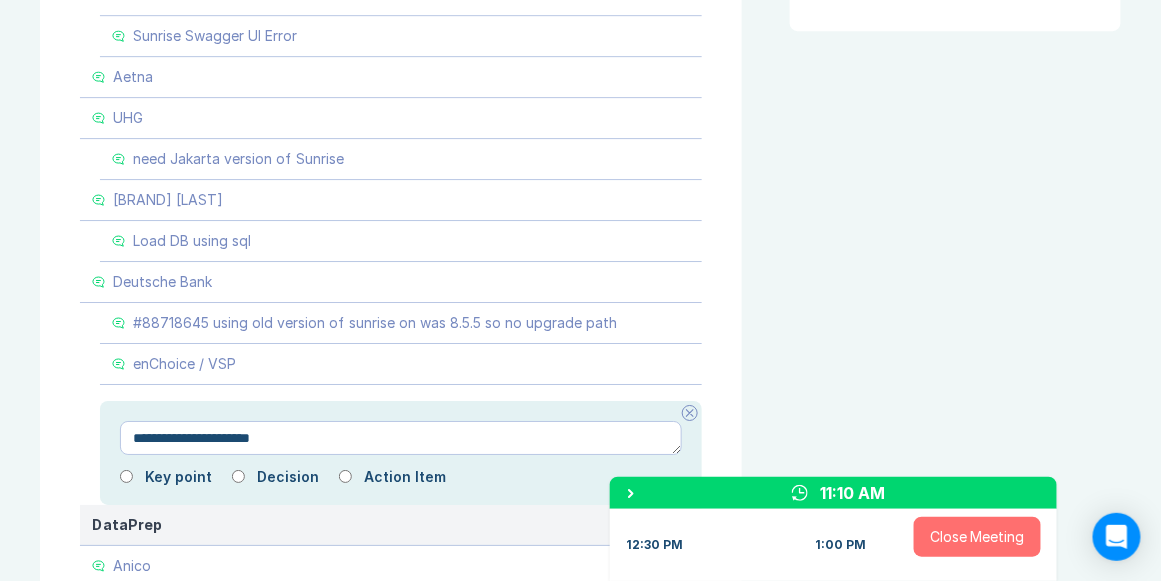type on "*" 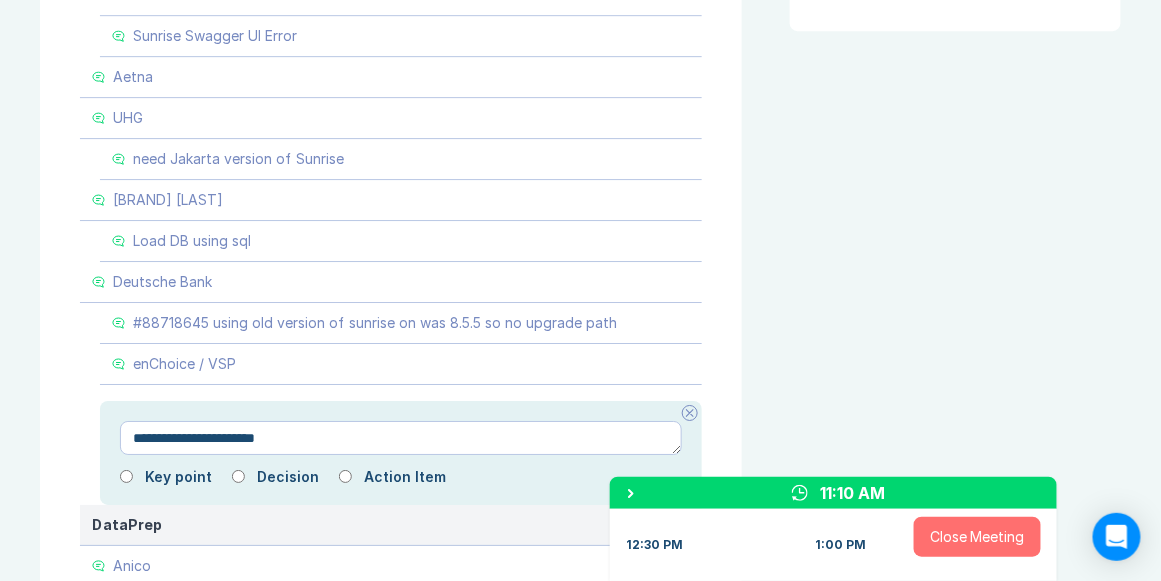 type on "*" 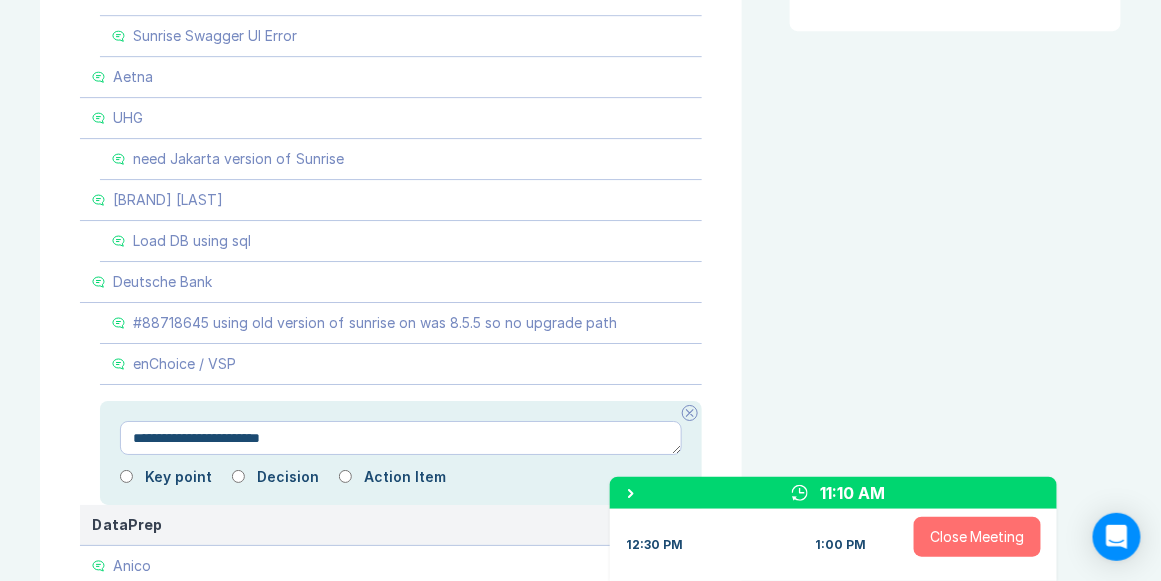 type on "*" 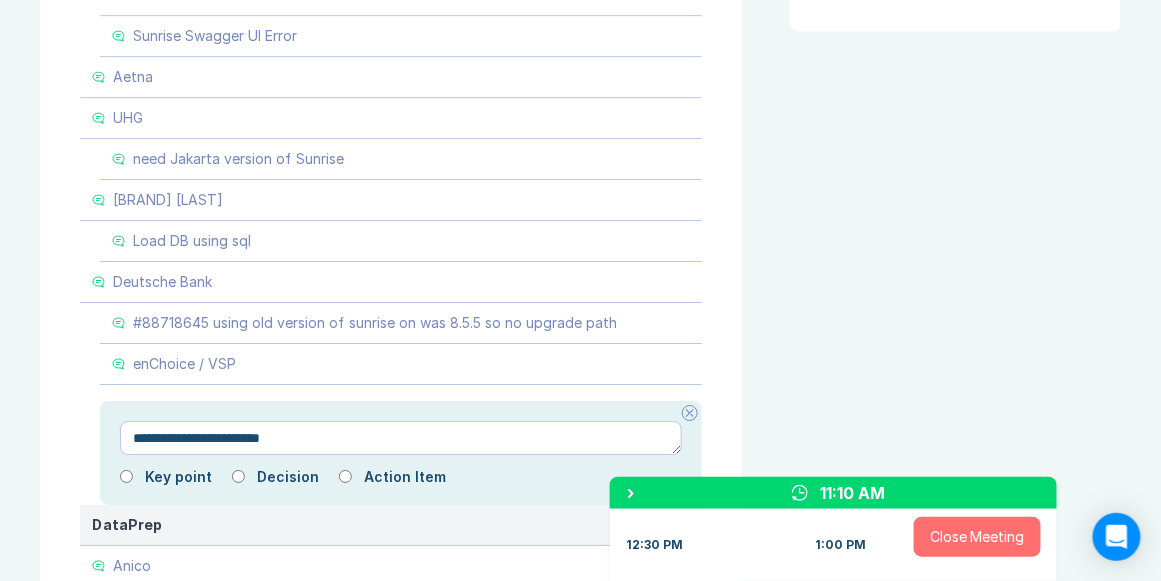 type on "**********" 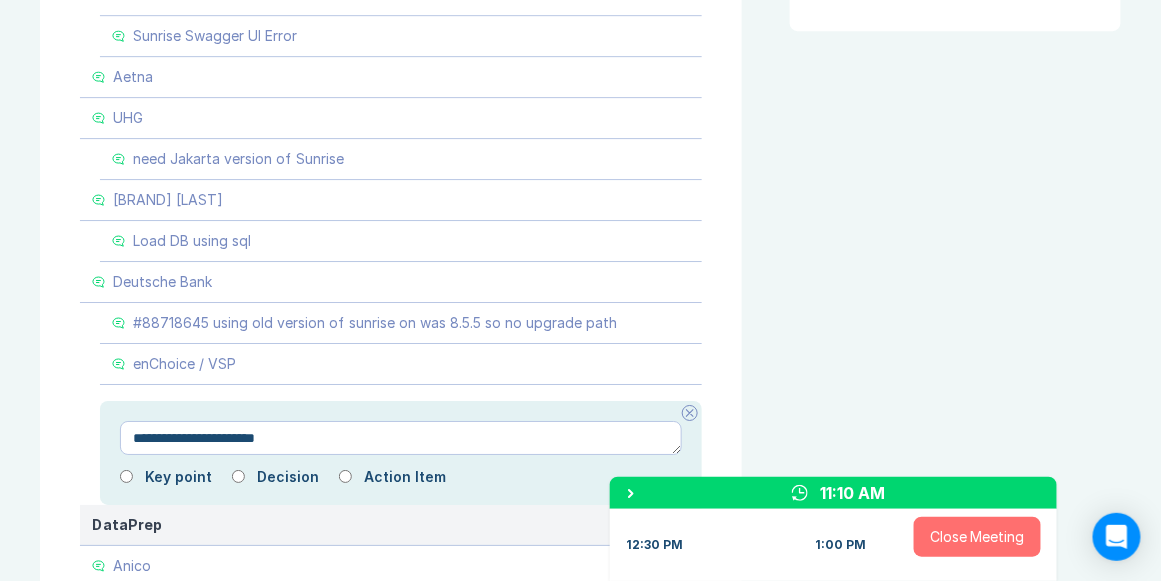 type on "*" 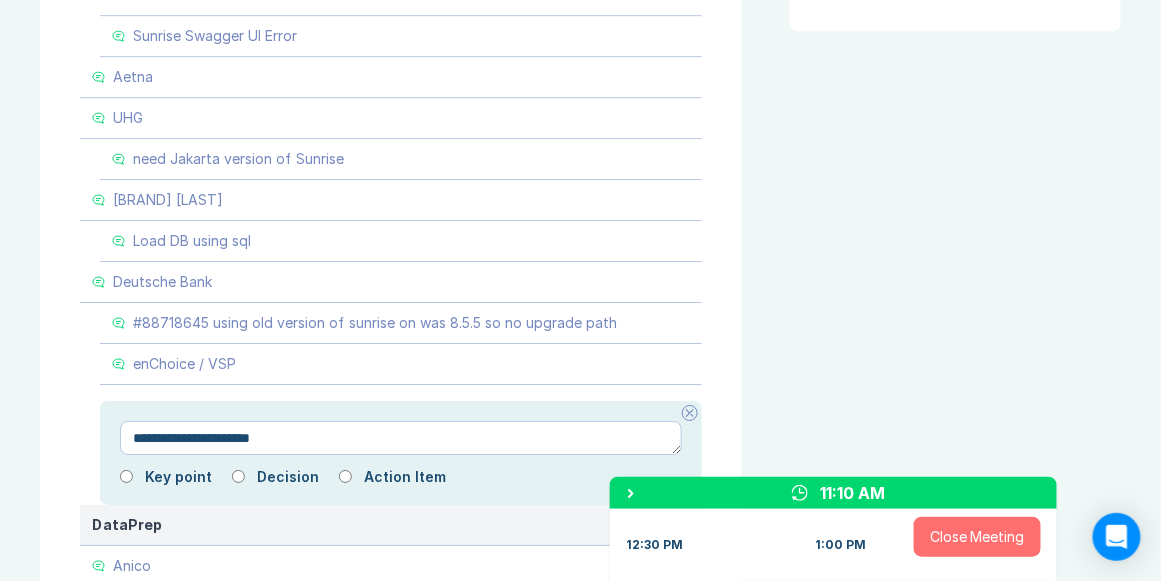 type on "*" 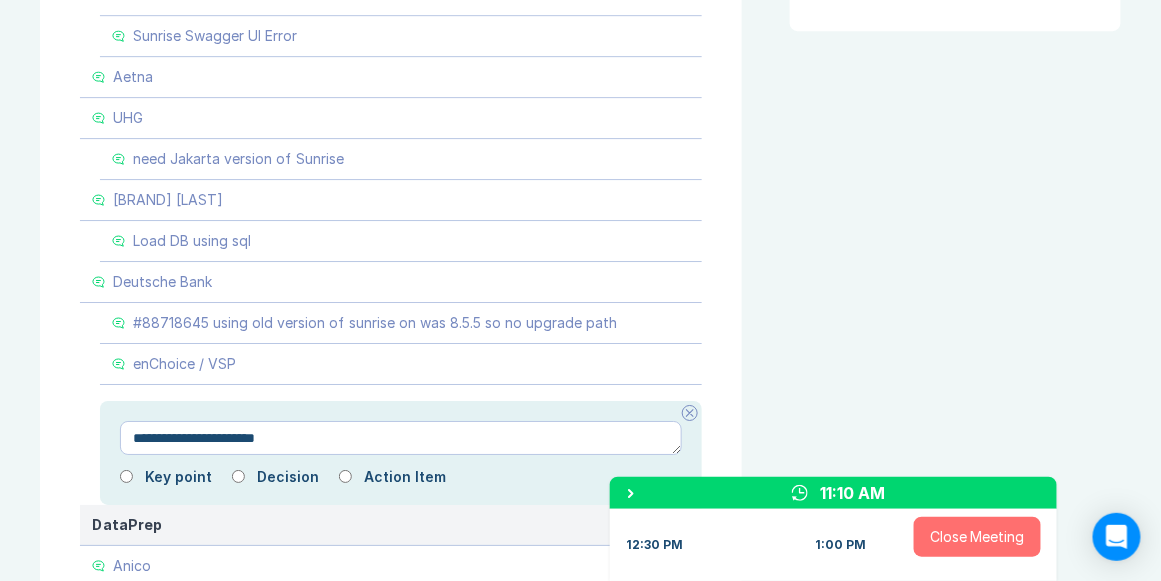 type on "*" 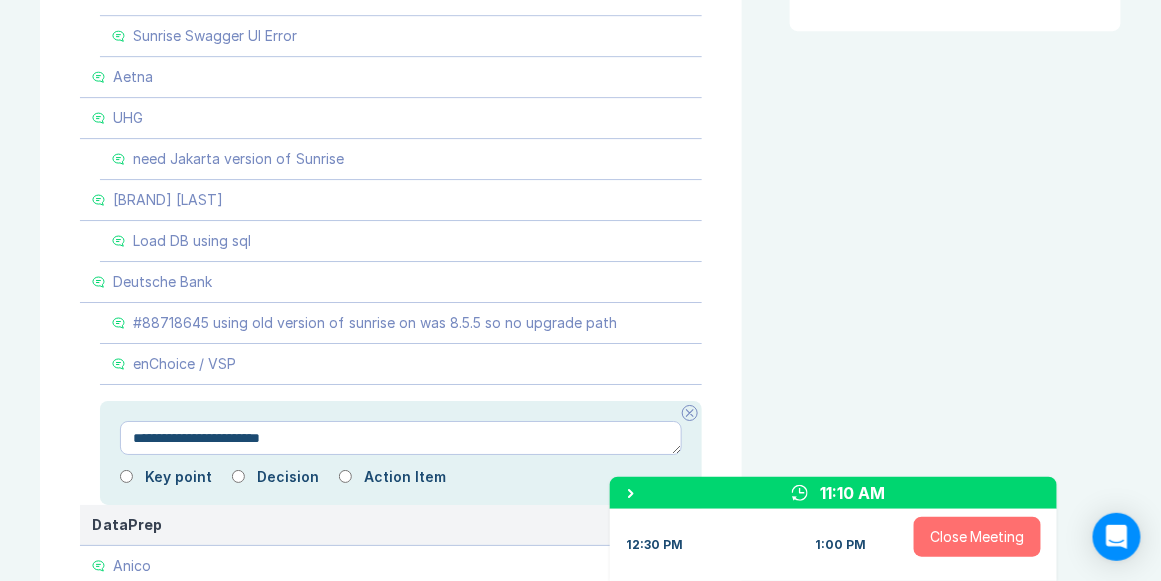 type on "*" 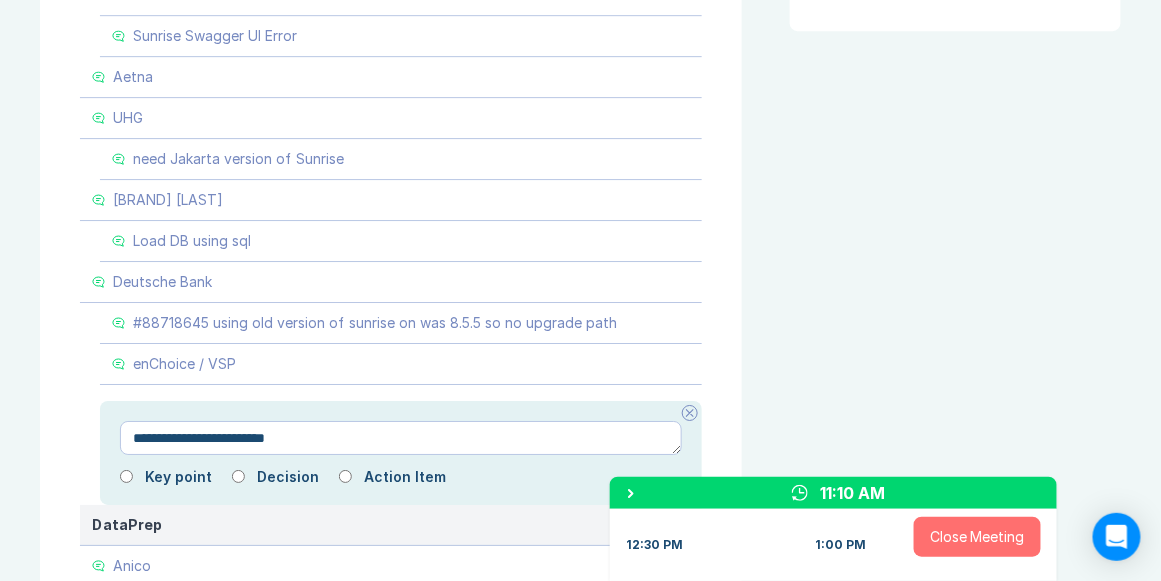 type 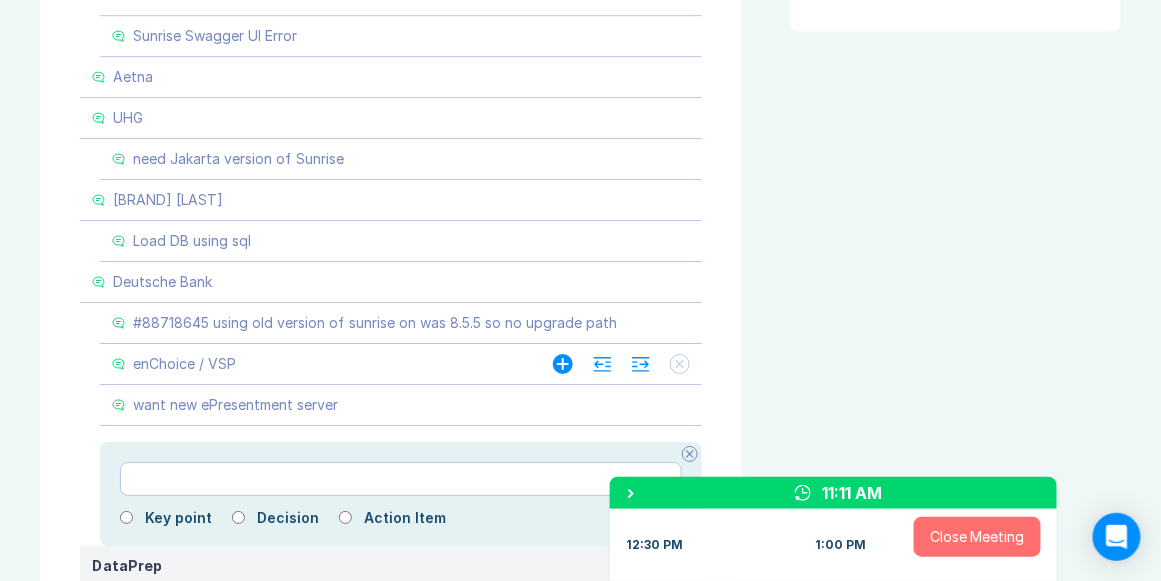 click 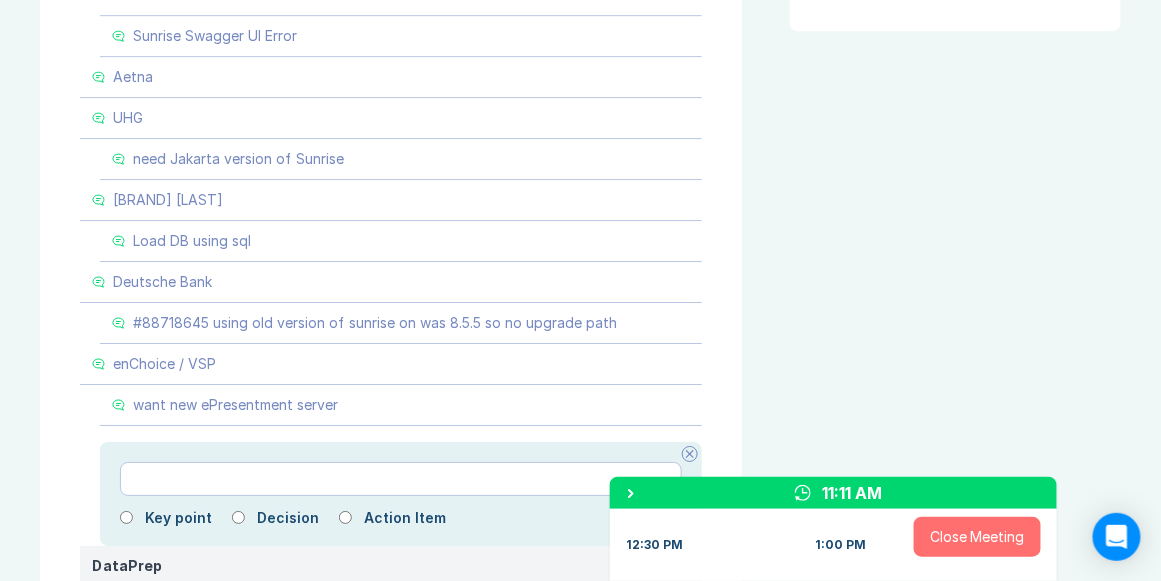 click on "Agenda View Invite Export Meeting Minutes Meeting Goals
To pick up a draggable item, press the space bar.
While dragging, use the arrow keys to move the item.
Press space again to drop the item in its new position, or press escape to cancel.
Attendance Uncheck all Attendee email D [FIRST] [LAST] Organizer C [FIRST] [LAST] G [FIRST] [LAST] J [FIRST] [LAST] J [FIRST] [LAST] K [FIRST] [LAST] L [FIRST] [LAST] T [FIRST] [LAST] T [FIRST] [LAST] T [FIRST] [LAST] Meeting History Link to Previous Meetings Series Average 50 ~ 0 mins late 0 mins , ~ 0 mins over Upcoming  Aug 12 Parking Lot Documents & Images  Upload File(s) 4MB max per file Drag file(s) to upload" at bounding box center (951, 248) 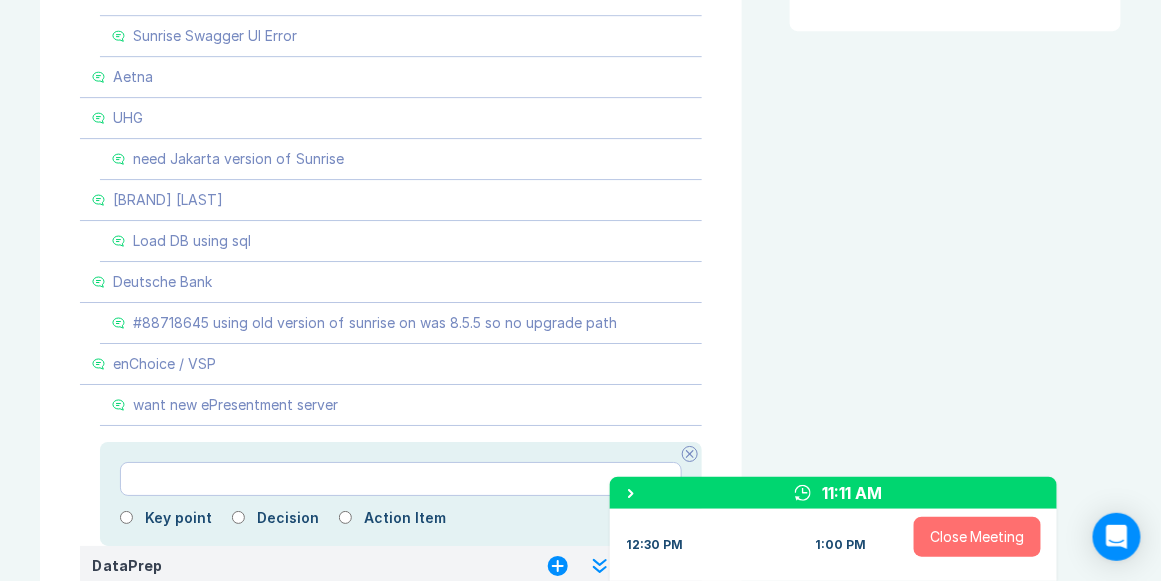 click at bounding box center [690, 454] 